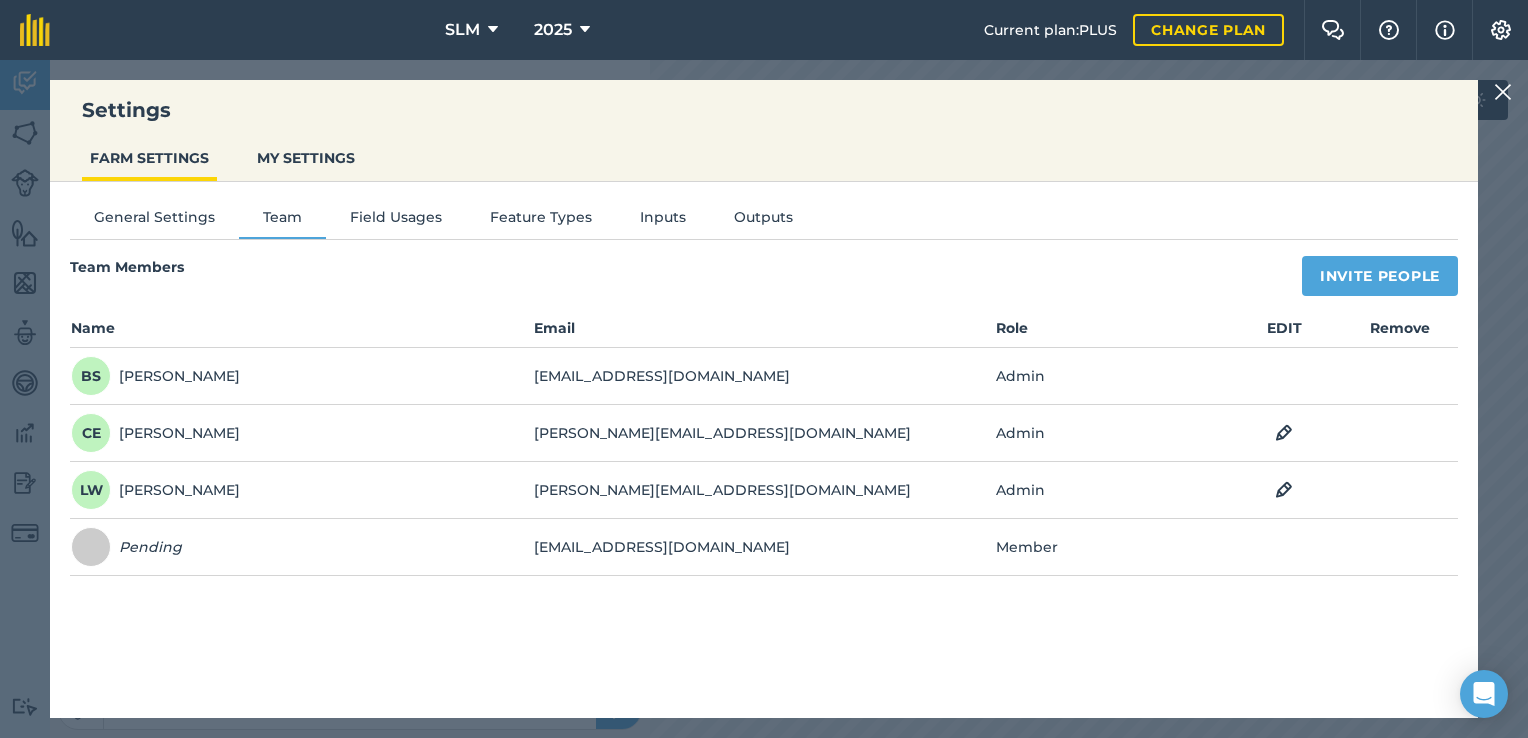 scroll, scrollTop: 0, scrollLeft: 0, axis: both 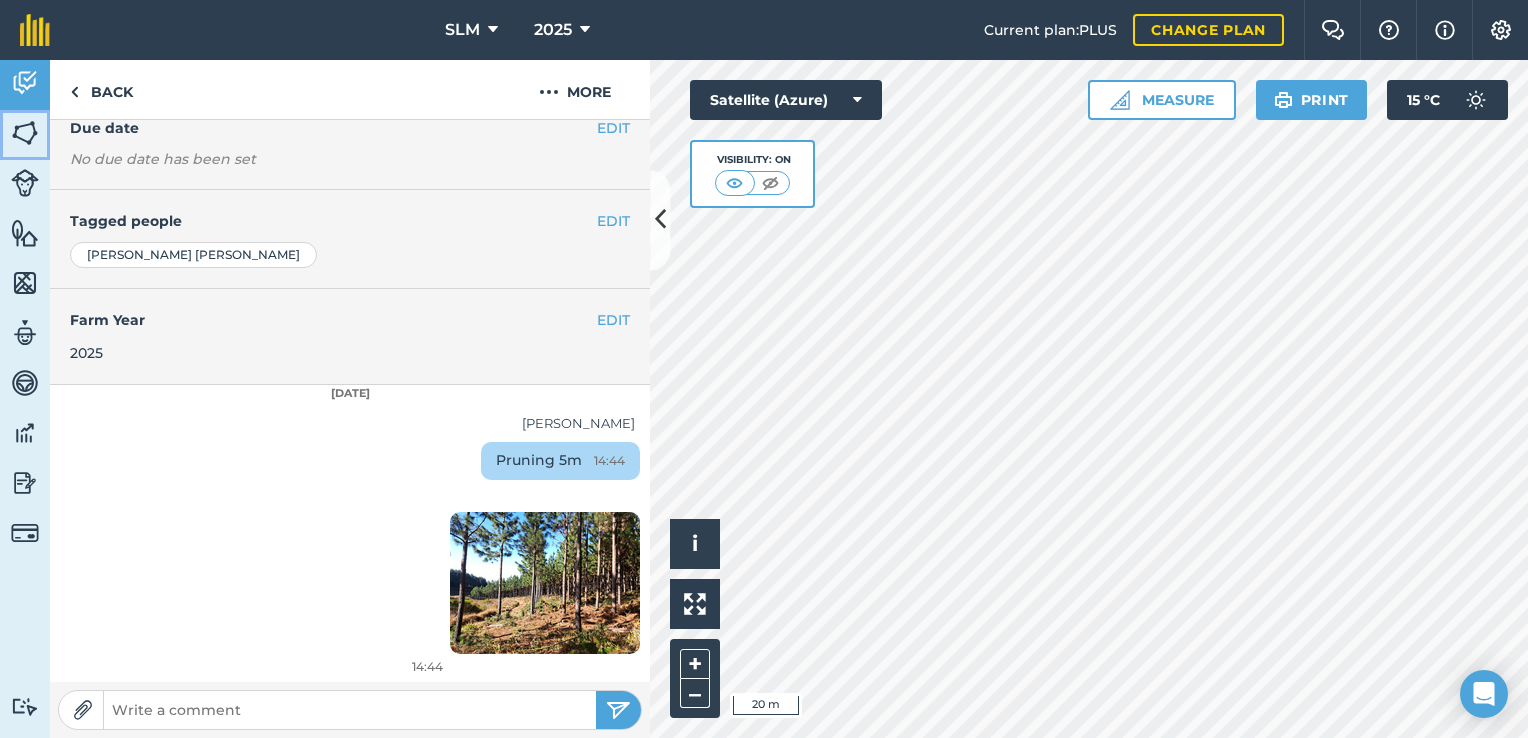 click at bounding box center [25, 133] 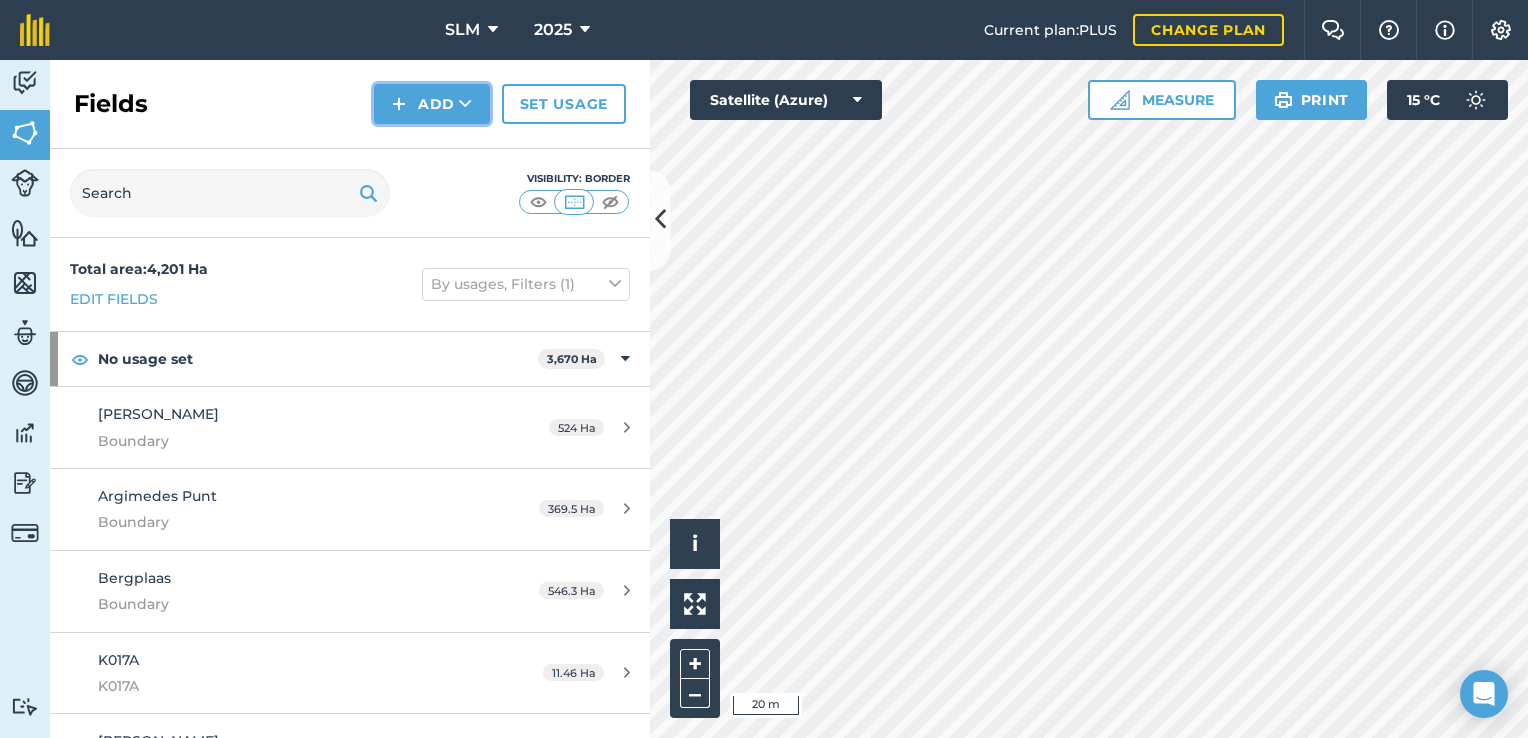click on "Add" at bounding box center [432, 104] 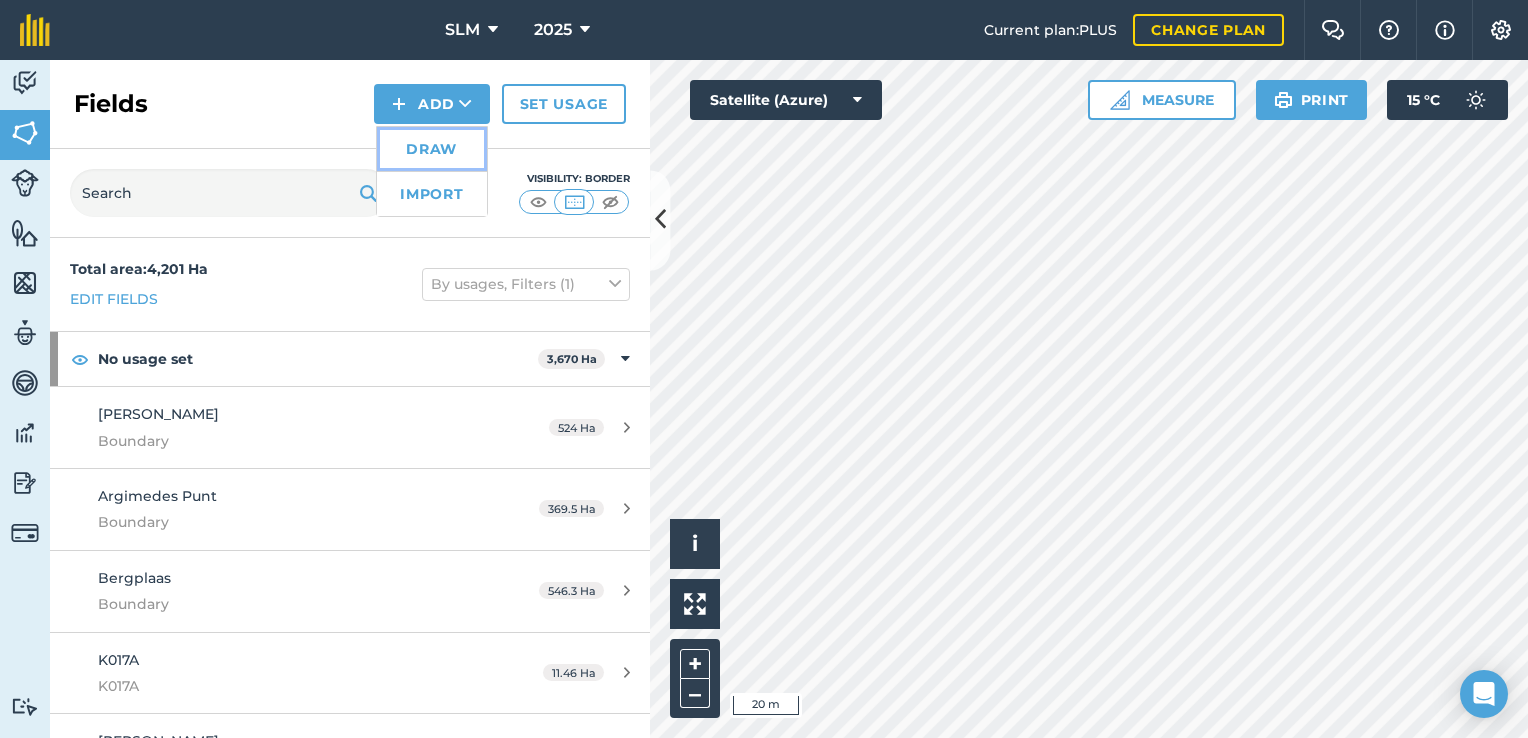 click on "Draw" at bounding box center (432, 149) 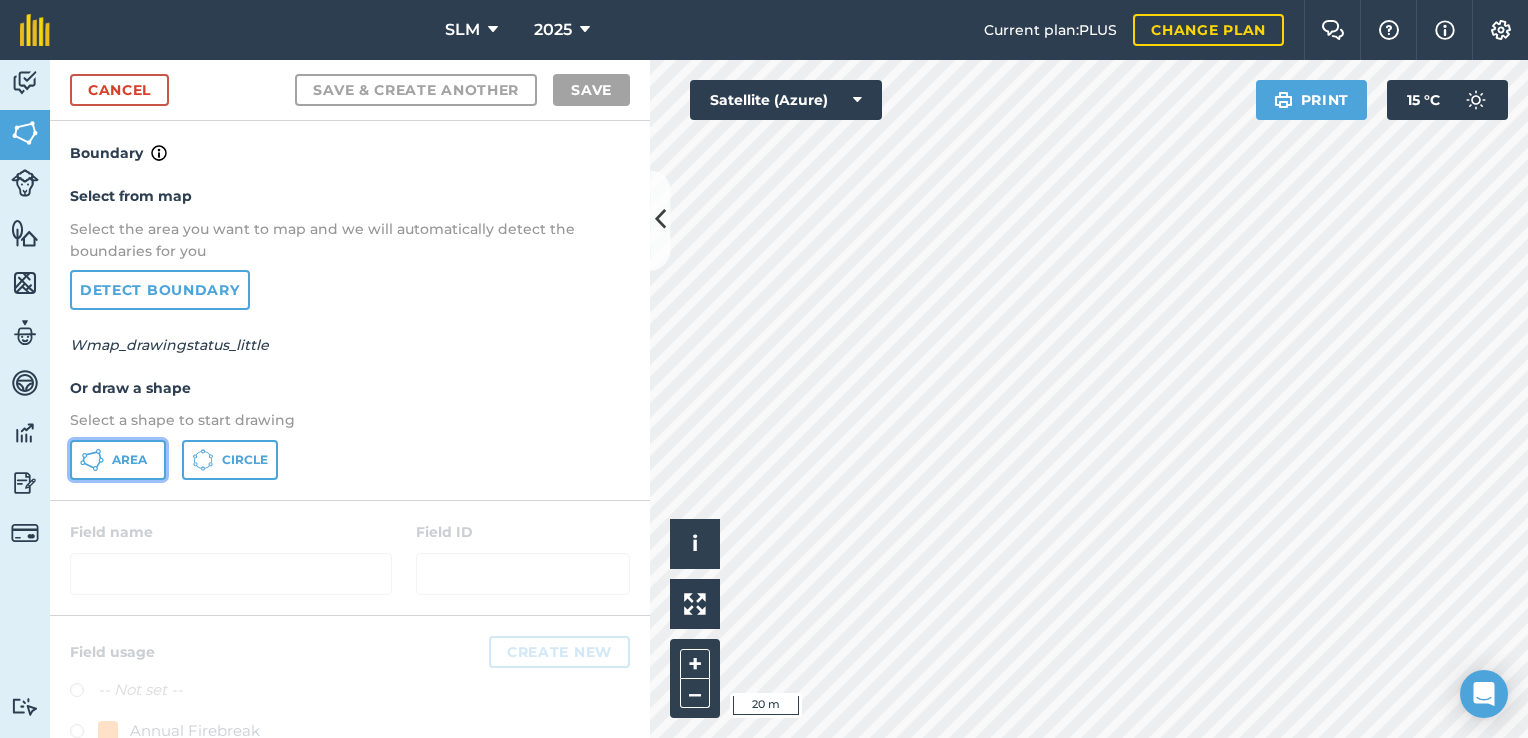 click on "Area" at bounding box center [129, 460] 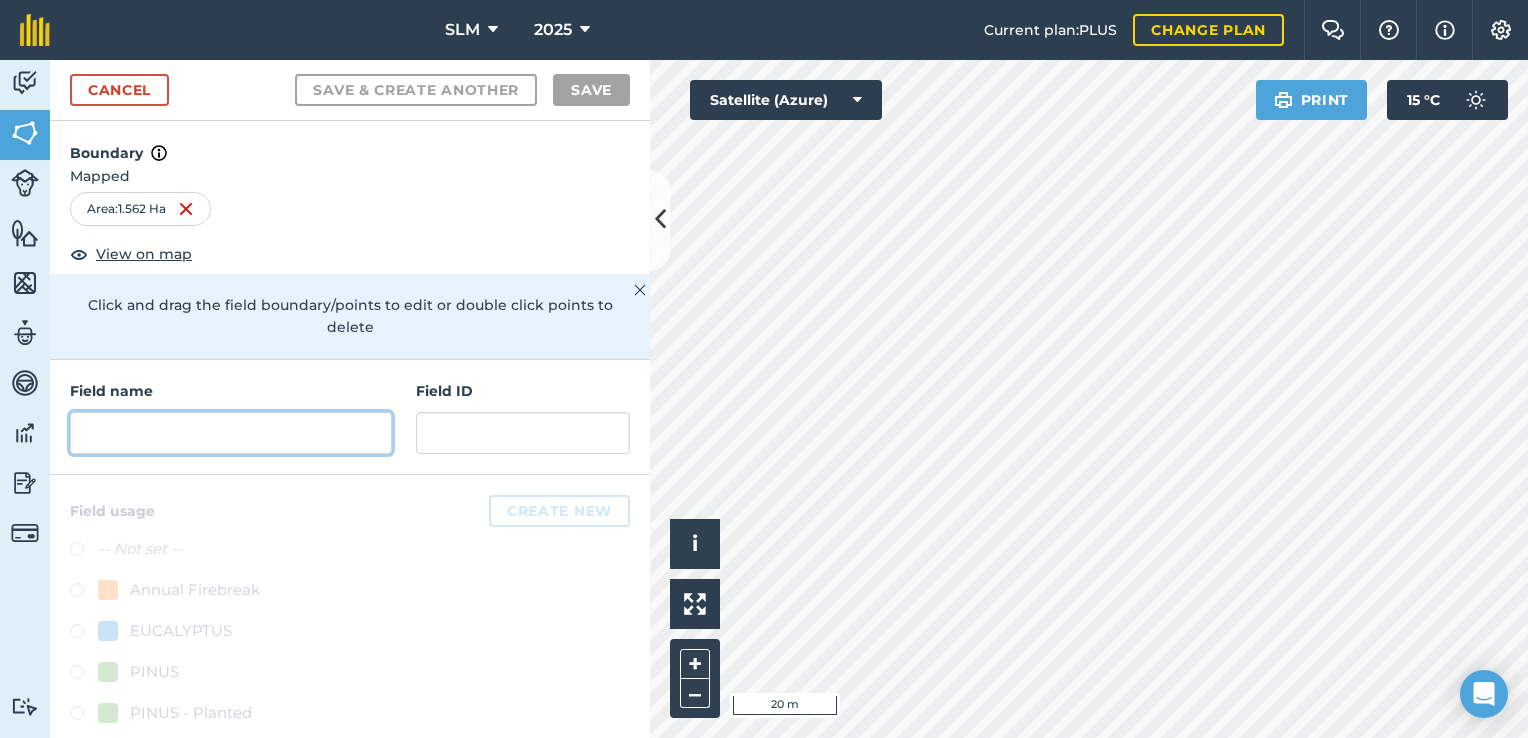 click at bounding box center (231, 433) 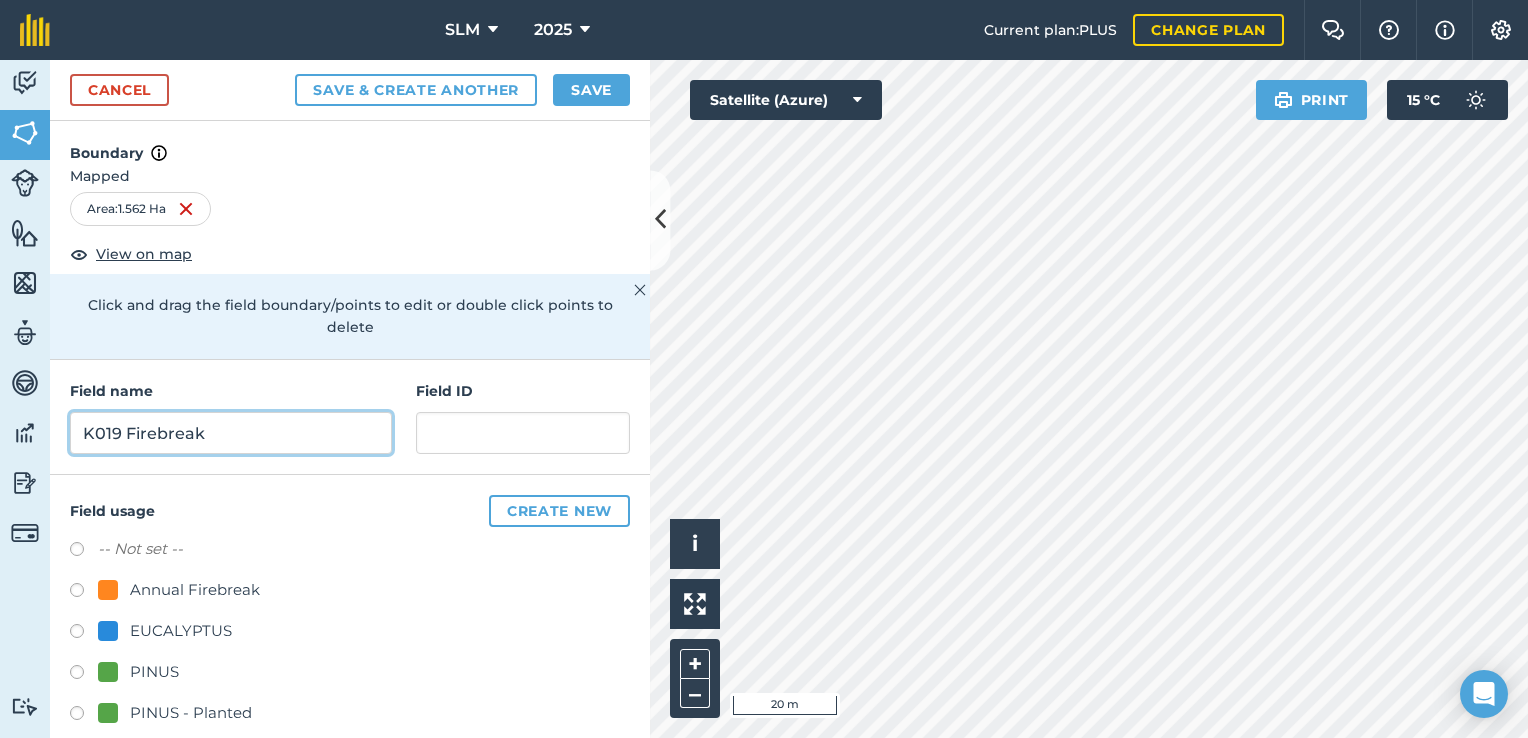 type on "K019 Firebreak" 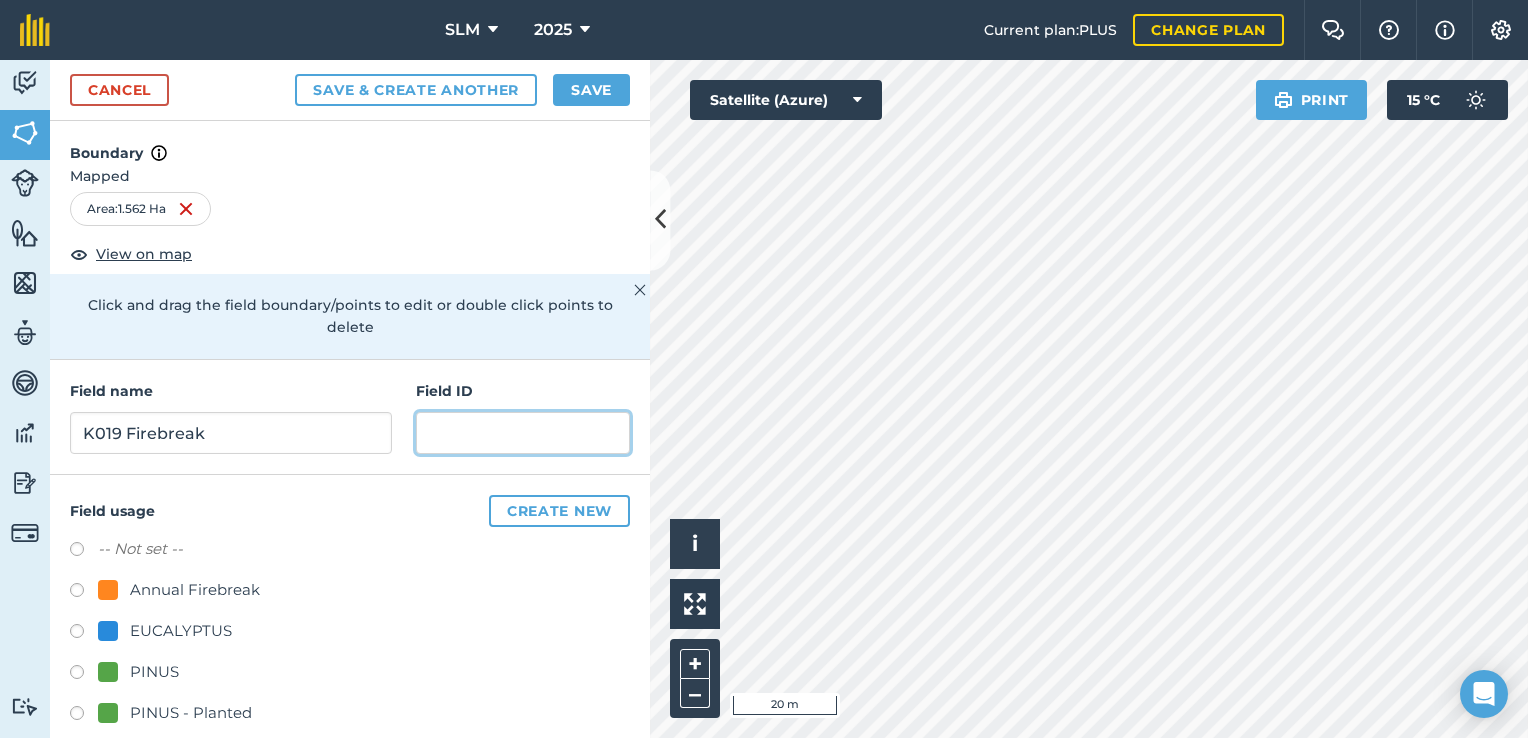click at bounding box center (523, 433) 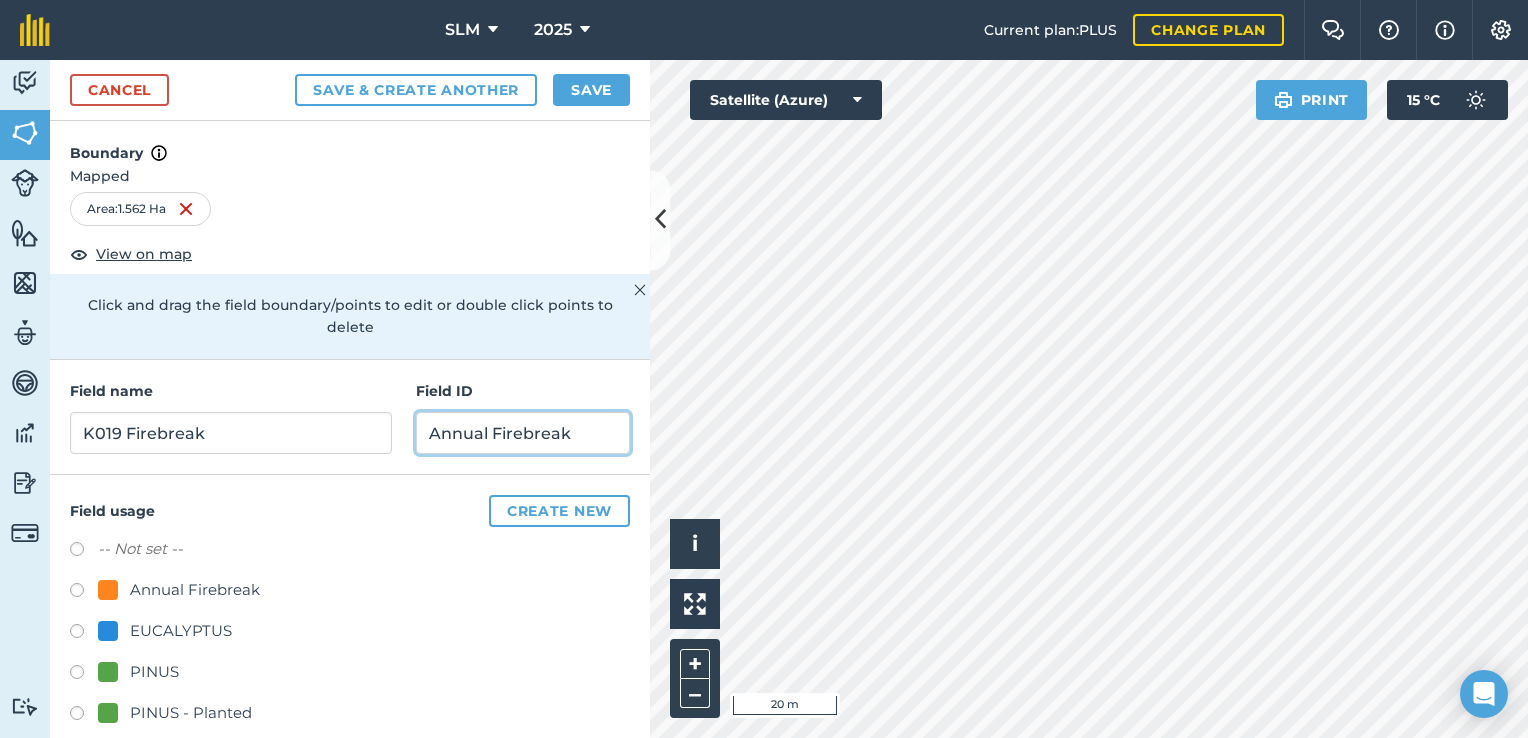type on "Annual Firebreak" 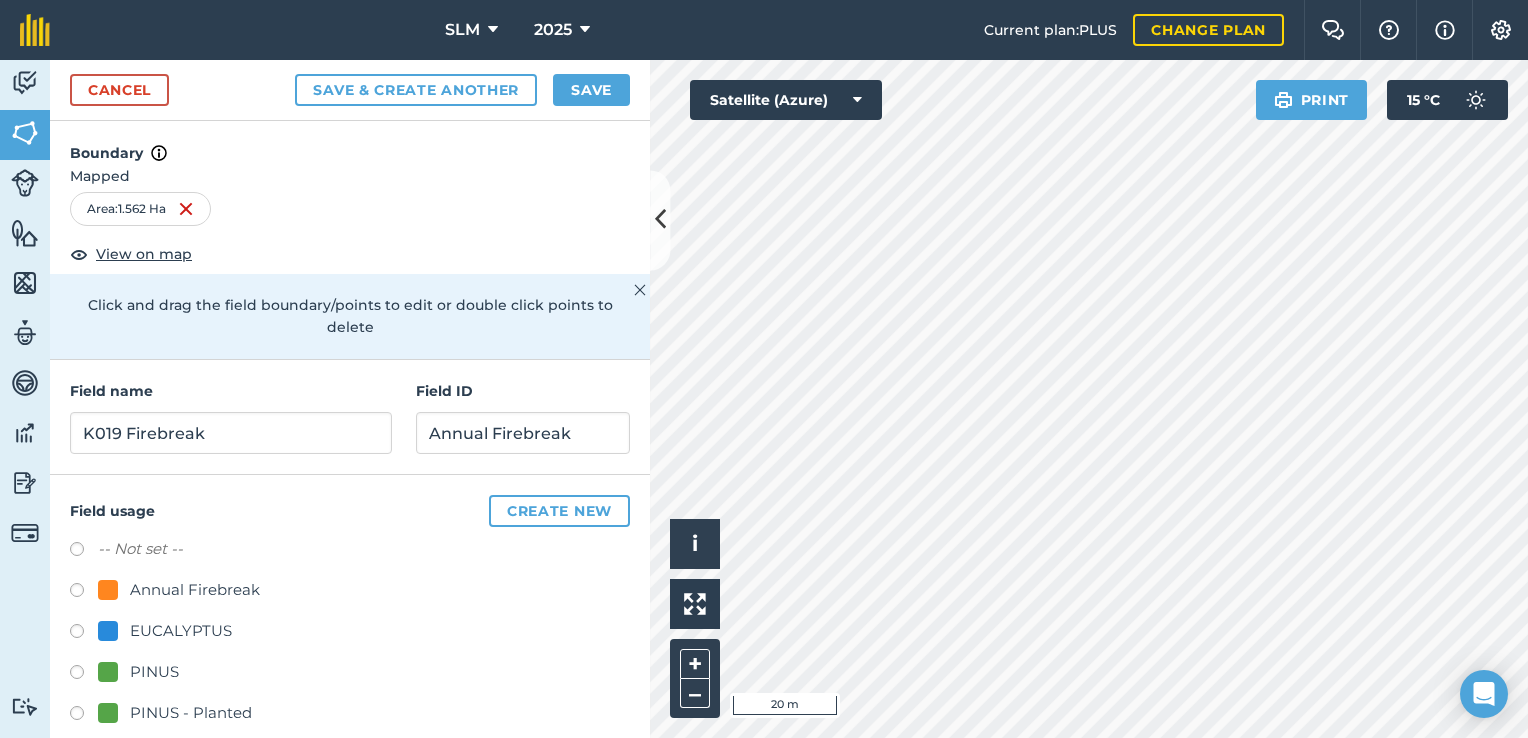 click at bounding box center (84, 593) 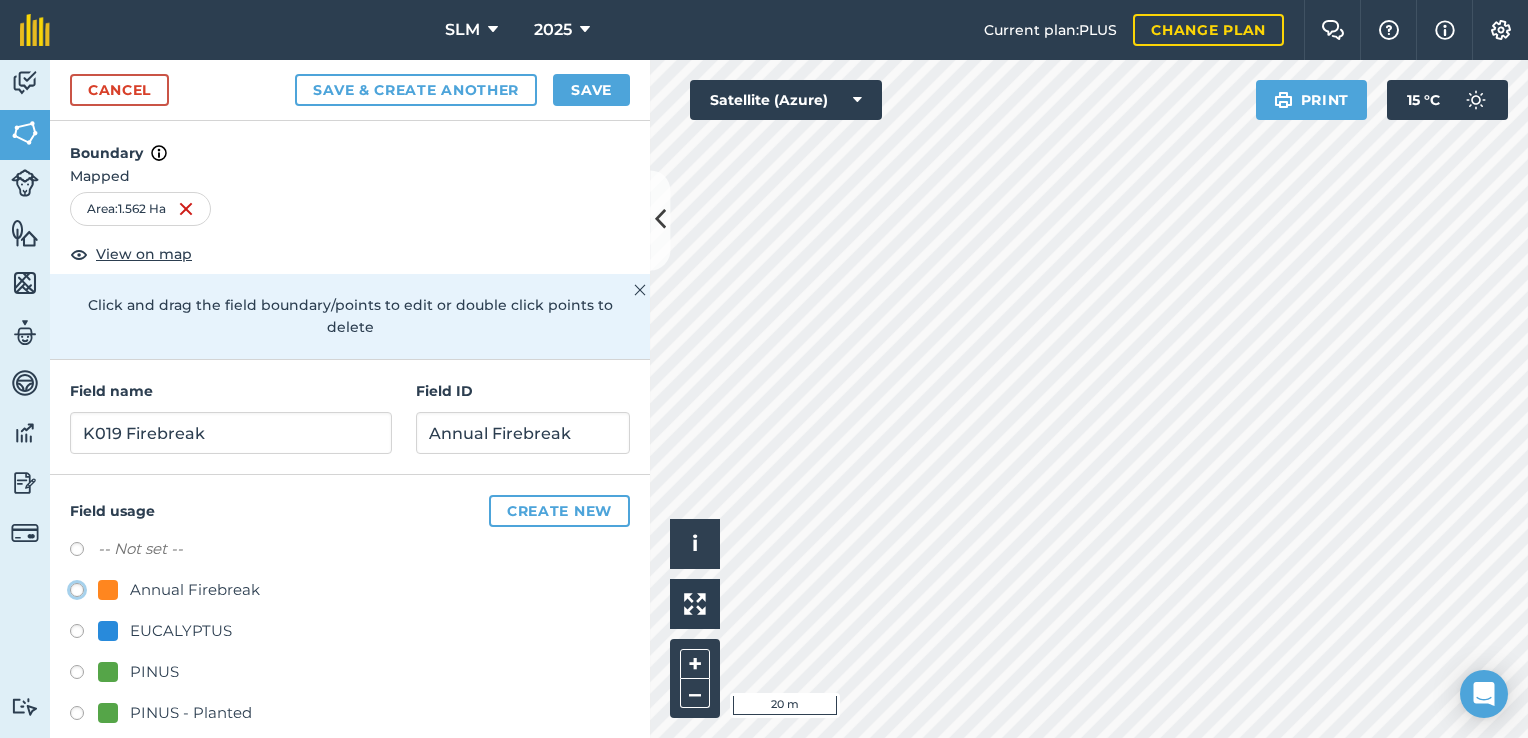 click on "Annual Firebreak" at bounding box center [-9923, 589] 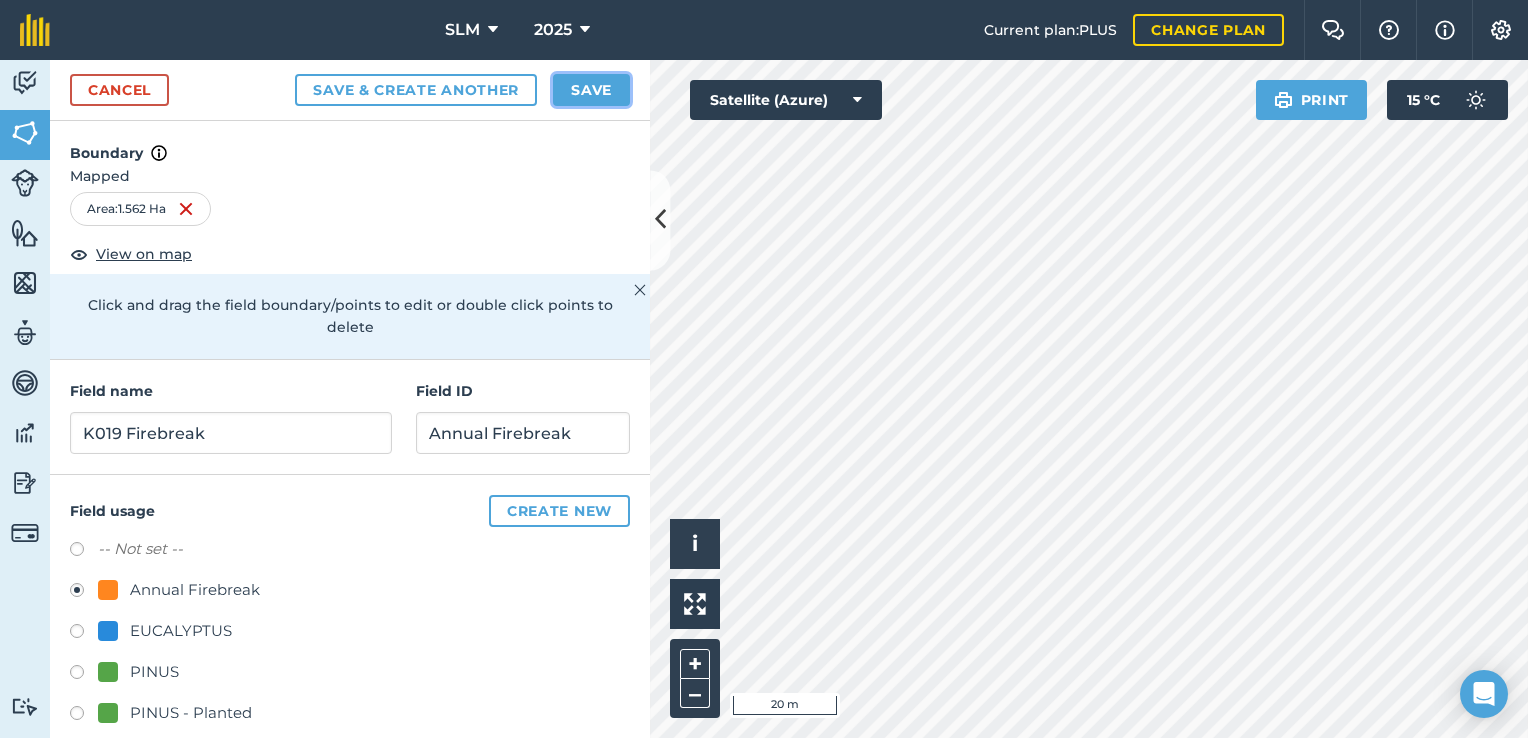 click on "Save" at bounding box center [591, 90] 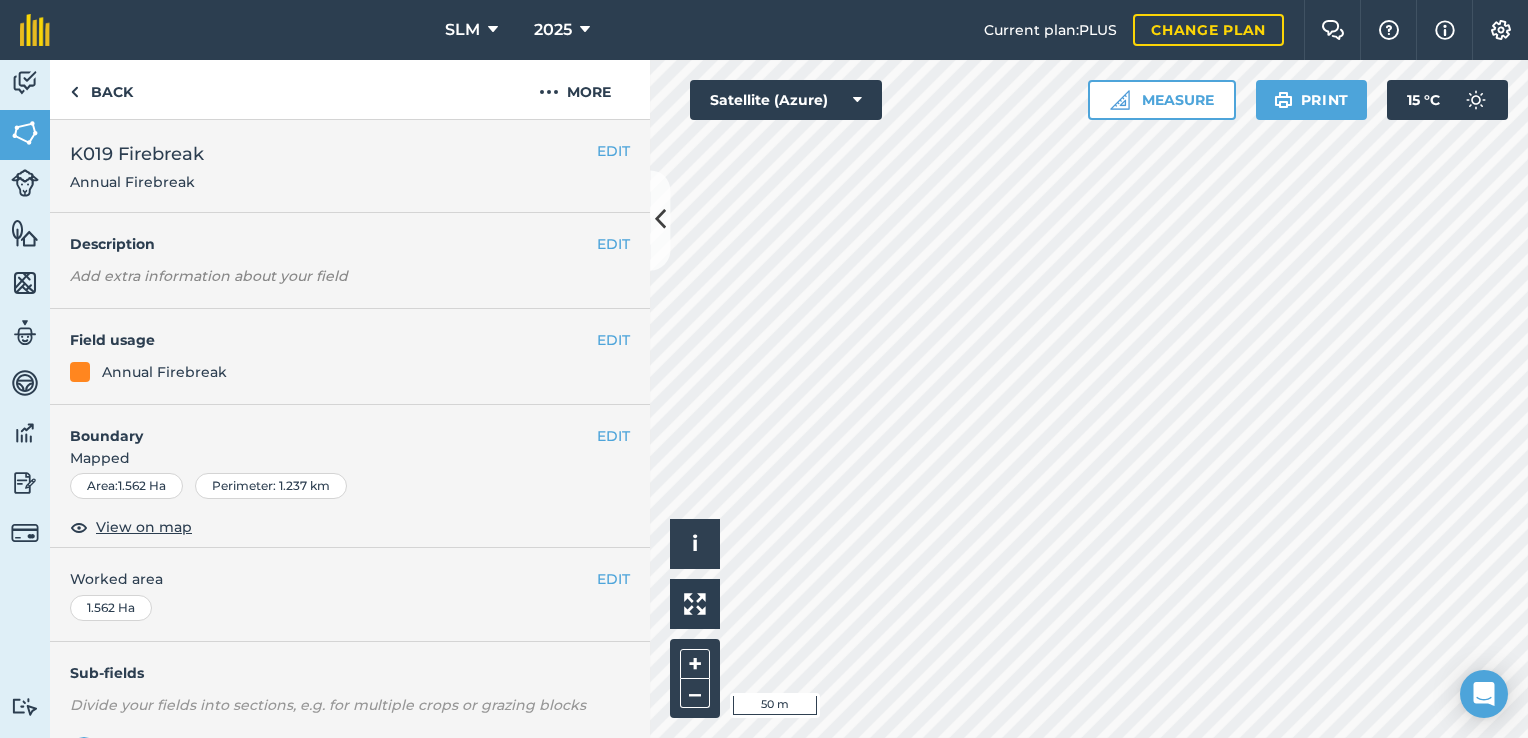 click on "Click to start drawing i © 2025 TomTom, Microsoft 50 m + – Satellite (Azure) Measure Print 15   ° C" at bounding box center (1089, 399) 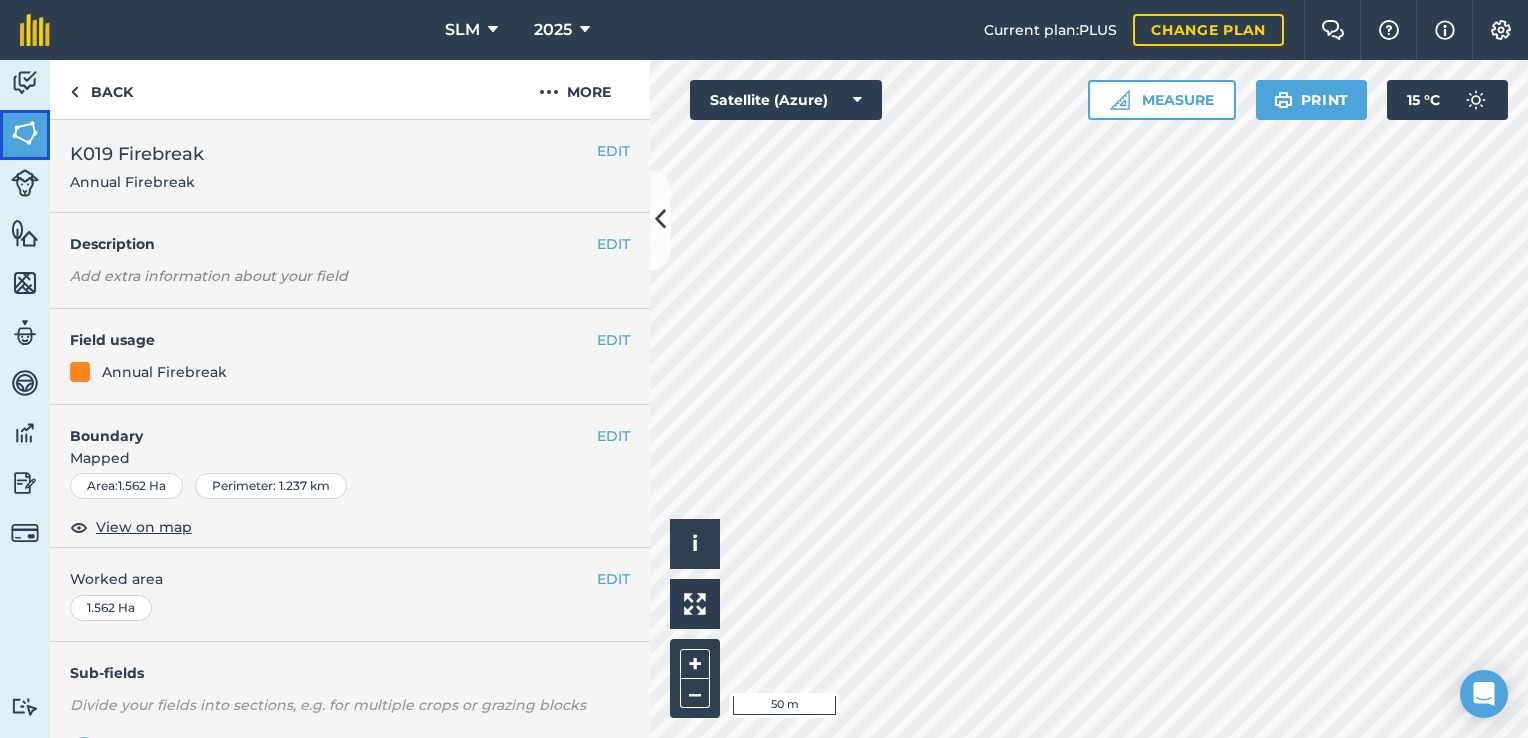 click at bounding box center [25, 133] 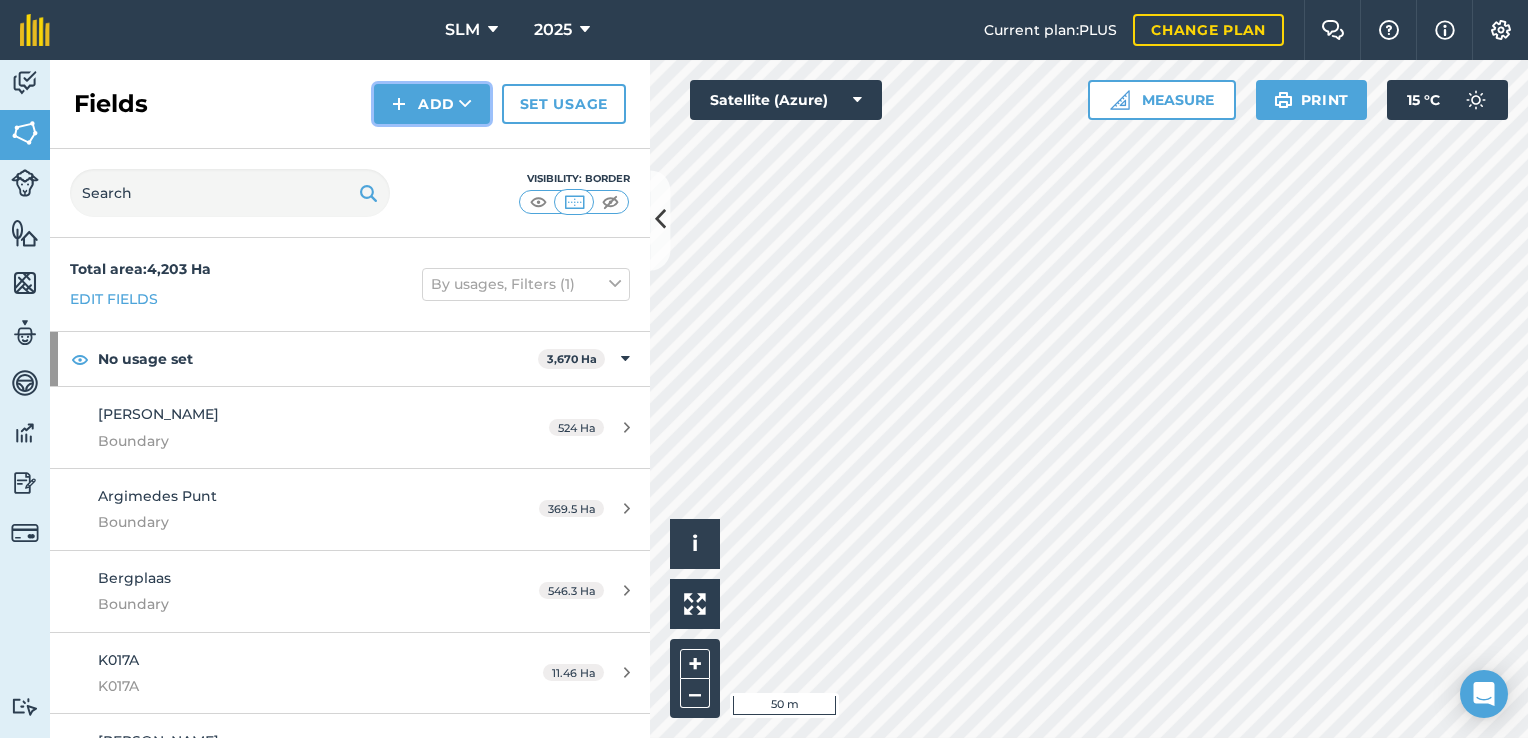 click on "Add" at bounding box center (432, 104) 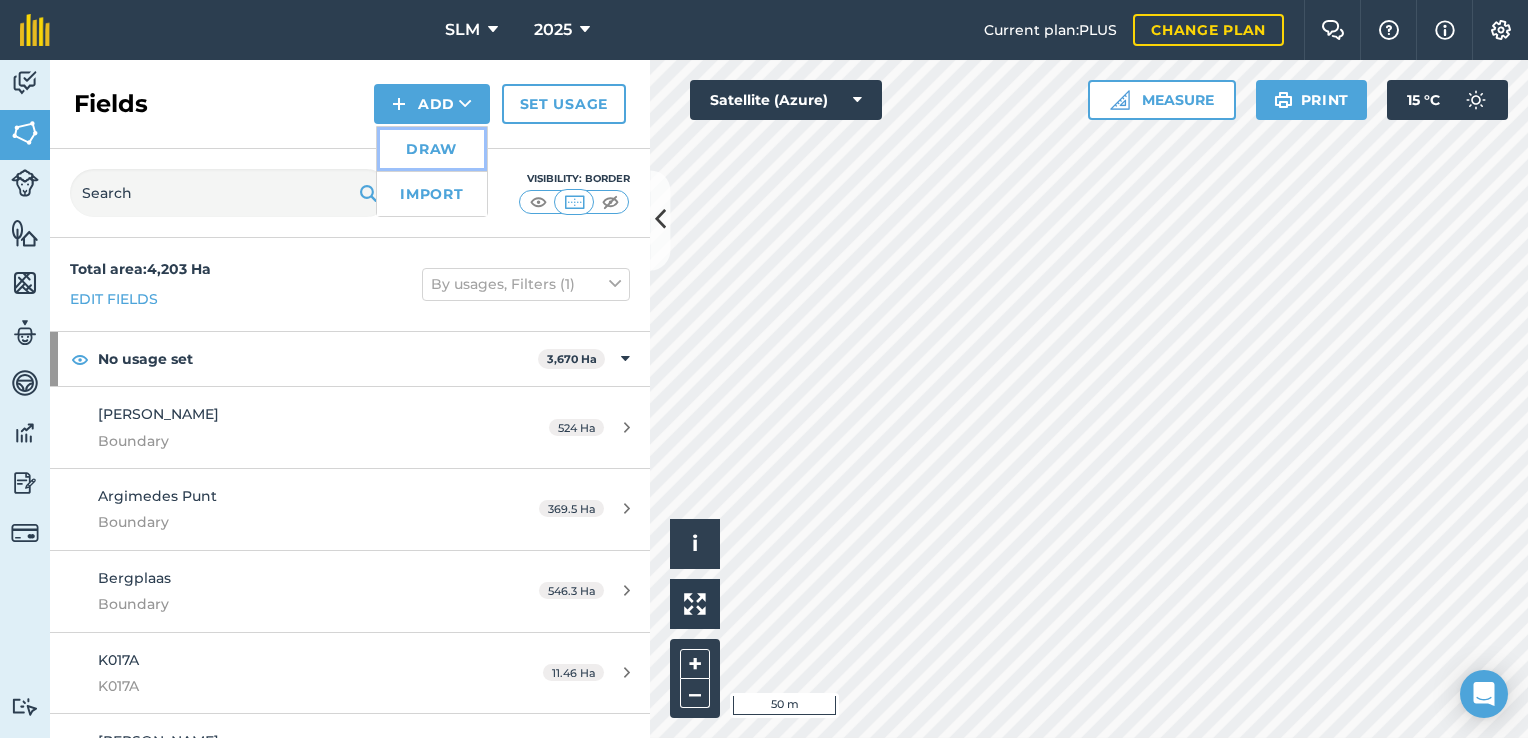 click on "Draw" at bounding box center (432, 149) 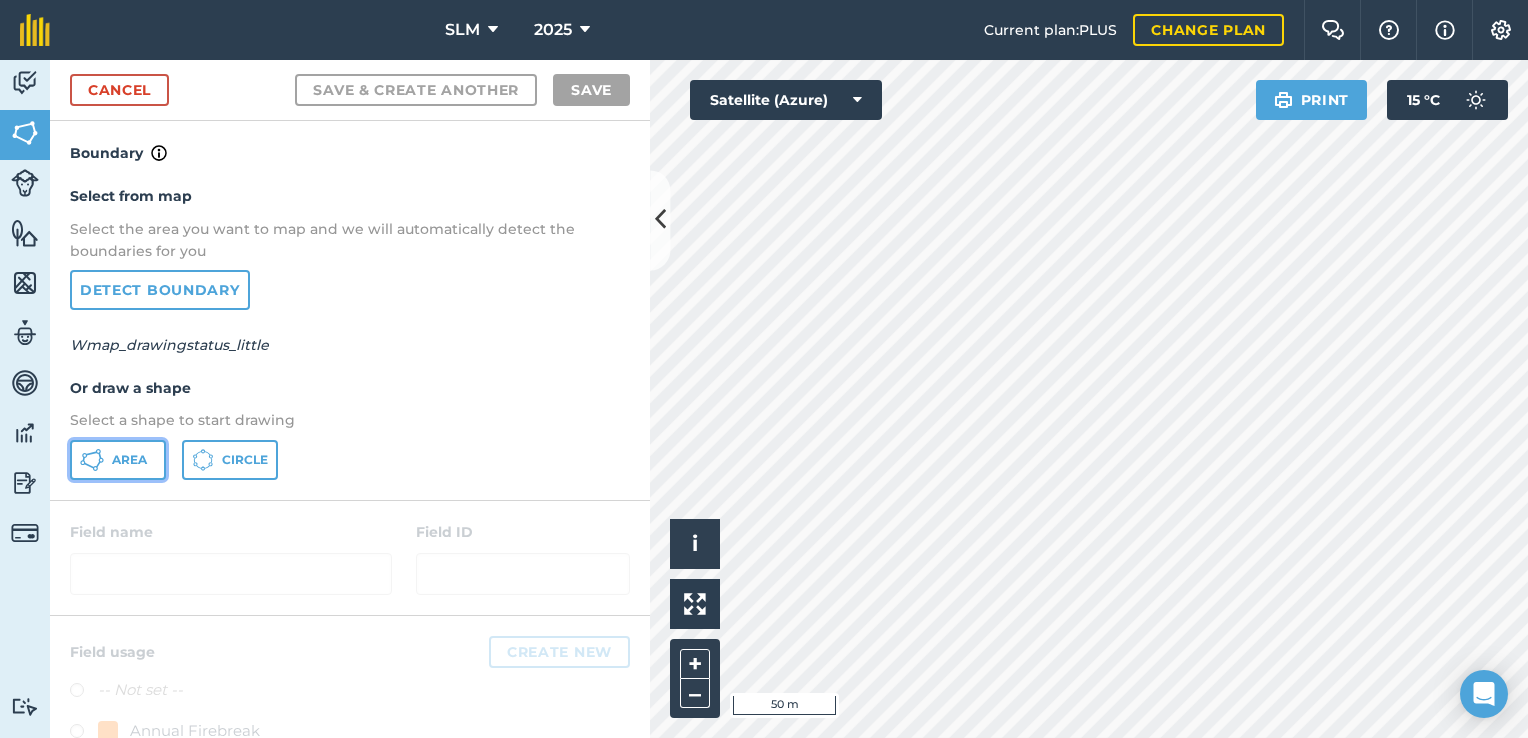 click on "Area" at bounding box center [129, 460] 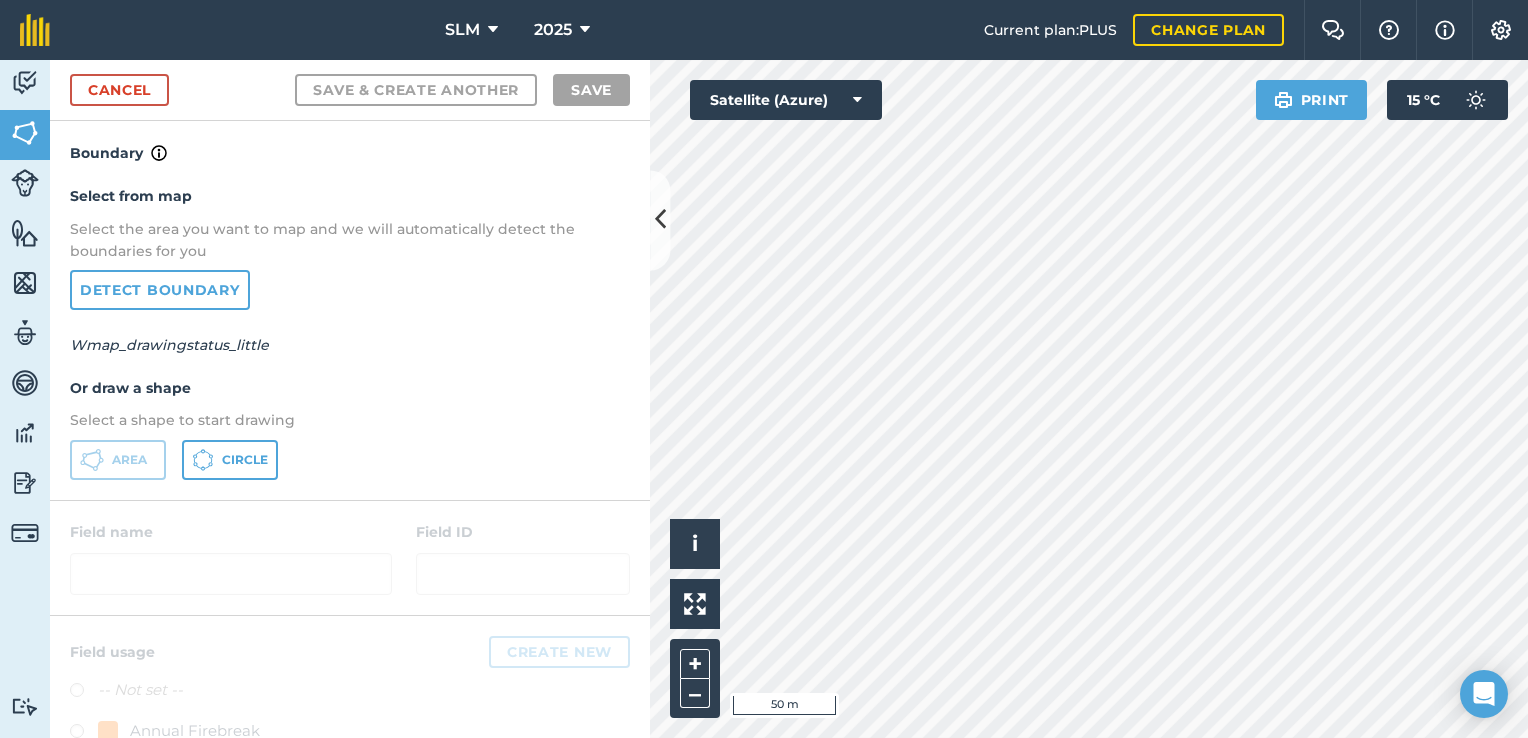 click on "Click to start drawing i © 2025 TomTom, Microsoft 50 m + – Satellite (Azure) Print 15   ° C" at bounding box center (1089, 399) 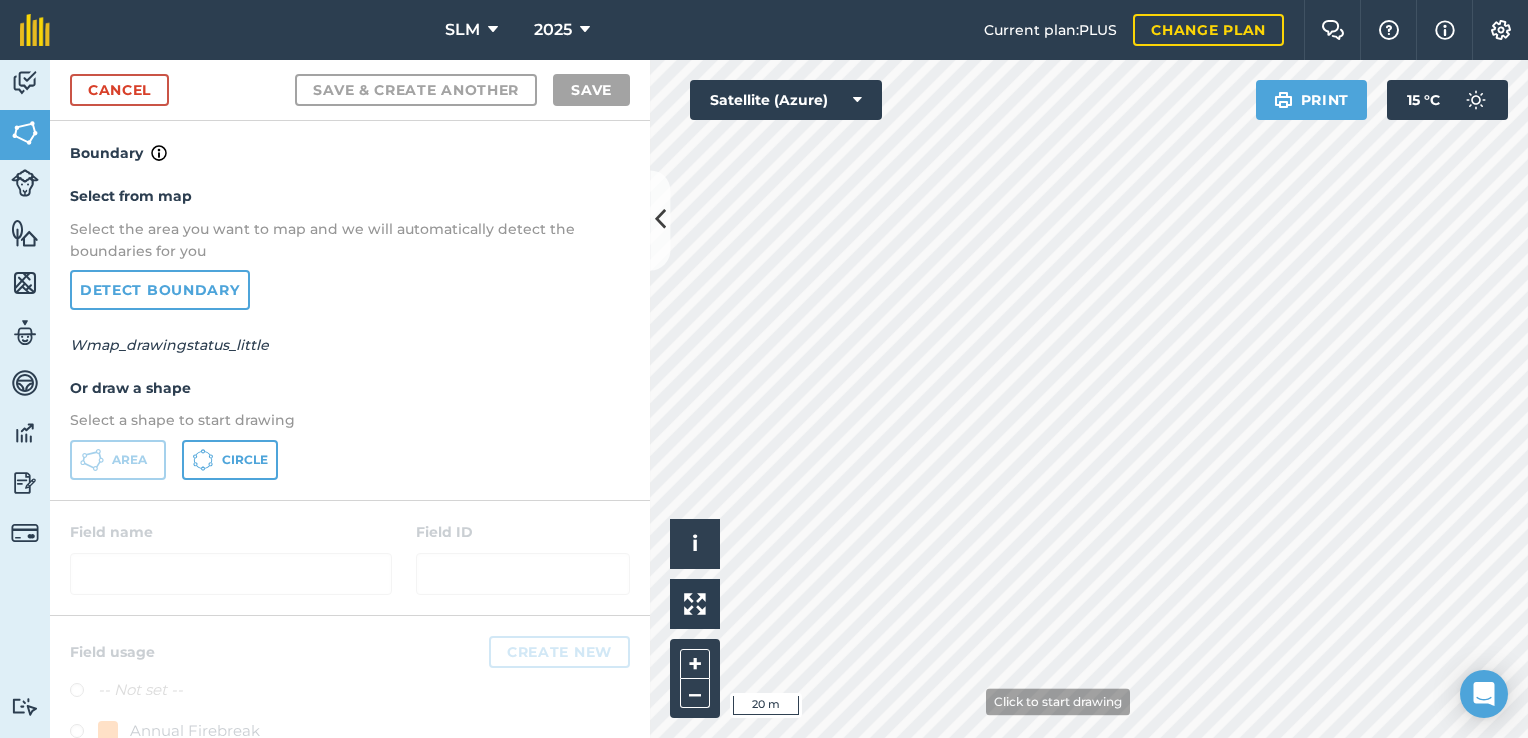 click on "SLM 2025 Current plan :  PLUS   Change plan Farm Chat Help Info Settings SLM  -  2025 Reproduced with the permission of  Microsoft Printed on  [DATE] Field usages No usage set Annual Firebreak EUCALYPTUS PINUS PINUS - Planted  PINUS - Planted 2025 PINUS - UNPLANTED Activity Fields Livestock Features Maps Team Vehicles Data Reporting Billing Tutorials Tutorials Cancel Save & Create Another Save Boundary   Select from map Select the area you want to map and we will automatically detect the boundaries for you Detect boundary Wmap_drawingstatus_little Or draw a shape Select a shape to start drawing Area Circle Field name Field ID Field usage   Create new -- Not set -- Annual Firebreak EUCALYPTUS PINUS PINUS - Planted  PINUS - Planted 2025 PINUS - UNPLANTED Click to start drawing i © 2025 TomTom, Microsoft 20 m + – Satellite (Azure) Print 15   ° C" at bounding box center [764, 369] 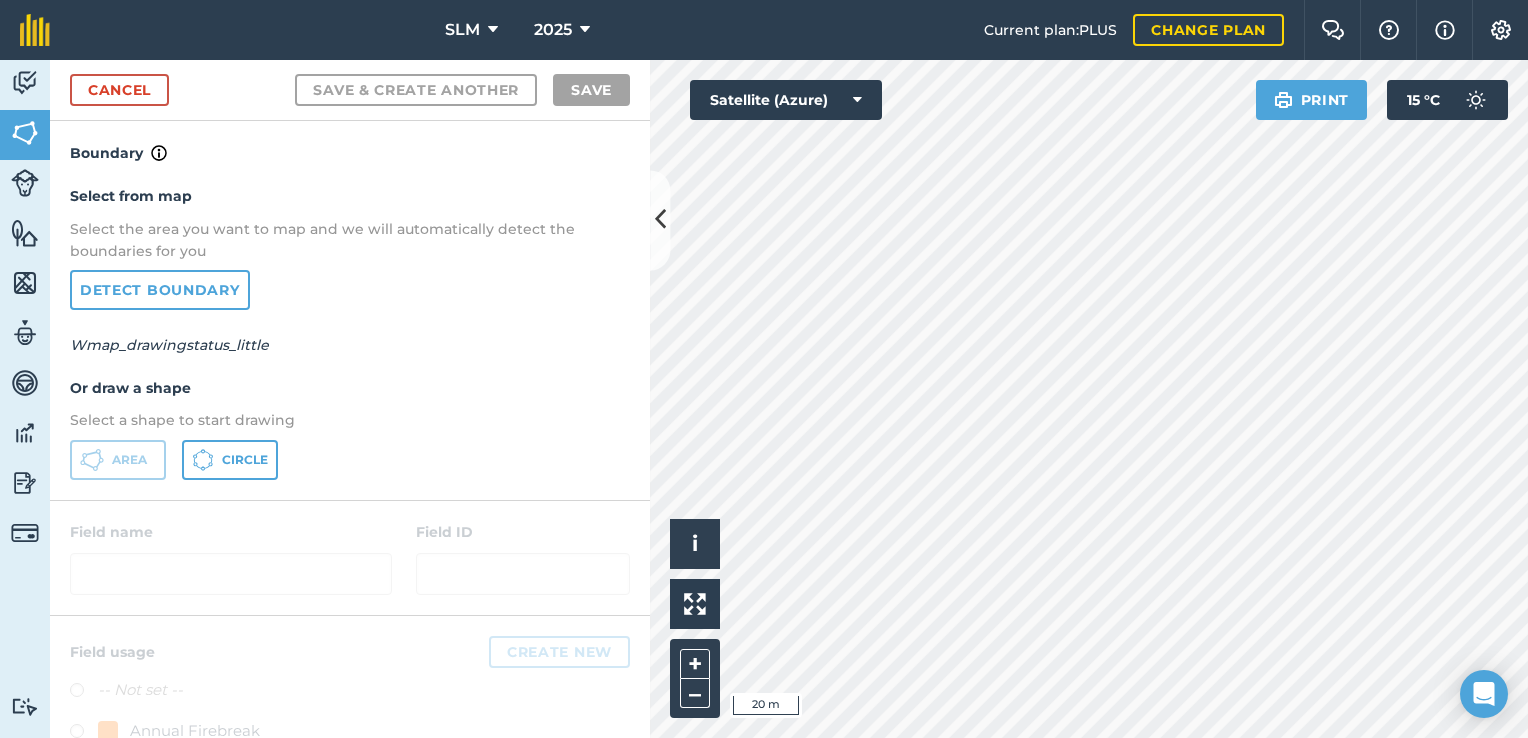 click on "SLM 2025 Current plan :  PLUS   Change plan Farm Chat Help Info Settings SLM  -  2025 Reproduced with the permission of  Microsoft Printed on  [DATE] Field usages No usage set Annual Firebreak EUCALYPTUS PINUS PINUS - Planted  PINUS - Planted 2025 PINUS - UNPLANTED Activity Fields Livestock Features Maps Team Vehicles Data Reporting Billing Tutorials Tutorials Cancel Save & Create Another Save Boundary   Select from map Select the area you want to map and we will automatically detect the boundaries for you Detect boundary Wmap_drawingstatus_little Or draw a shape Select a shape to start drawing Area Circle Field name Field ID Field usage   Create new -- Not set -- Annual Firebreak EUCALYPTUS PINUS PINUS - Planted  PINUS - Planted 2025 PINUS - UNPLANTED Click to start drawing i © 2025 TomTom, Microsoft 20 m + – Satellite (Azure) Print 15   ° C" at bounding box center (764, 369) 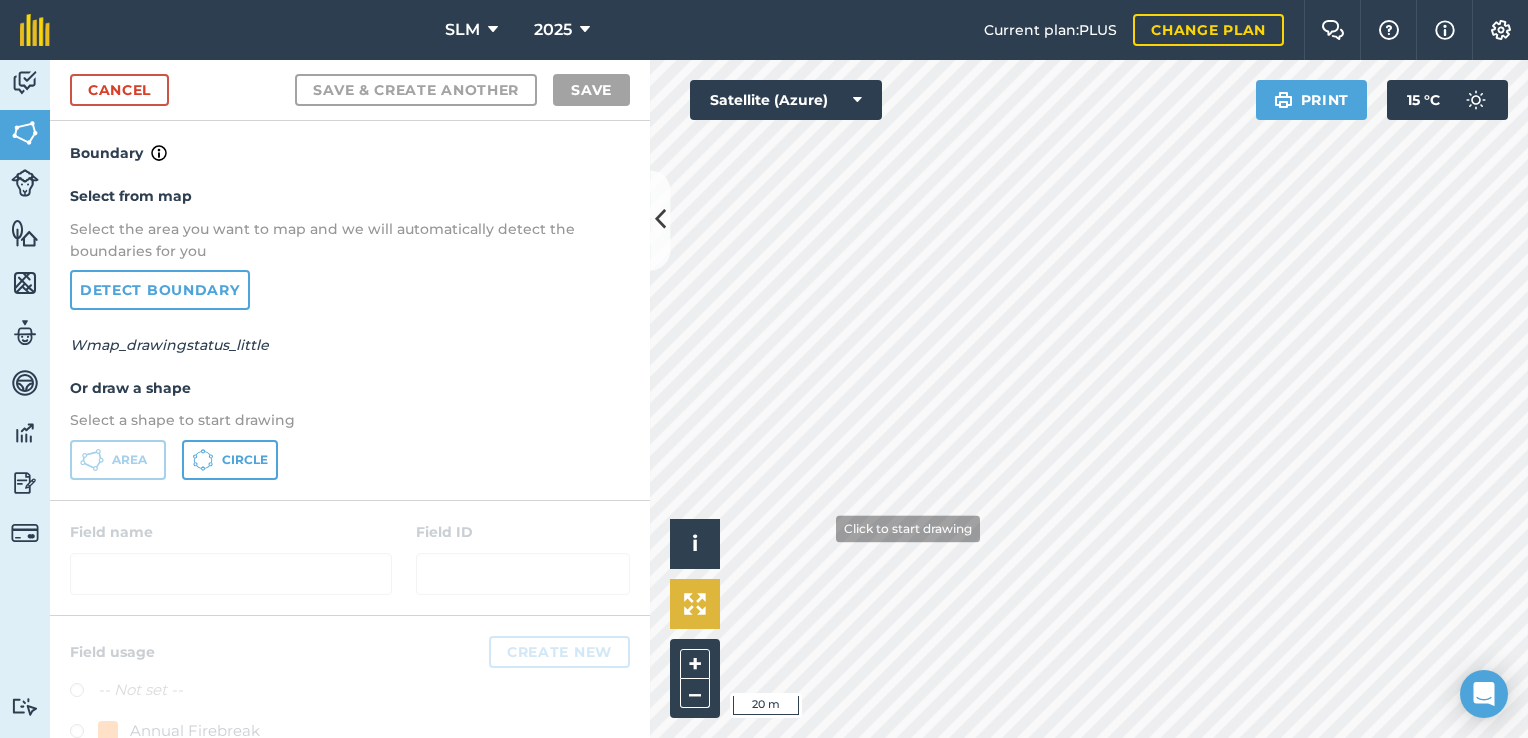 click on "Click to start drawing i © 2025 TomTom, Microsoft 20 m + – Satellite (Azure) Print 15   ° C" at bounding box center (1089, 399) 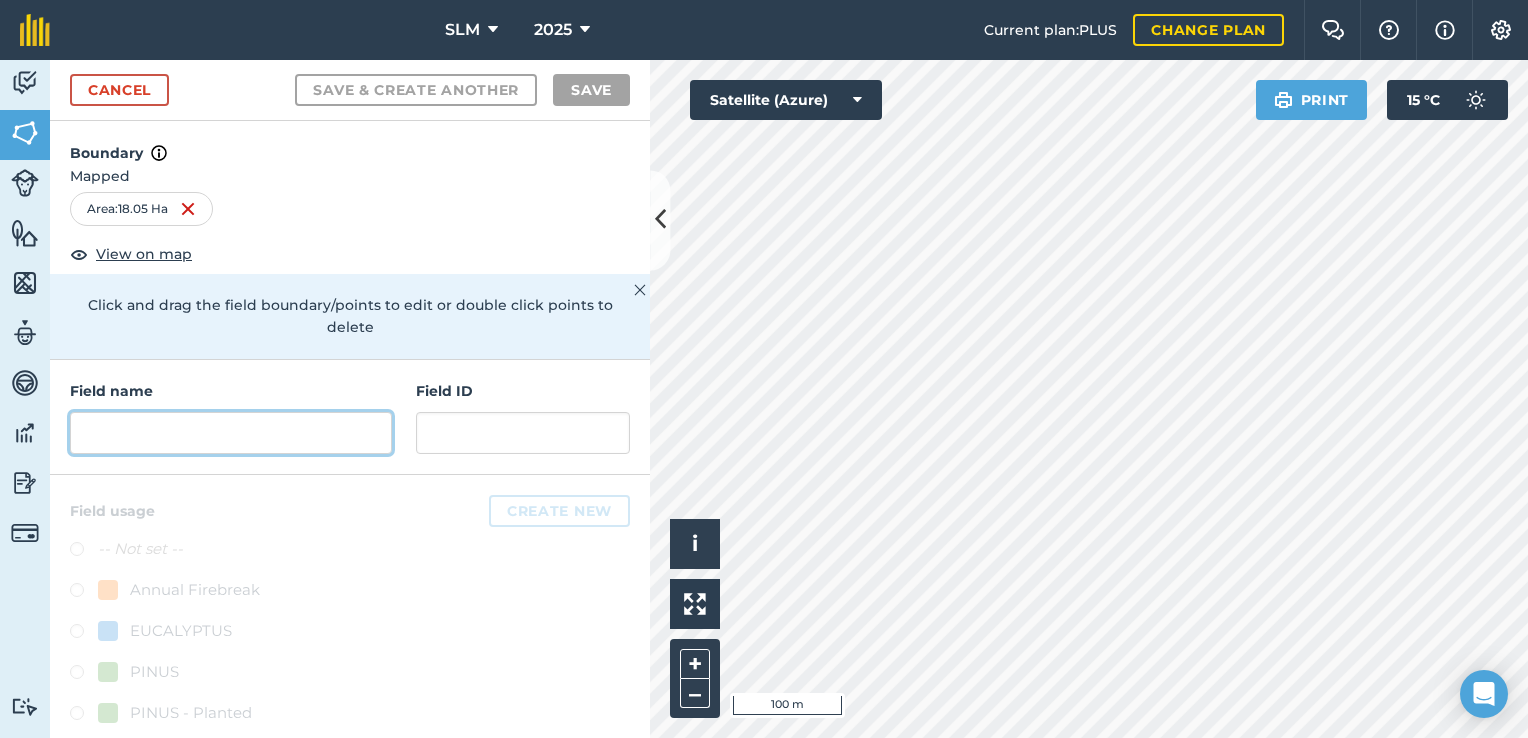 click at bounding box center [231, 433] 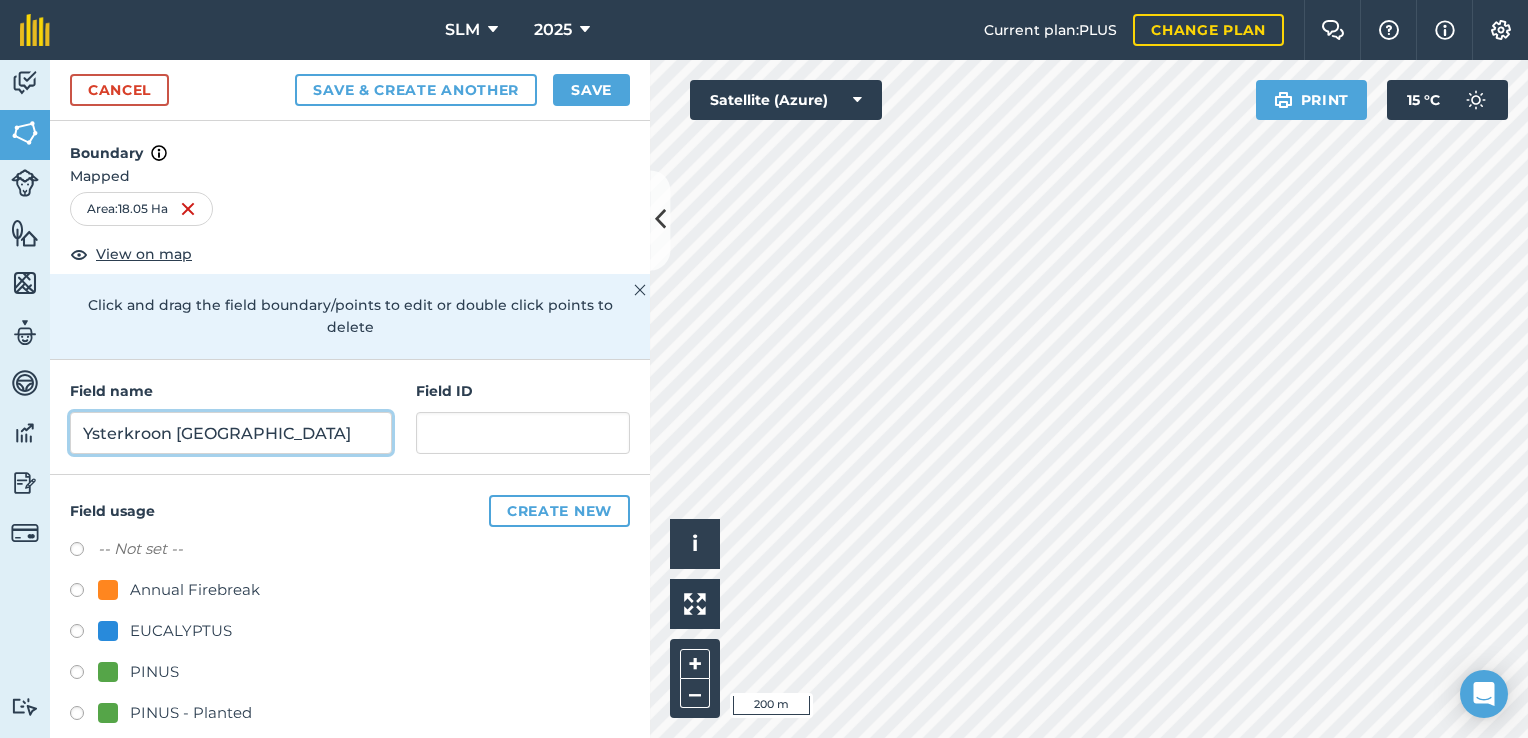 scroll, scrollTop: 0, scrollLeft: 7, axis: horizontal 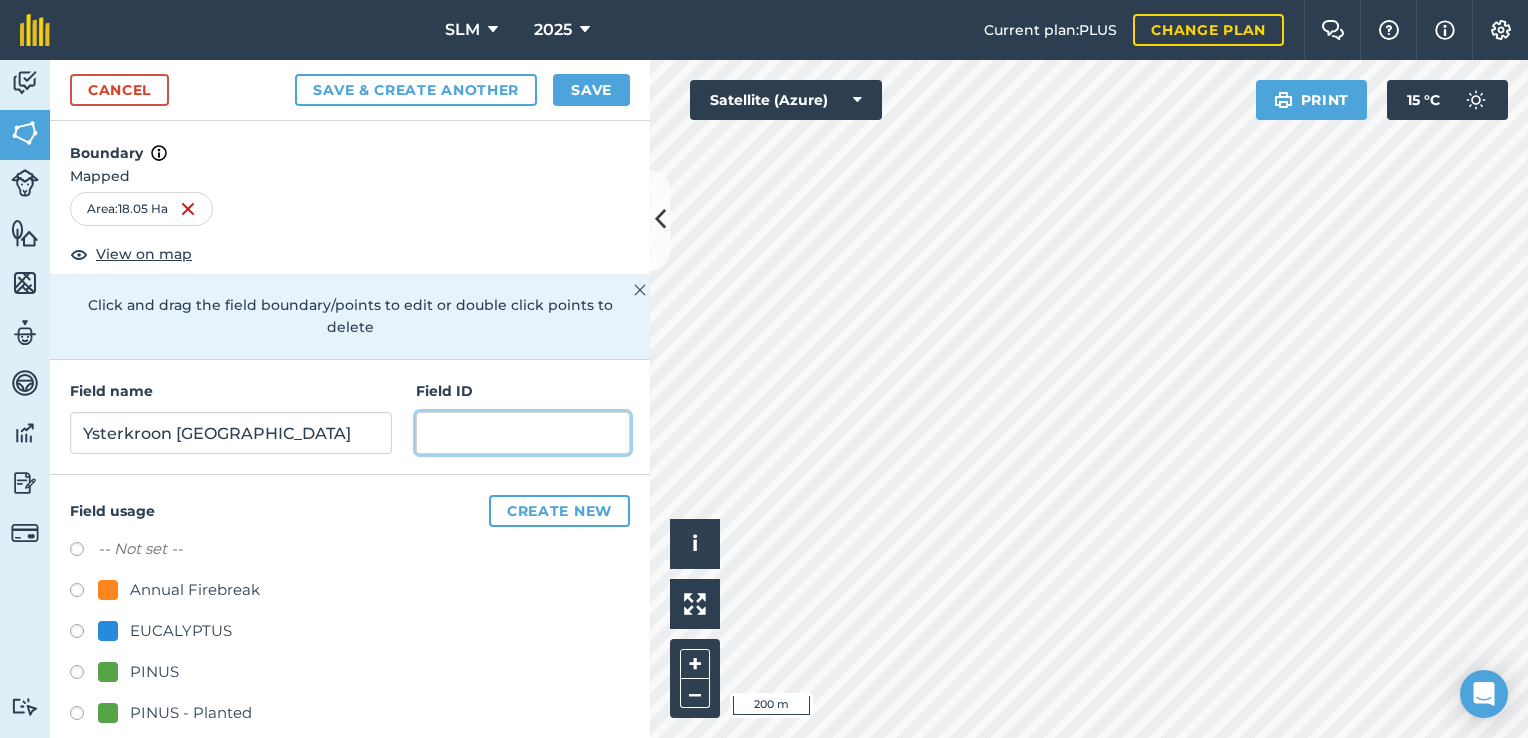 click at bounding box center (523, 433) 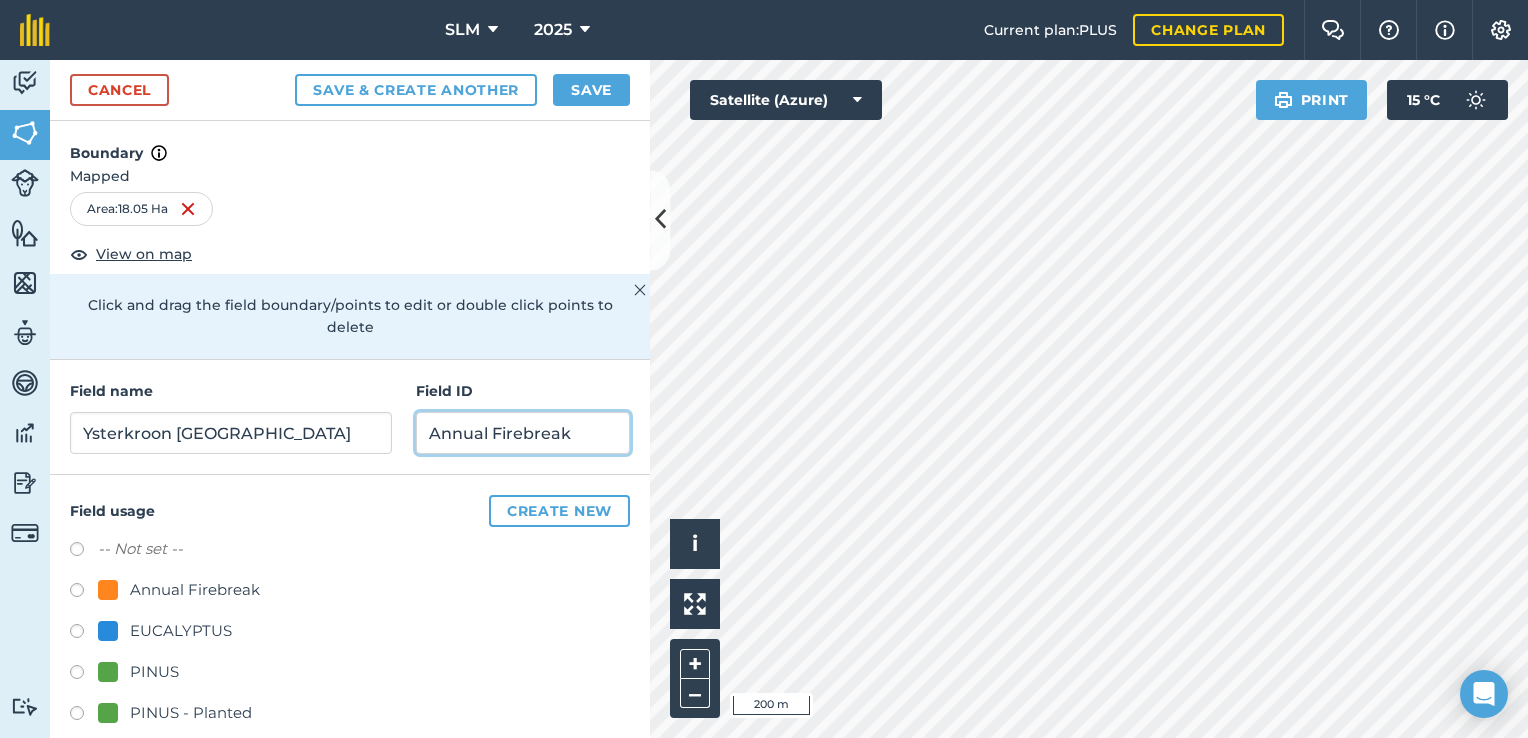 type on "Annual Firebreak" 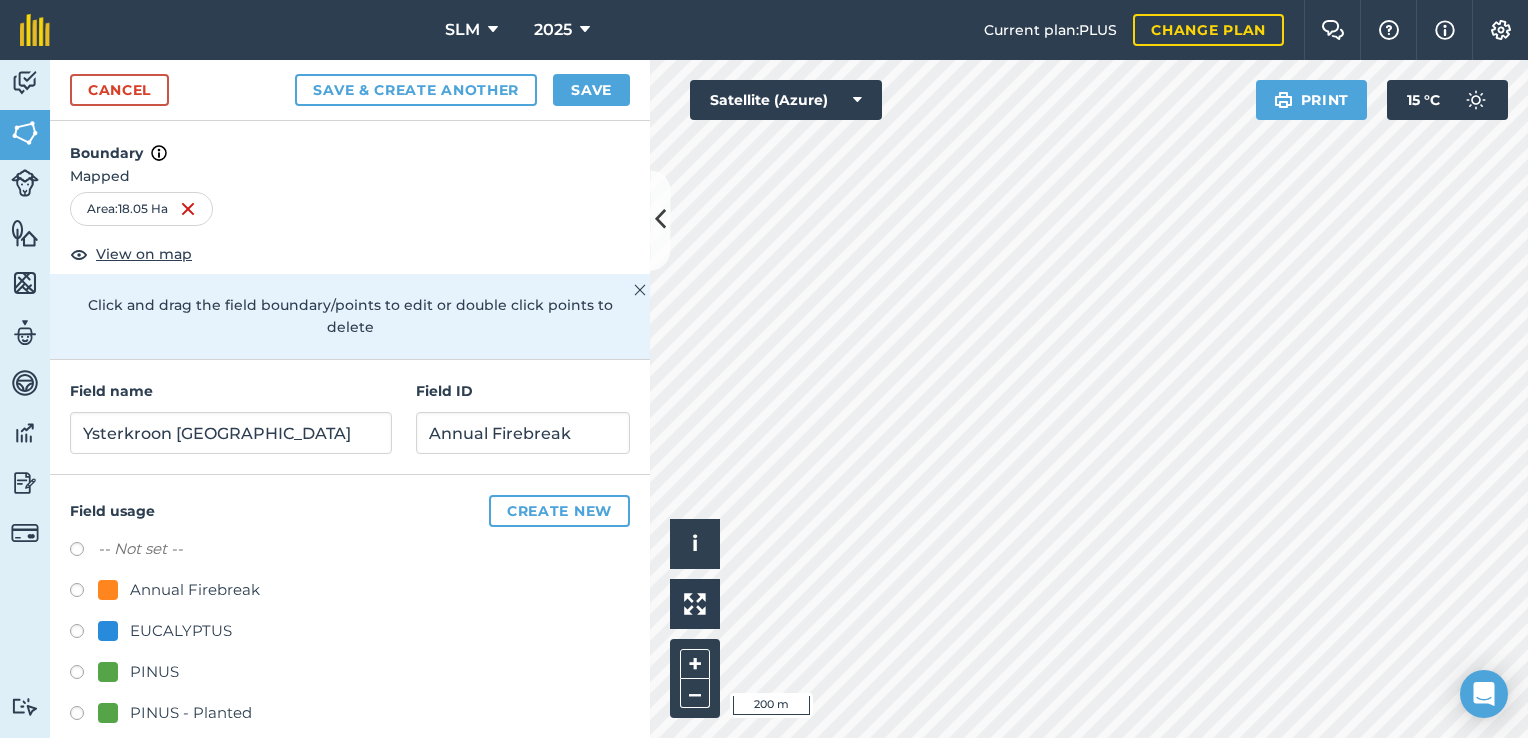 click at bounding box center [84, 593] 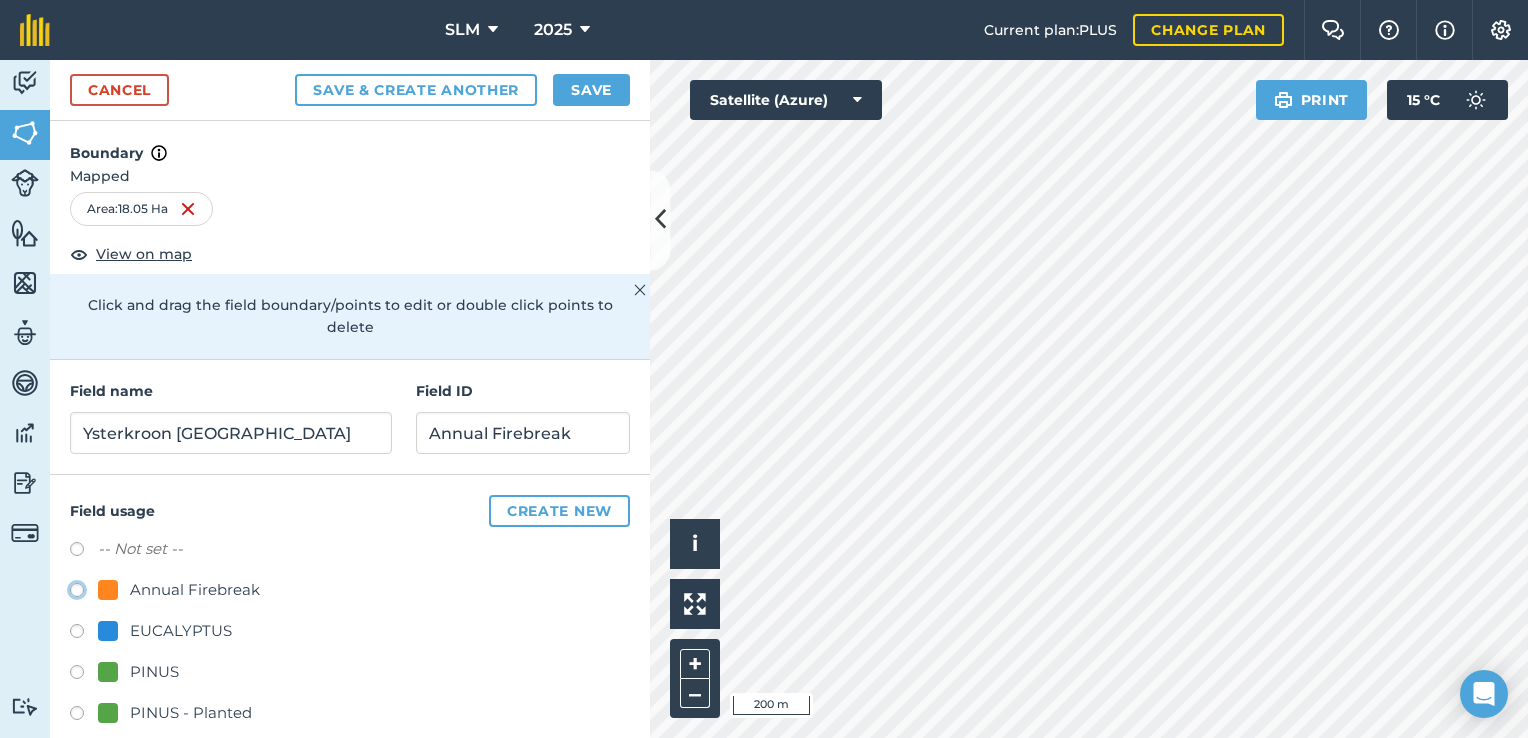 click on "Annual Firebreak" at bounding box center [-9923, 589] 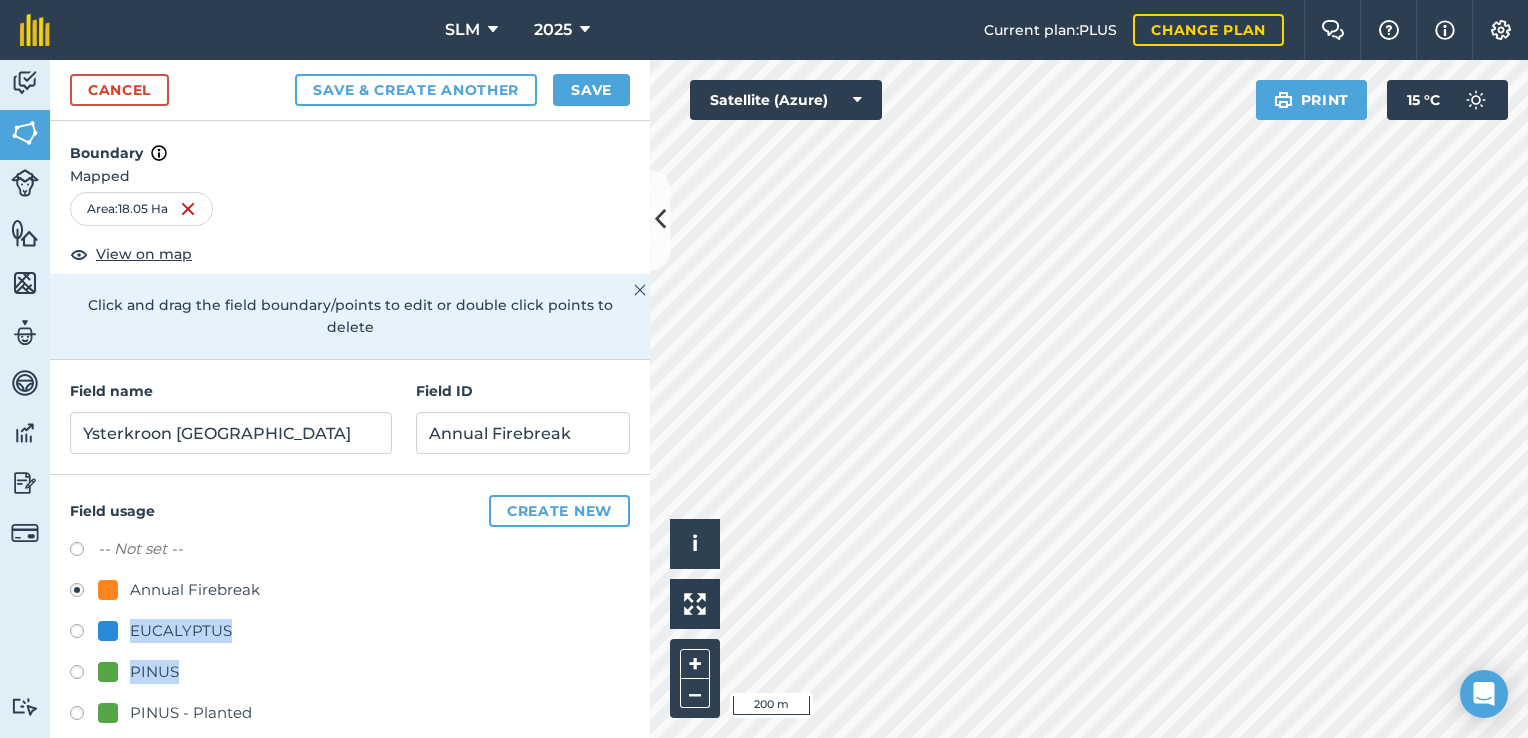 drag, startPoint x: 419, startPoint y: 643, endPoint x: 312, endPoint y: 597, distance: 116.46888 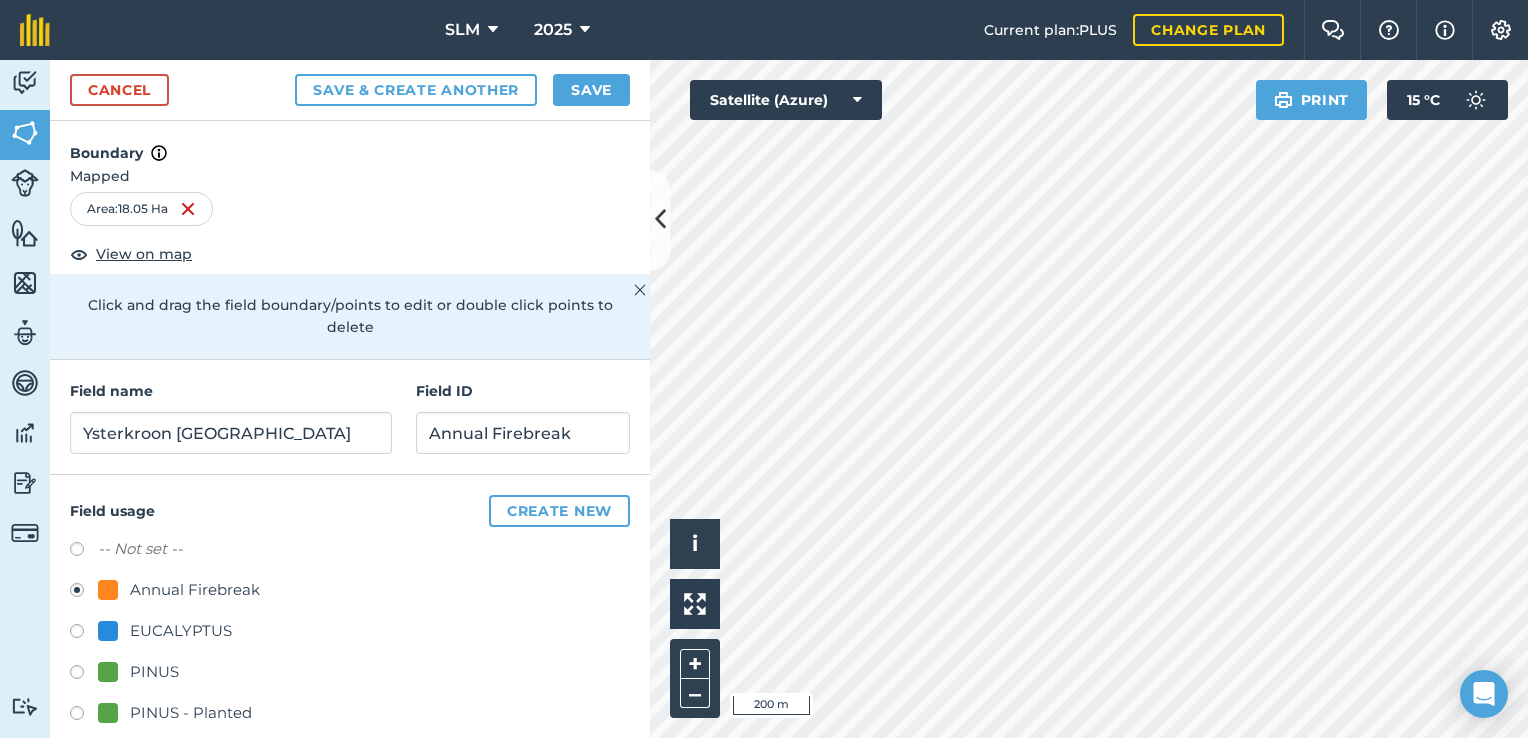 click at bounding box center (84, 593) 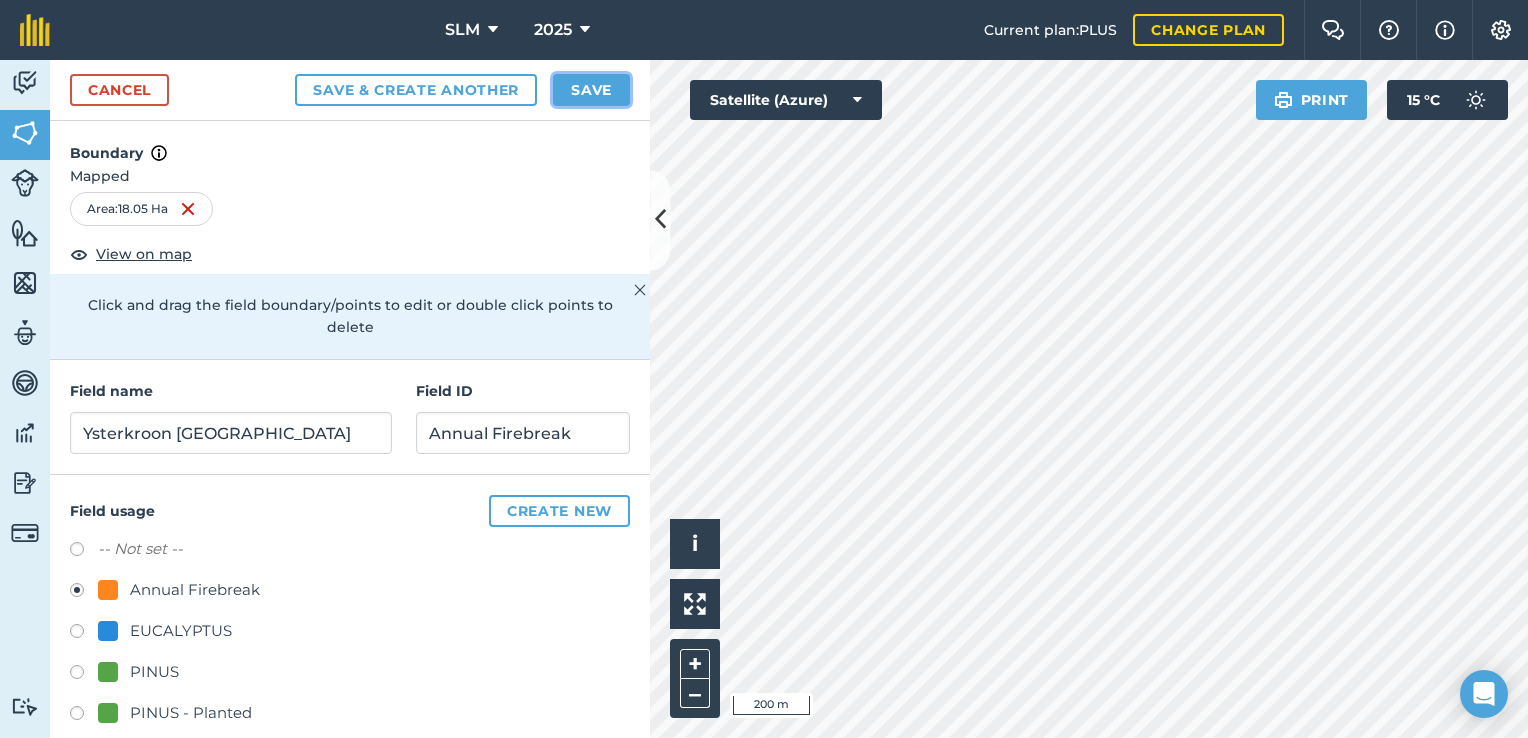 click on "Save" at bounding box center [591, 90] 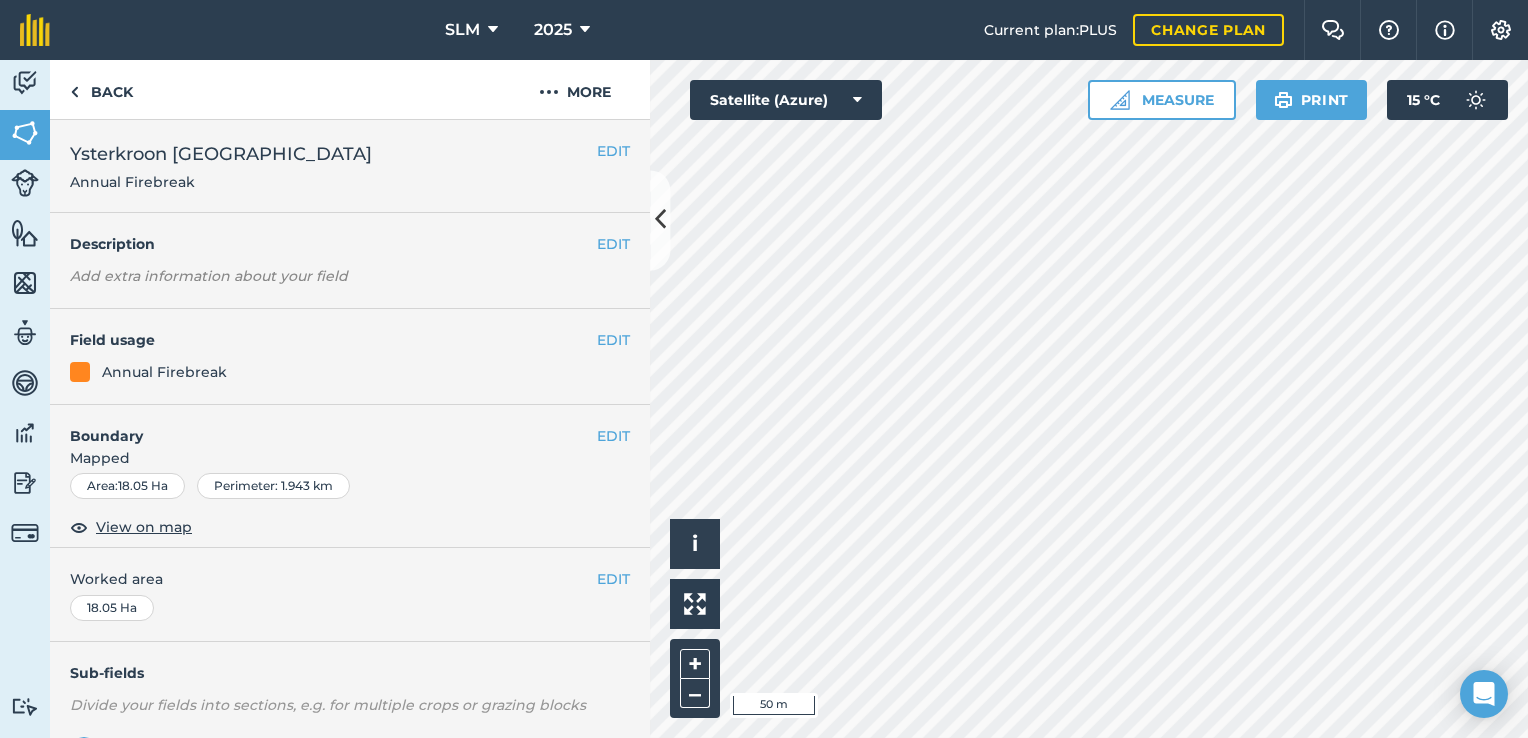 click on "SLM 2025 Current plan :  PLUS   Change plan Farm Chat Help Info Settings SLM  -  2025 Reproduced with the permission of  Microsoft Printed on  [DATE] Field usages No usage set Annual Firebreak EUCALYPTUS PINUS PINUS - Planted  PINUS - Planted 2025 PINUS - UNPLANTED Activity Fields Livestock Features Maps Team Vehicles Data Reporting Billing Tutorials Tutorials   Back   More EDIT Ysterkroon [GEOGRAPHIC_DATA] Annual Firebreak EDIT Description Add extra information about your field EDIT Field usage Annual Firebreak EDIT Boundary   Mapped Area :  18.05   Ha Perimeter :   1.943   km   View on map EDIT Worked area 18.05   Ha Sub-fields   Divide your fields into sections, e.g. for multiple crops or grazing blocks   Add sub-fields Add field job Add note   Field Health To-Do Field History Reports There are no outstanding tasks for this field. Click to start drawing i © 2025 TomTom, Microsoft 50 m + – Satellite (Azure) Measure Print 15   ° C" at bounding box center [764, 369] 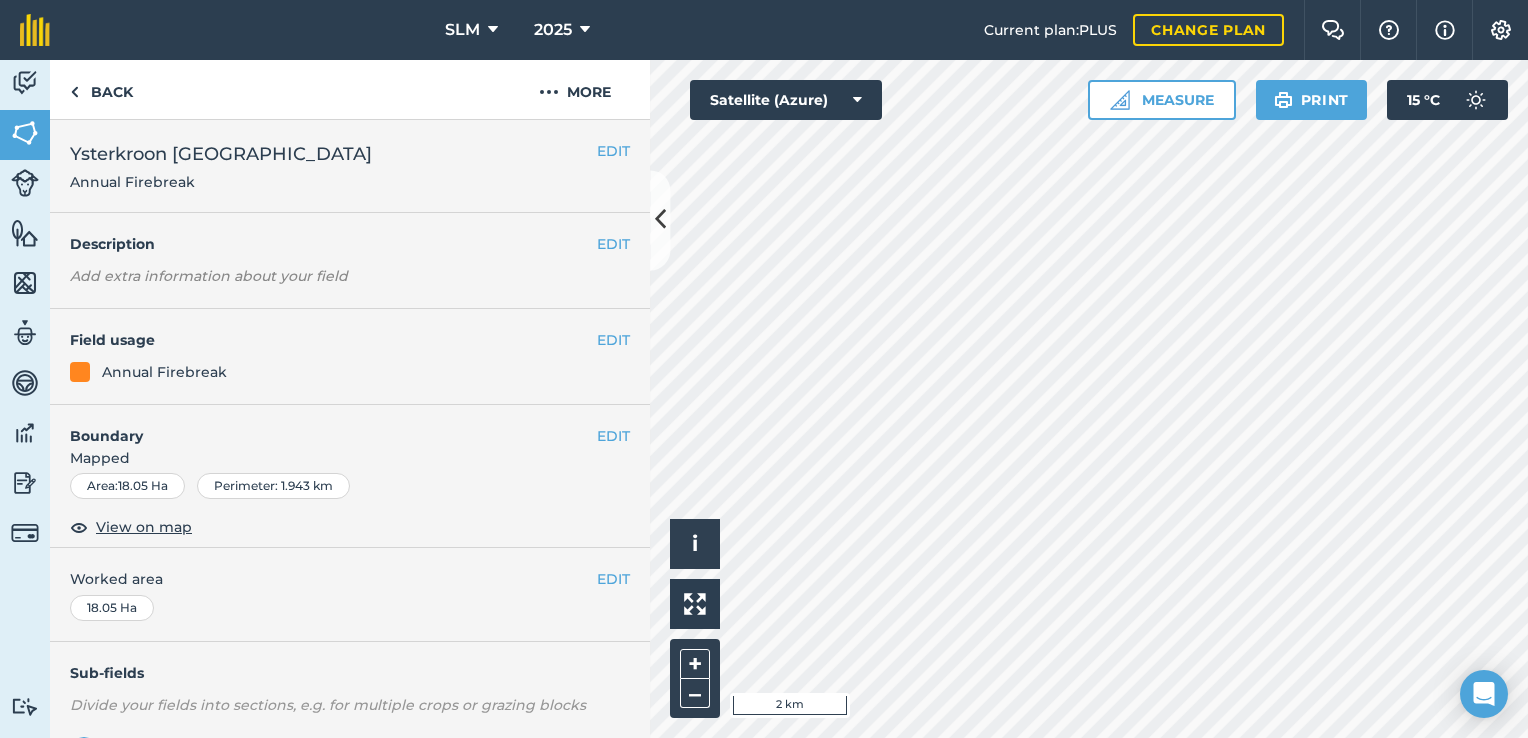 click on "SLM 2025 Current plan :  PLUS   Change plan Farm Chat Help Info Settings SLM  -  2025 Reproduced with the permission of  Microsoft Printed on  [DATE] Field usages No usage set Annual Firebreak EUCALYPTUS PINUS PINUS - Planted  PINUS - Planted 2025 PINUS - UNPLANTED Activity Fields Livestock Features Maps Team Vehicles Data Reporting Billing Tutorials Tutorials   Back   More EDIT Ysterkroon [GEOGRAPHIC_DATA] Annual Firebreak EDIT Description Add extra information about your field EDIT Field usage Annual Firebreak EDIT Boundary   Mapped Area :  18.05   Ha Perimeter :   1.943   km   View on map EDIT Worked area 18.05   Ha Sub-fields   Divide your fields into sections, e.g. for multiple crops or grazing blocks   Add sub-fields Add field job Add note   Field Health To-Do Field History Reports There are no outstanding tasks for this field. Click to start drawing i © 2025 TomTom, Microsoft 2 km + – Satellite (Azure) Measure Print 15   ° C" at bounding box center (764, 369) 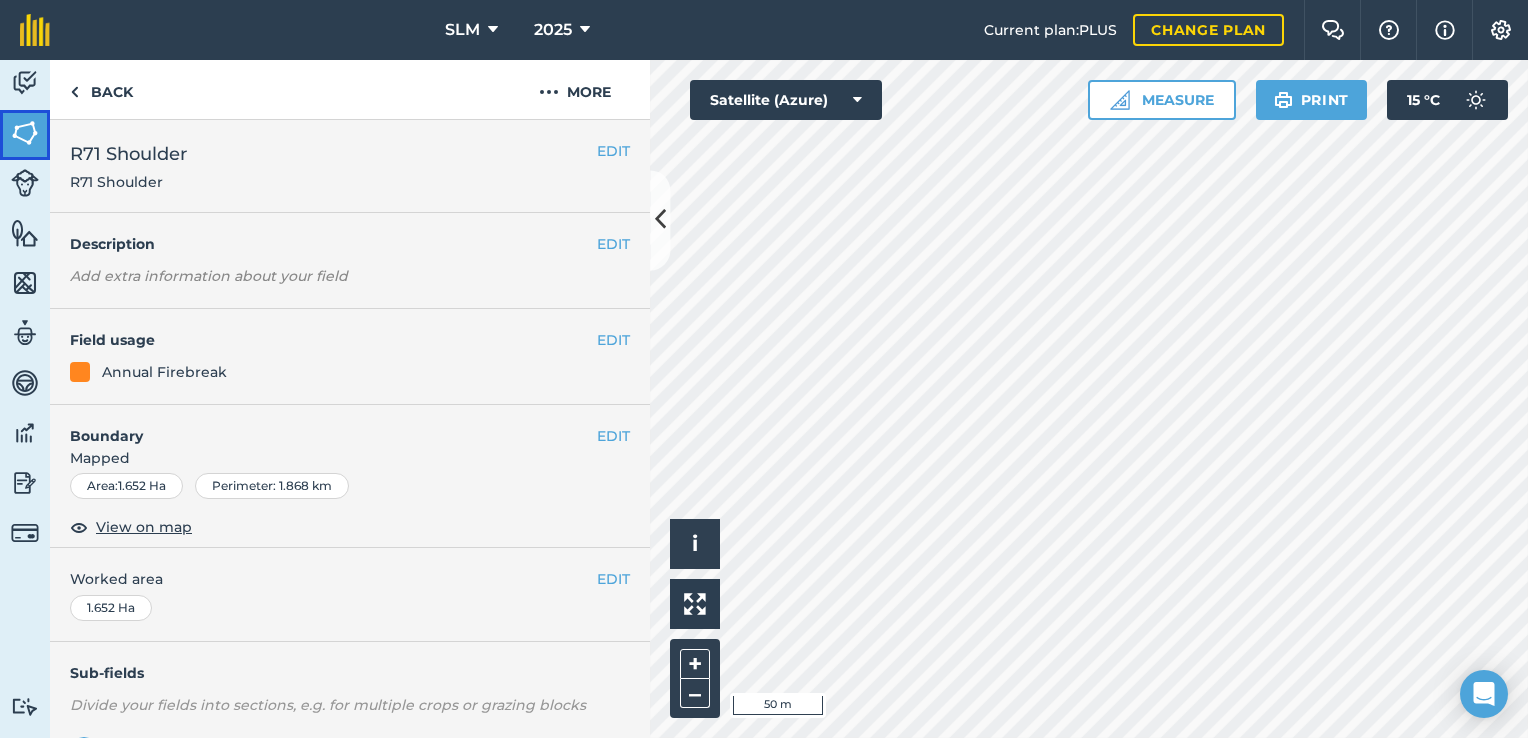 click at bounding box center (25, 133) 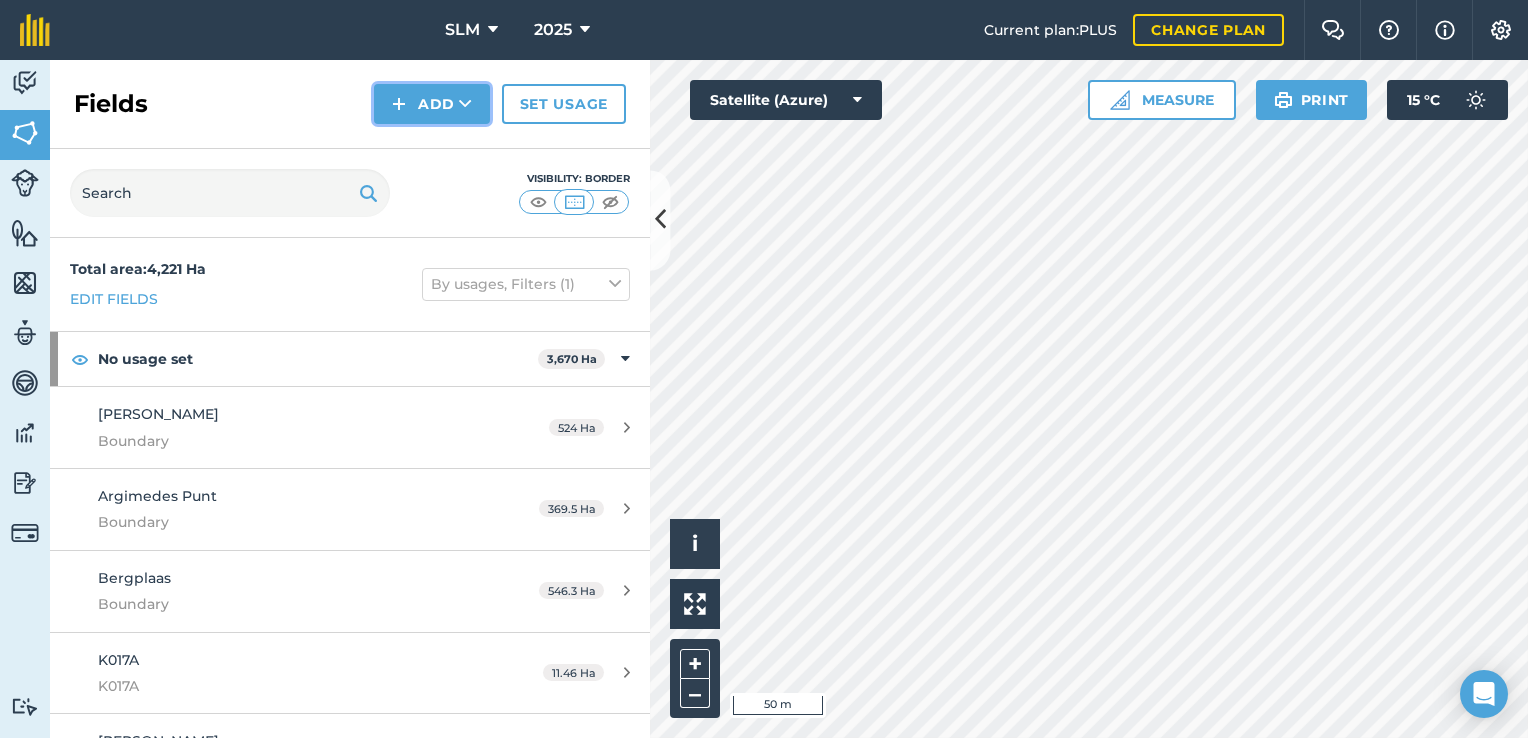 click at bounding box center (465, 104) 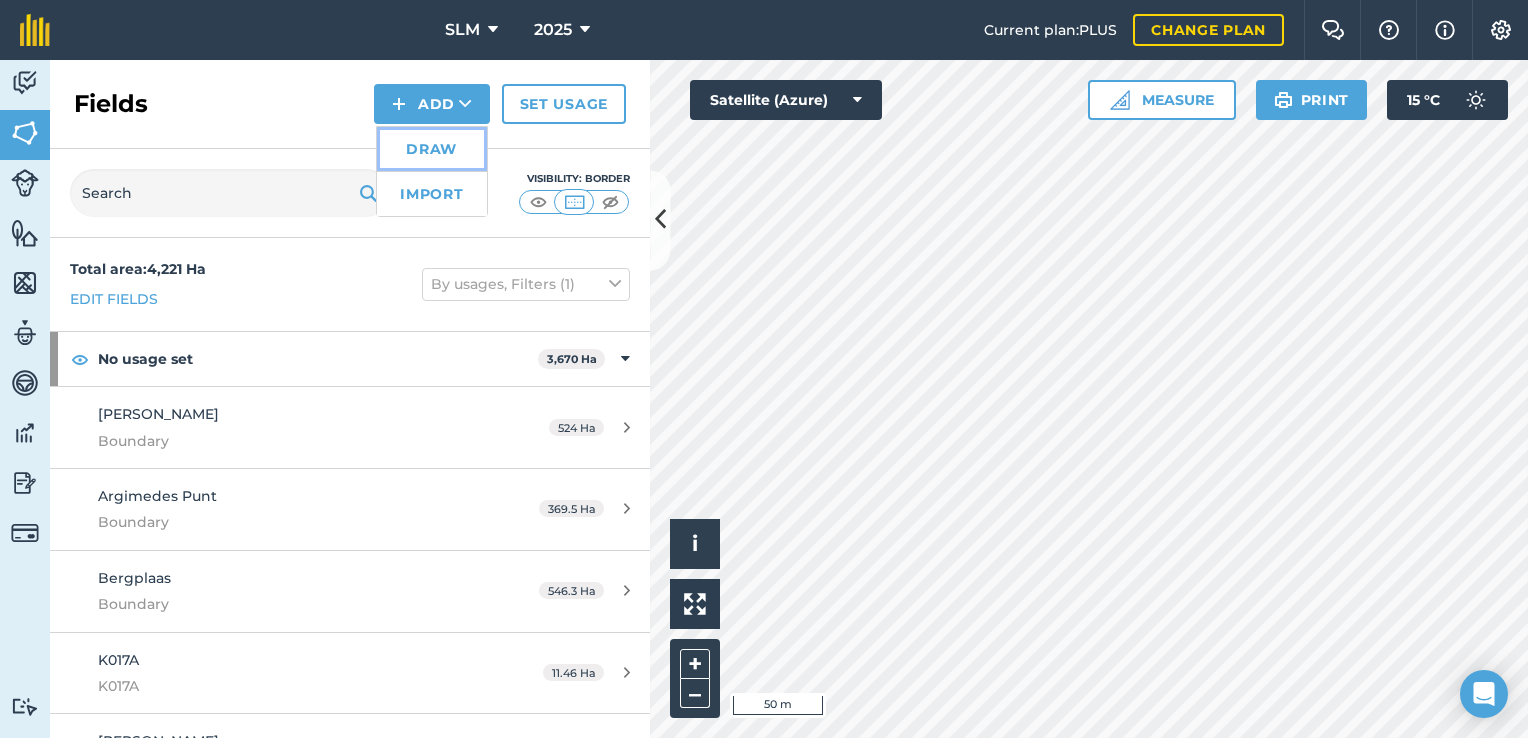 click on "Draw" at bounding box center (432, 149) 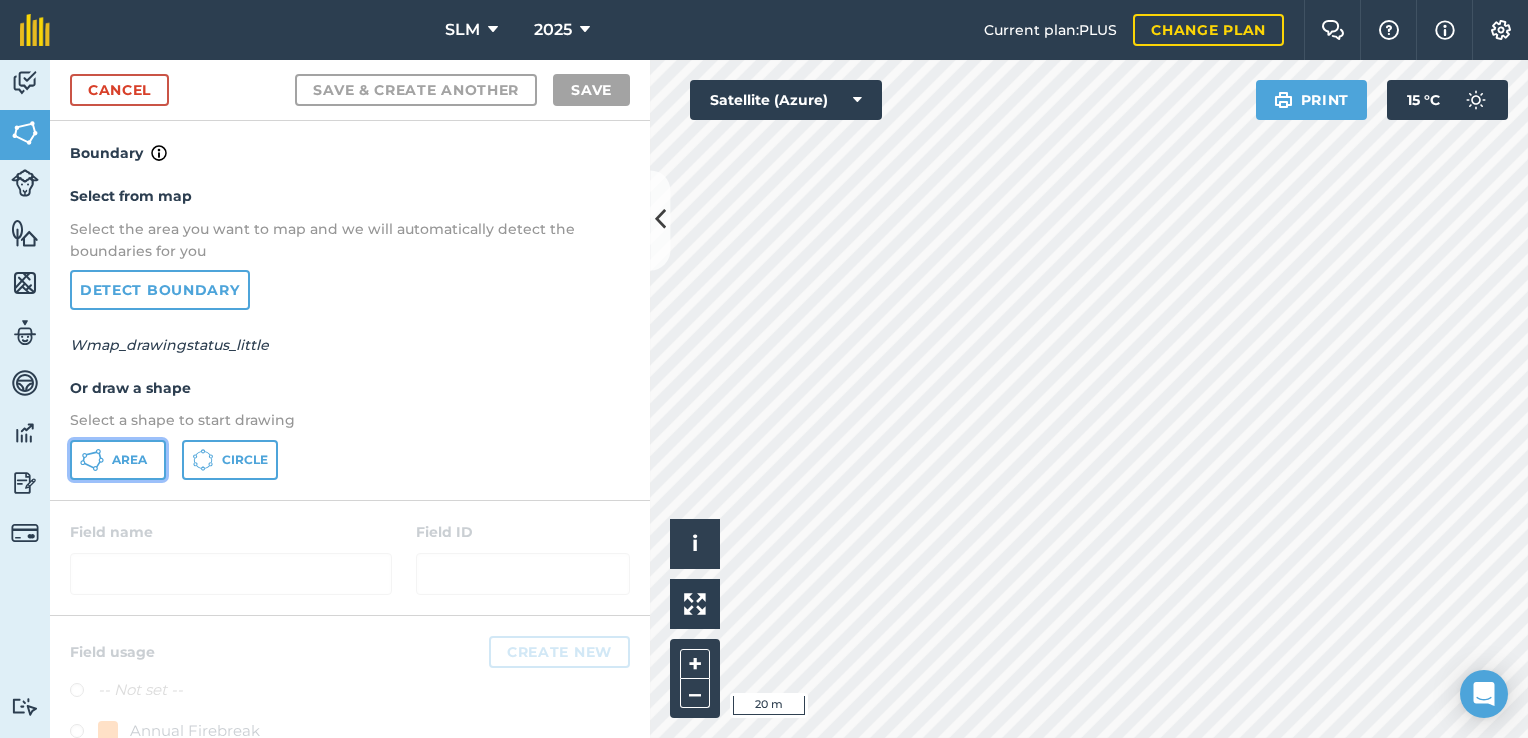 click on "Area" at bounding box center (118, 460) 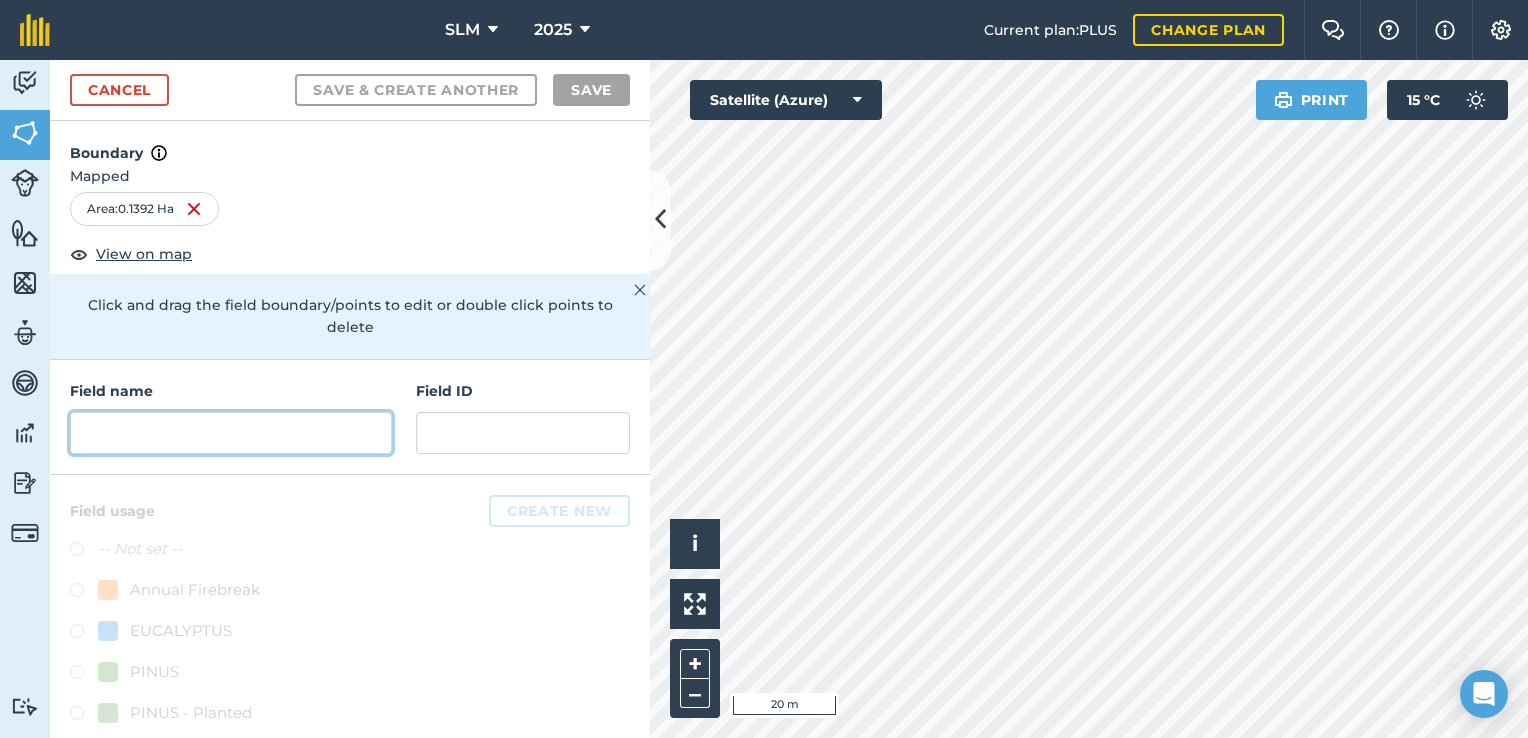 click at bounding box center (231, 433) 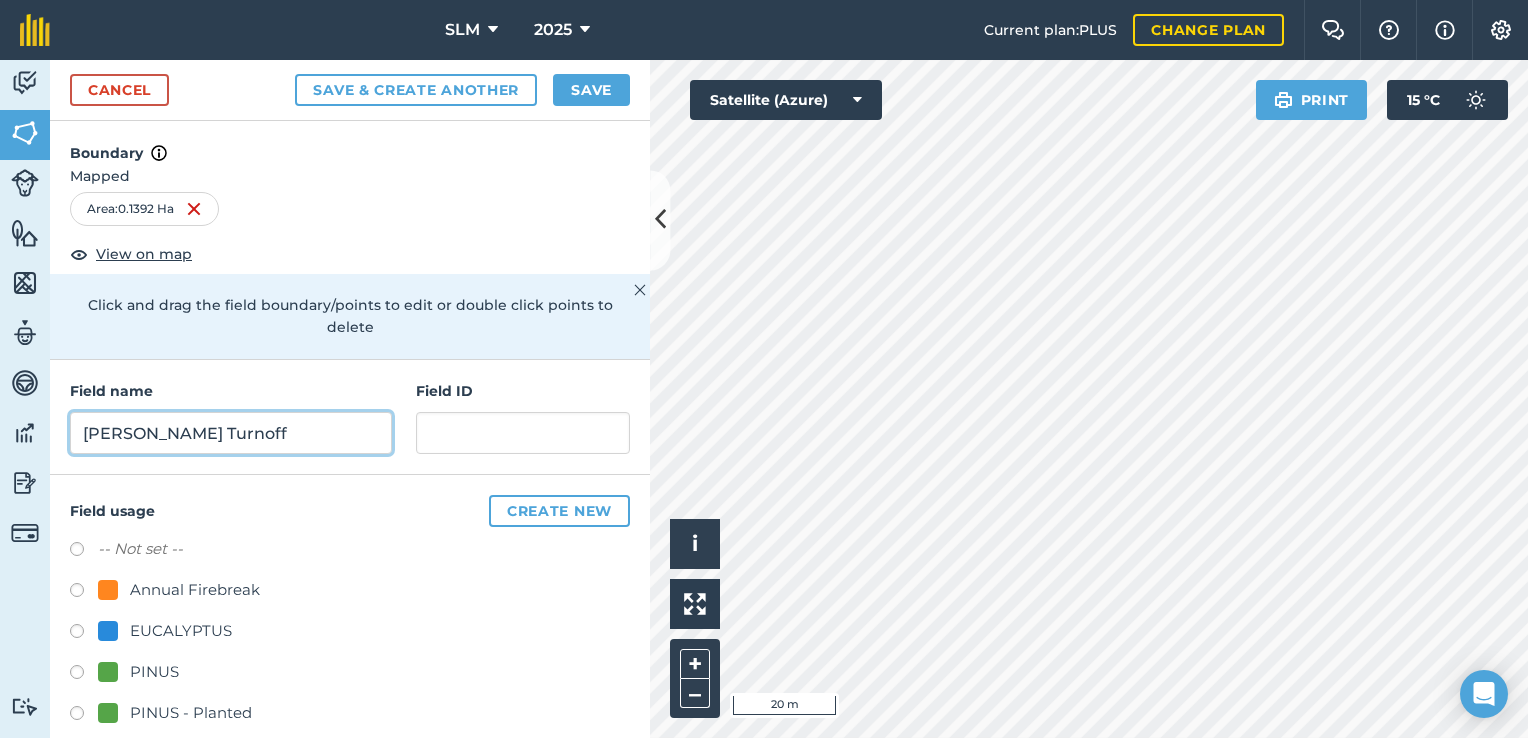 type on "[PERSON_NAME] Turnoff" 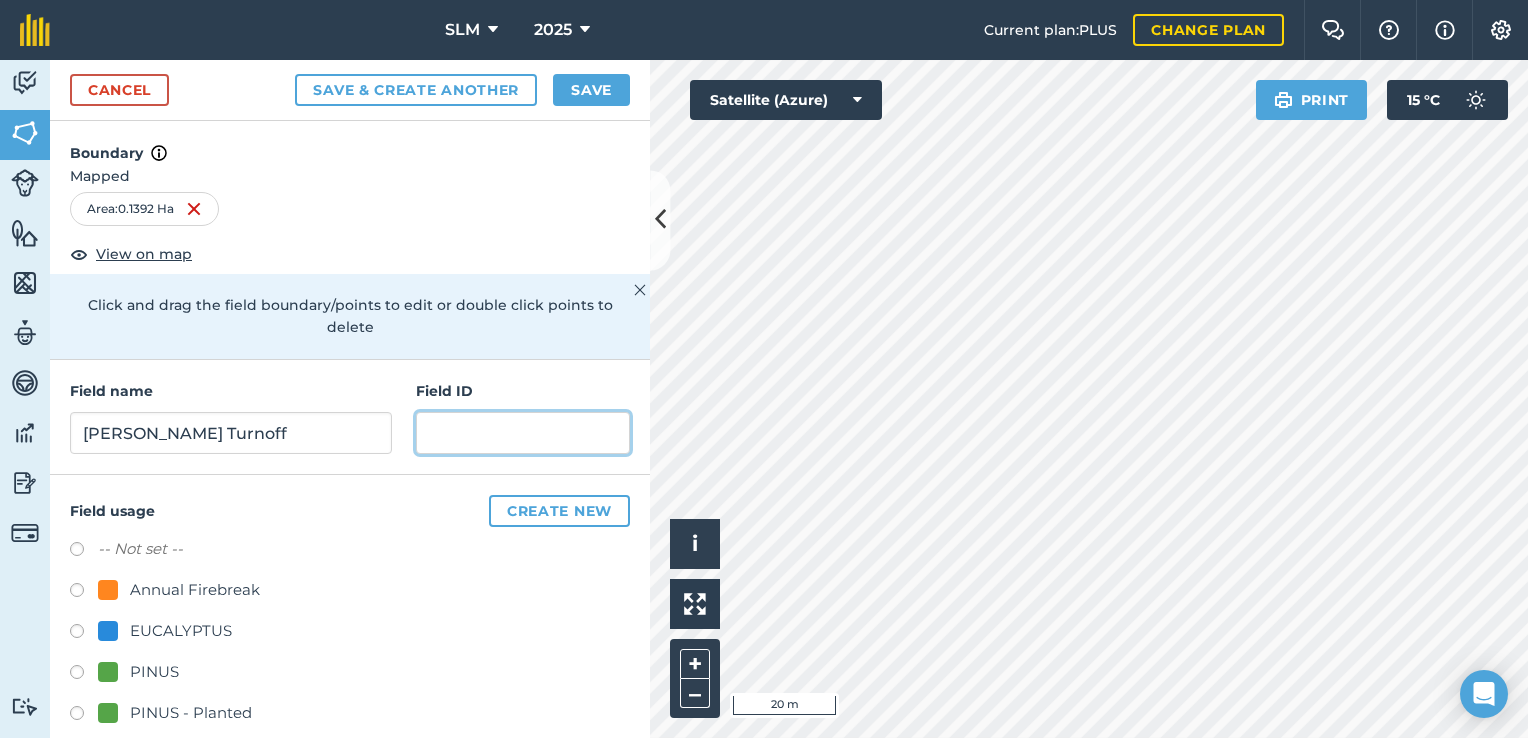 click at bounding box center (523, 433) 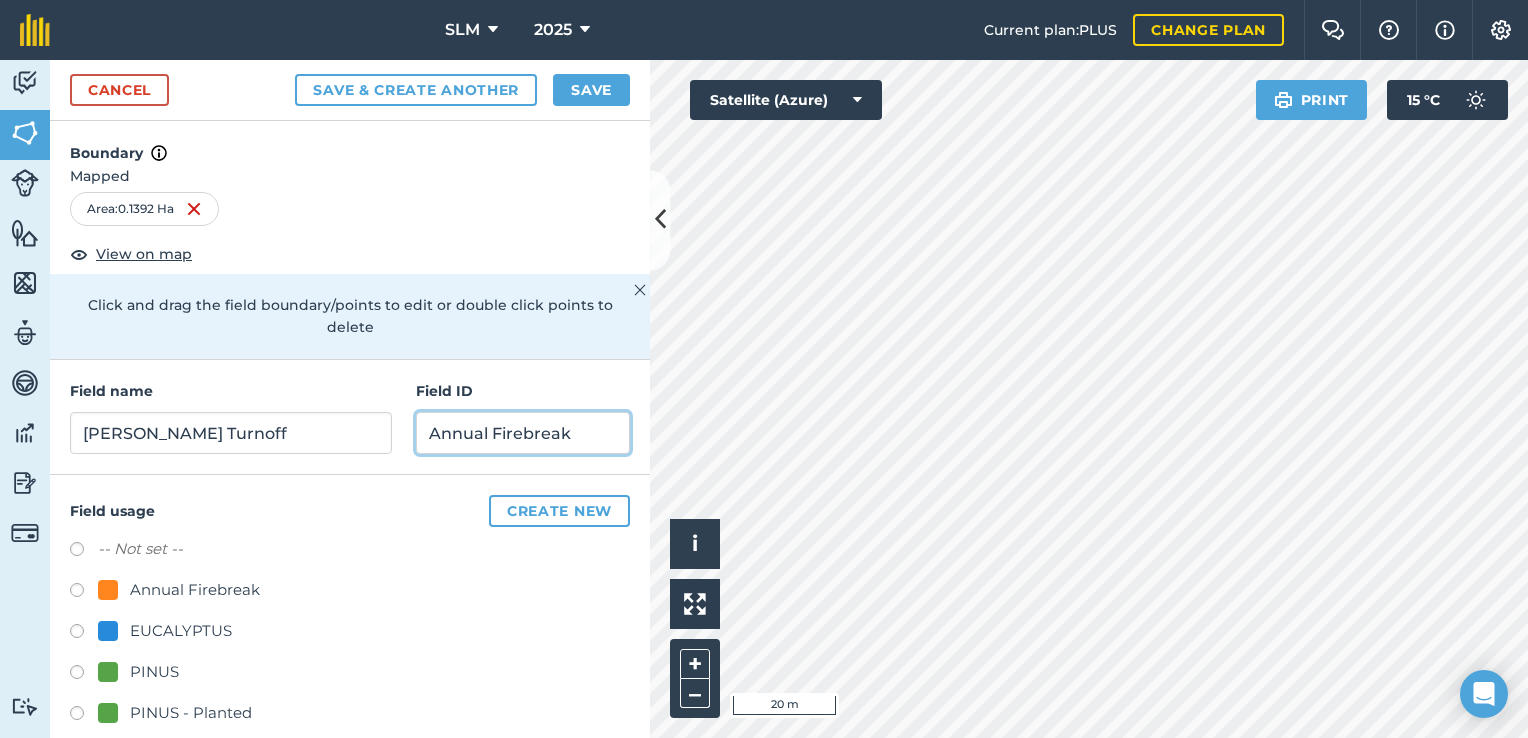 type on "Annual Firebreak" 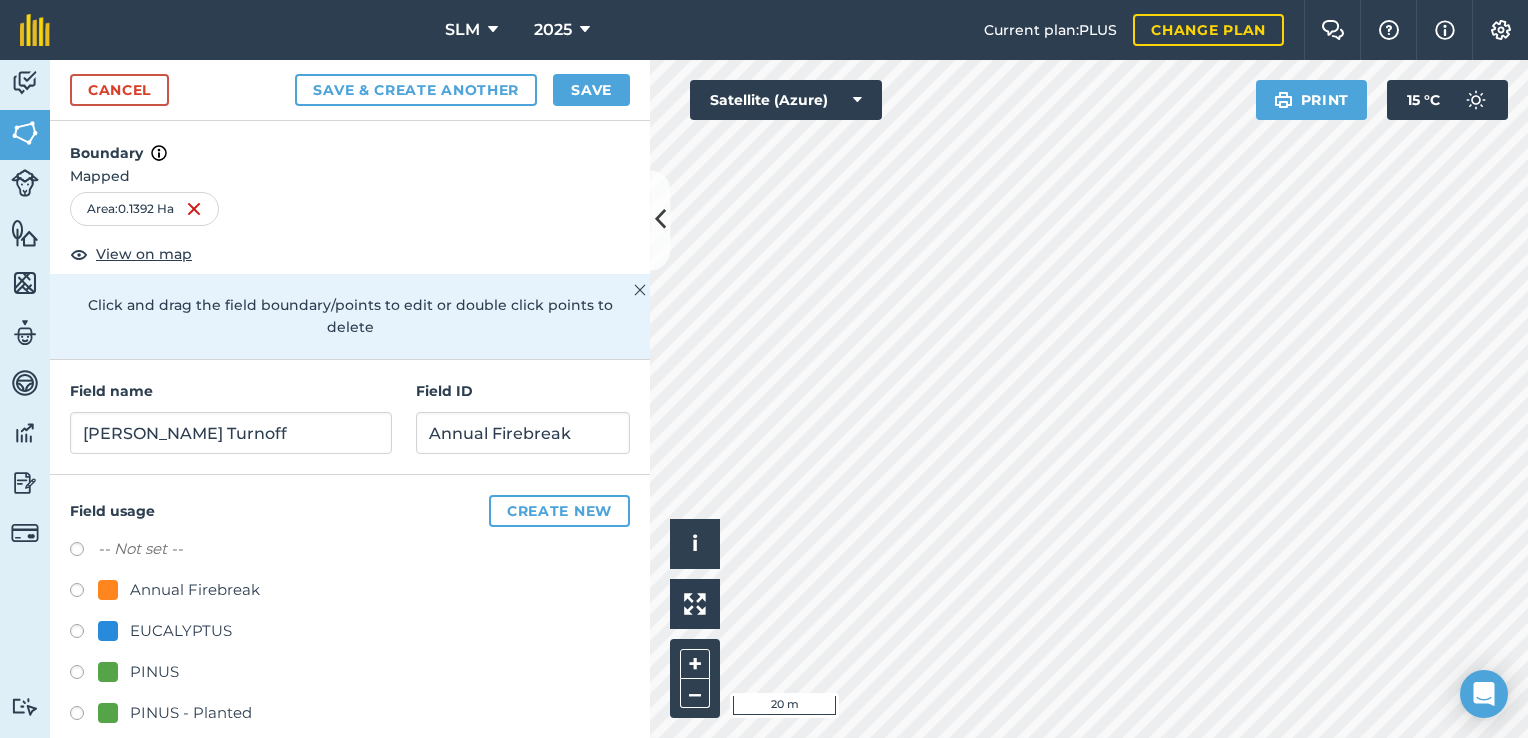click at bounding box center [84, 593] 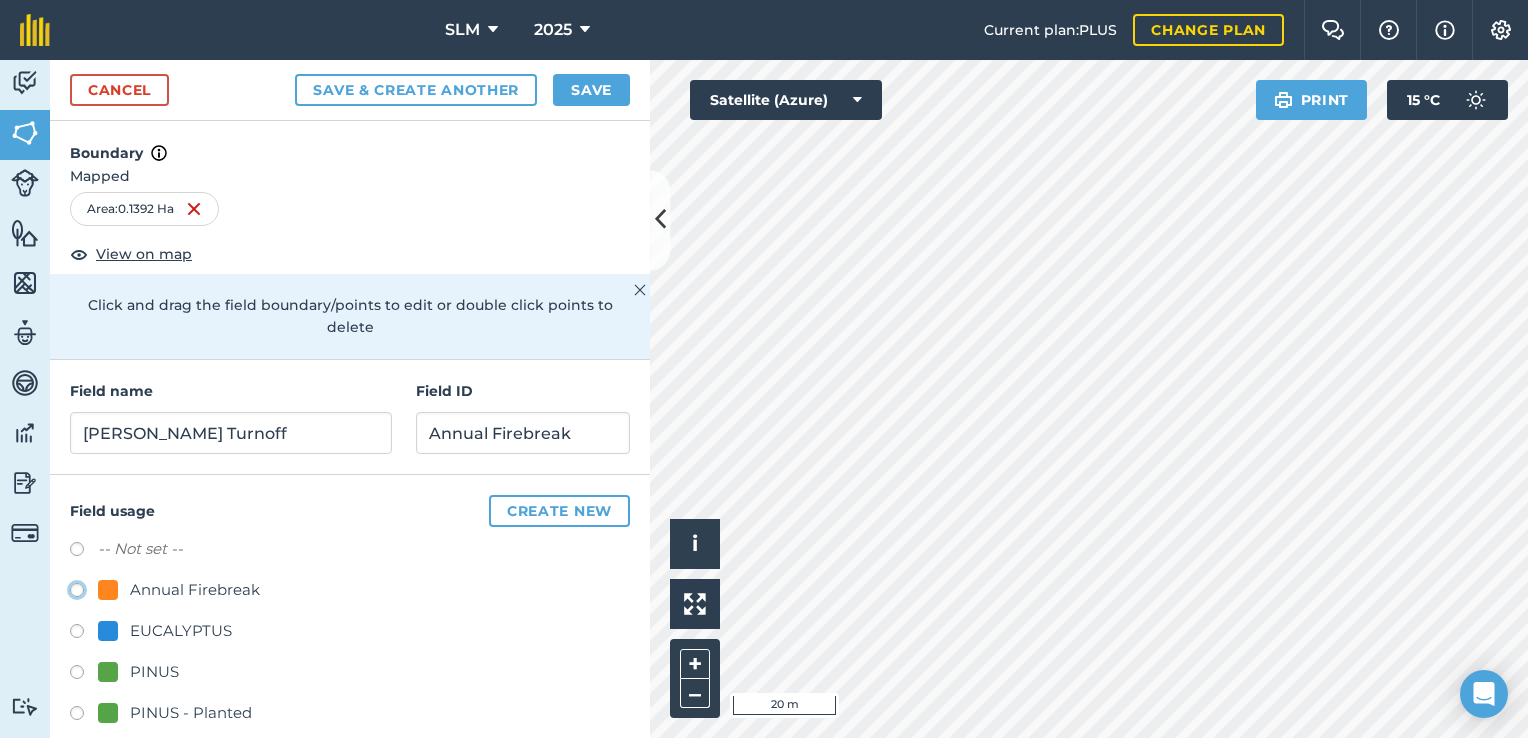 click on "Annual Firebreak" at bounding box center (-9923, 589) 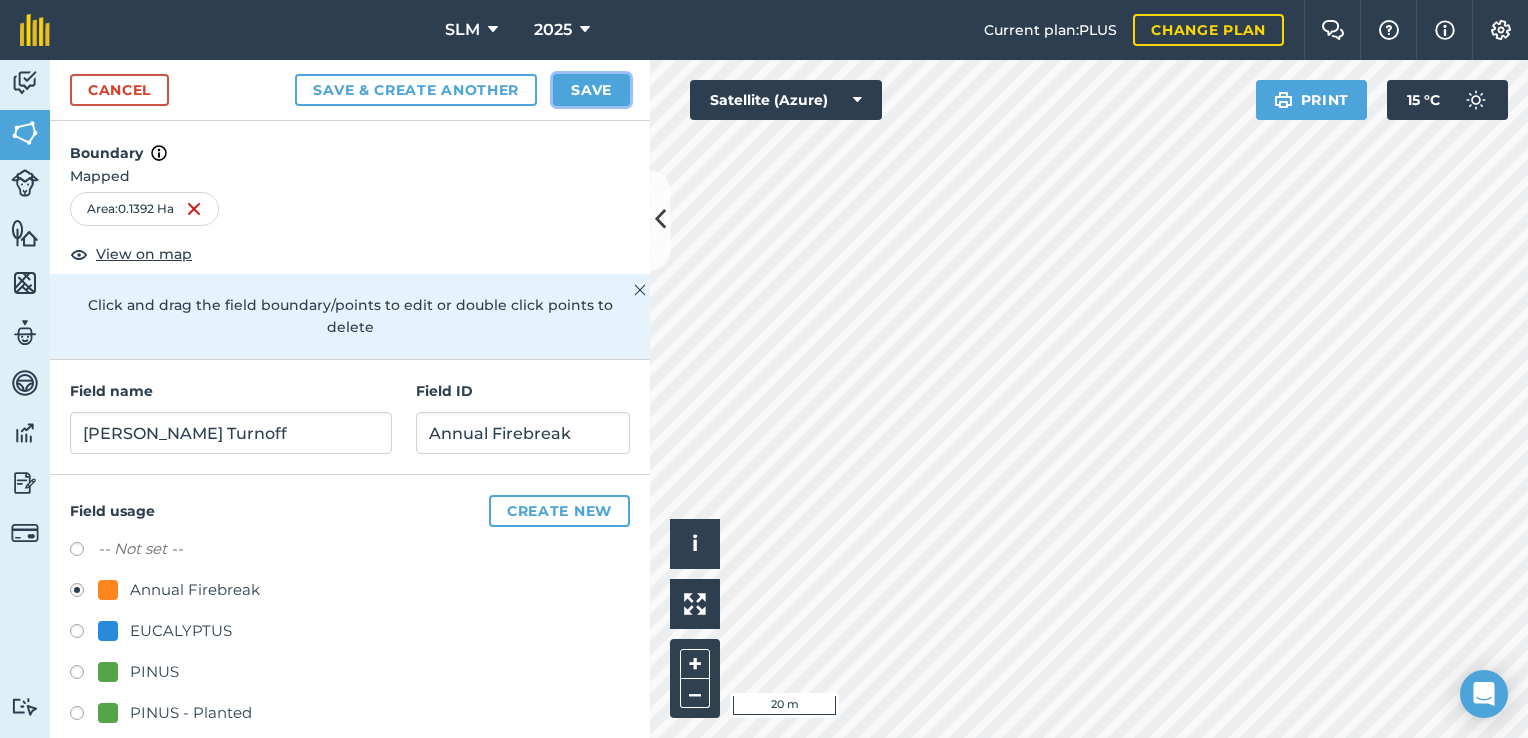 click on "Save" at bounding box center [591, 90] 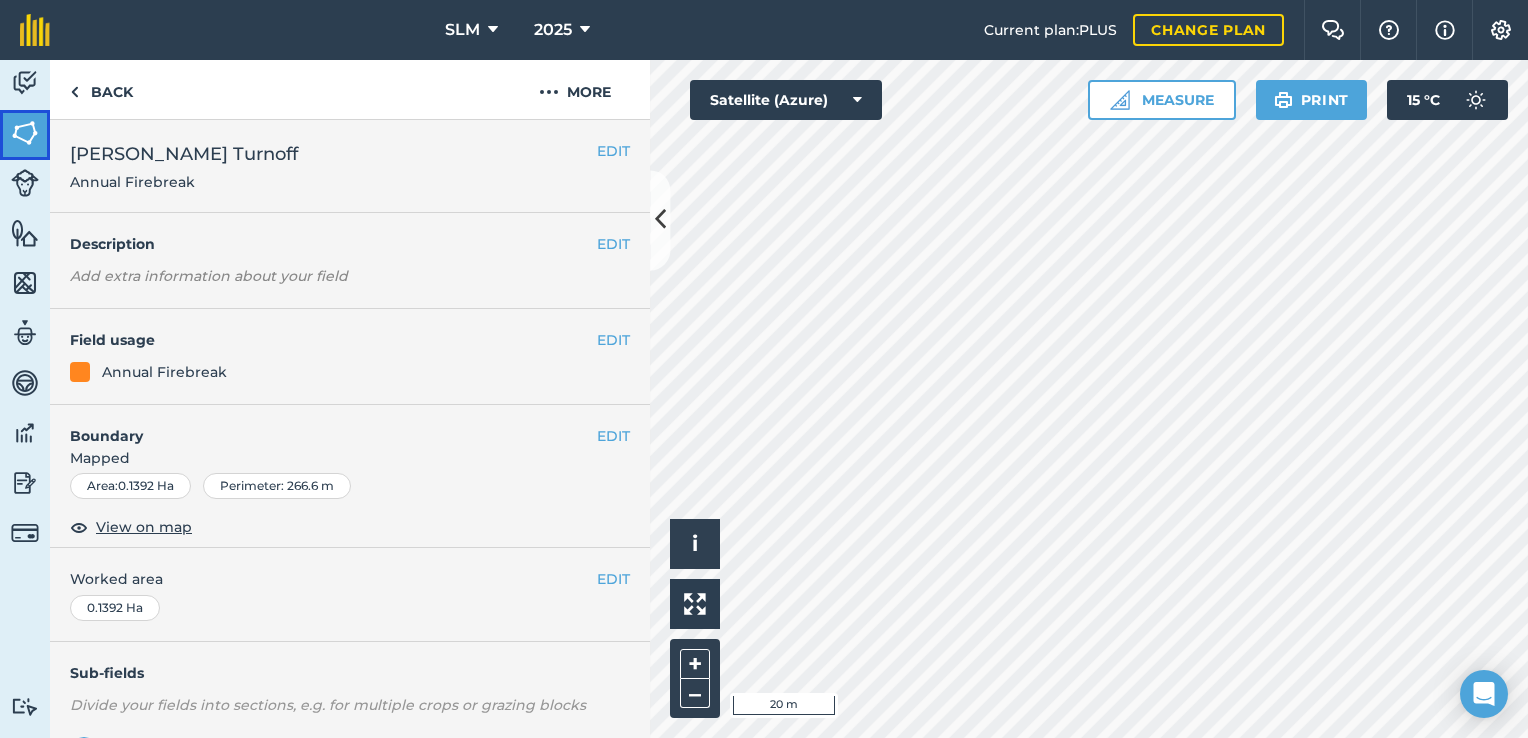 click at bounding box center (25, 133) 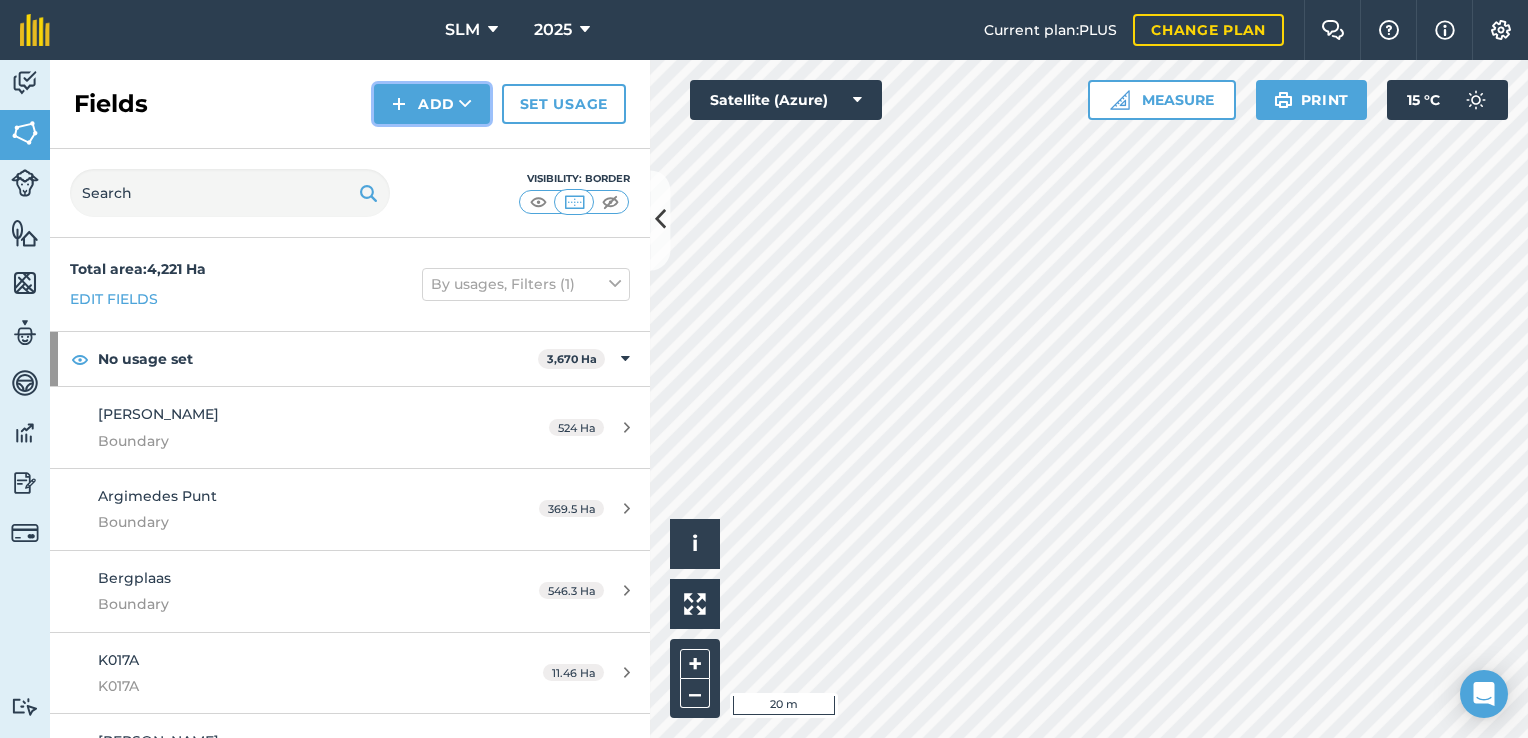 click at bounding box center [465, 104] 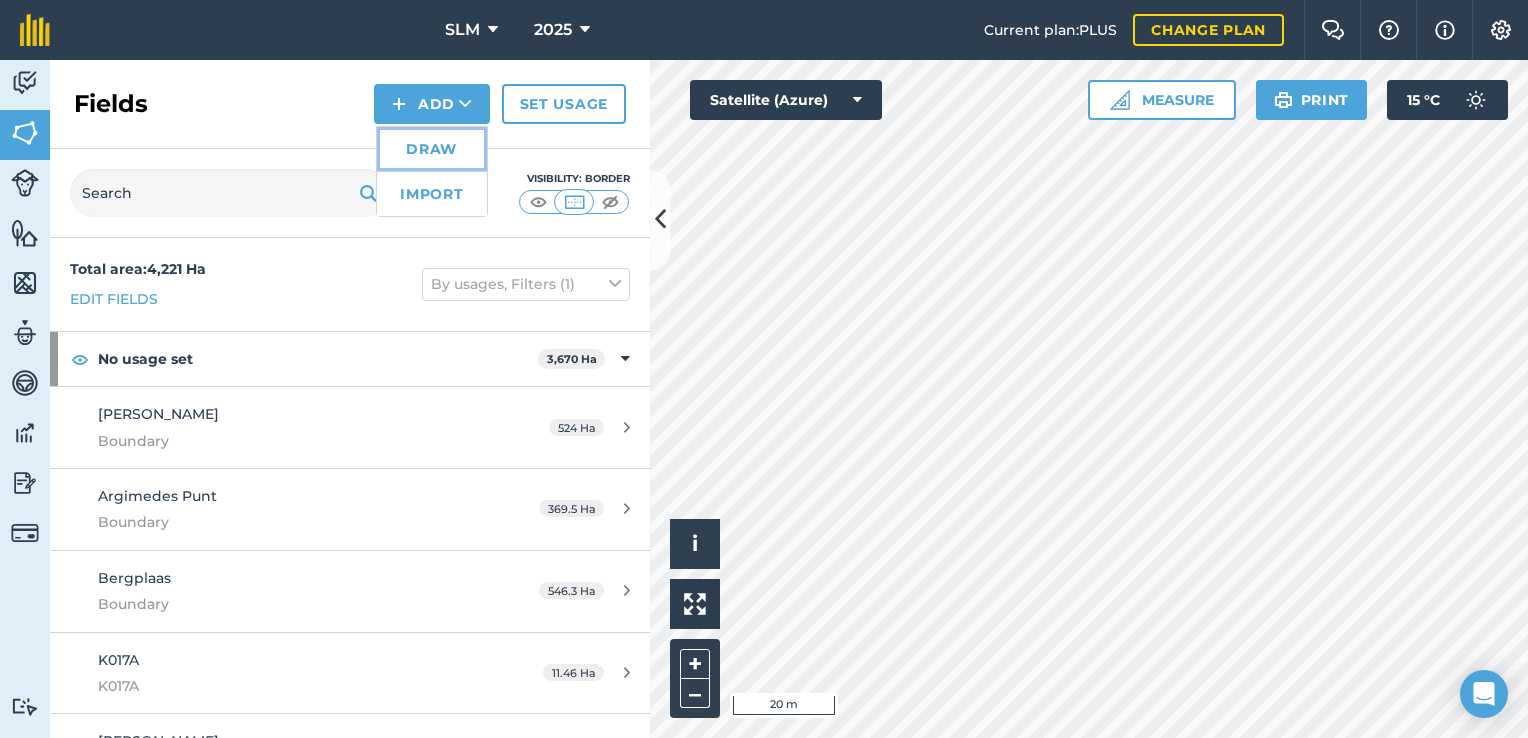 click on "Draw" at bounding box center [432, 149] 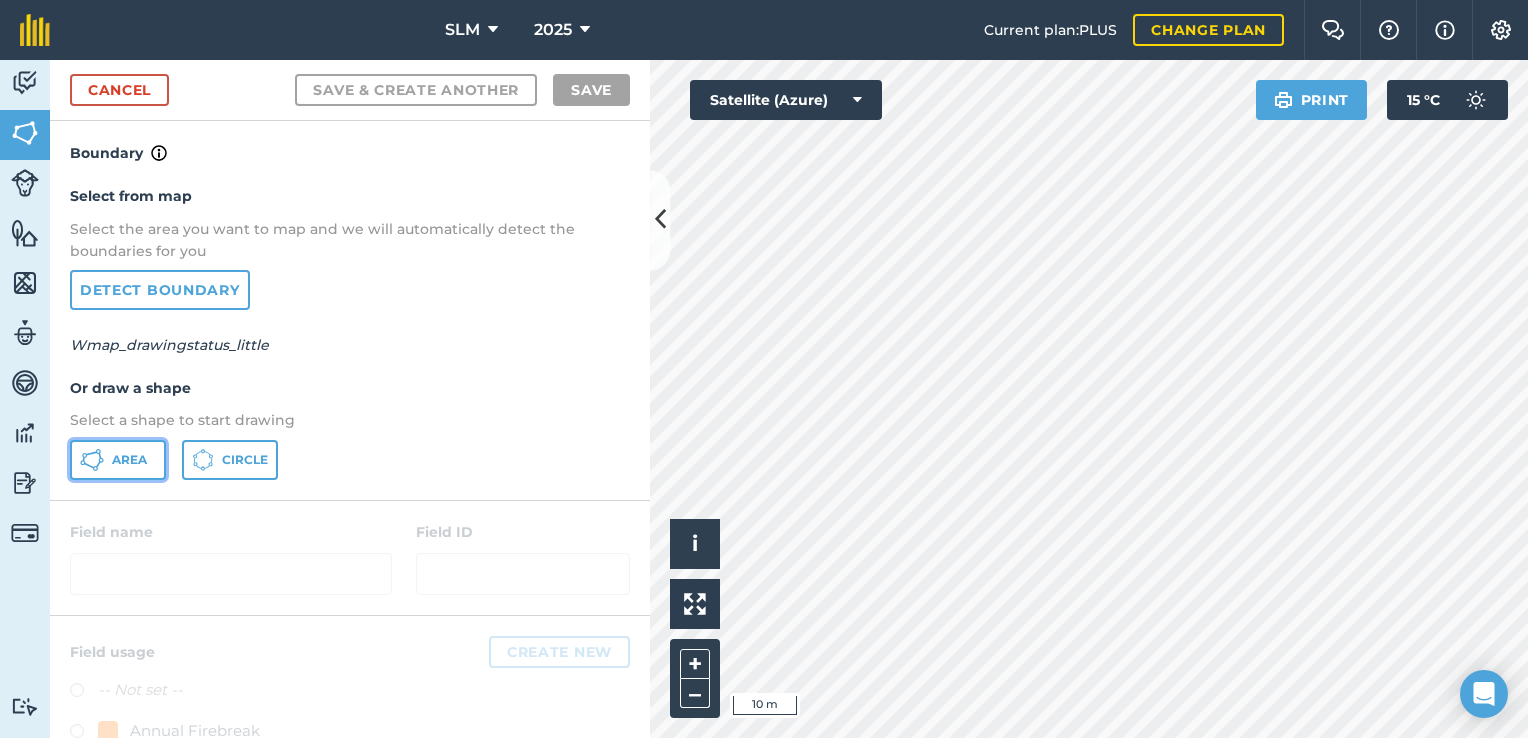 click on "Area" at bounding box center [129, 460] 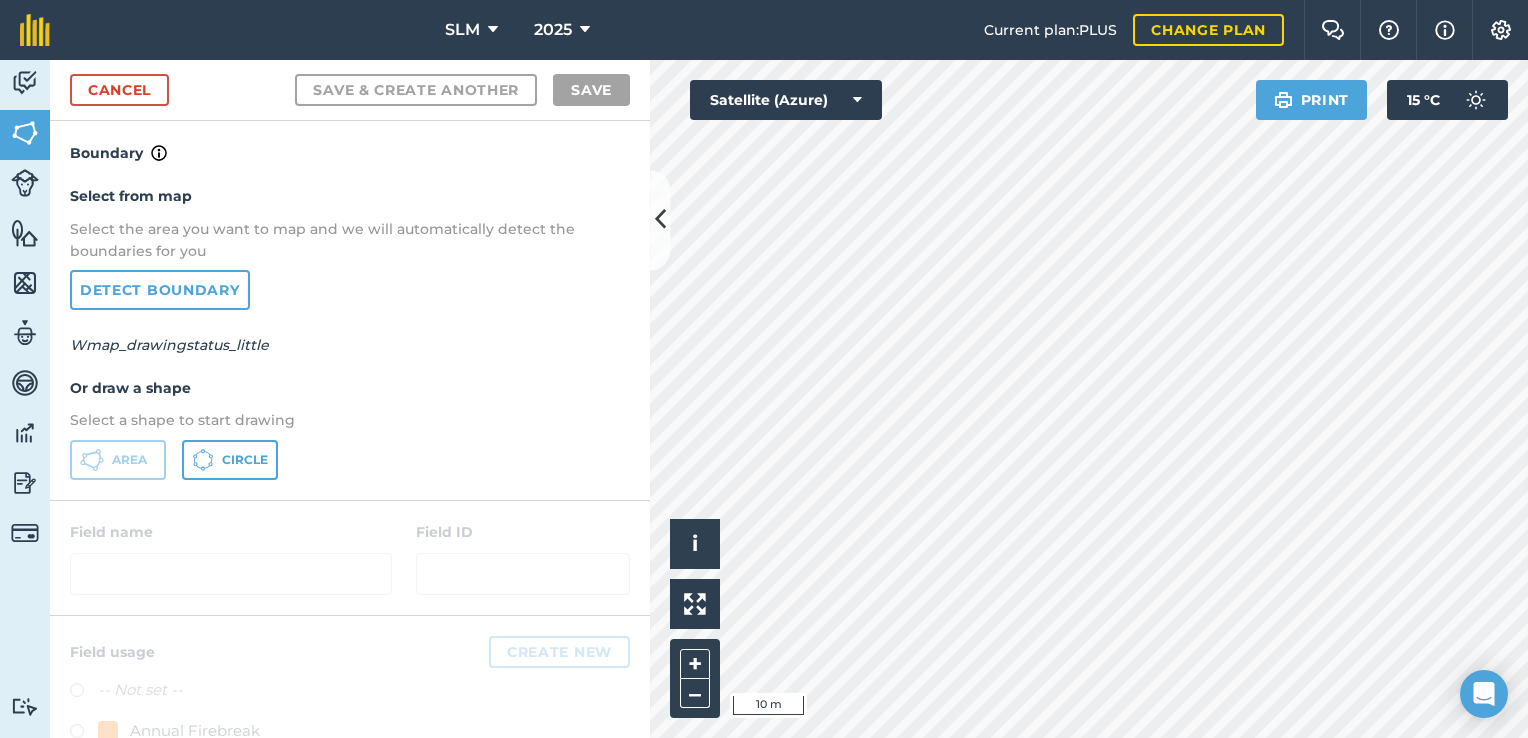 click on "SLM 2025 Current plan :  PLUS   Change plan Farm Chat Help Info Settings SLM  -  2025 Reproduced with the permission of  Microsoft Printed on  [DATE] Field usages No usage set Annual Firebreak EUCALYPTUS PINUS PINUS - Planted  PINUS - Planted 2025 PINUS - UNPLANTED Activity Fields Livestock Features Maps Team Vehicles Data Reporting Billing Tutorials Tutorials Cancel Save & Create Another Save Boundary   Select from map Select the area you want to map and we will automatically detect the boundaries for you Detect boundary Wmap_drawingstatus_little Or draw a shape Select a shape to start drawing Area Circle Field name Field ID Field usage   Create new -- Not set -- Annual Firebreak EUCALYPTUS PINUS PINUS - Planted  PINUS - Planted 2025 PINUS - UNPLANTED Click to start drawing i © 2025 TomTom, Microsoft 10 m + – Satellite (Azure) Print 15   ° C" at bounding box center (764, 369) 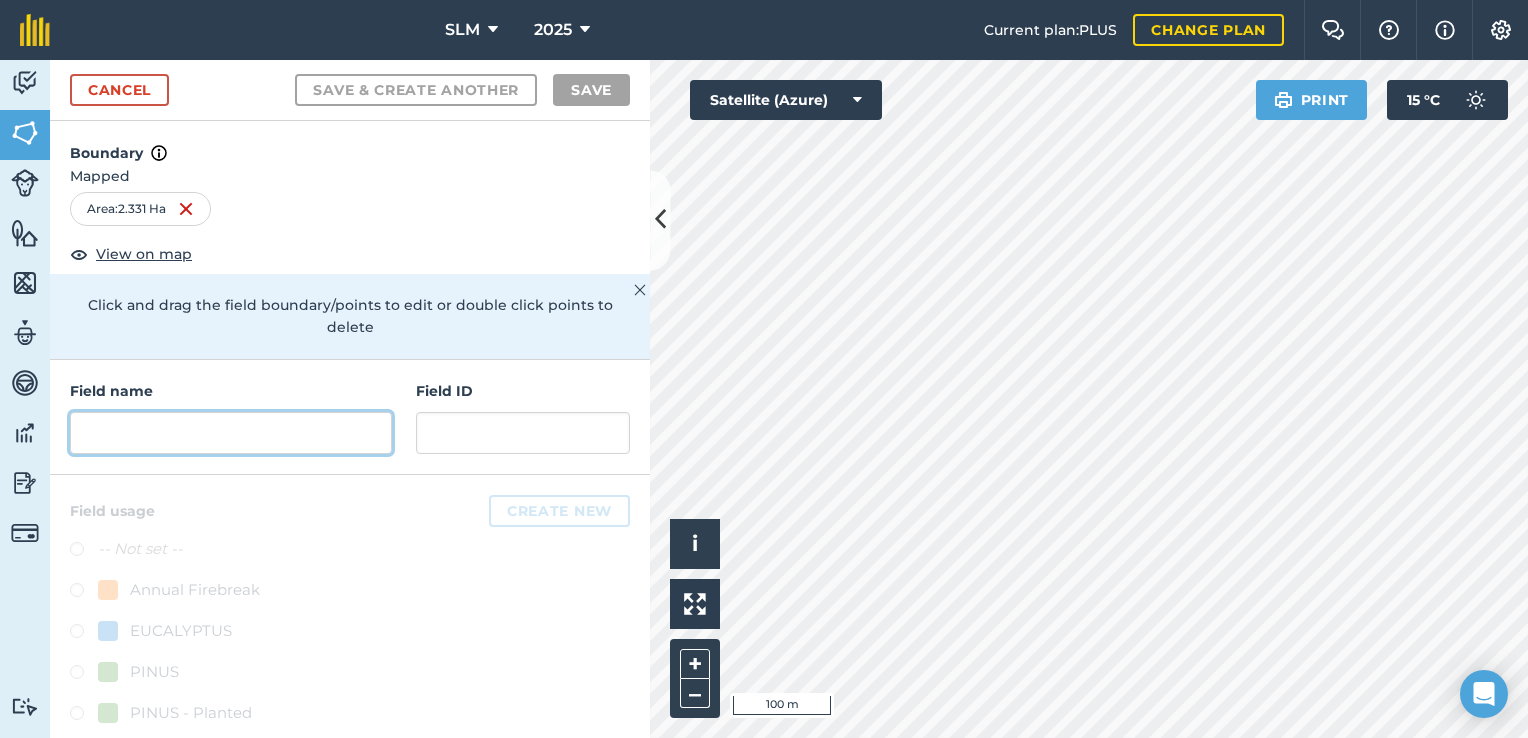 click at bounding box center [231, 433] 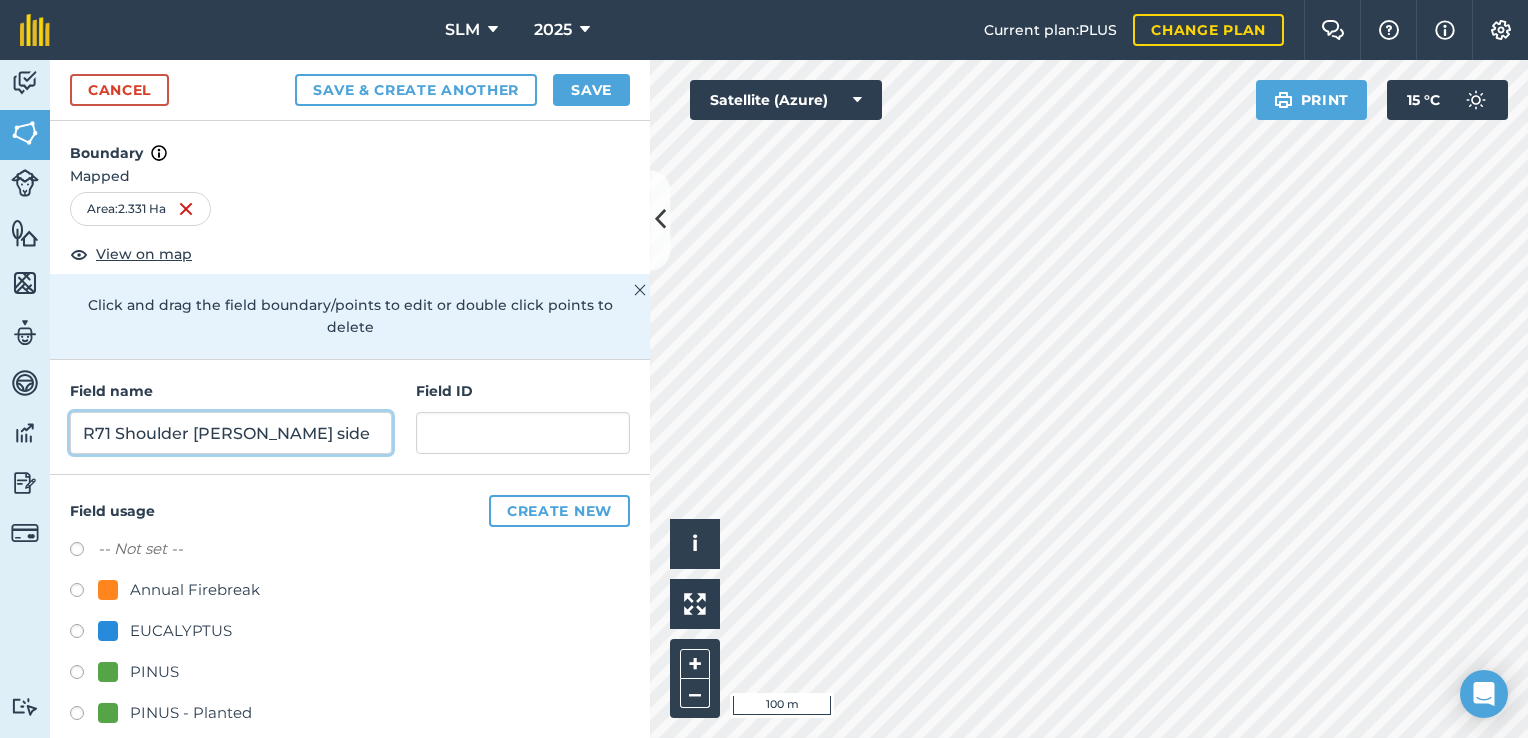 type on "R71 Shoulder [PERSON_NAME] side" 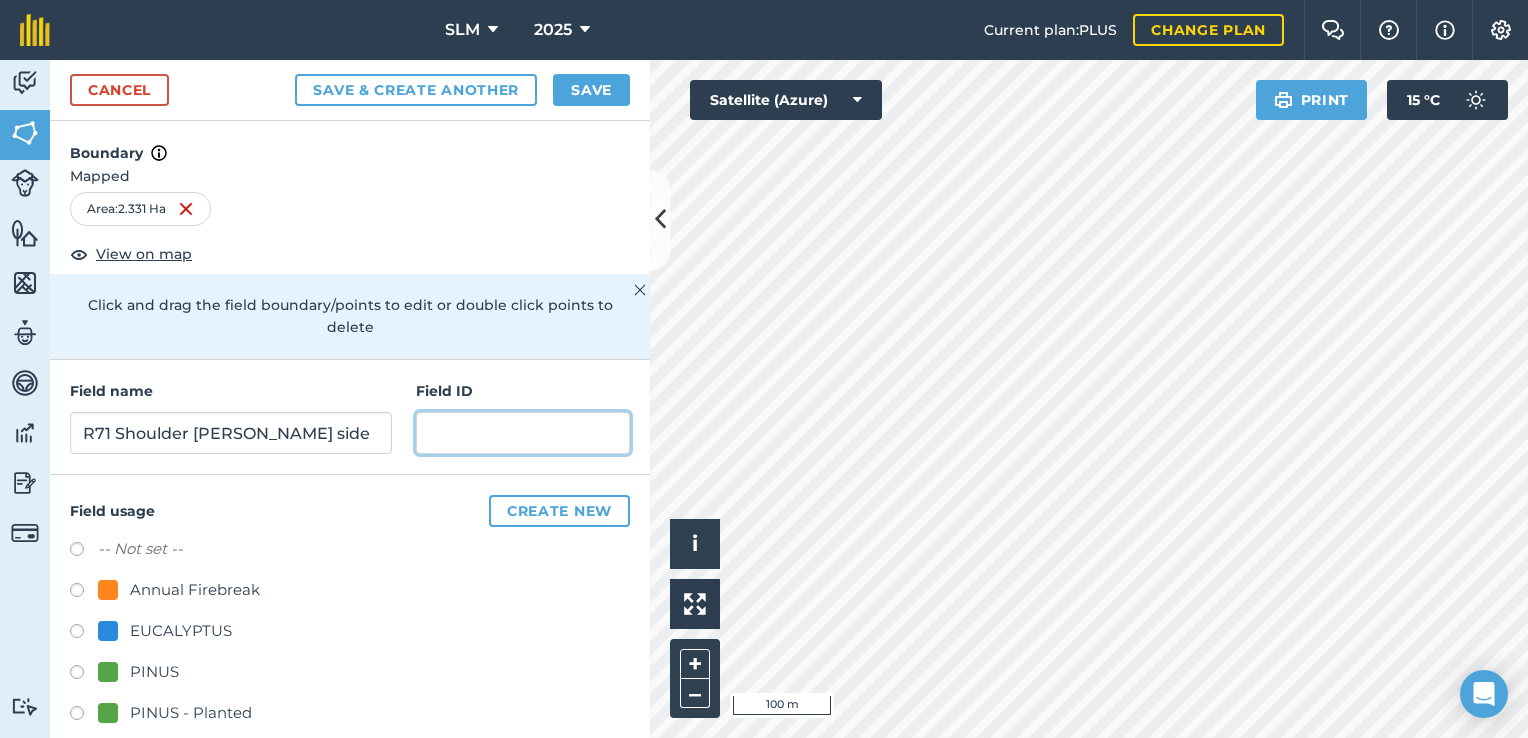 click at bounding box center [523, 433] 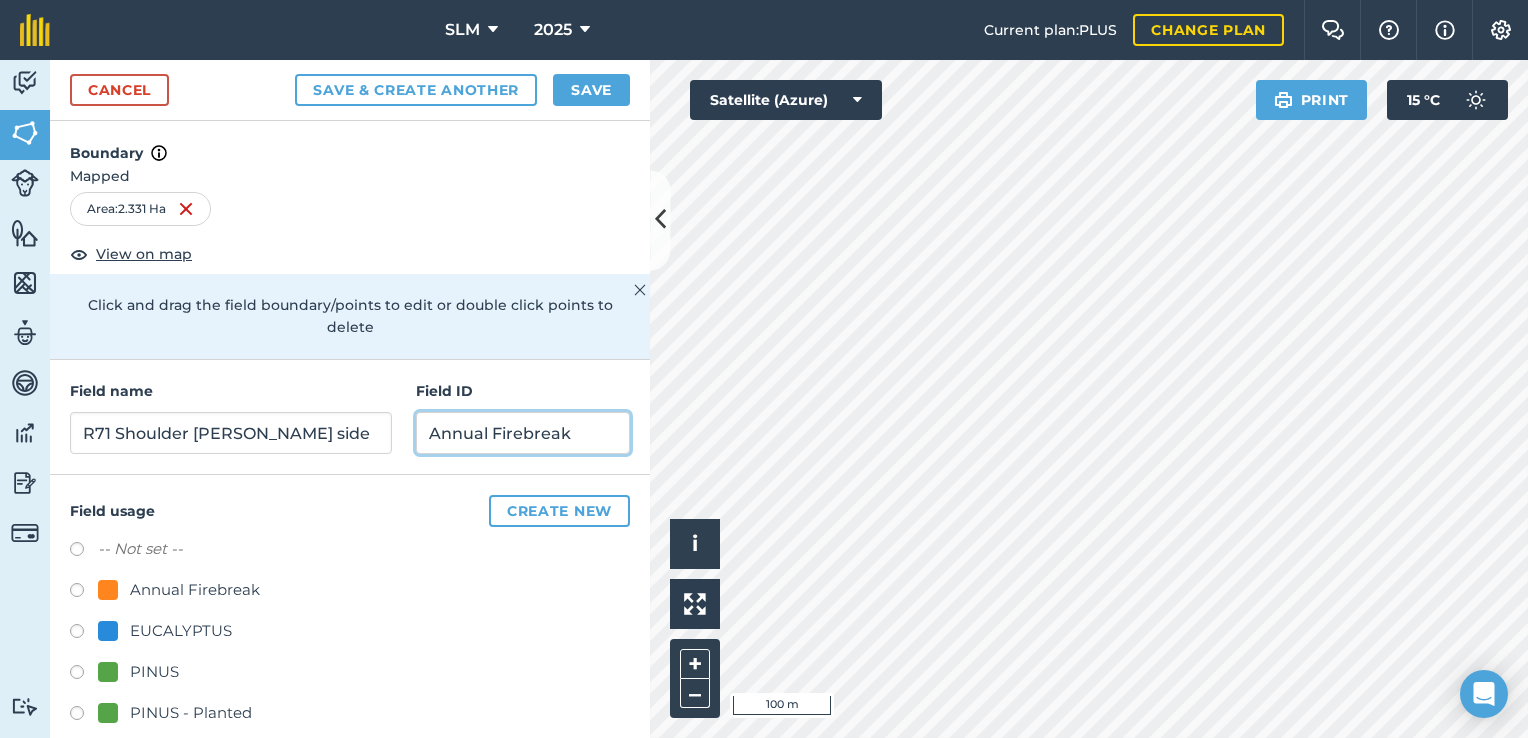 type on "Annual Firebreak" 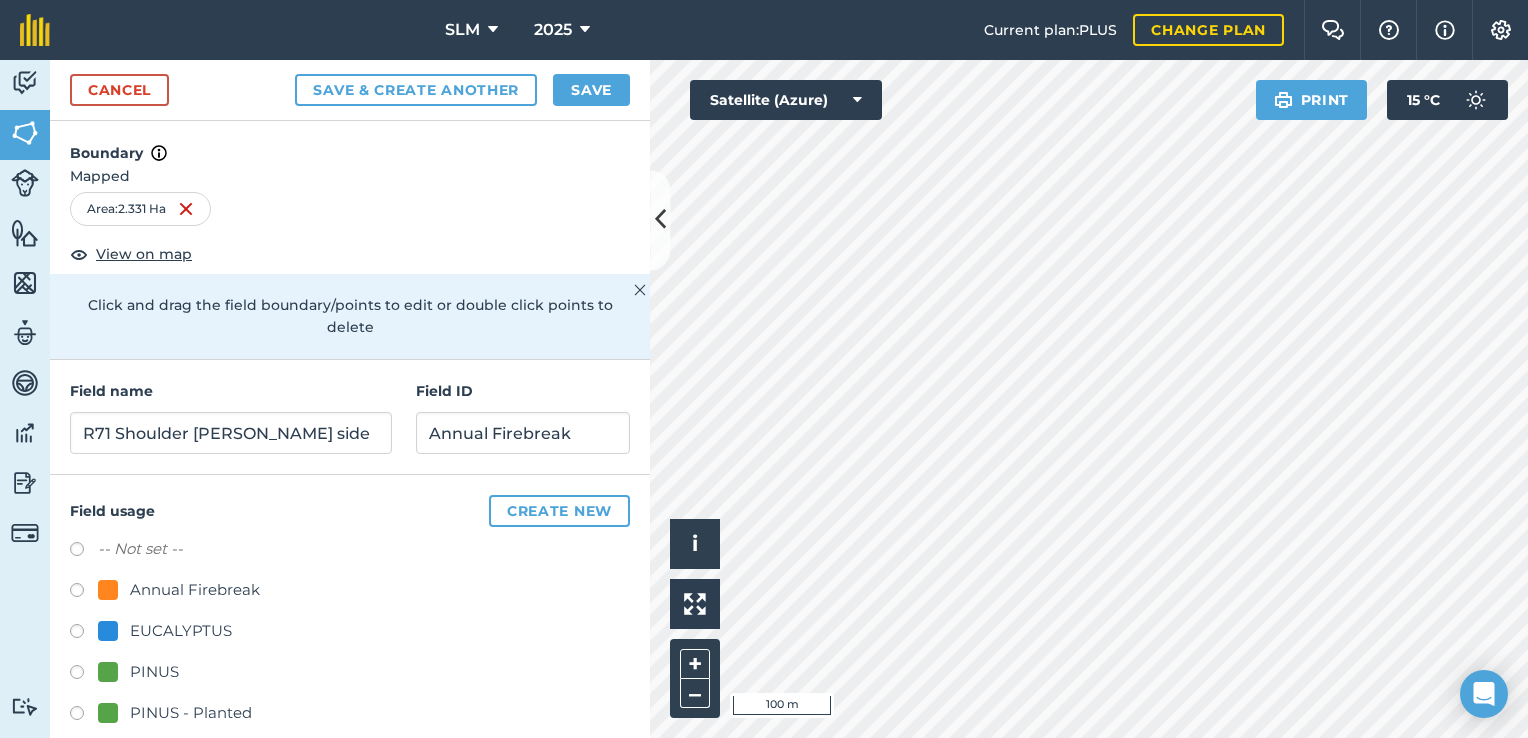 click at bounding box center (84, 593) 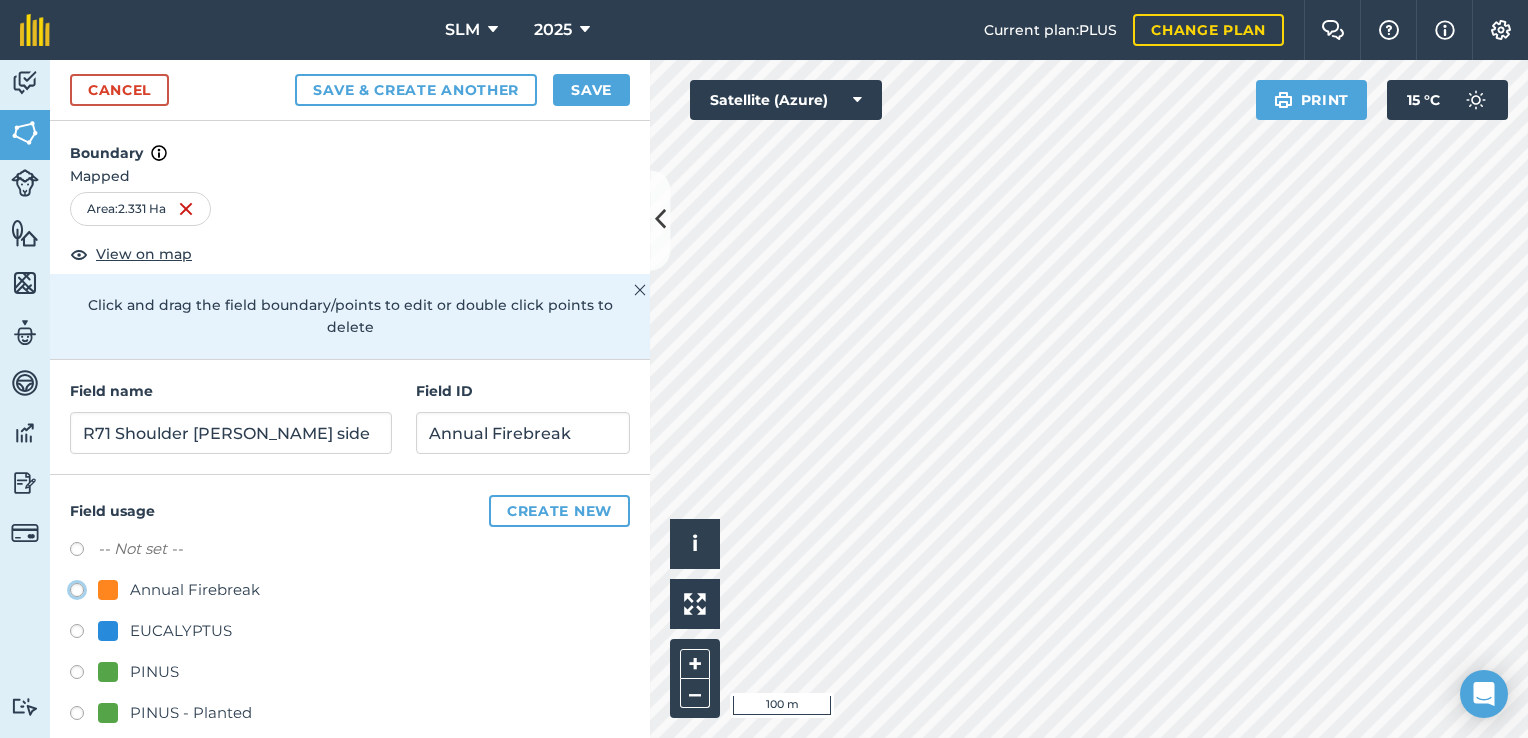 click on "Annual Firebreak" at bounding box center [-9923, 589] 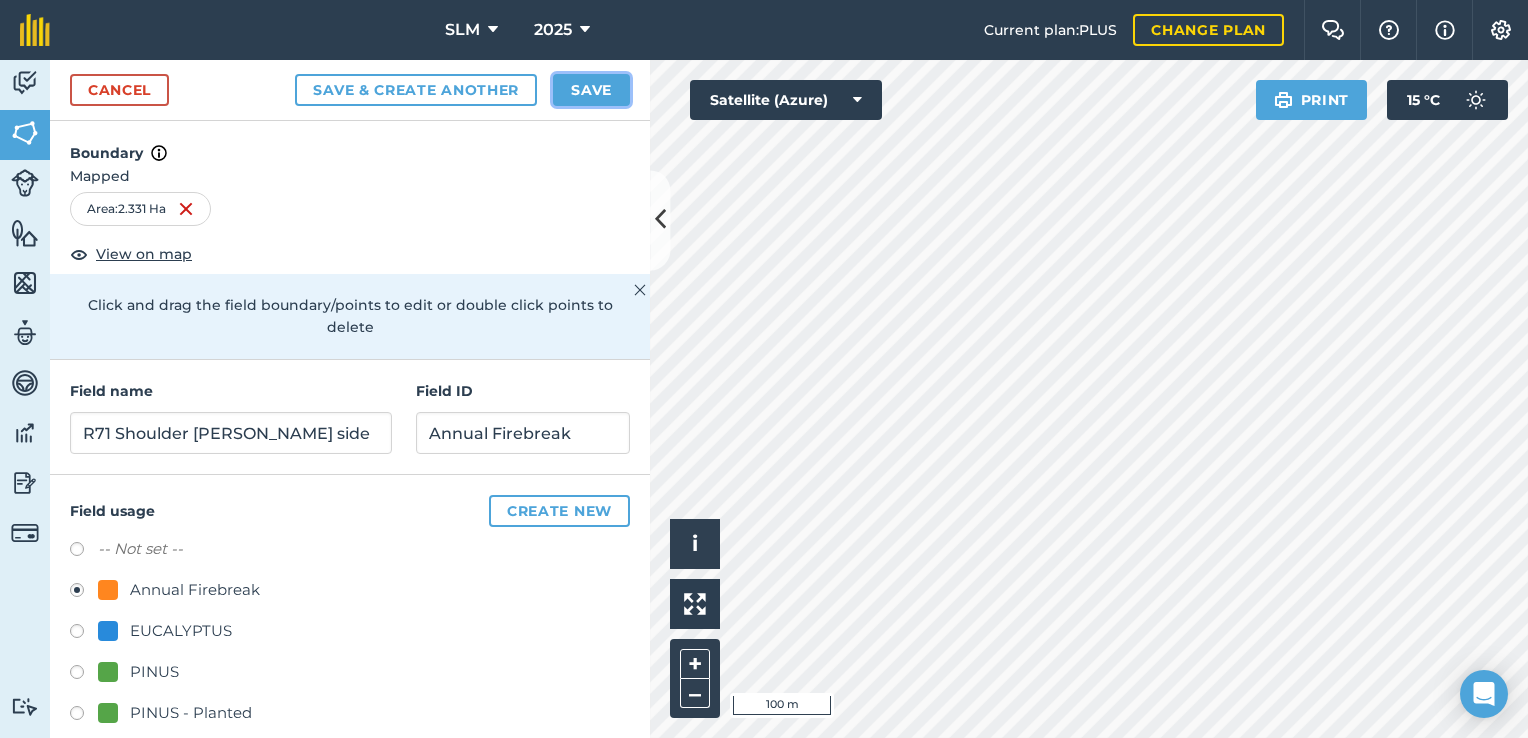 click on "Save" at bounding box center [591, 90] 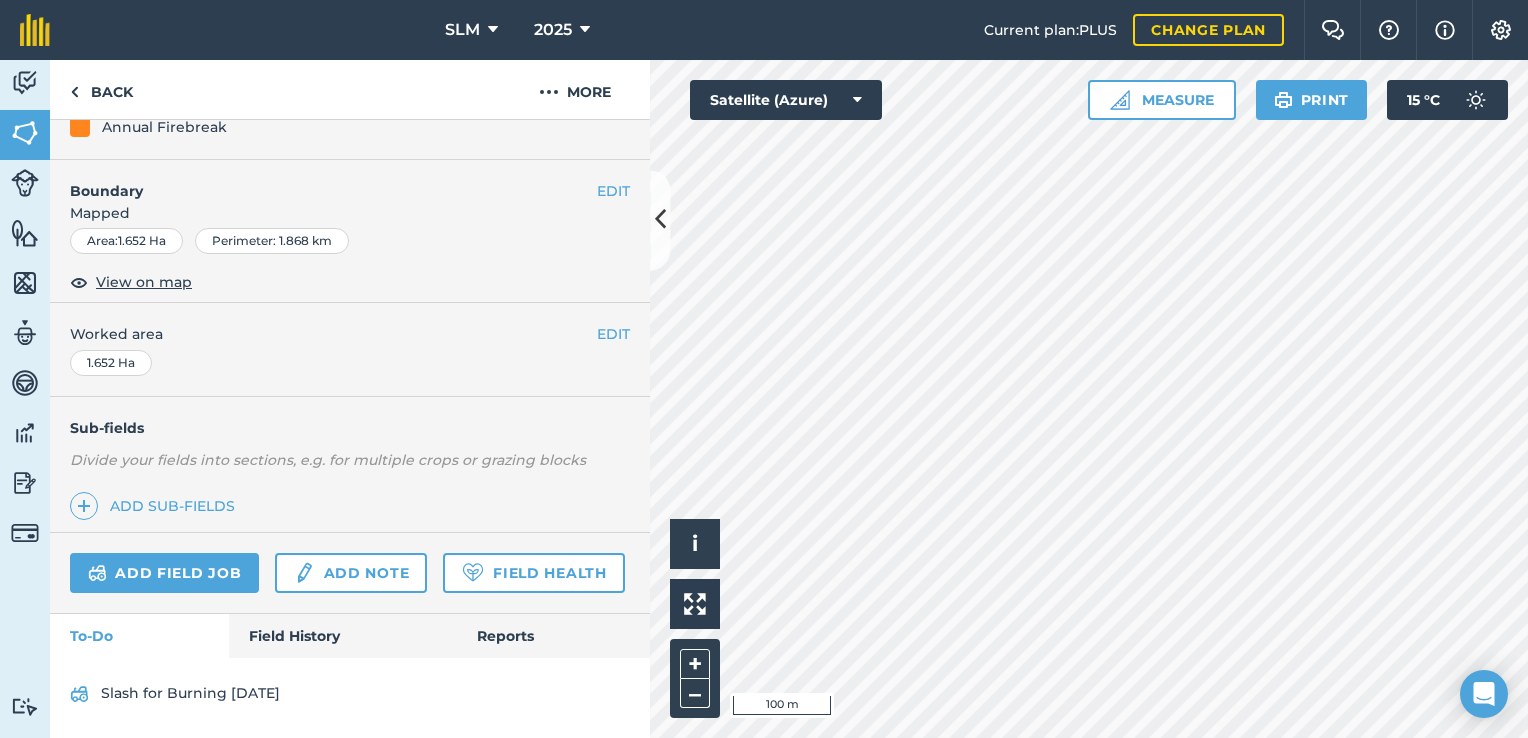 scroll, scrollTop: 297, scrollLeft: 0, axis: vertical 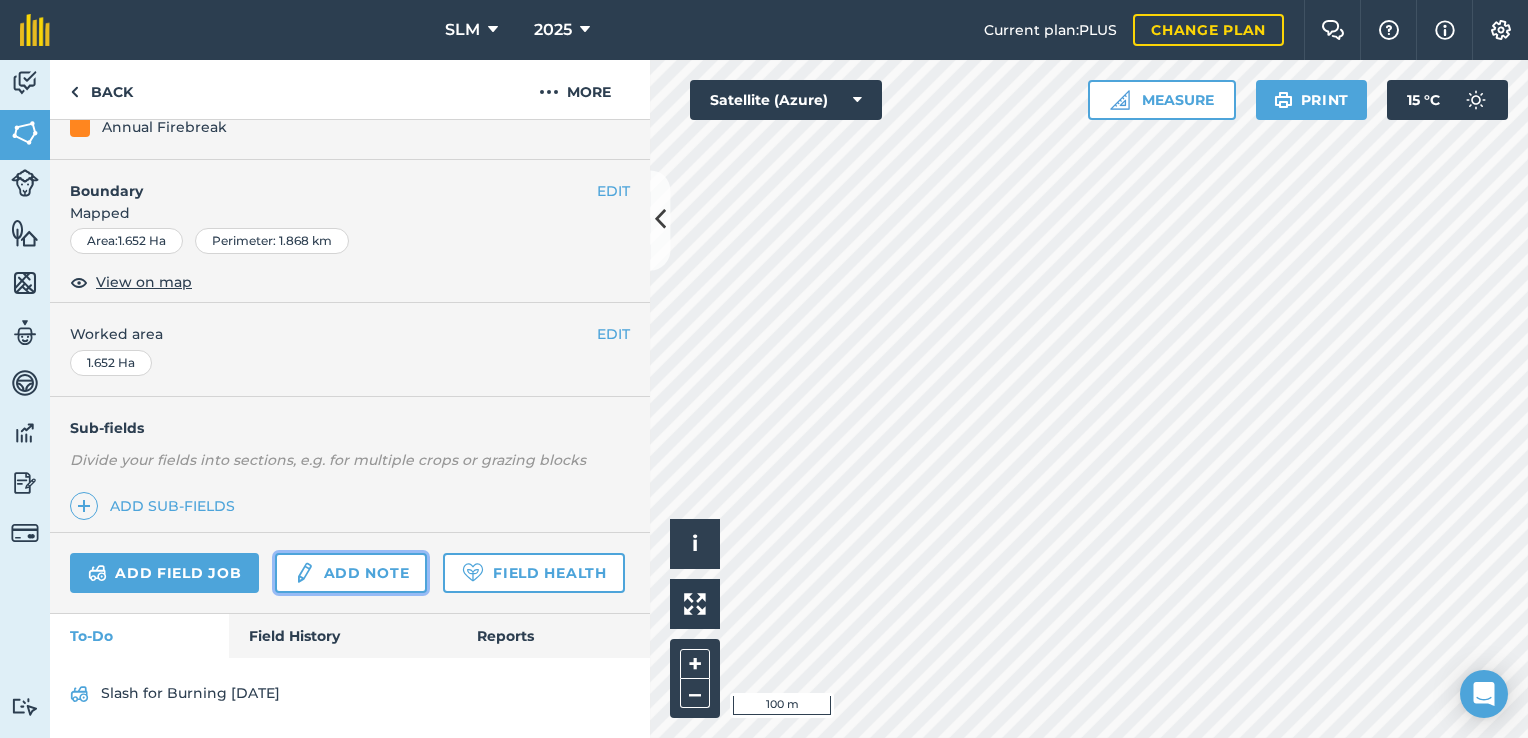 click on "Add note" at bounding box center [351, 573] 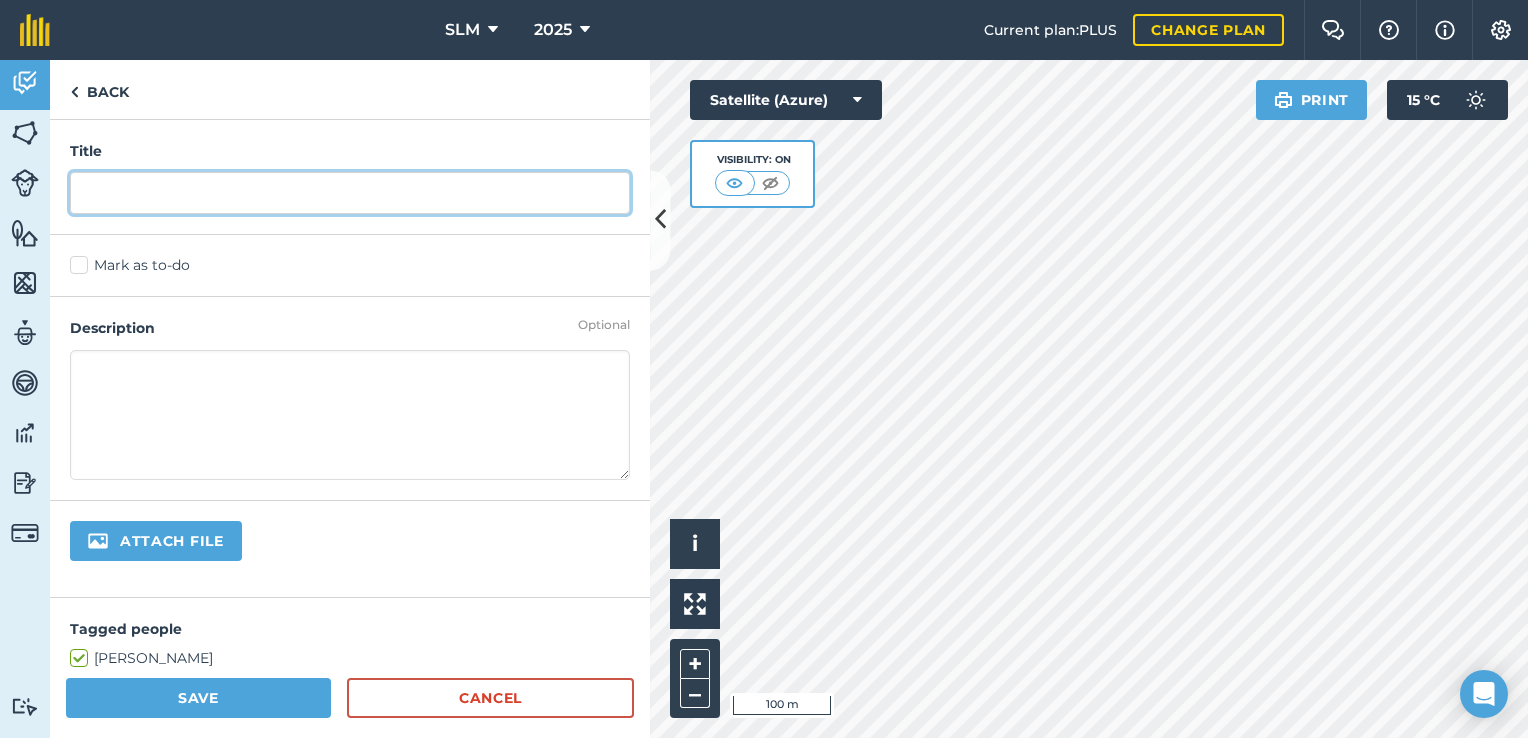click at bounding box center [350, 193] 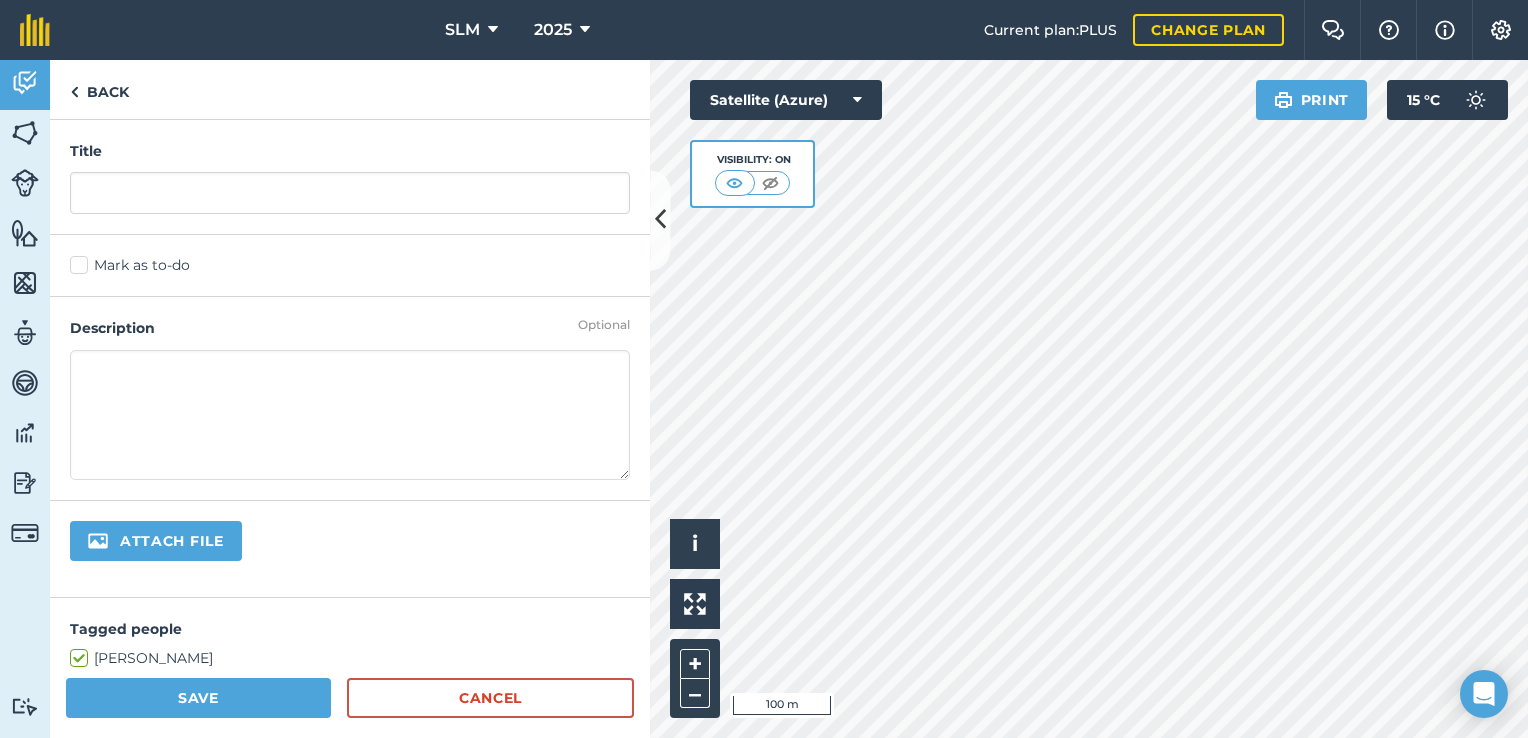 click on "Mark as to-do" at bounding box center (350, 266) 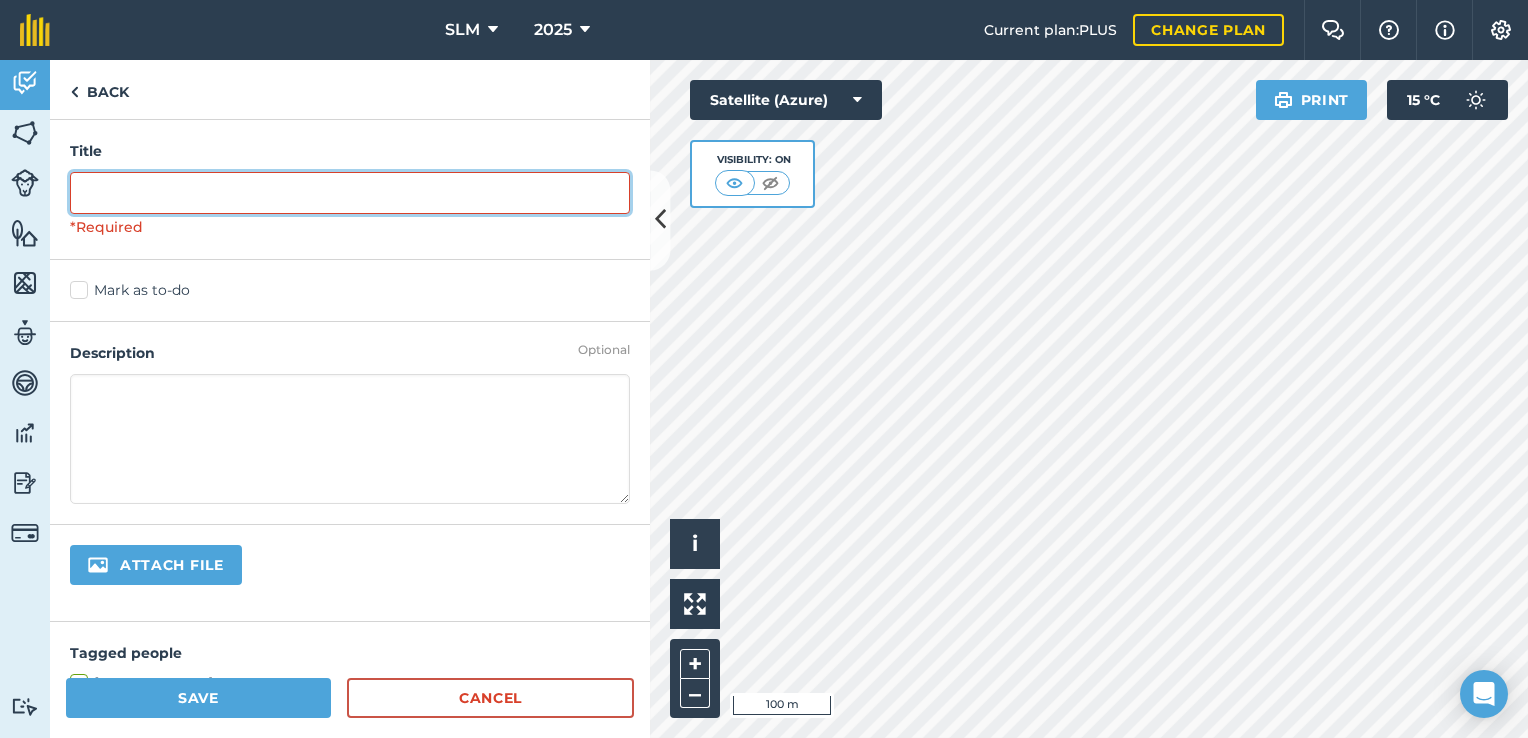 click at bounding box center [350, 193] 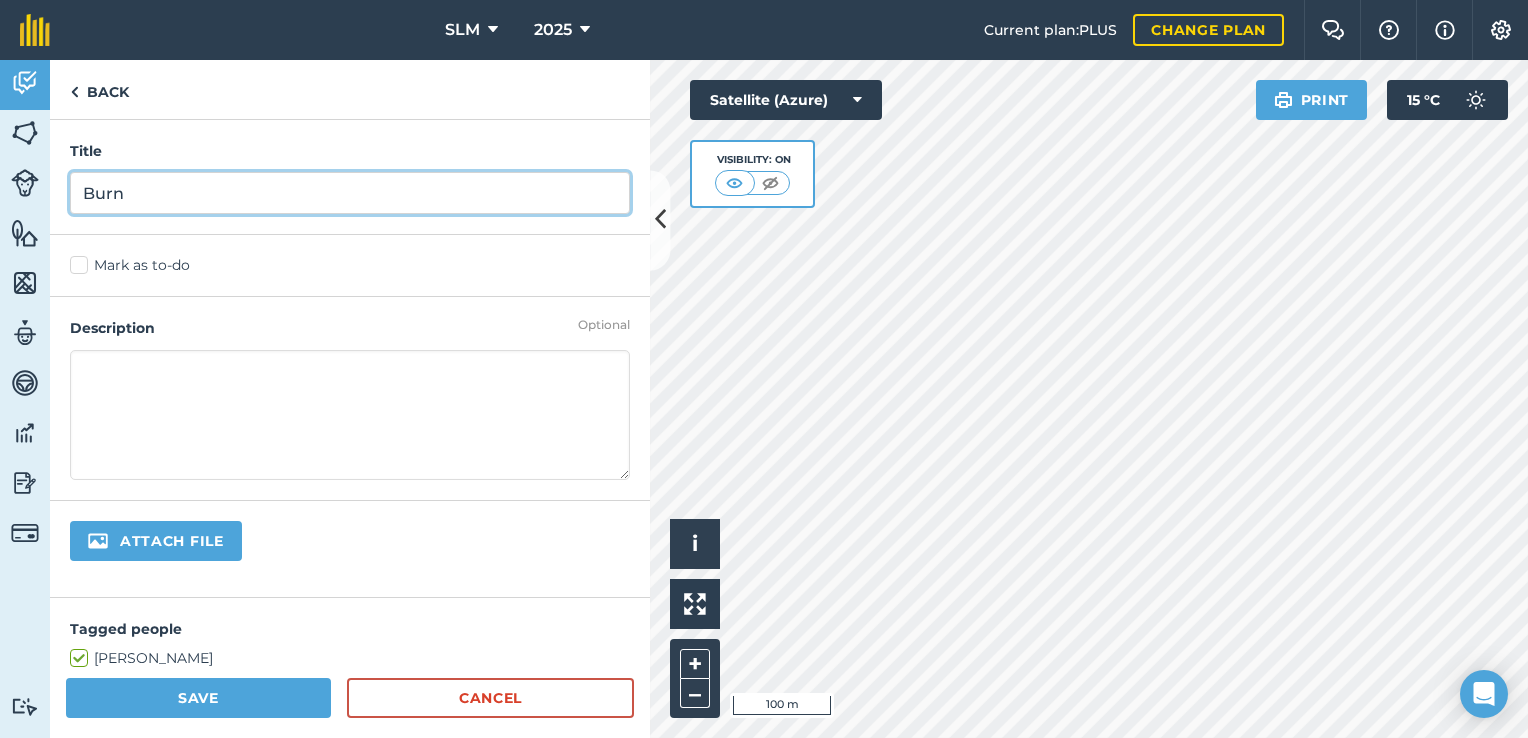 type on "Burn" 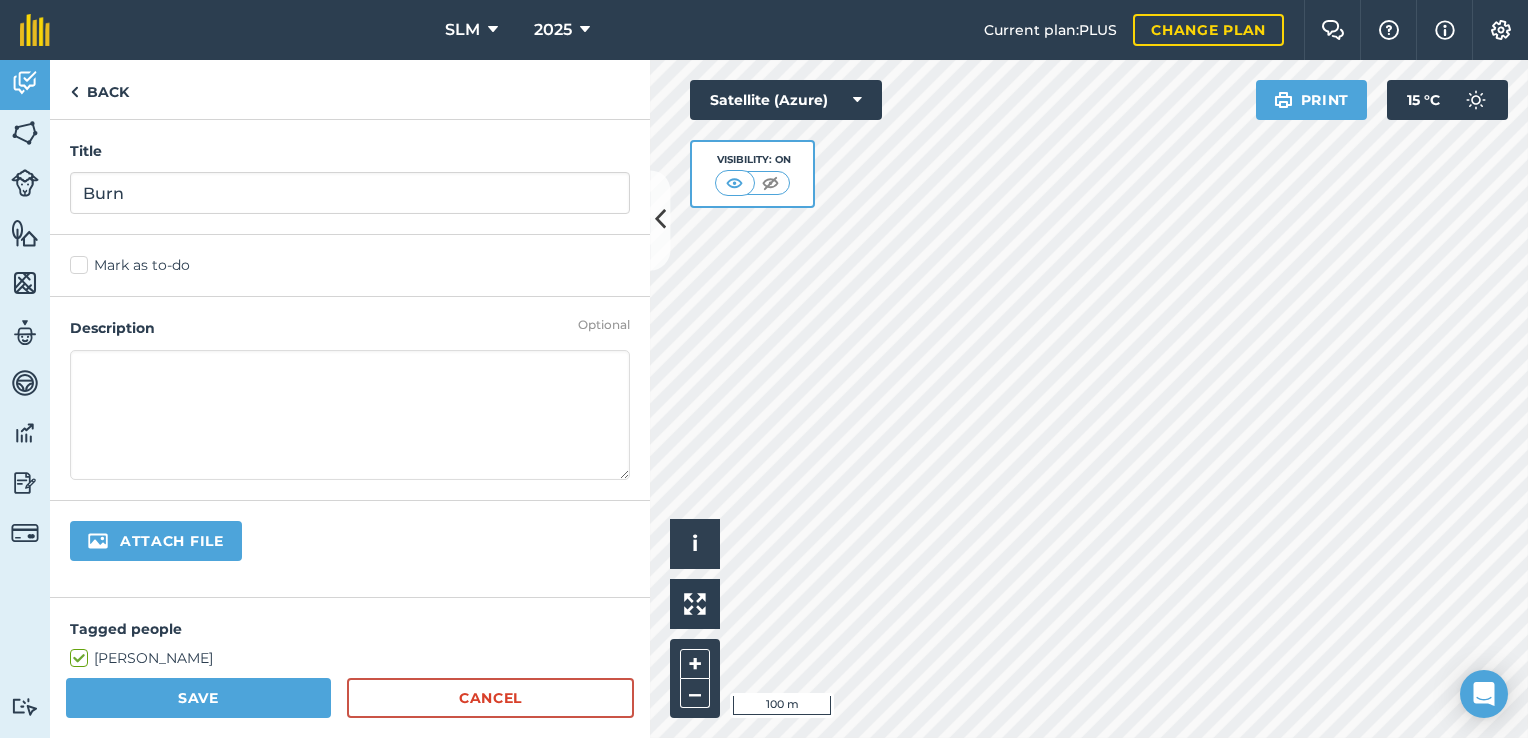 click on "Mark as to-do" at bounding box center [350, 265] 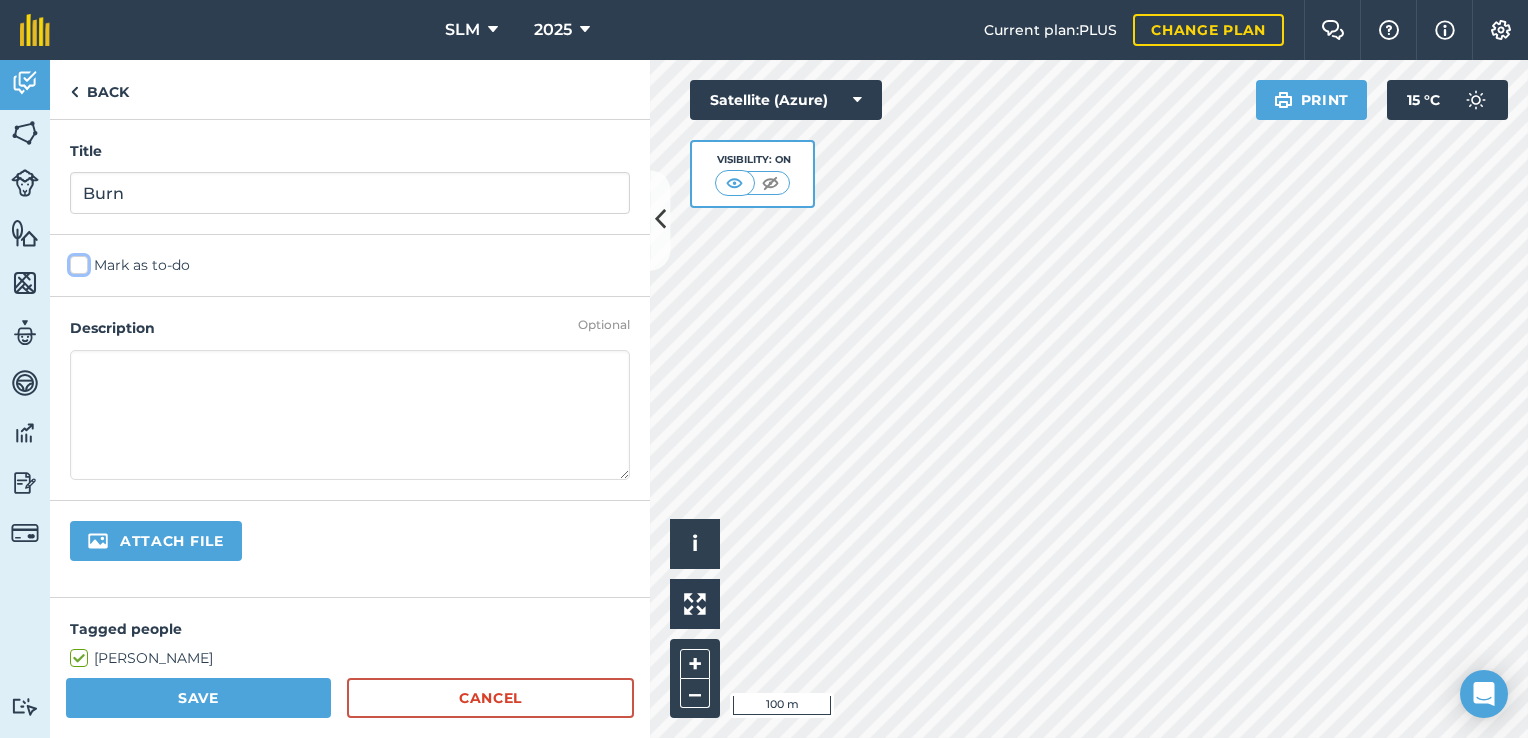 click on "Mark as to-do" at bounding box center (76, 261) 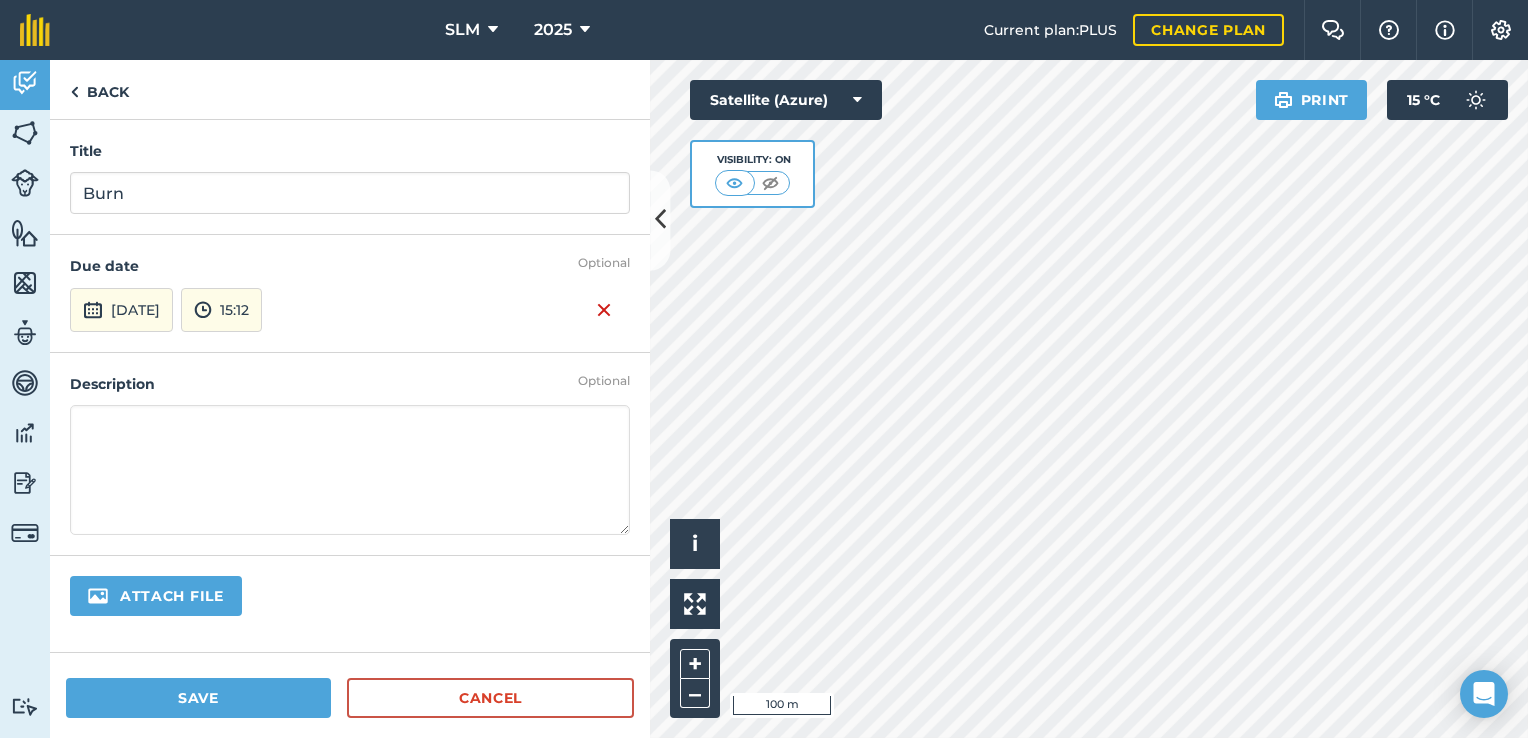 click at bounding box center (350, 470) 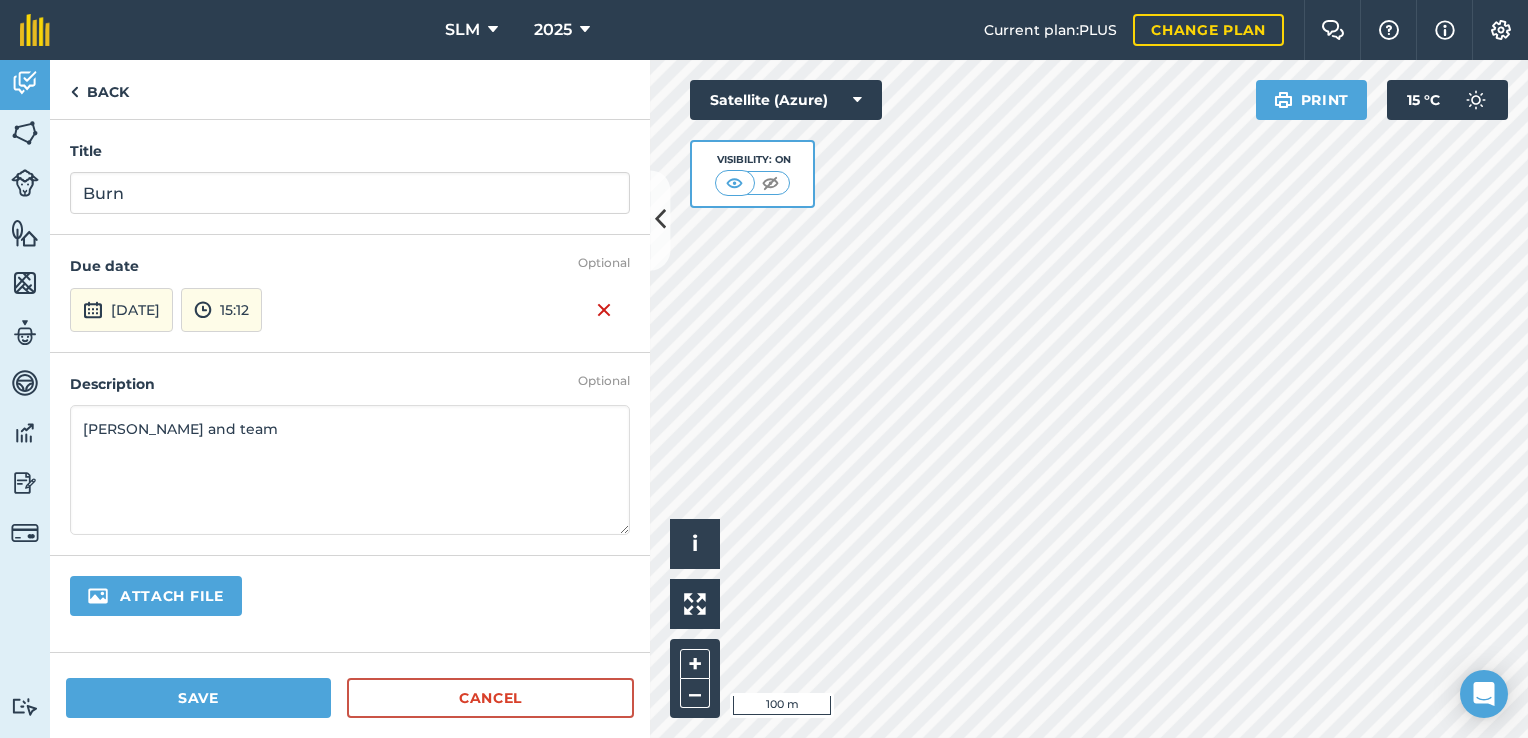 type on "[PERSON_NAME] and team" 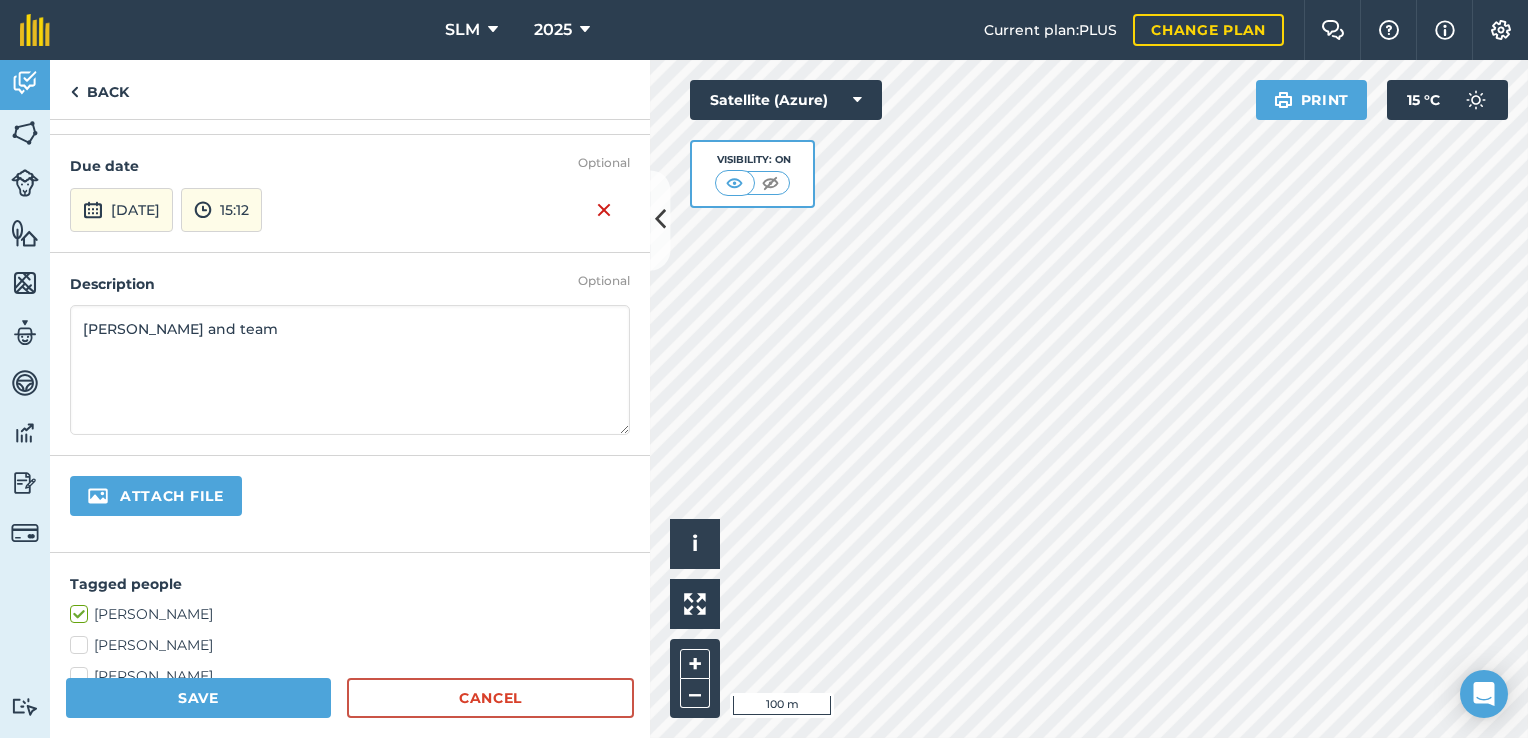 click at bounding box center [223, 497] 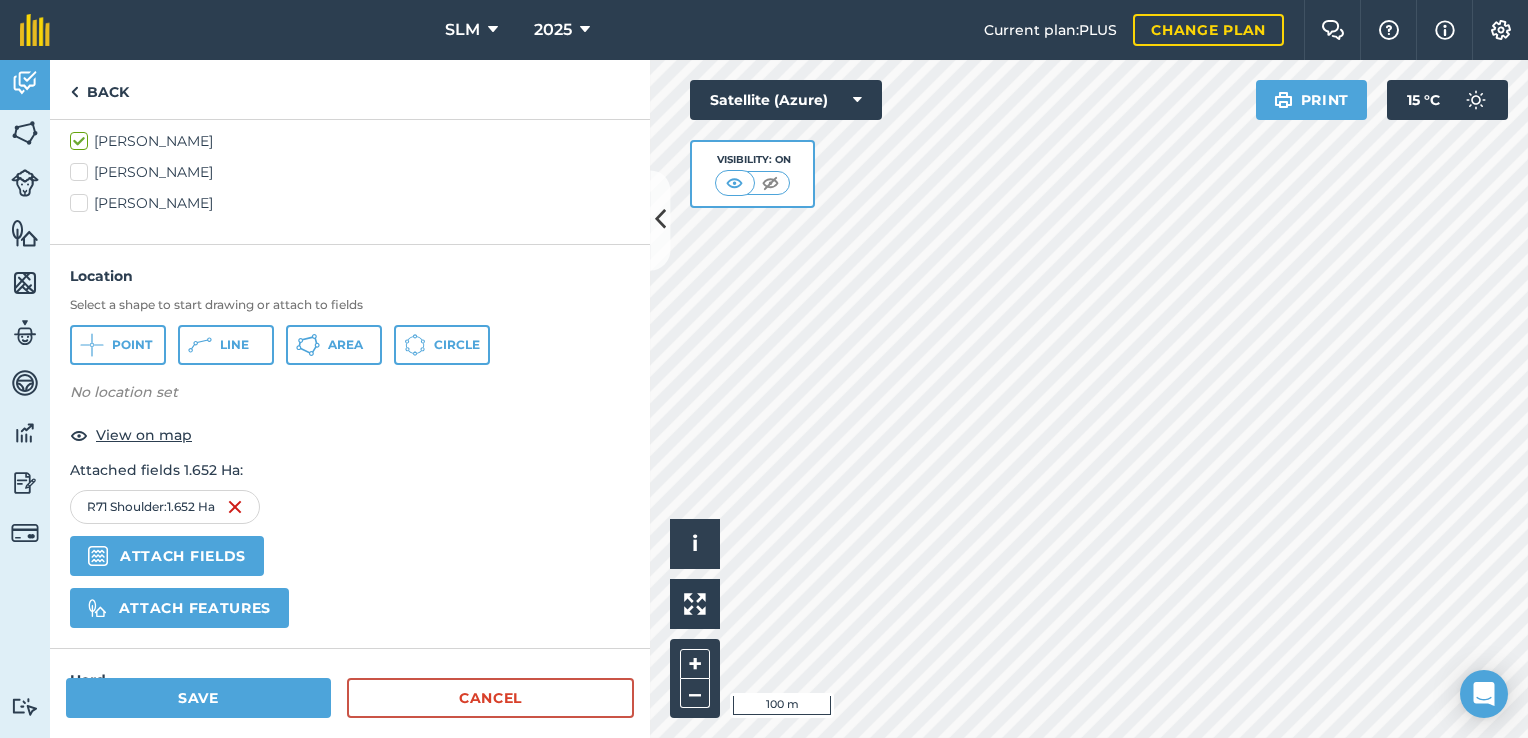 scroll, scrollTop: 600, scrollLeft: 0, axis: vertical 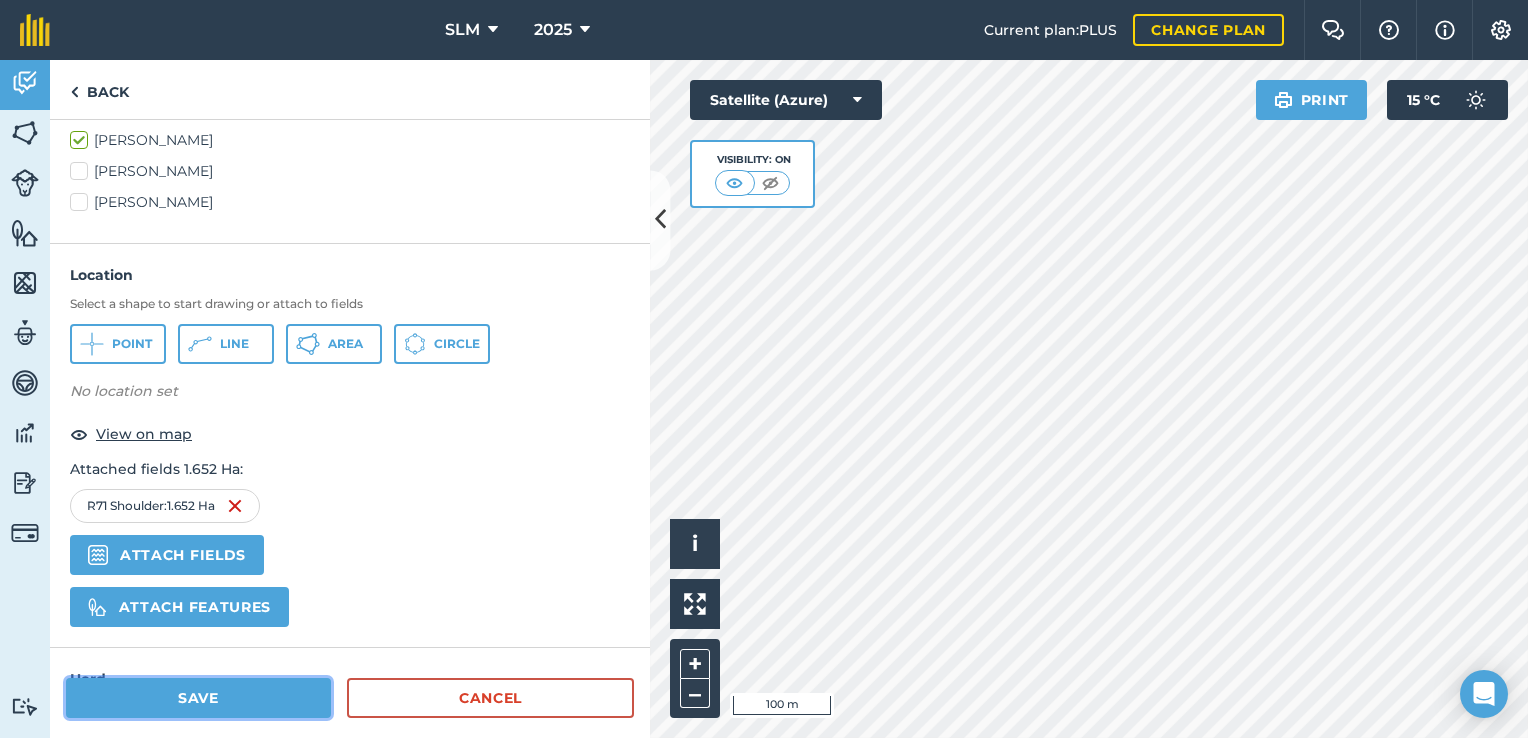 click on "Save" at bounding box center (198, 698) 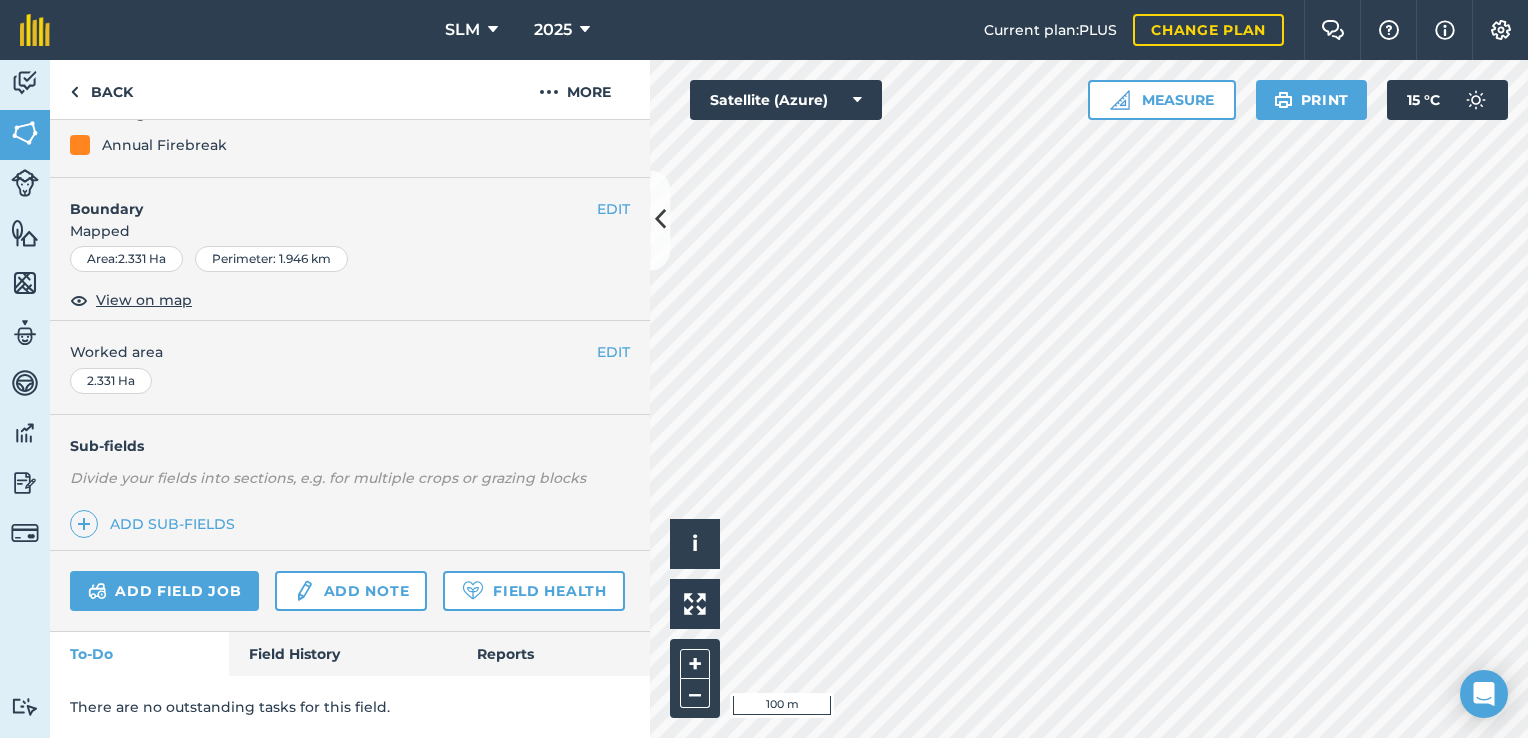 scroll, scrollTop: 280, scrollLeft: 0, axis: vertical 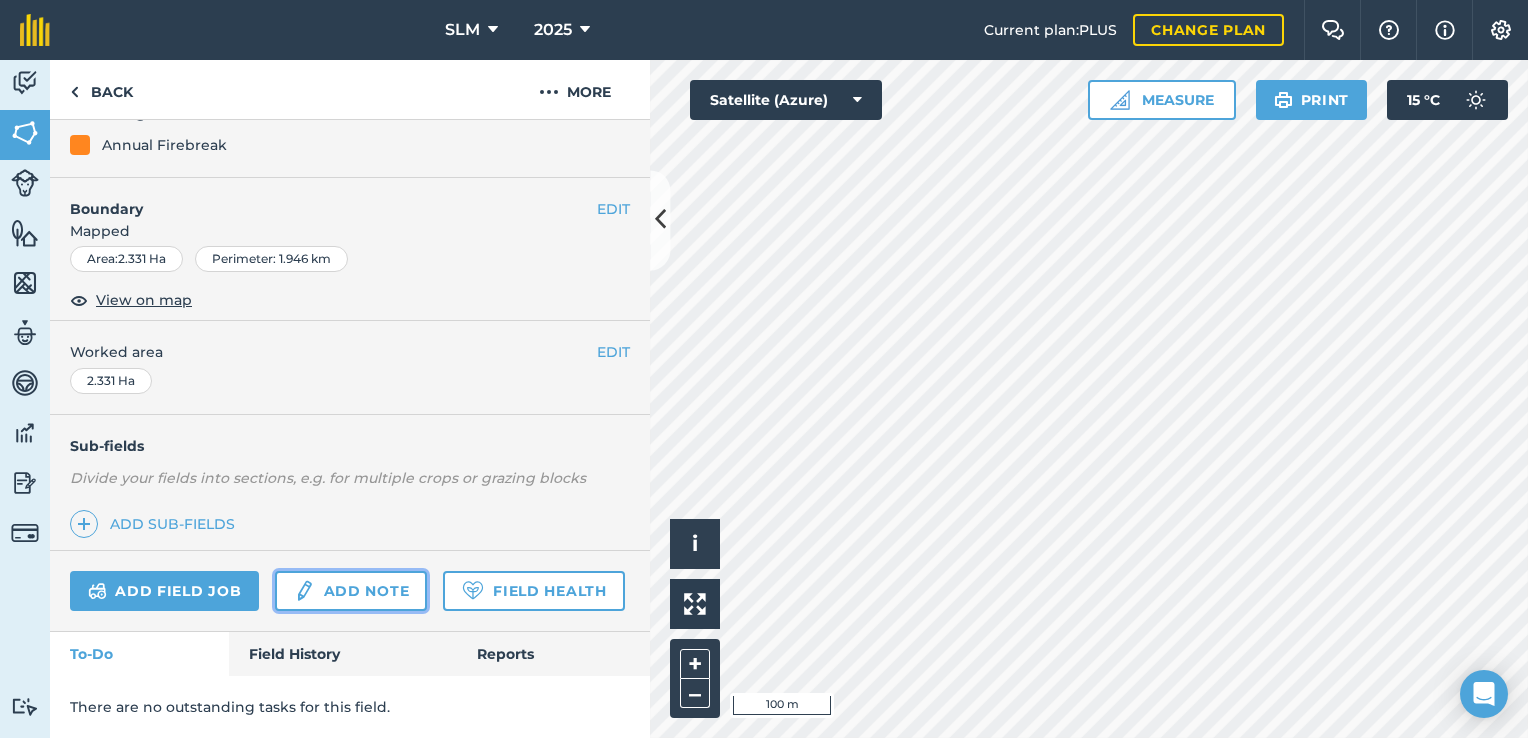 click on "Add note" at bounding box center (351, 591) 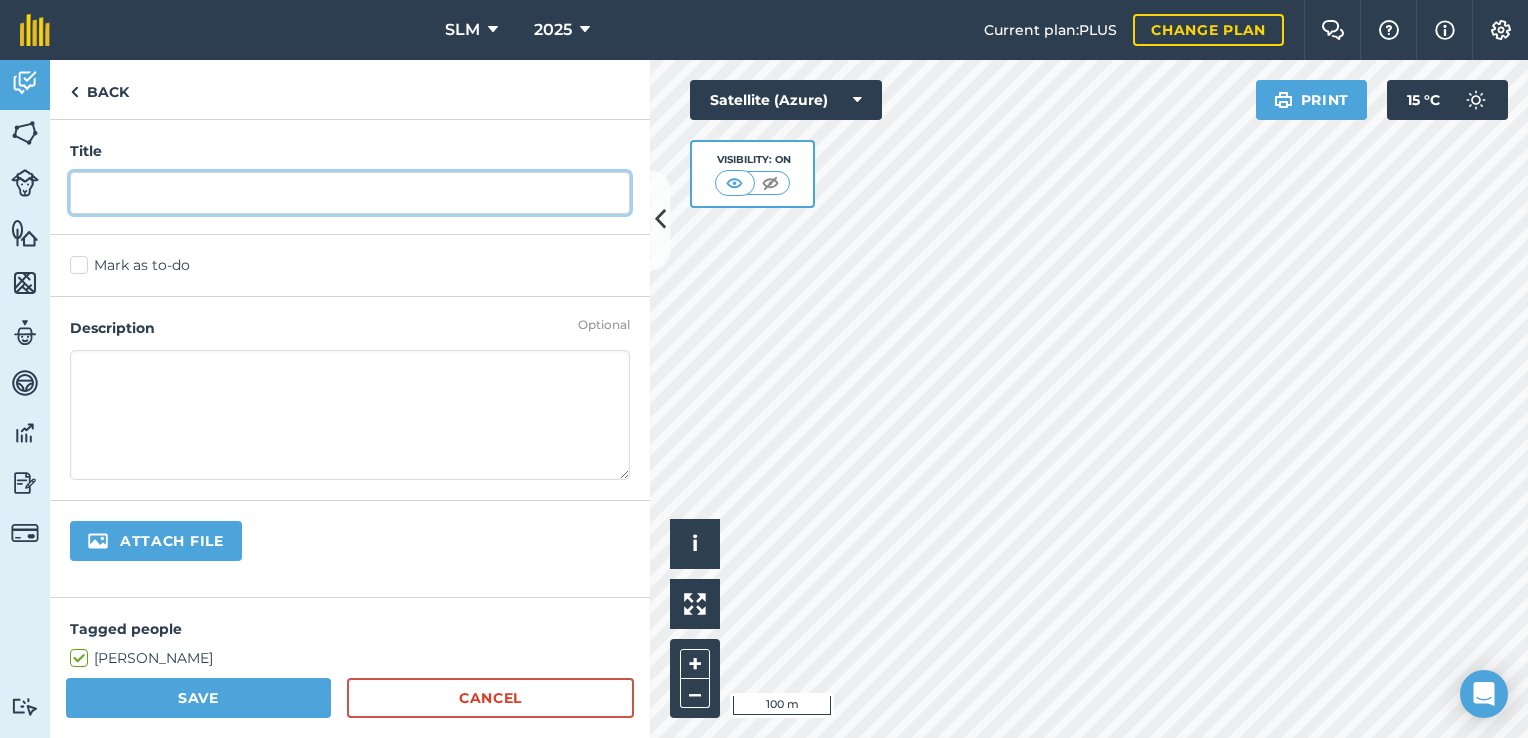 click at bounding box center [350, 193] 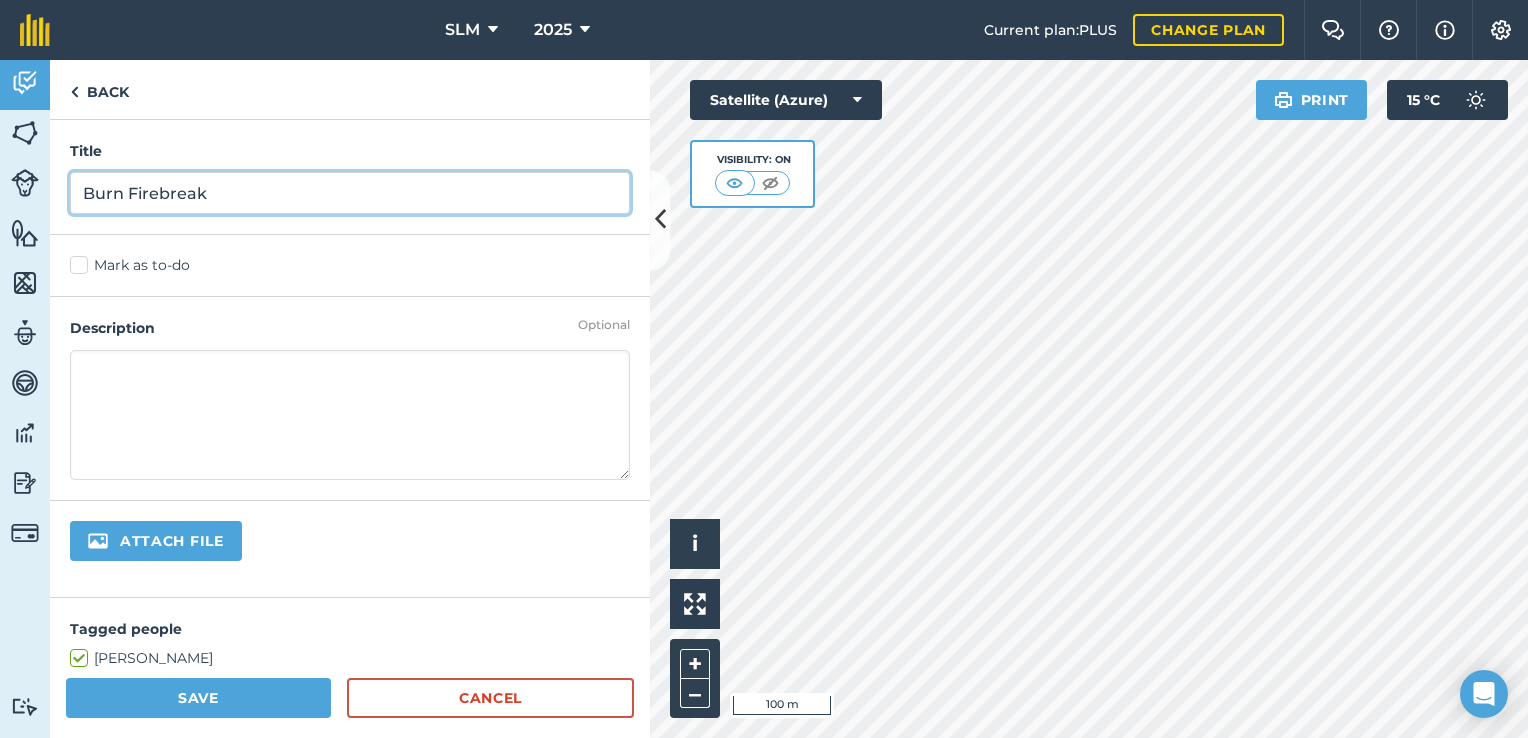 type on "Burn Firebreak" 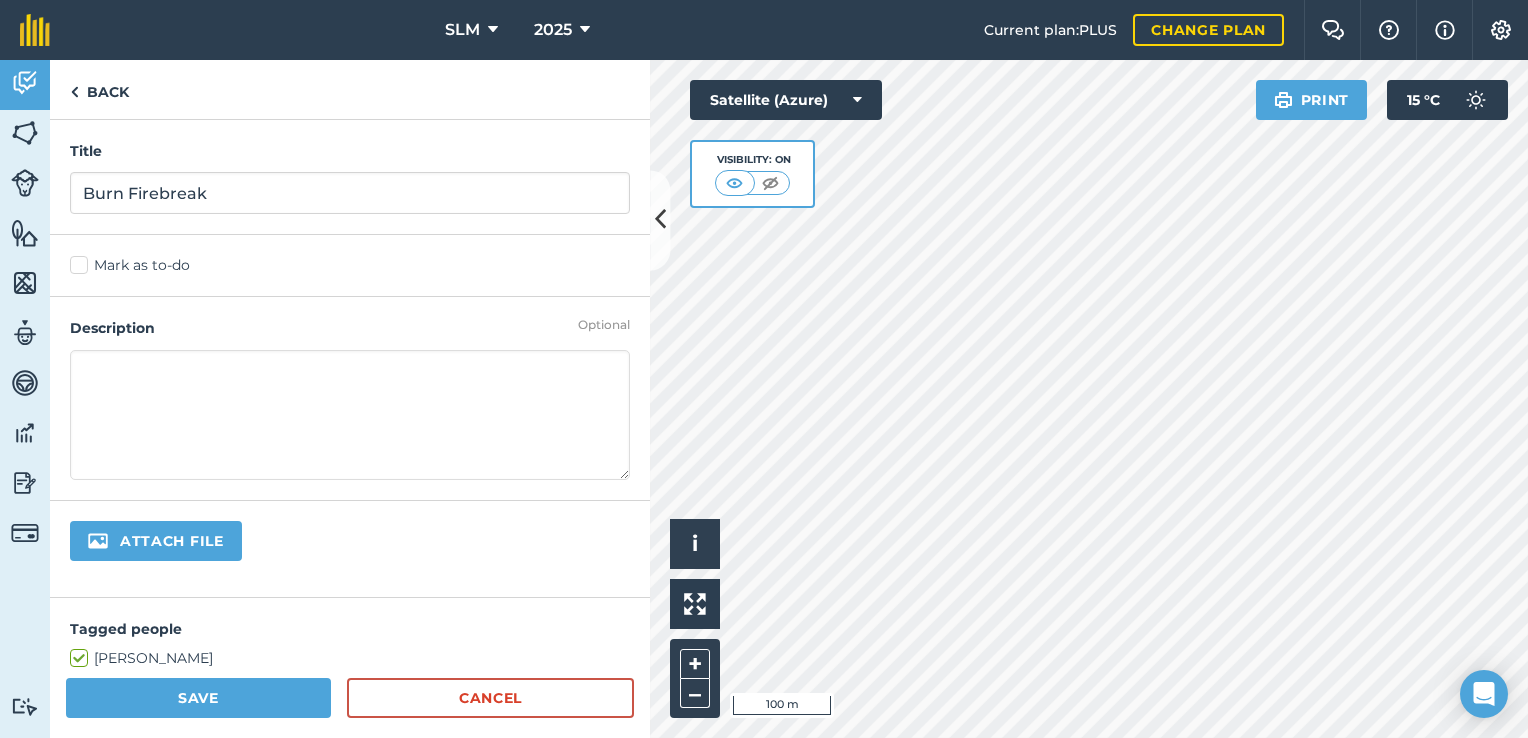 click on "Mark as to-do" at bounding box center (350, 265) 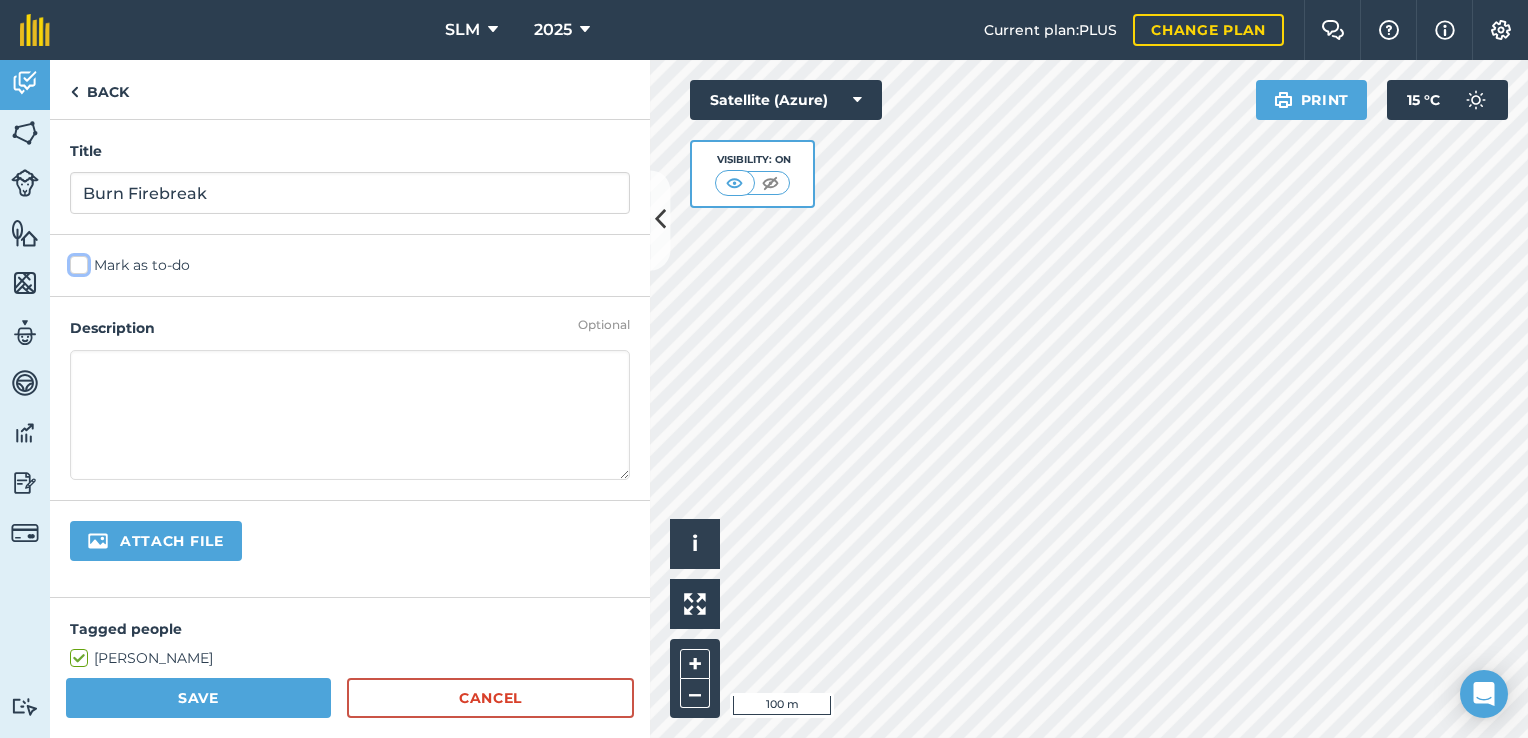 click on "Mark as to-do" at bounding box center (76, 261) 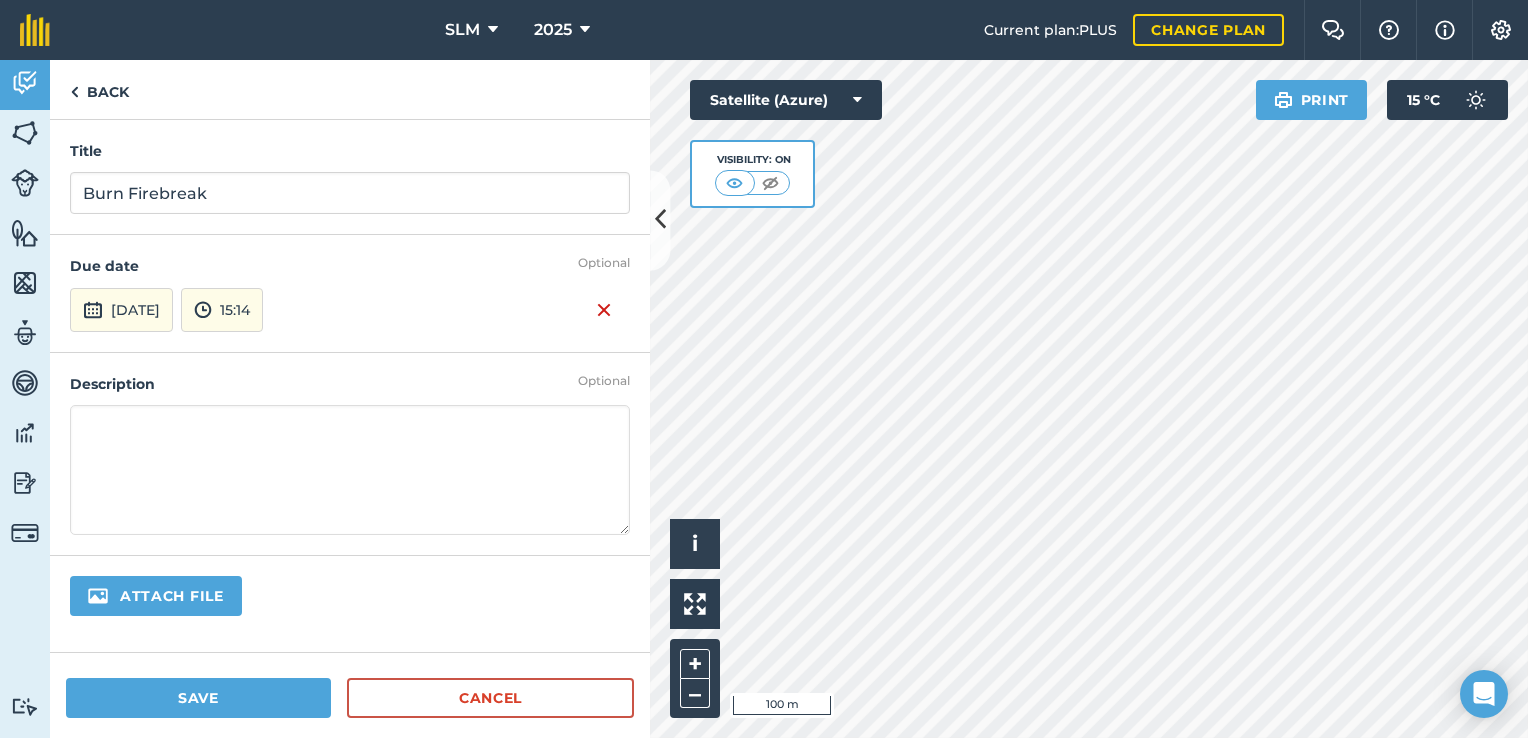 click at bounding box center (350, 470) 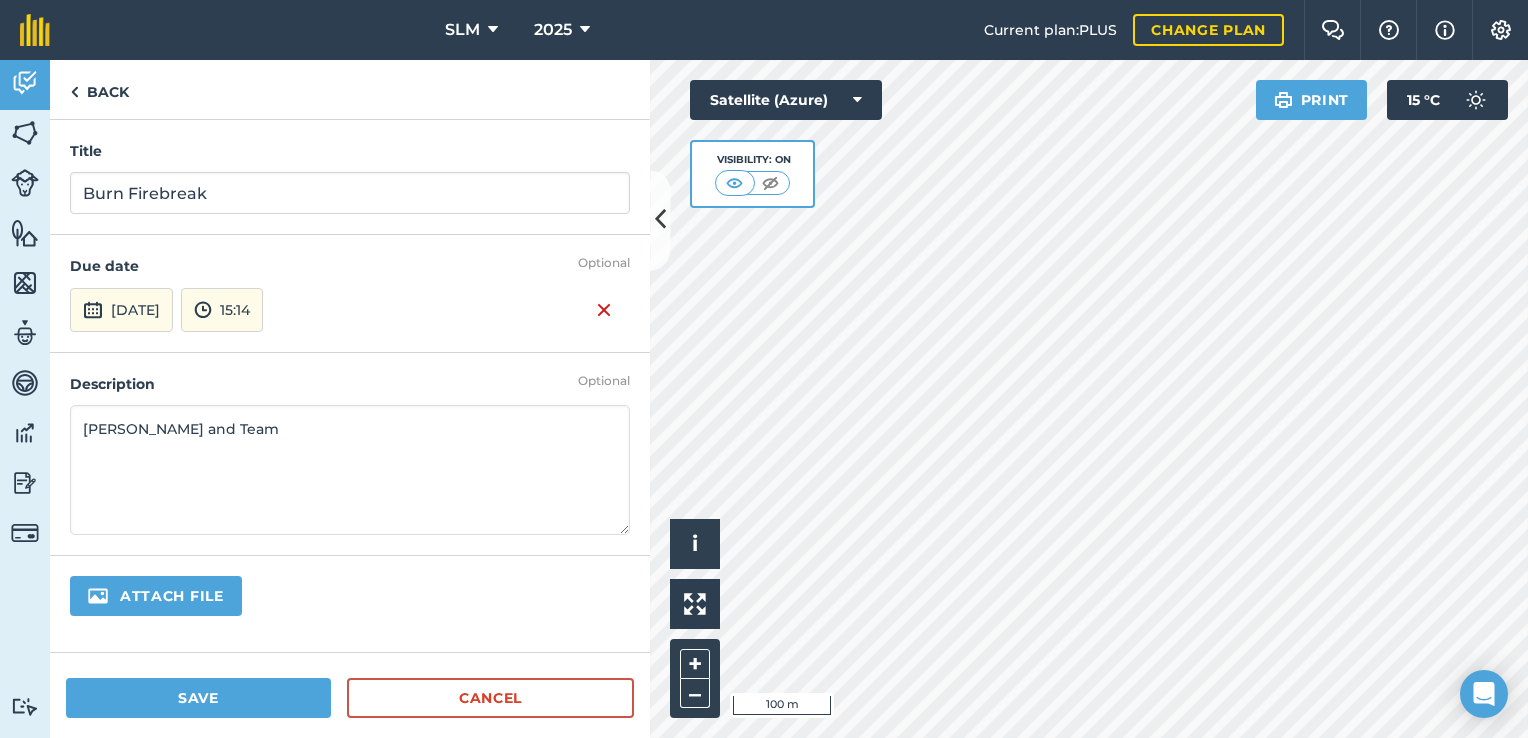 type on "[PERSON_NAME] and Team" 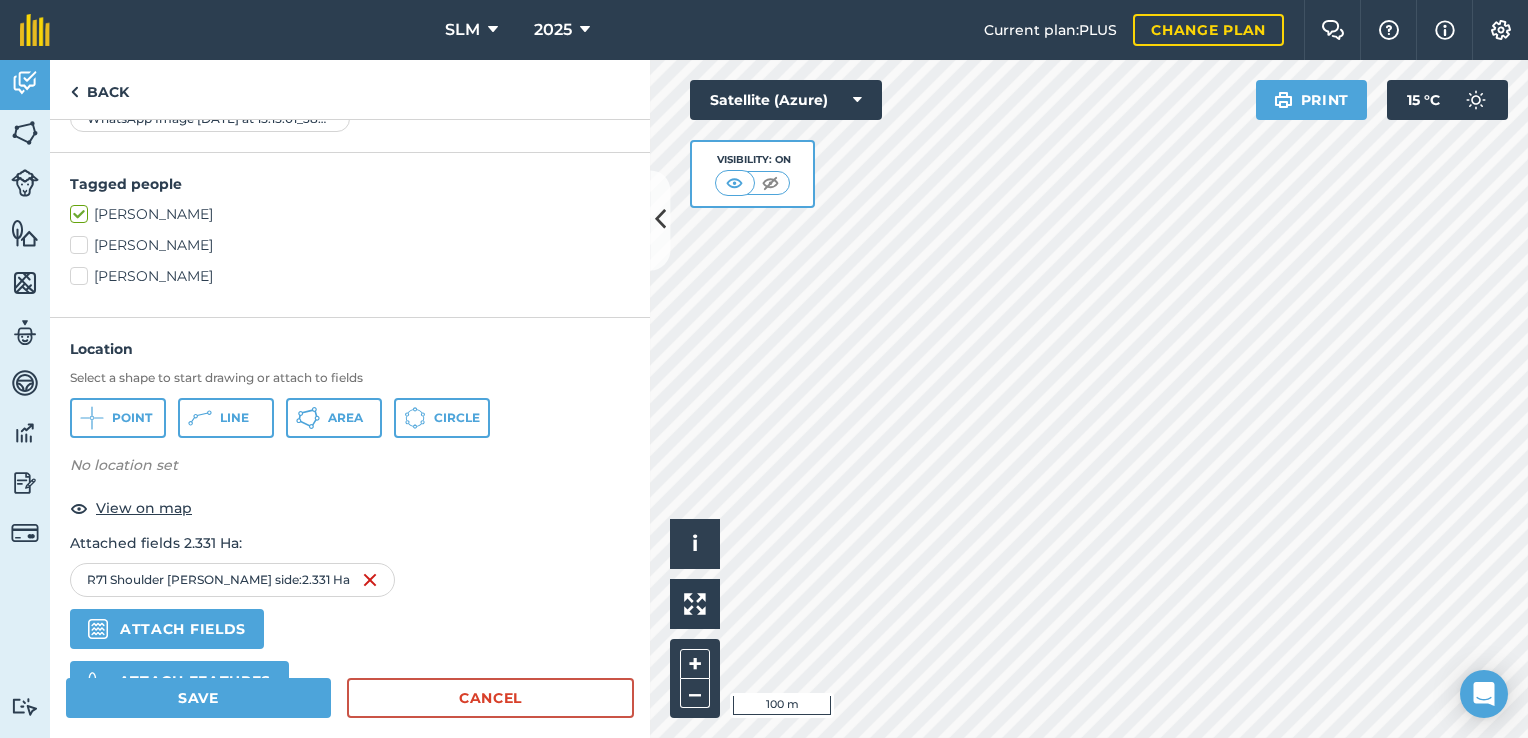 scroll, scrollTop: 600, scrollLeft: 0, axis: vertical 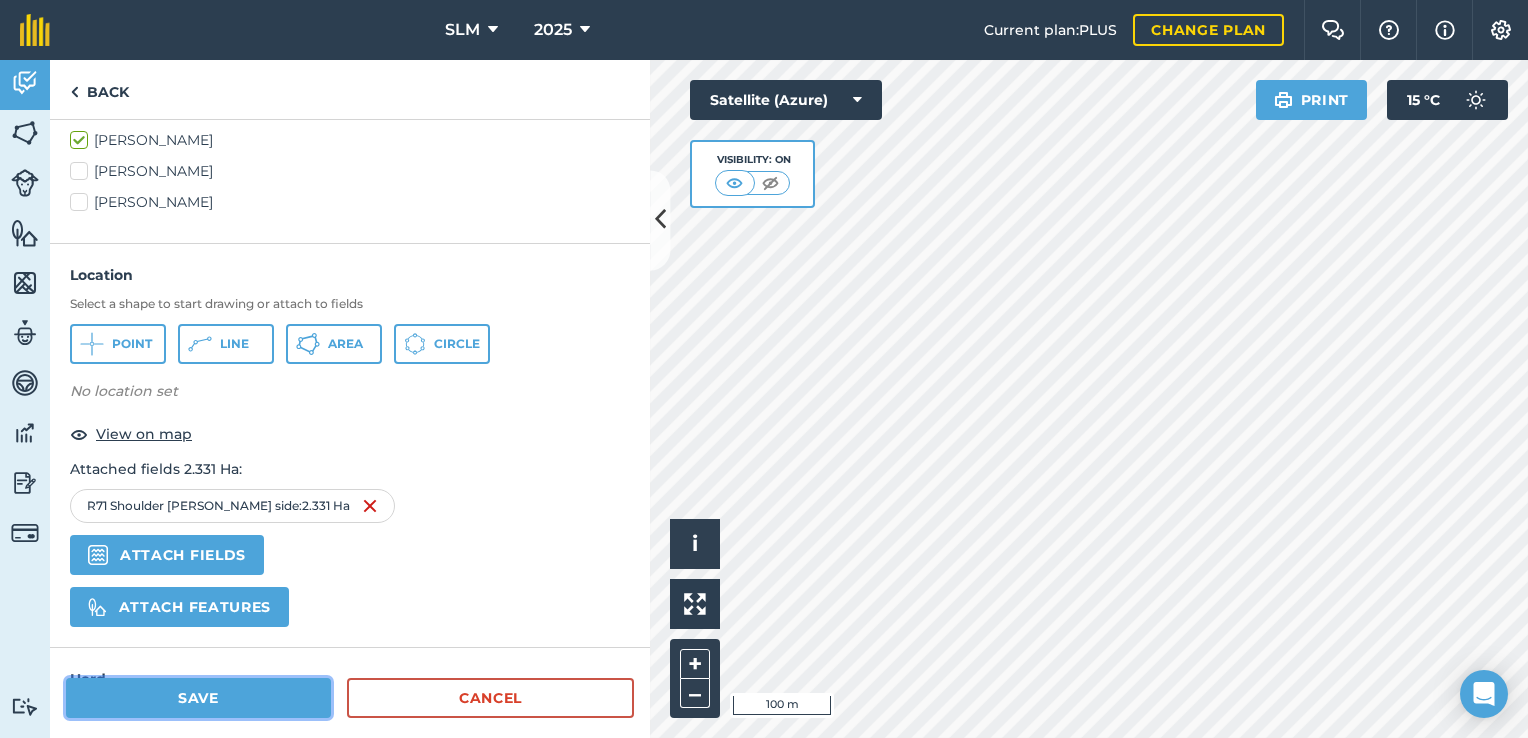 click on "Save" at bounding box center [198, 698] 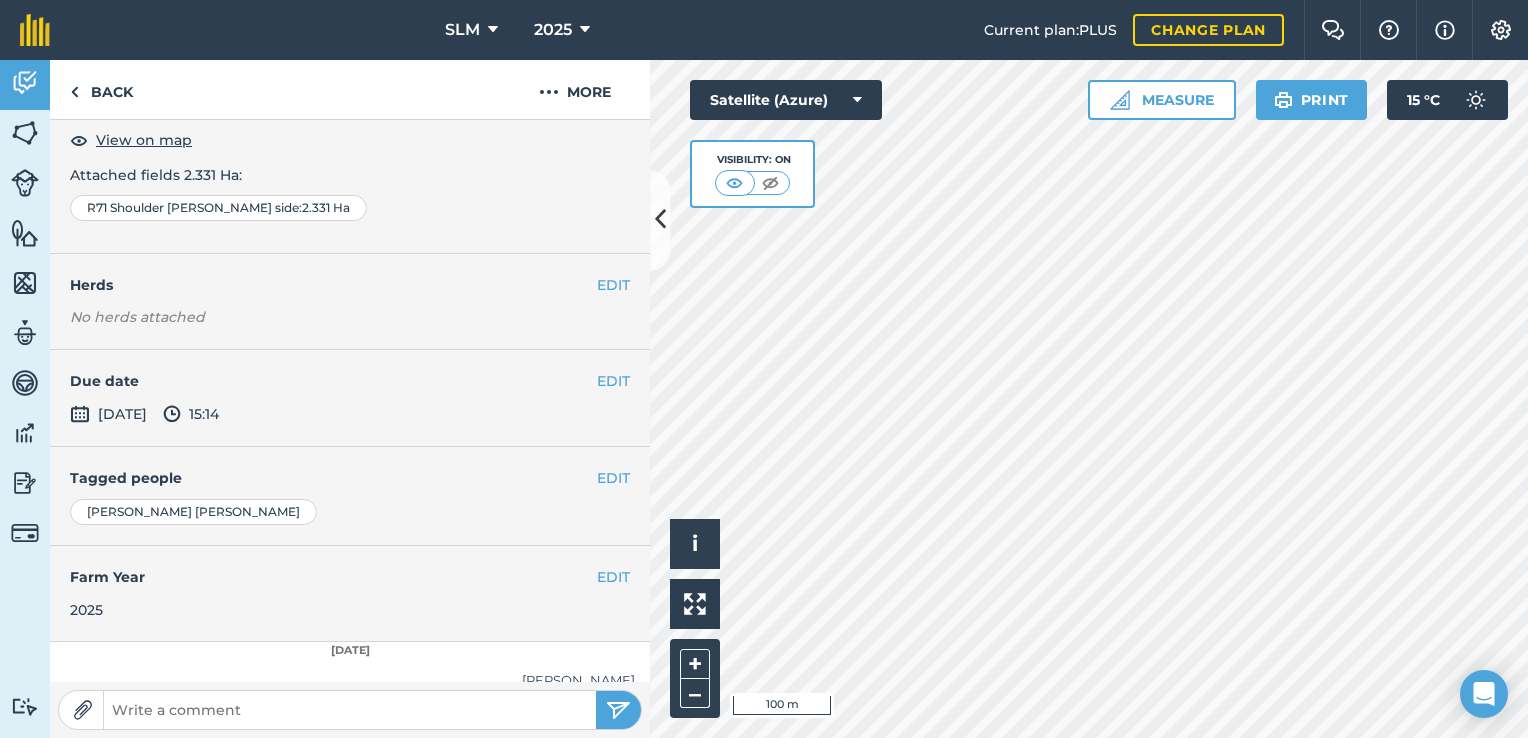 scroll, scrollTop: 200, scrollLeft: 0, axis: vertical 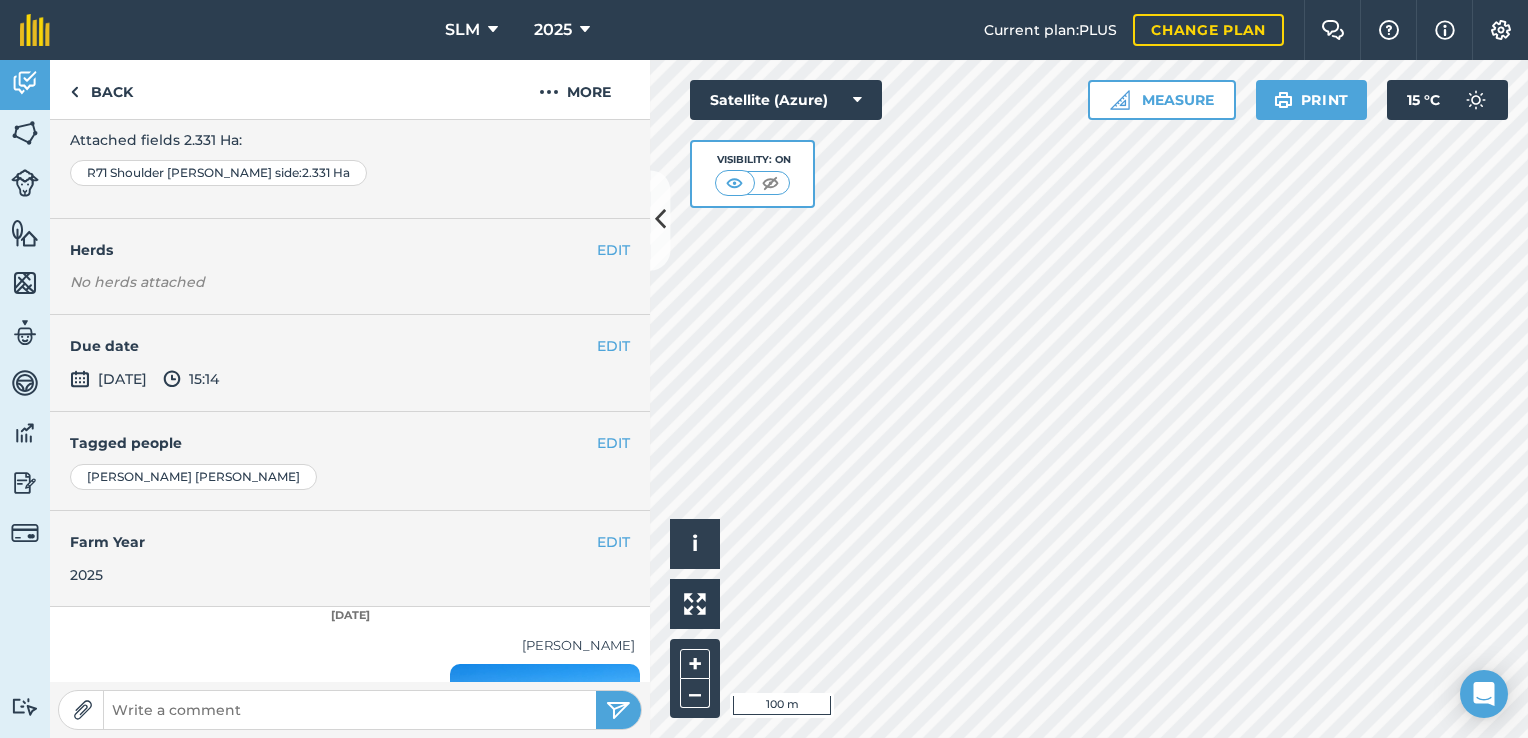 click on "[DATE]   15:14" at bounding box center (350, 379) 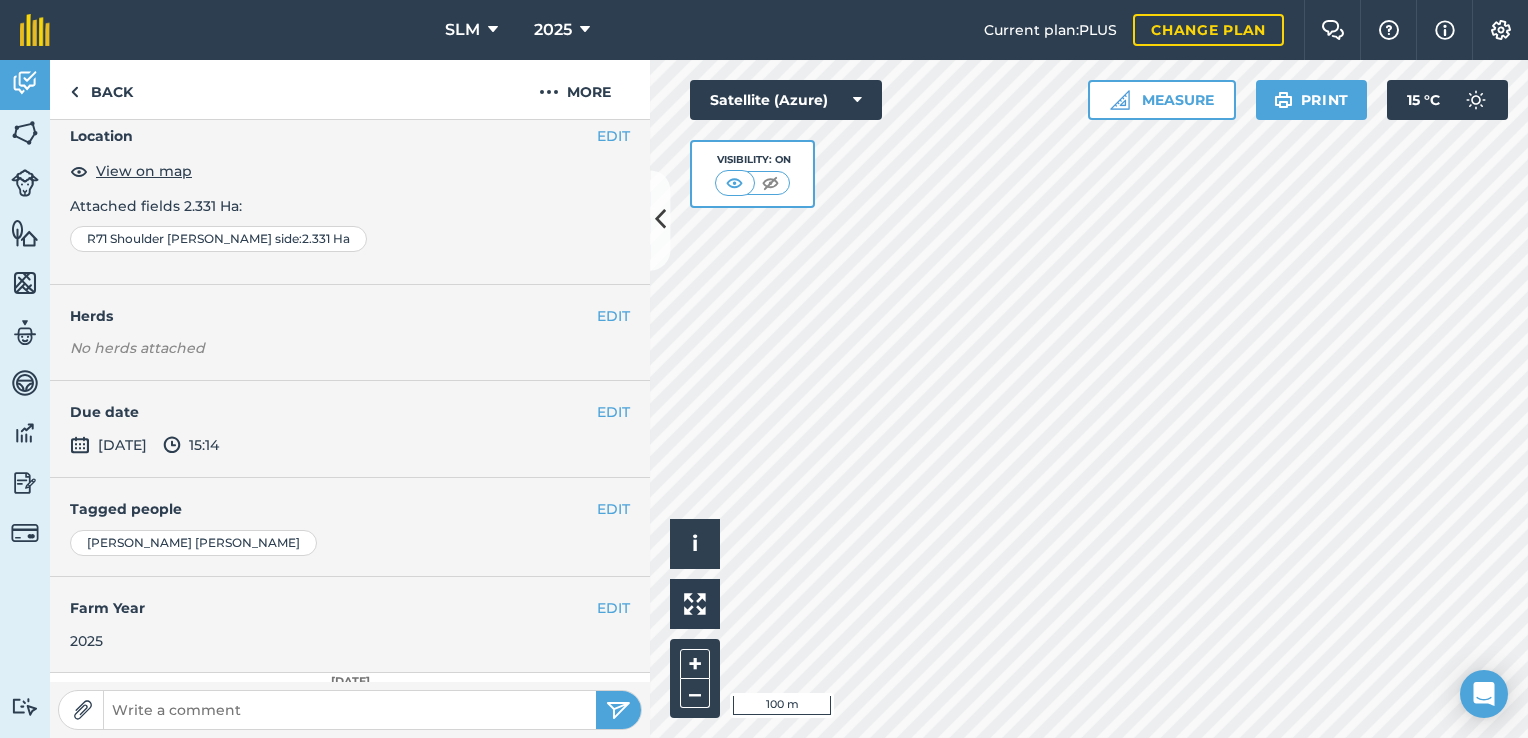 scroll, scrollTop: 0, scrollLeft: 0, axis: both 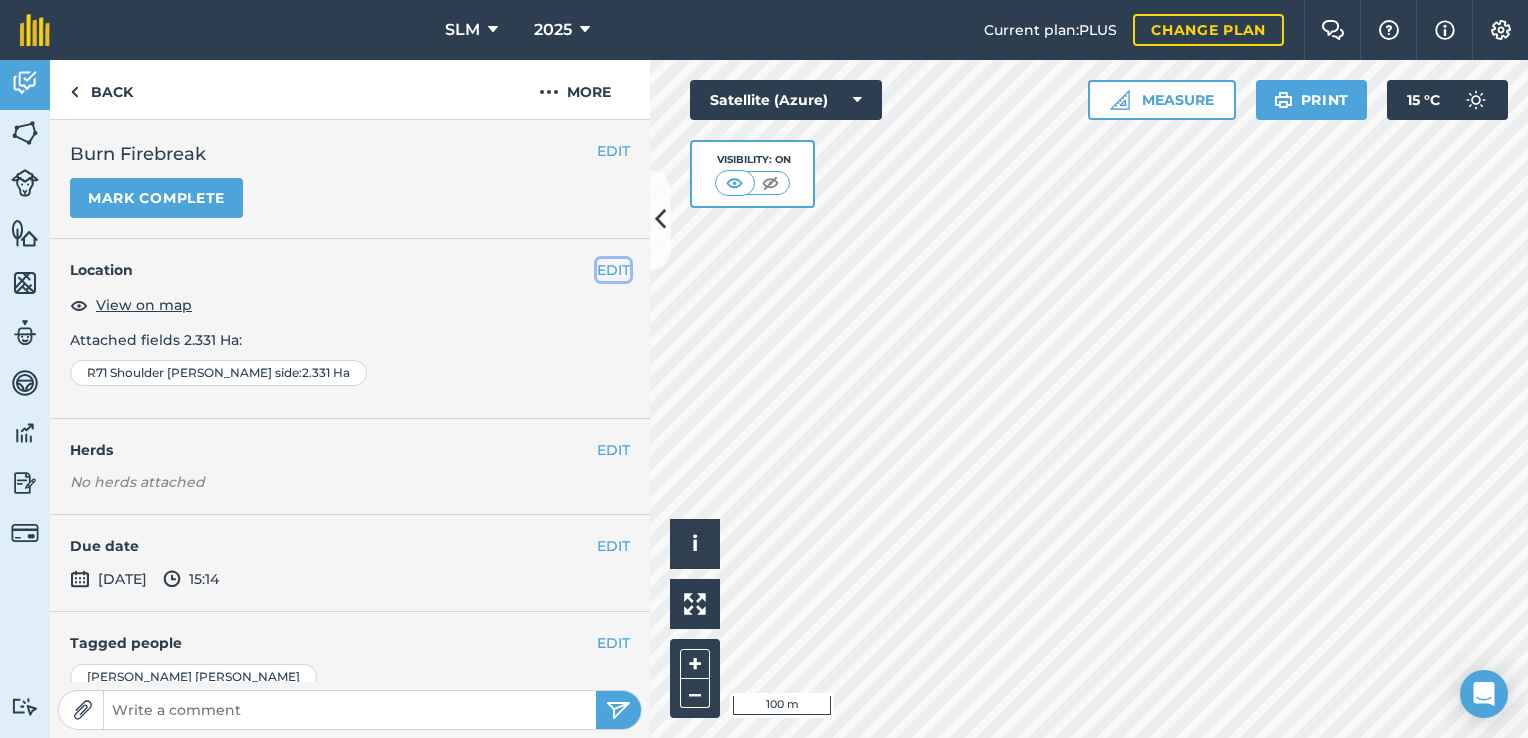 click on "EDIT" at bounding box center (613, 270) 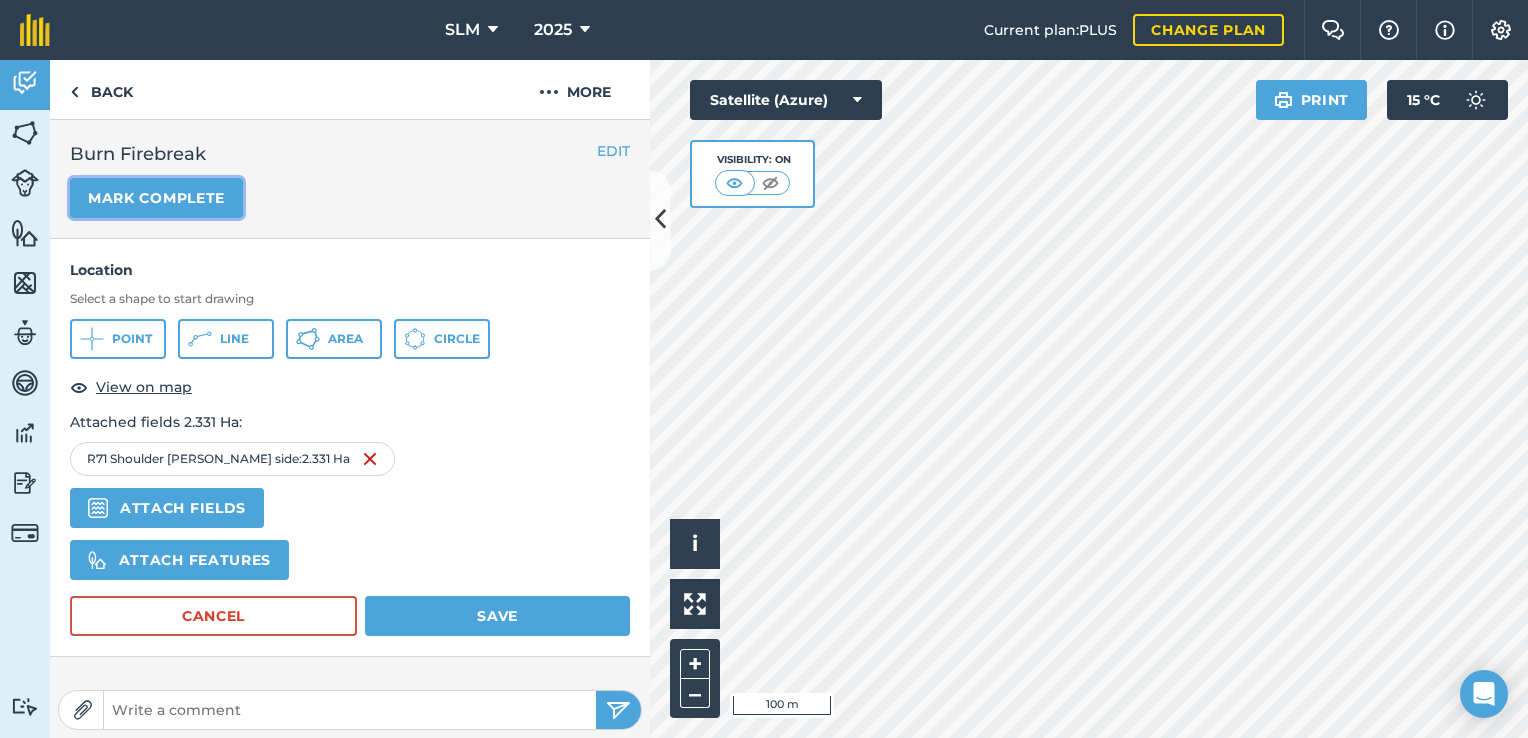 click on "Mark complete" at bounding box center [156, 198] 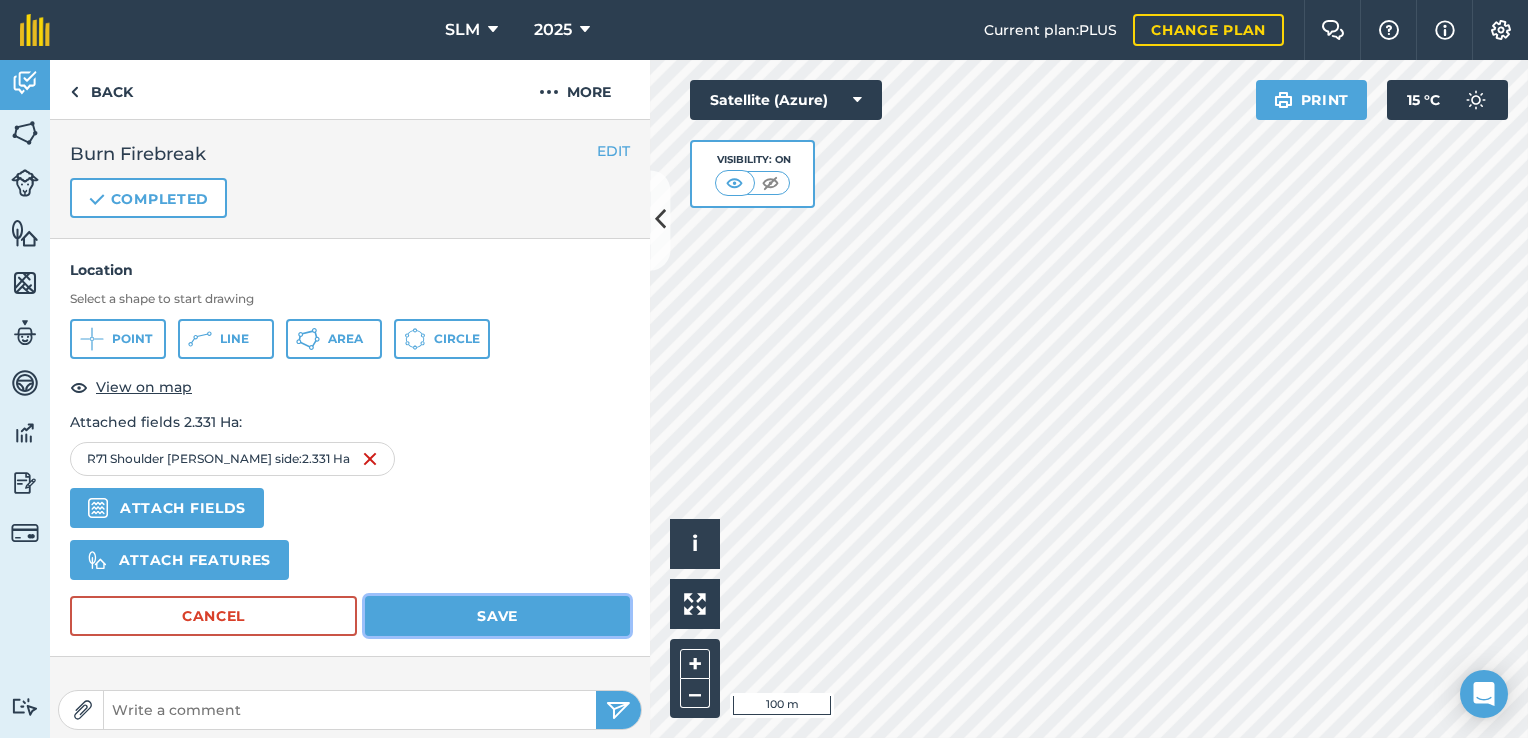 click on "Save" at bounding box center (497, 616) 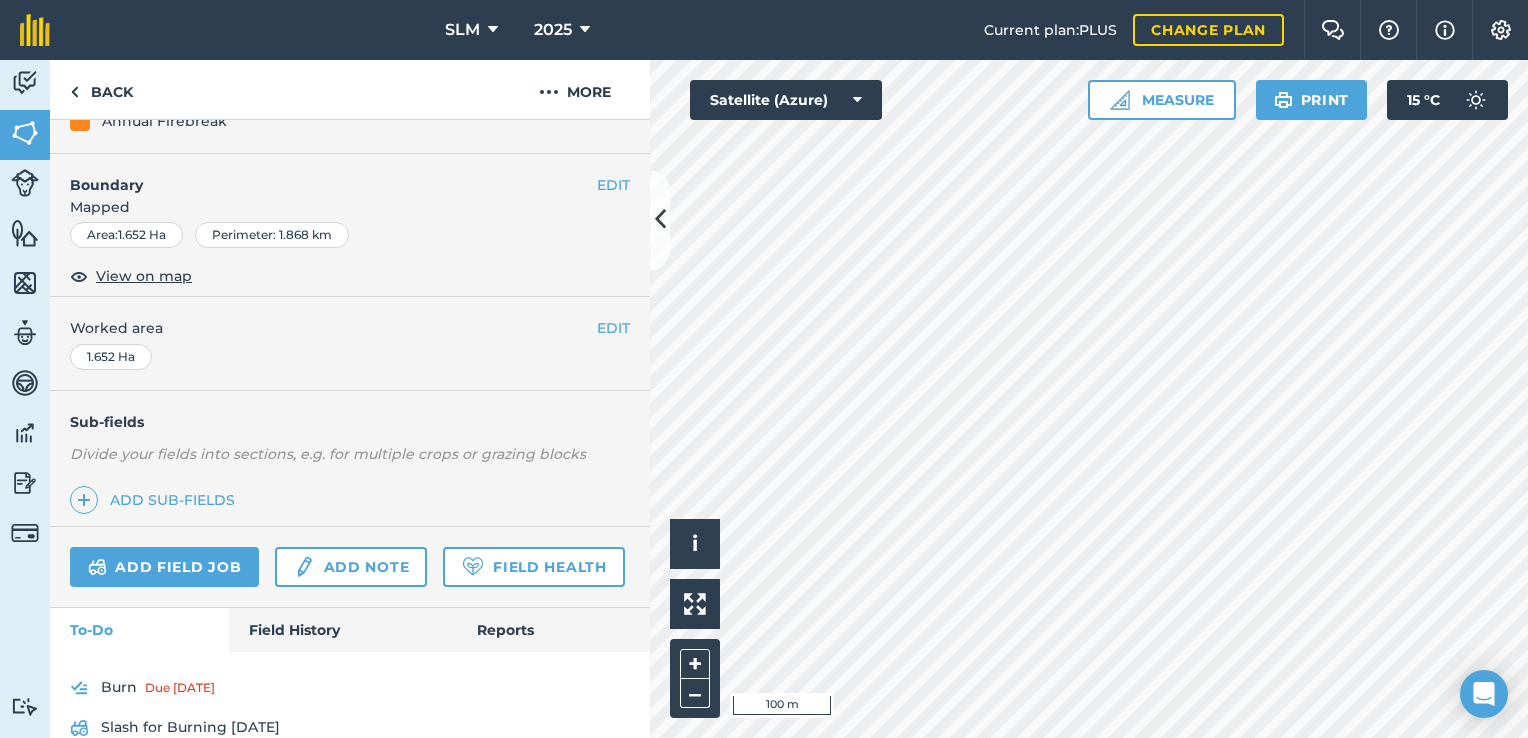 scroll, scrollTop: 337, scrollLeft: 0, axis: vertical 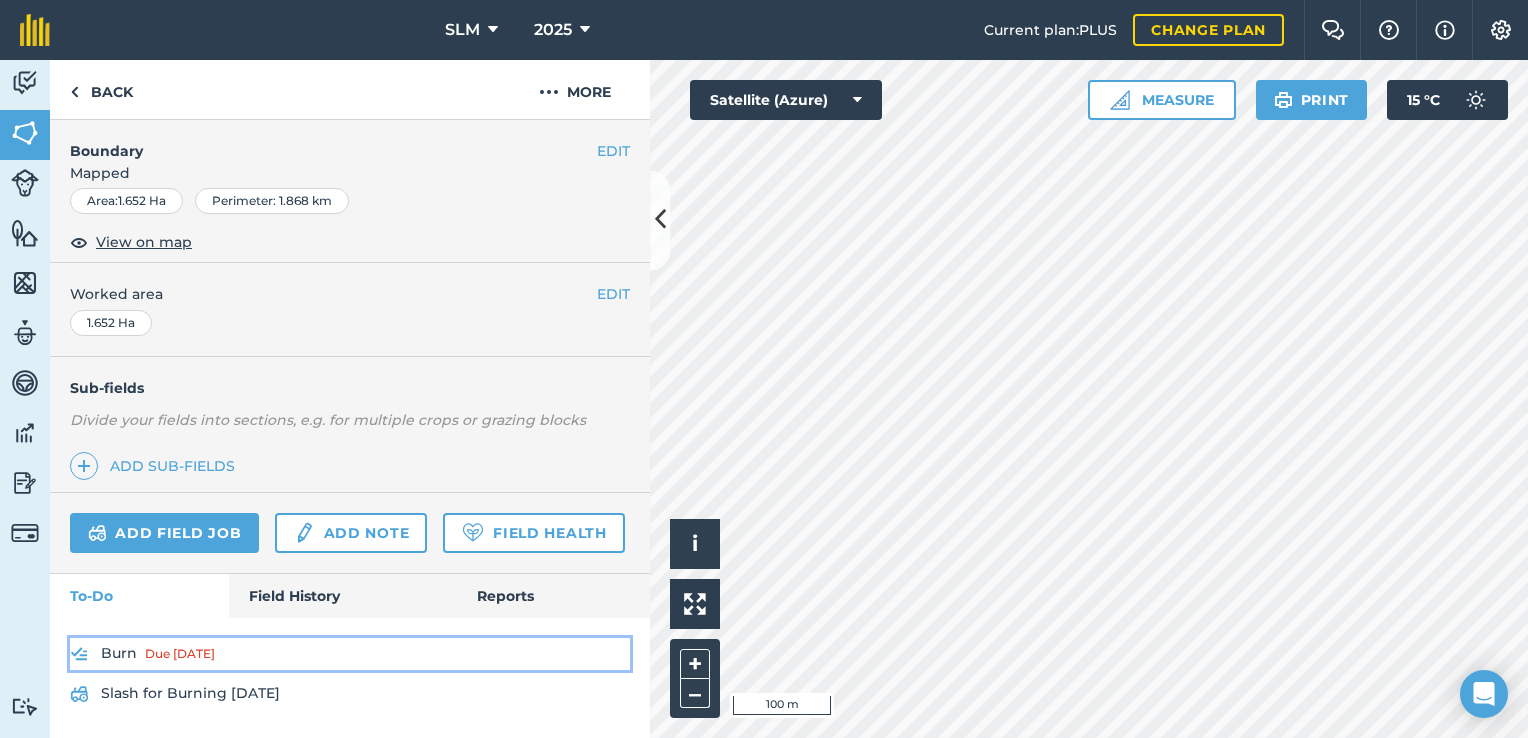 click on "Due [DATE]" at bounding box center (180, 654) 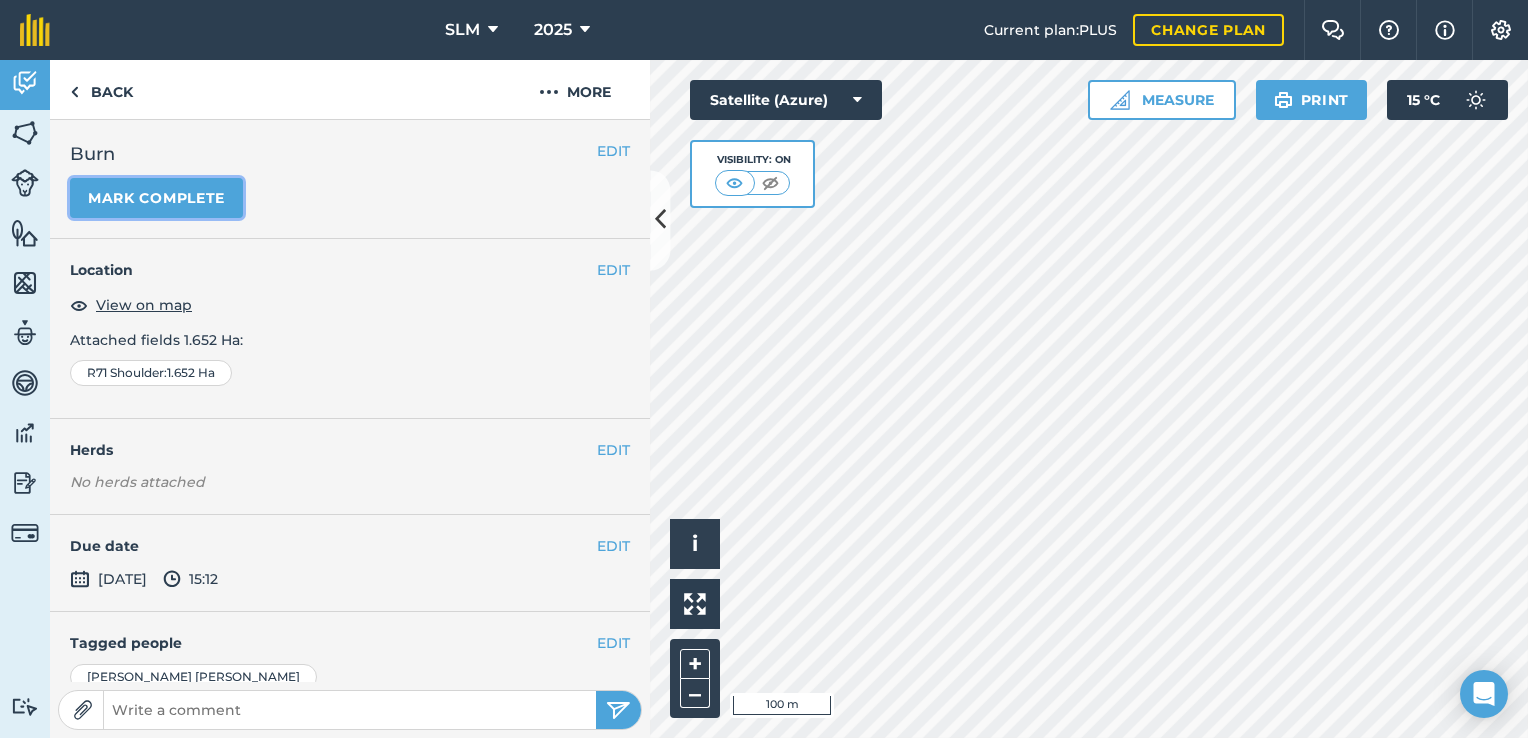 click on "Mark complete" at bounding box center (156, 198) 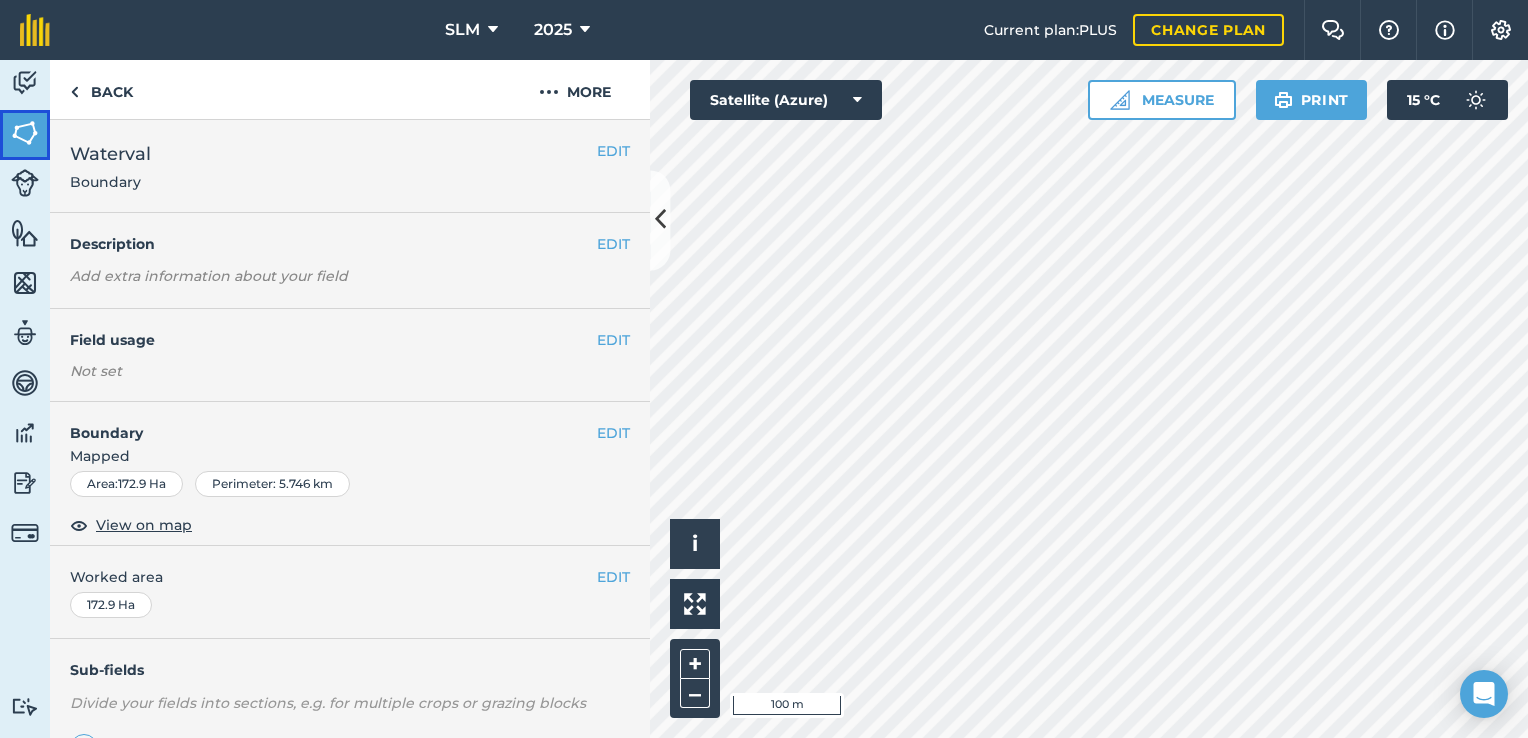 click at bounding box center (25, 133) 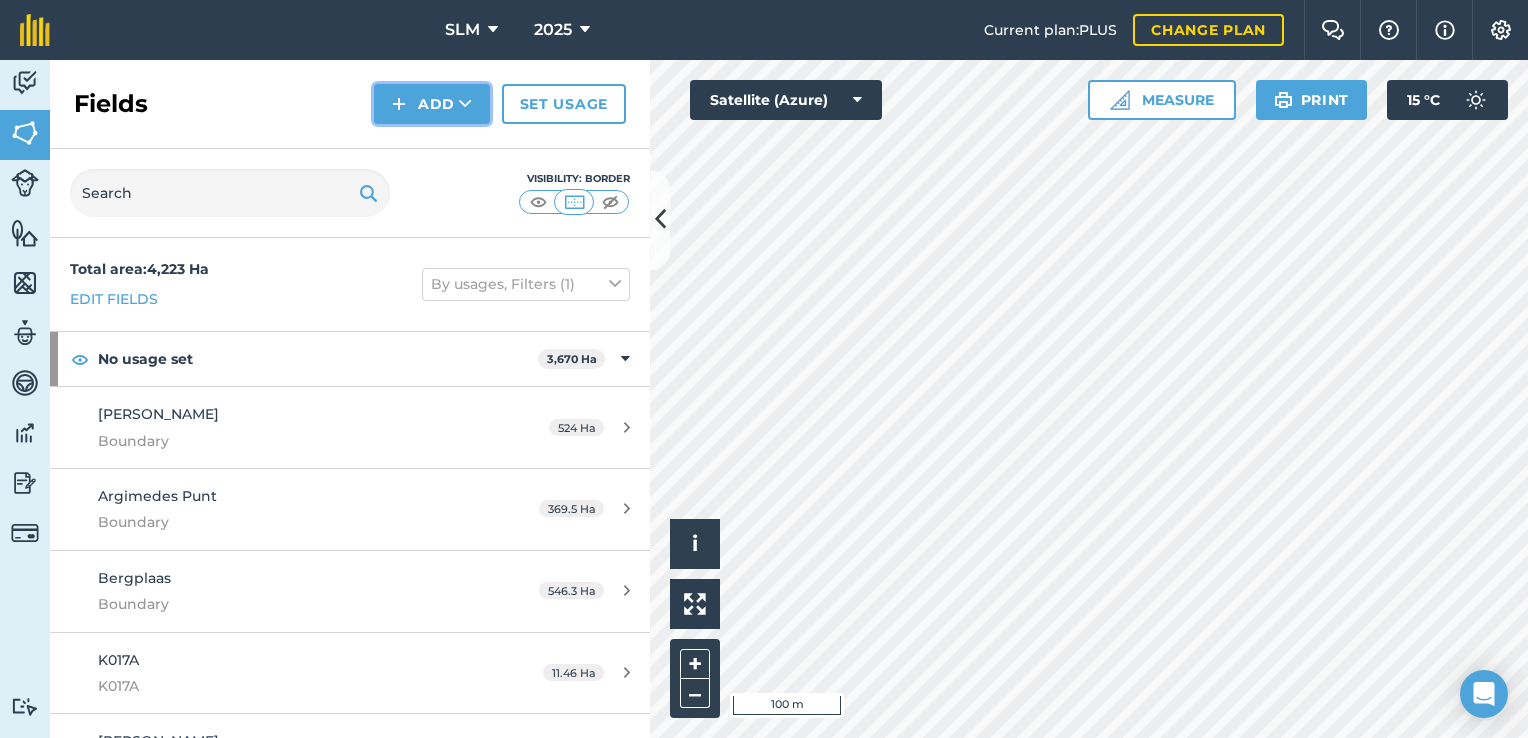 click on "Add" at bounding box center [432, 104] 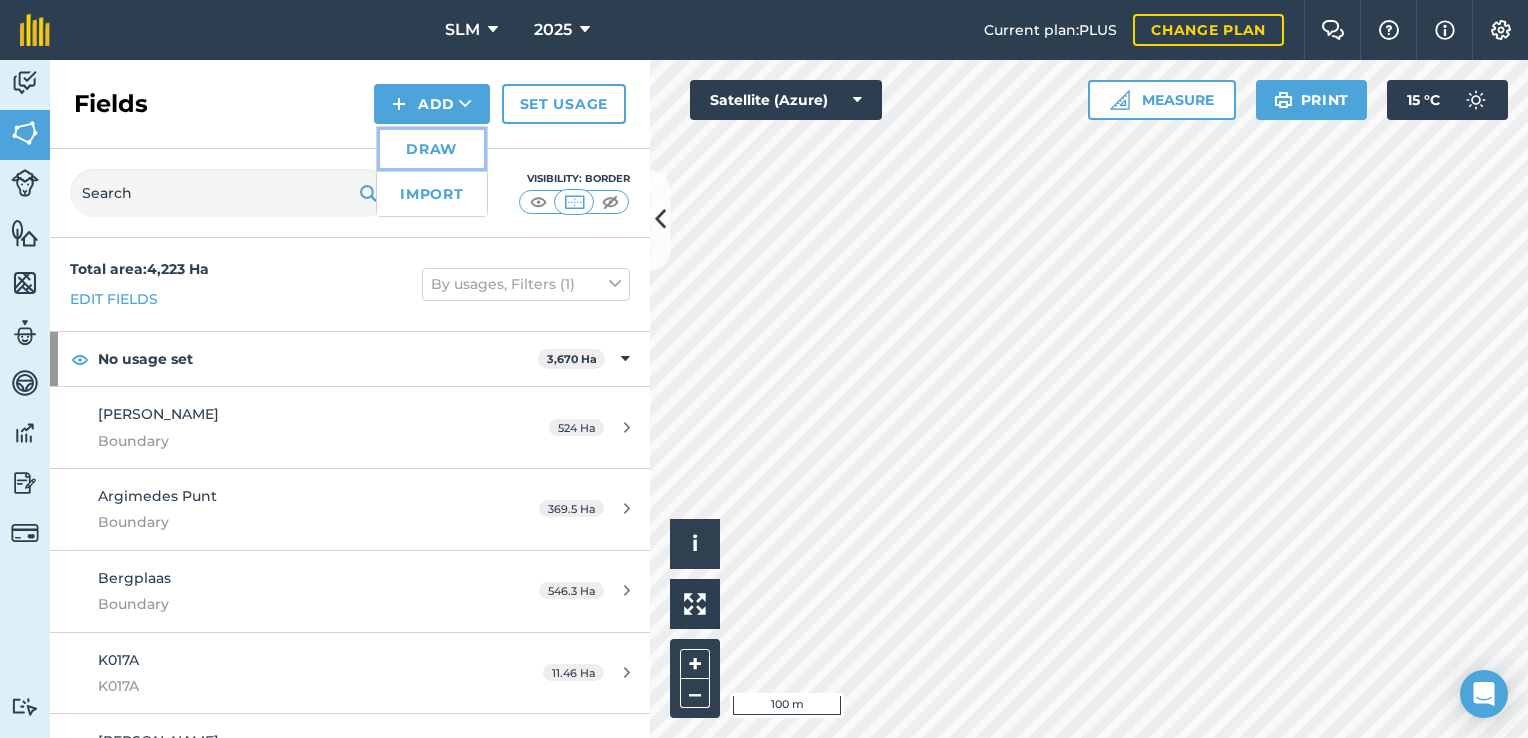 click on "Draw" at bounding box center [432, 149] 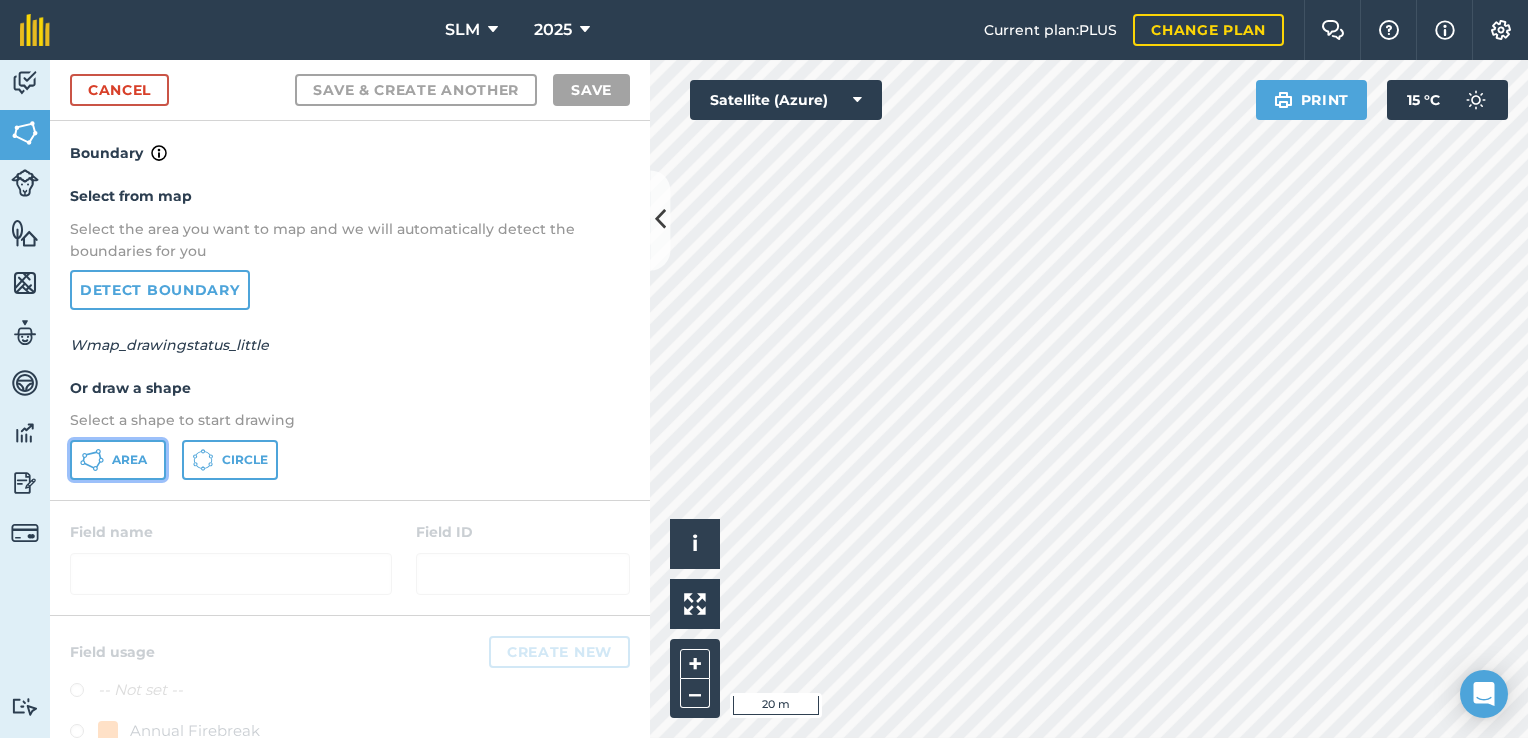 click 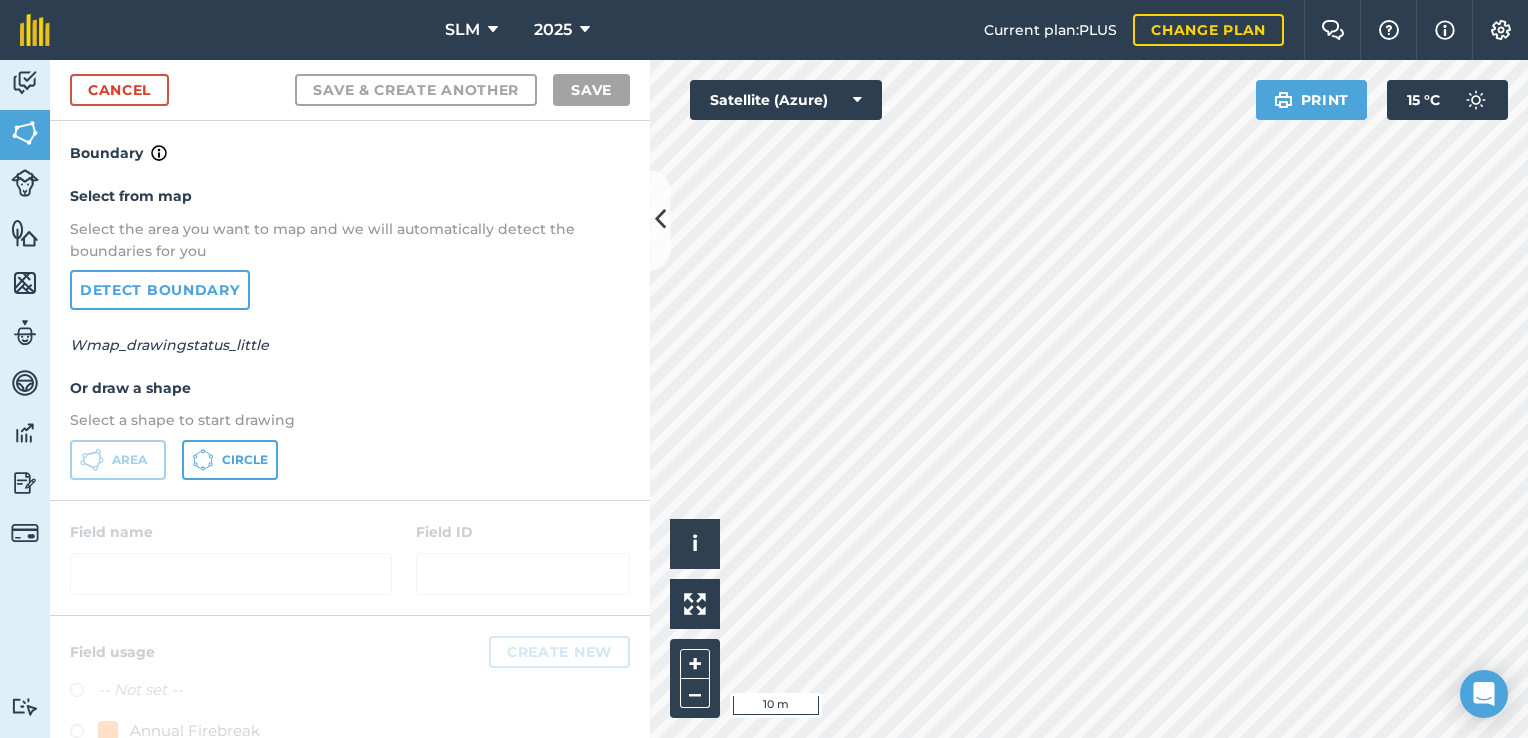 click on "SLM 2025 Current plan :  PLUS   Change plan Farm Chat Help Info Settings SLM  -  2025 Reproduced with the permission of  Microsoft Printed on  [DATE] Field usages No usage set Annual Firebreak EUCALYPTUS PINUS PINUS - Planted  PINUS - Planted 2025 PINUS - UNPLANTED Activity Fields Livestock Features Maps Team Vehicles Data Reporting Billing Tutorials Tutorials Cancel Save & Create Another Save Boundary   Select from map Select the area you want to map and we will automatically detect the boundaries for you Detect boundary Wmap_drawingstatus_little Or draw a shape Select a shape to start drawing Area Circle Field name Field ID Field usage   Create new -- Not set -- Annual Firebreak EUCALYPTUS PINUS PINUS - Planted  PINUS - Planted 2025 PINUS - UNPLANTED Click to start drawing i © 2025 TomTom, Microsoft 10 m + – Satellite (Azure) Print 15   ° C" at bounding box center (764, 369) 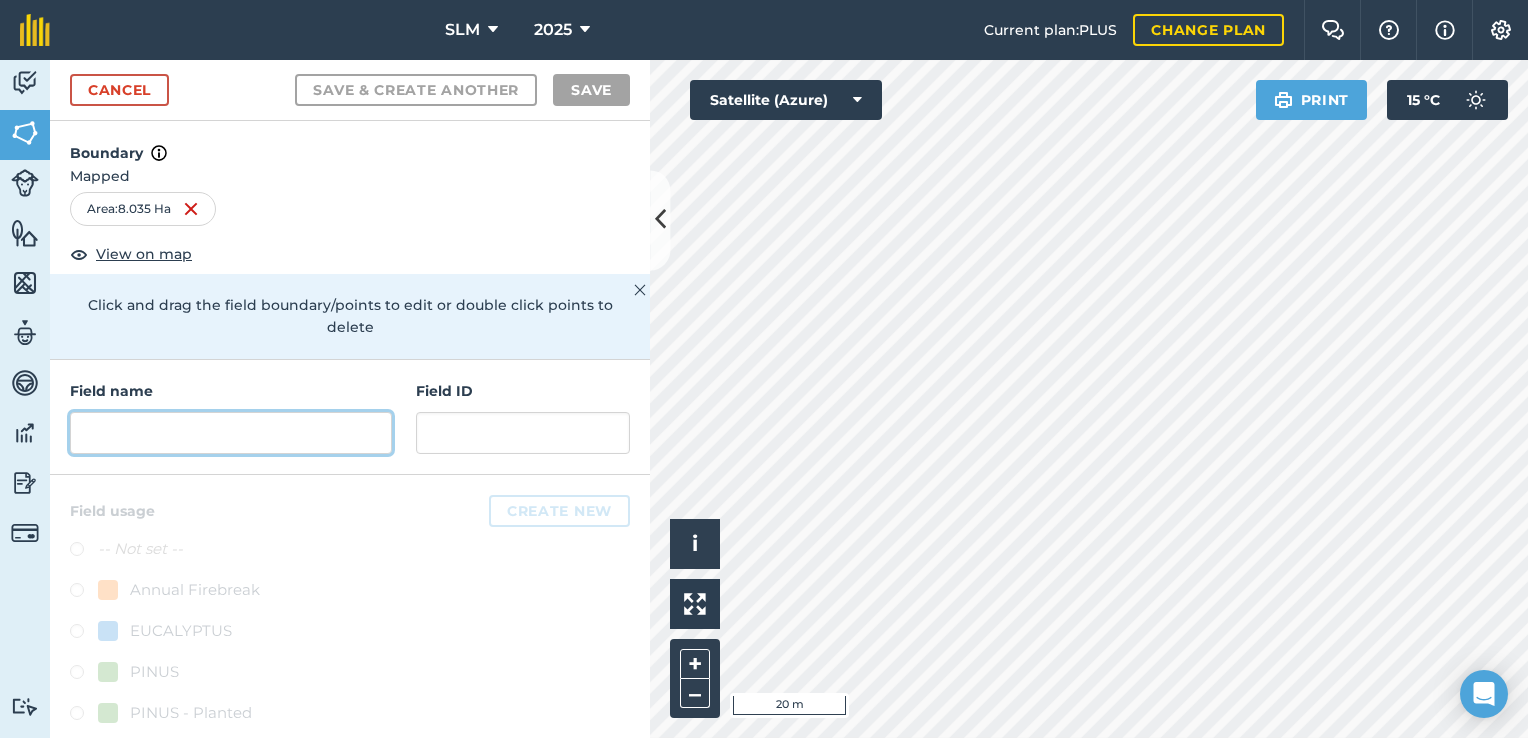 click at bounding box center [231, 433] 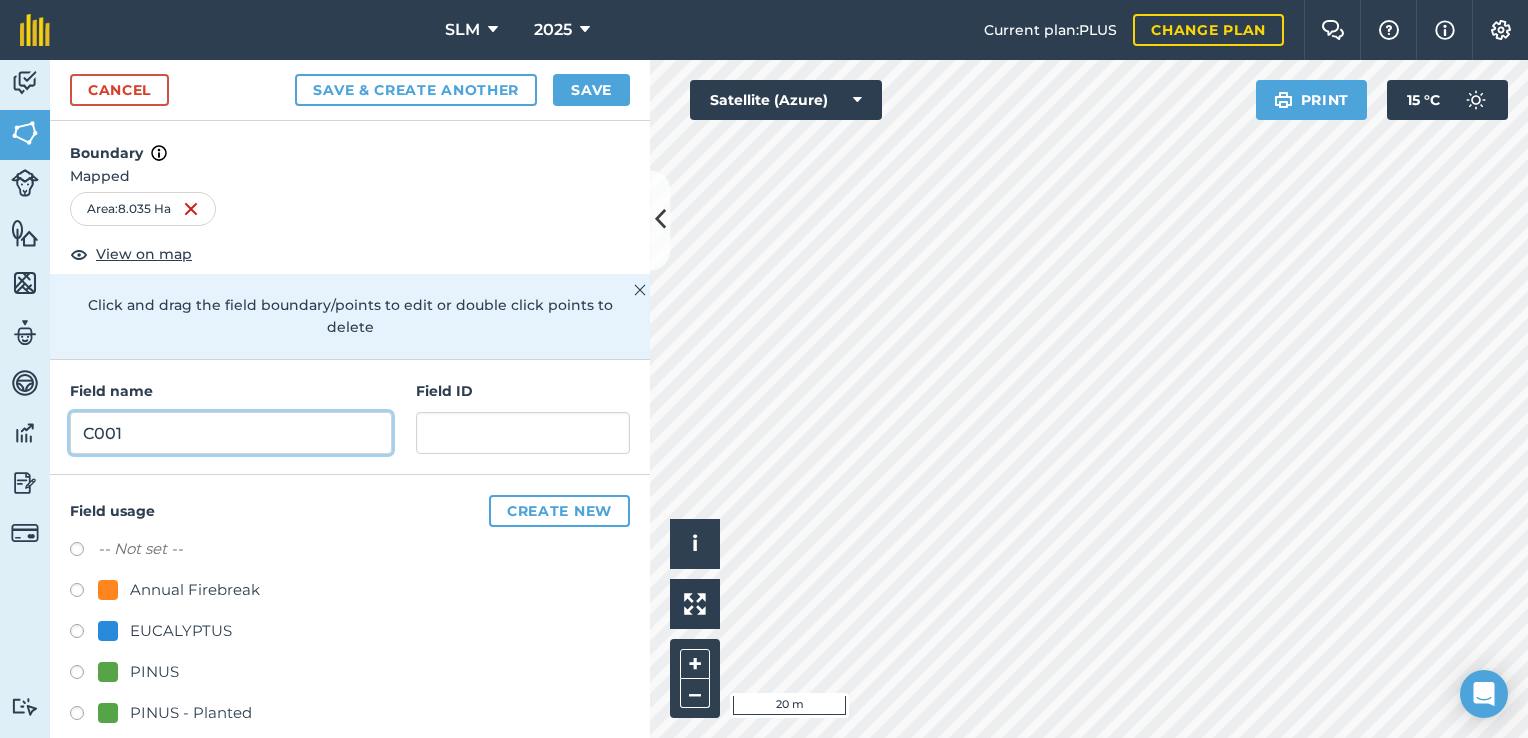type on "C001" 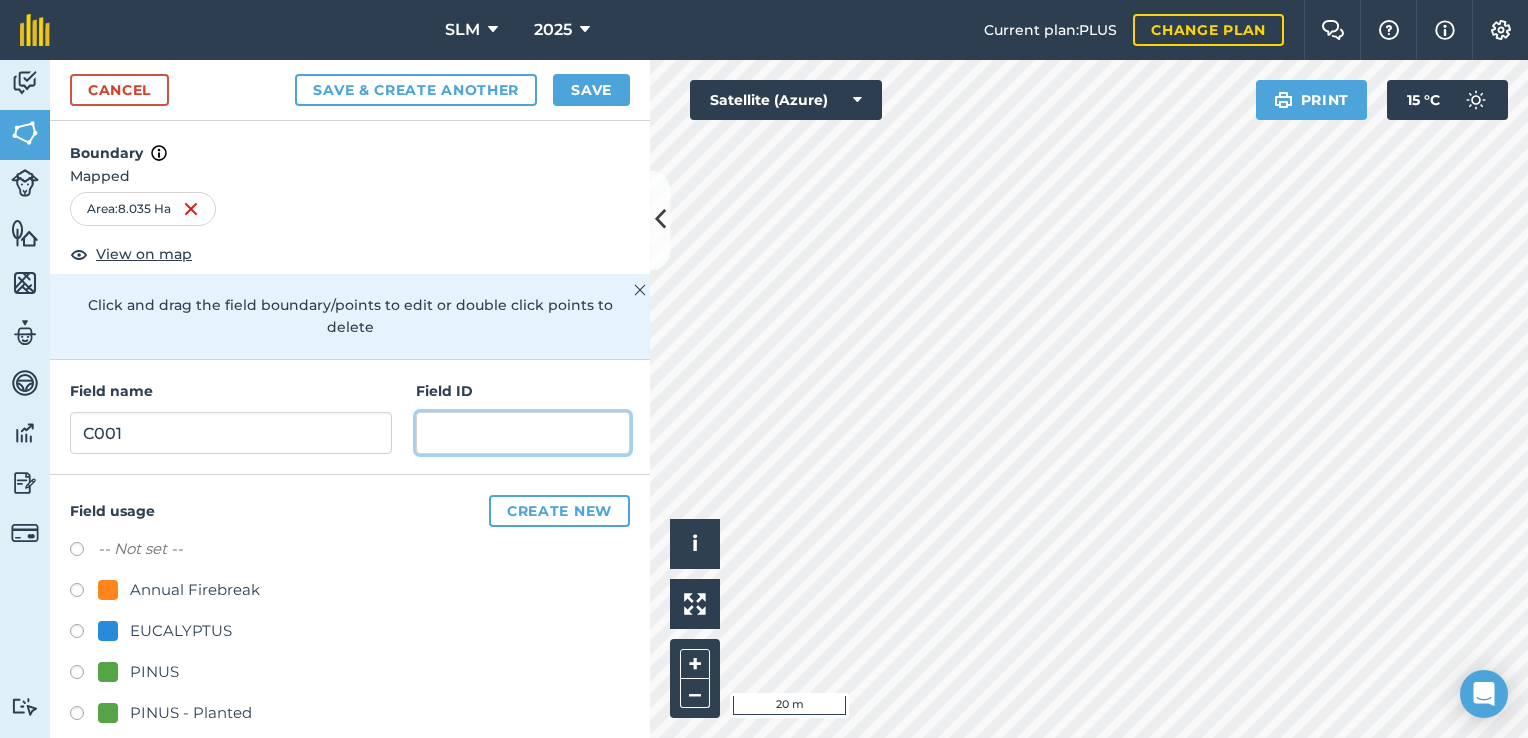 click at bounding box center (523, 433) 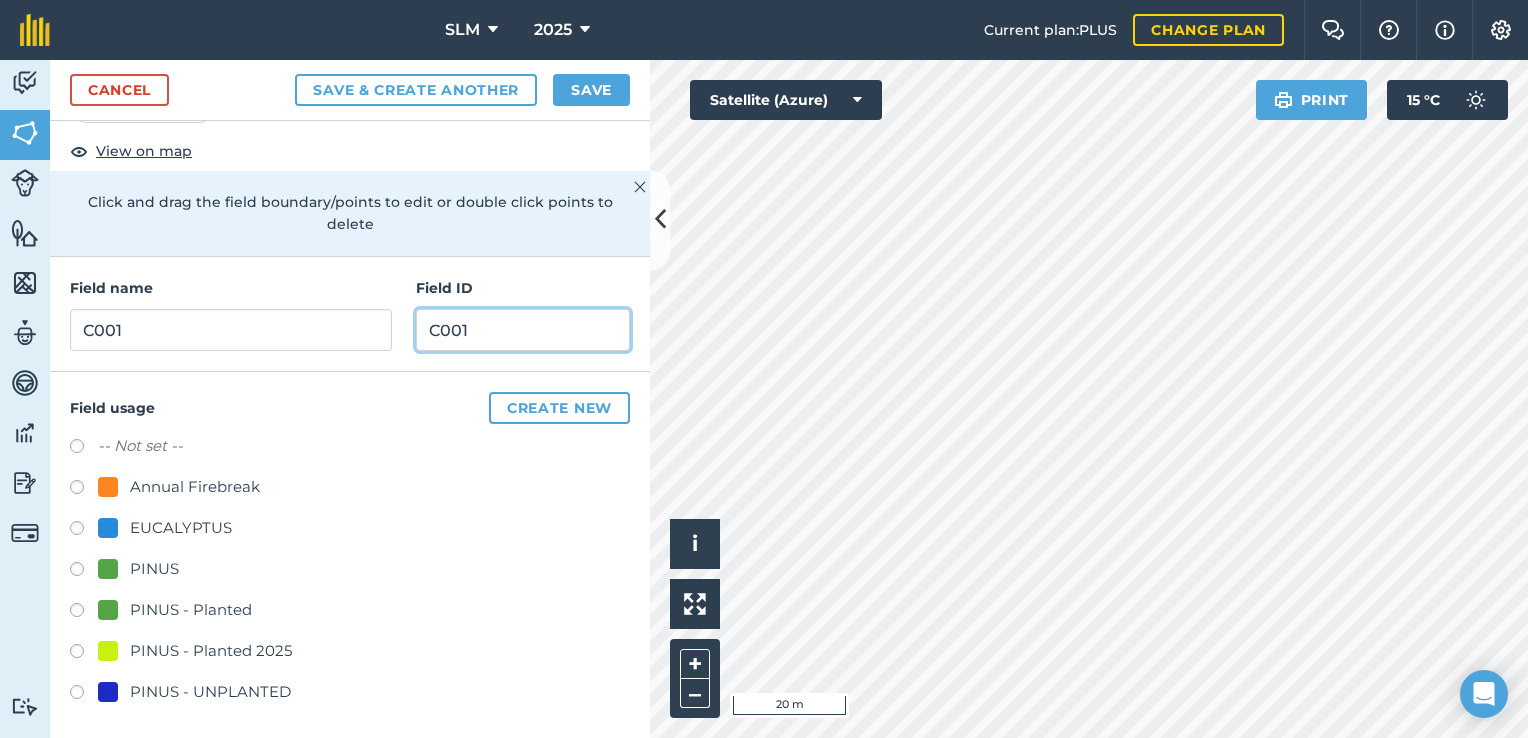 scroll, scrollTop: 104, scrollLeft: 0, axis: vertical 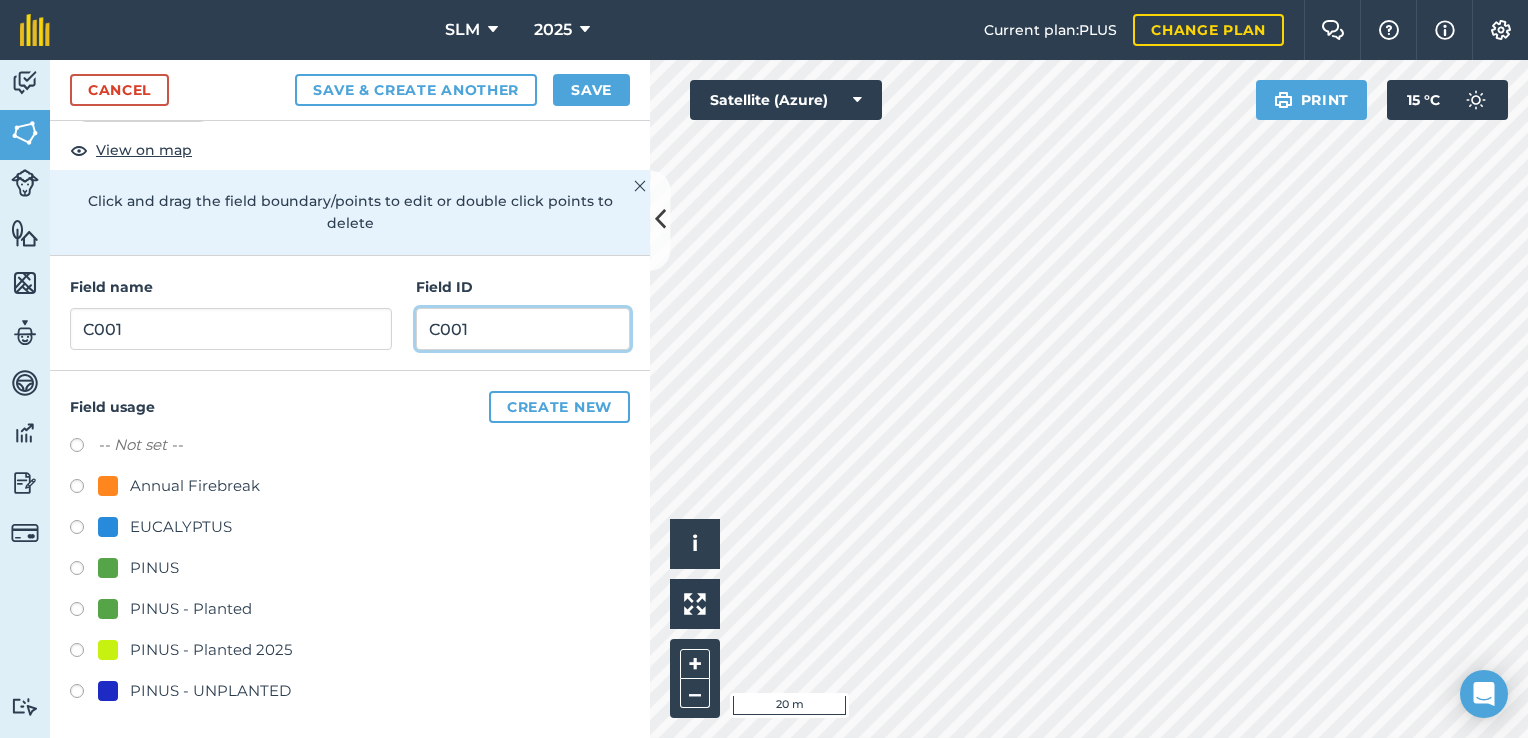 type on "C001" 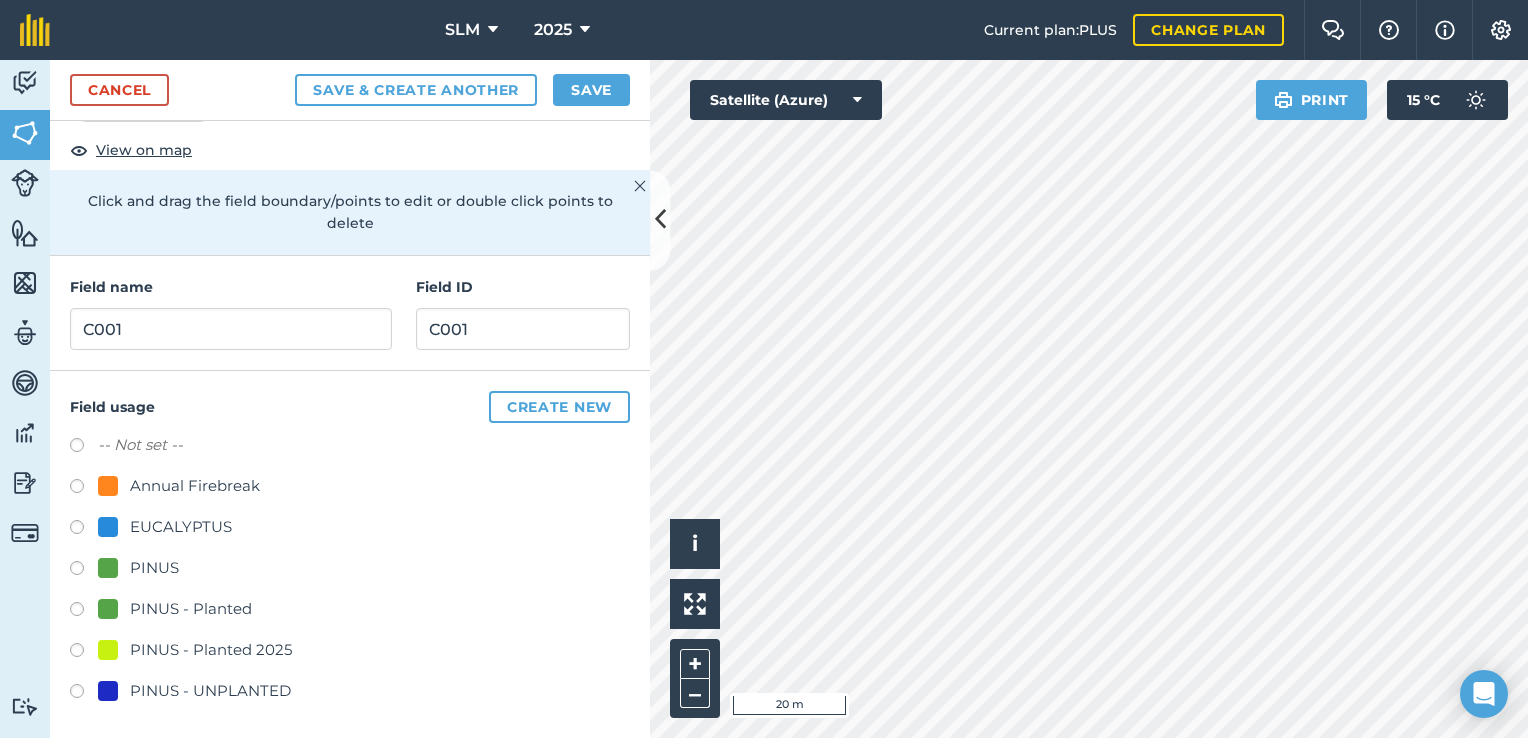 click at bounding box center [84, 694] 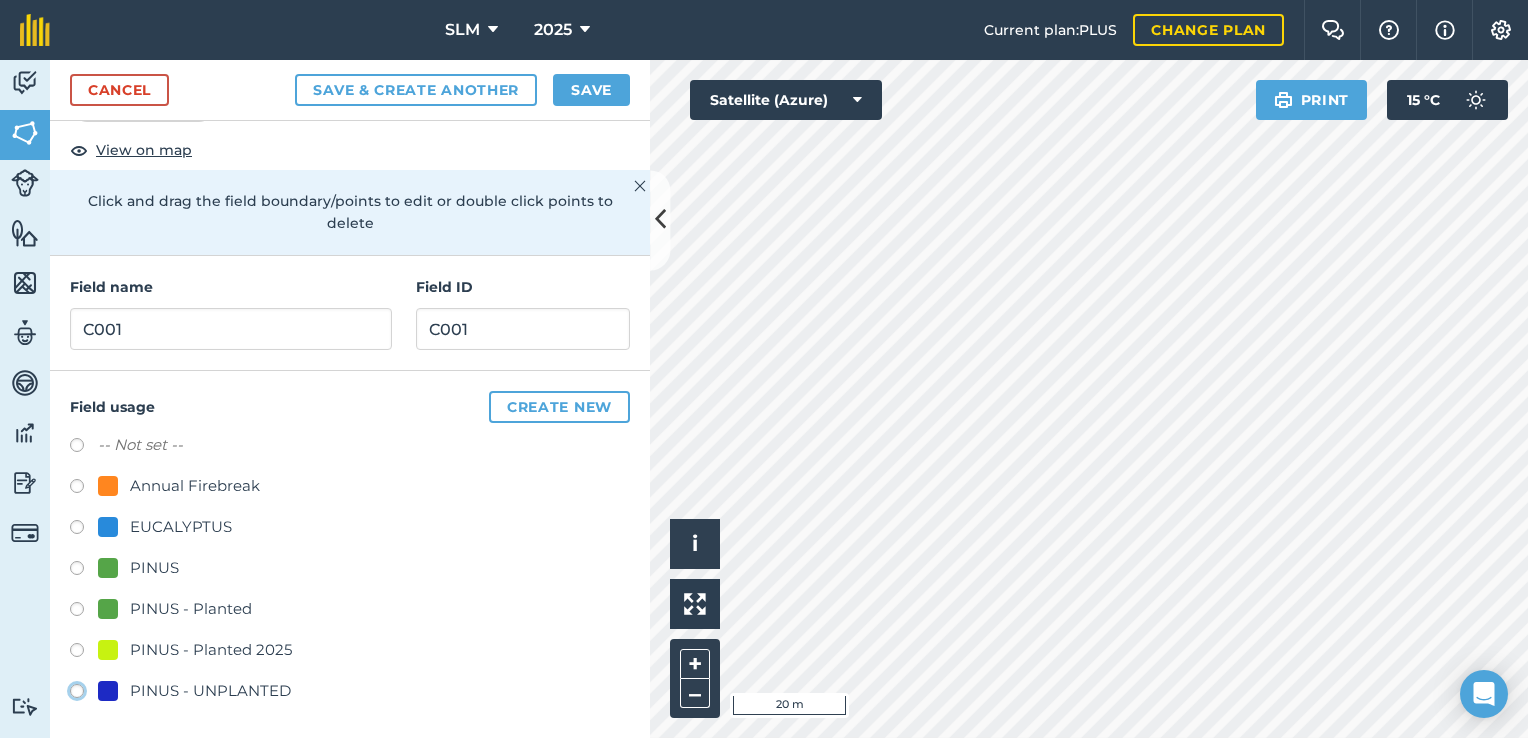 radio on "true" 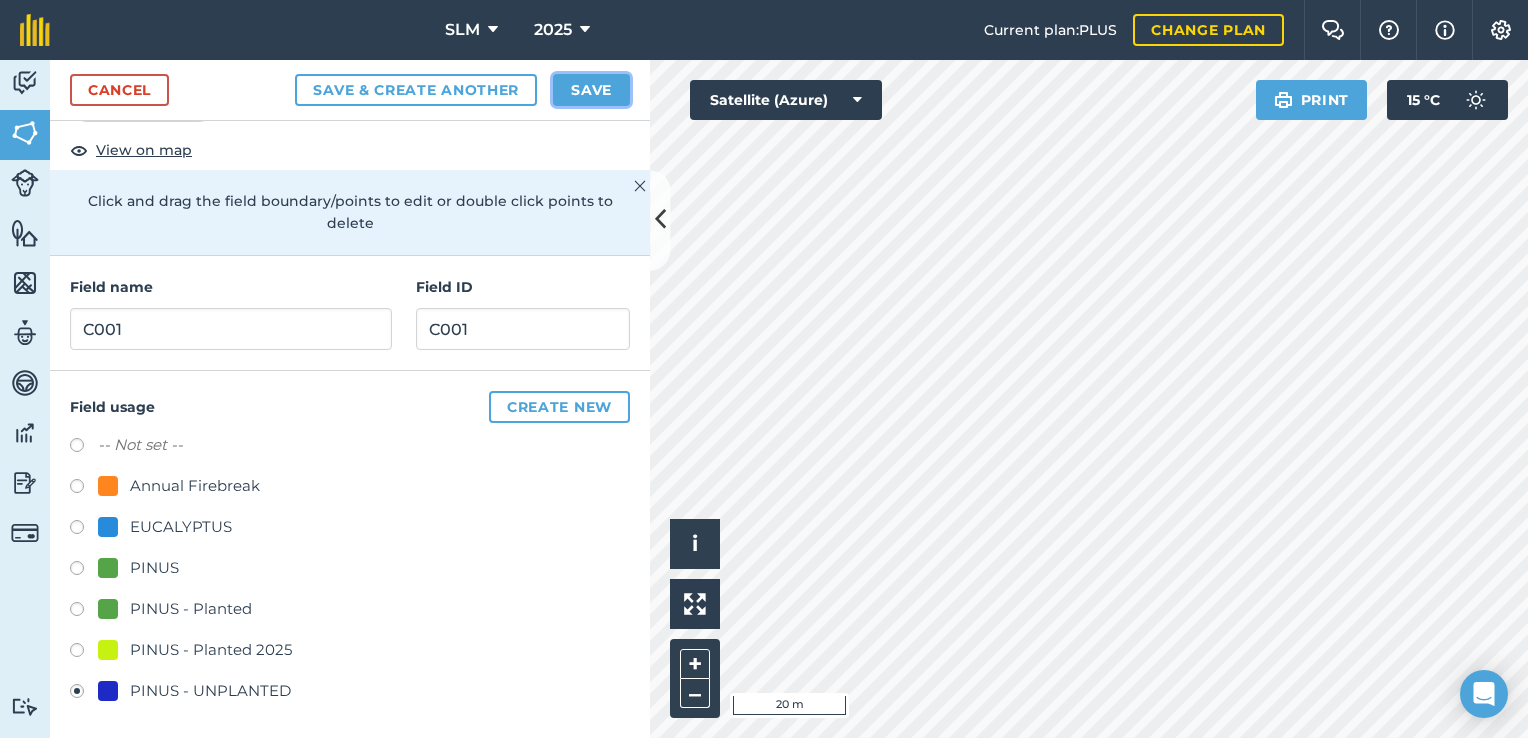 click on "Save" at bounding box center (591, 90) 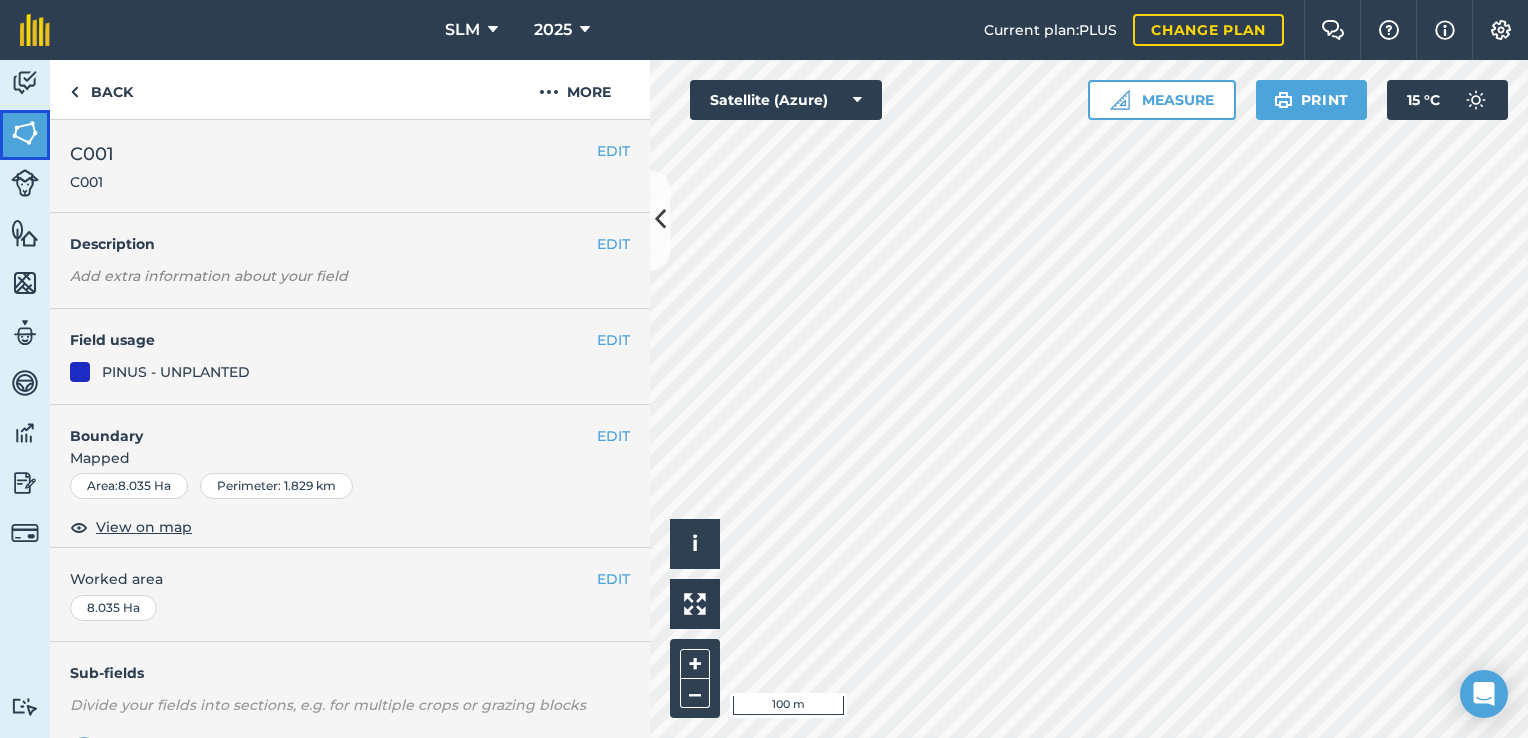 click at bounding box center [25, 133] 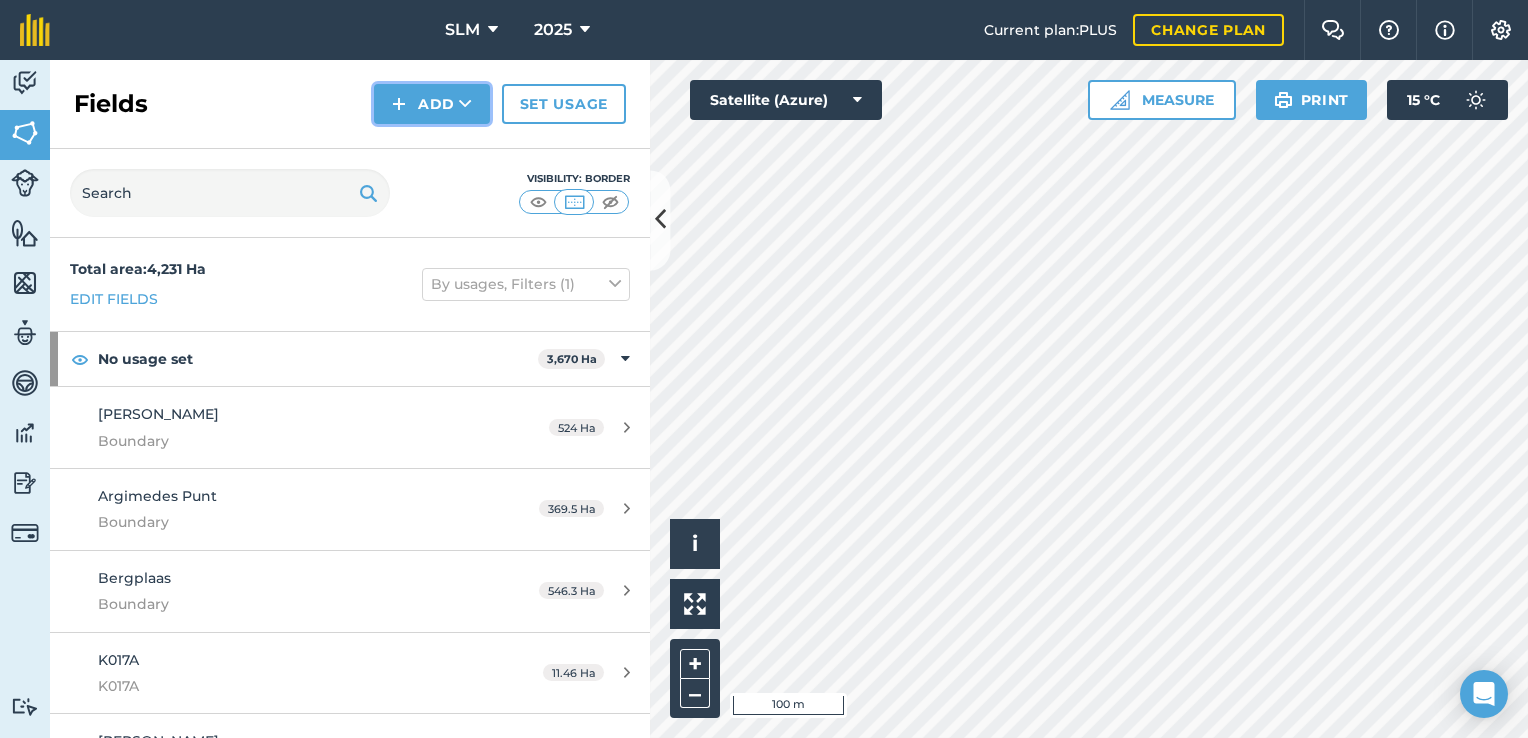 click at bounding box center [465, 104] 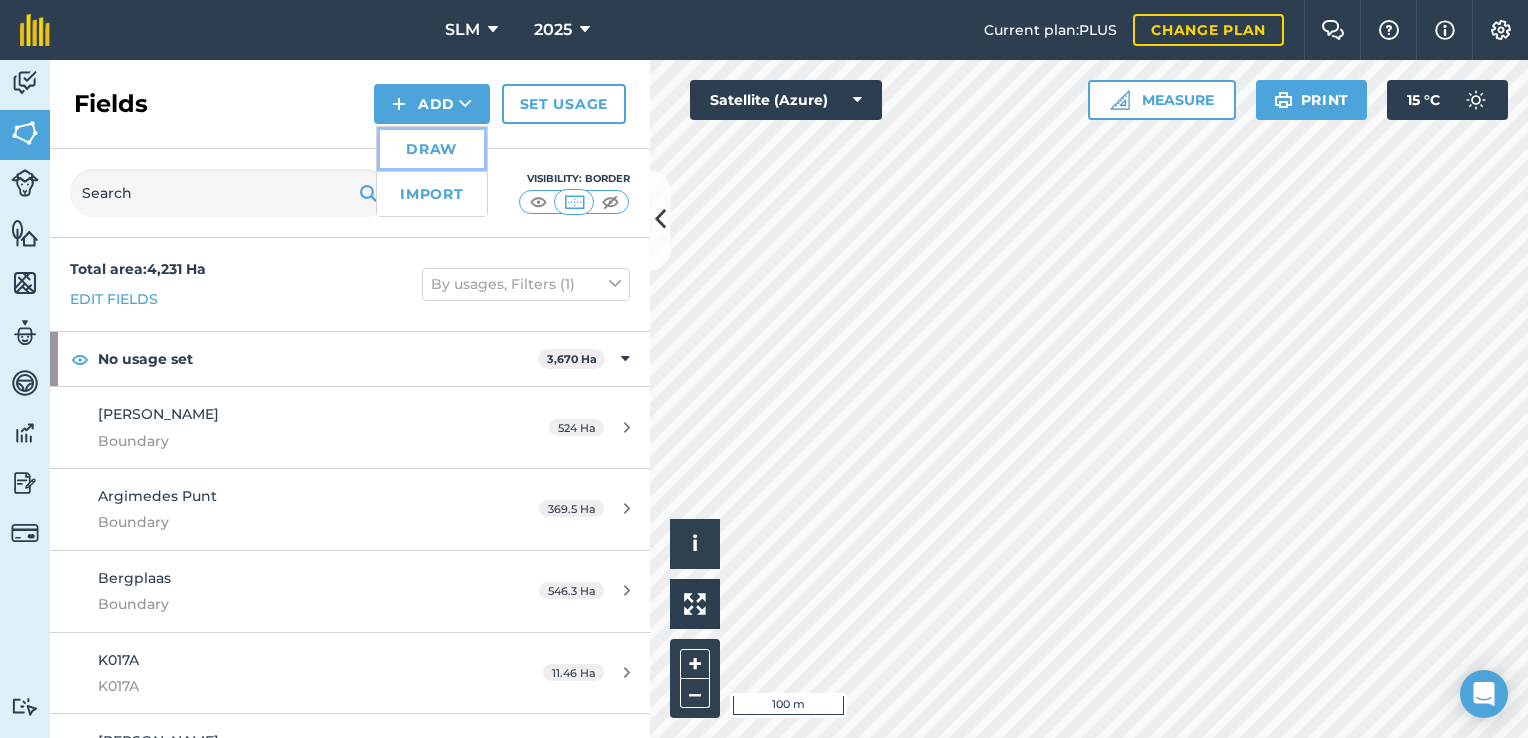 click on "Draw" at bounding box center [432, 149] 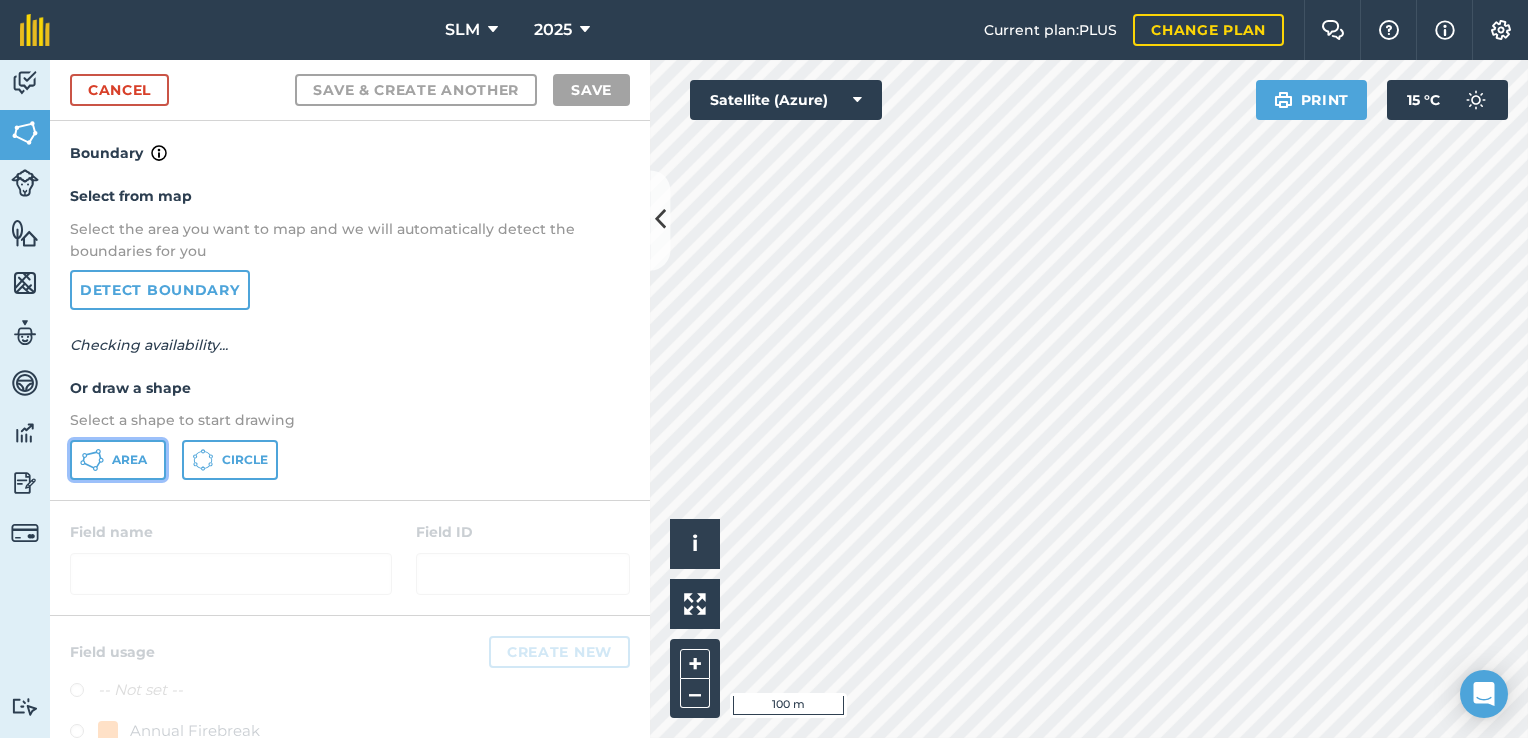 click on "Area" at bounding box center (129, 460) 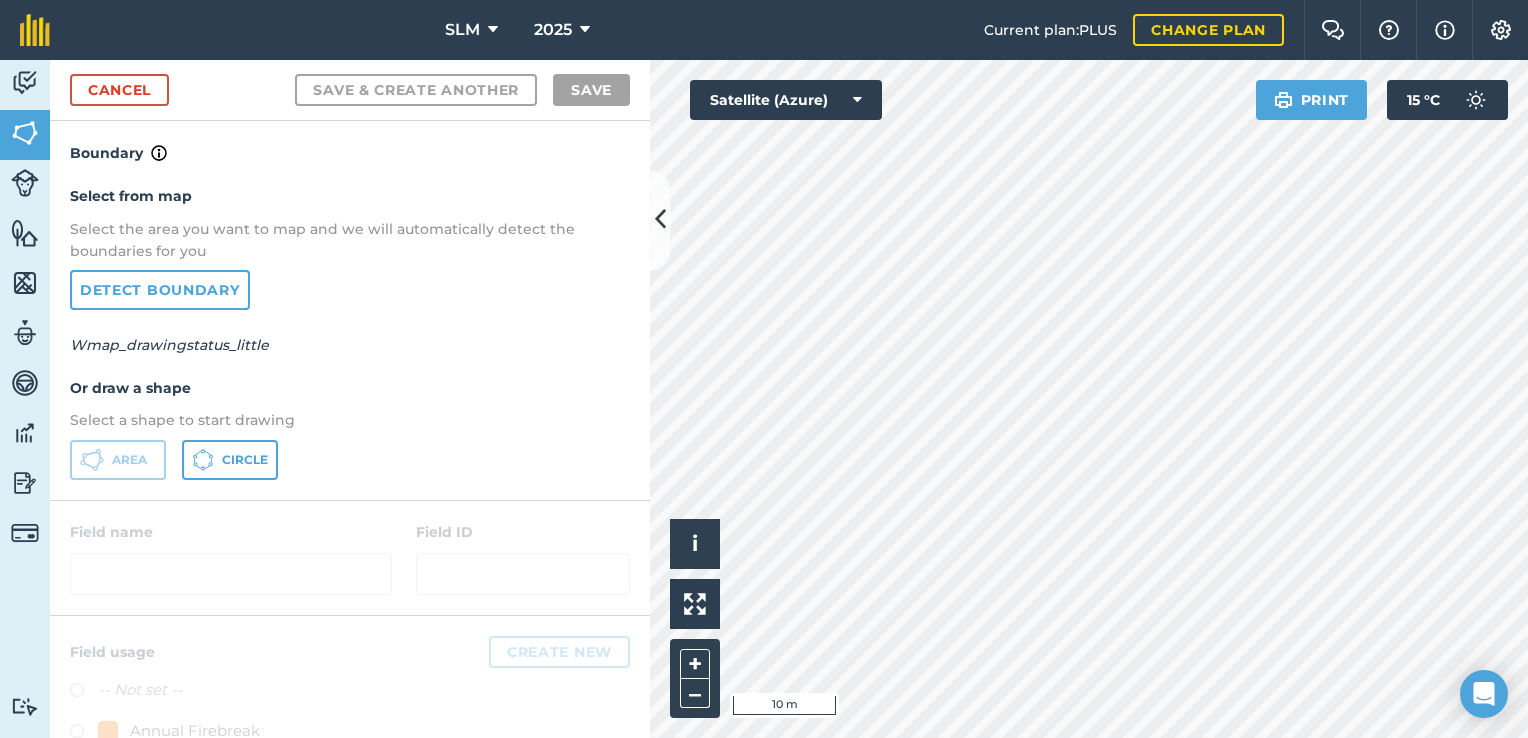 click on "SLM 2025 Current plan :  PLUS   Change plan Farm Chat Help Info Settings SLM  -  2025 Reproduced with the permission of  Microsoft Printed on  [DATE] Field usages No usage set Annual Firebreak EUCALYPTUS PINUS PINUS - Planted  PINUS - Planted 2025 PINUS - UNPLANTED Activity Fields Livestock Features Maps Team Vehicles Data Reporting Billing Tutorials Tutorials Cancel Save & Create Another Save Boundary   Select from map Select the area you want to map and we will automatically detect the boundaries for you Detect boundary Wmap_drawingstatus_little Or draw a shape Select a shape to start drawing Area Circle Field name Field ID Field usage   Create new -- Not set -- Annual Firebreak EUCALYPTUS PINUS PINUS - Planted  PINUS - Planted 2025 PINUS - UNPLANTED Click to start drawing i © 2025 TomTom, Microsoft 10 m + – Satellite (Azure) Print 15   ° C" at bounding box center [764, 369] 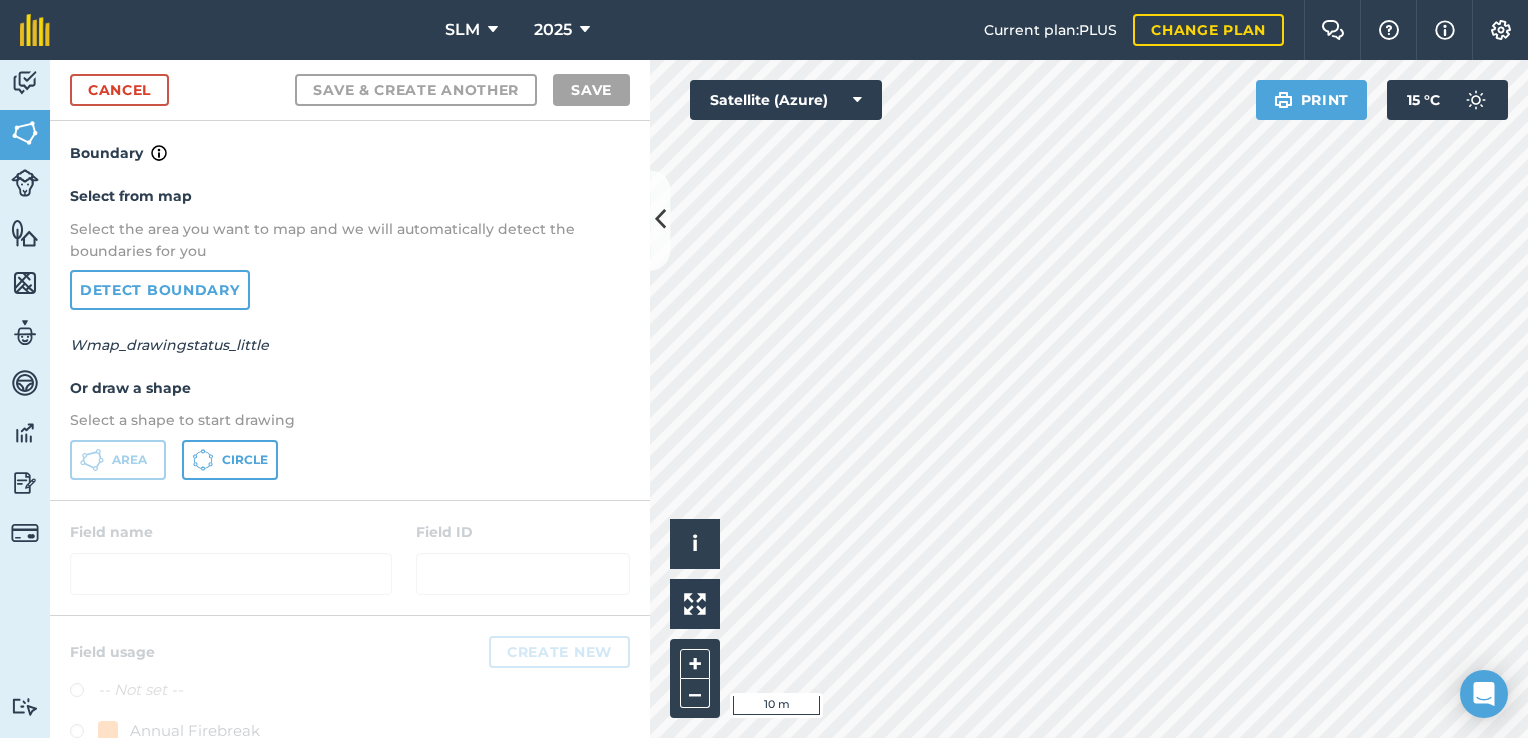 click on "SLM 2025 Current plan :  PLUS   Change plan Farm Chat Help Info Settings SLM  -  2025 Reproduced with the permission of  Microsoft Printed on  [DATE] Field usages No usage set Annual Firebreak EUCALYPTUS PINUS PINUS - Planted  PINUS - Planted 2025 PINUS - UNPLANTED Activity Fields Livestock Features Maps Team Vehicles Data Reporting Billing Tutorials Tutorials Cancel Save & Create Another Save Boundary   Select from map Select the area you want to map and we will automatically detect the boundaries for you Detect boundary Wmap_drawingstatus_little Or draw a shape Select a shape to start drawing Area Circle Field name Field ID Field usage   Create new -- Not set -- Annual Firebreak EUCALYPTUS PINUS PINUS - Planted  PINUS - Planted 2025 PINUS - UNPLANTED Click to start drawing i © 2025 TomTom, Microsoft 10 m + – Satellite (Azure) Print 15   ° C" at bounding box center (764, 369) 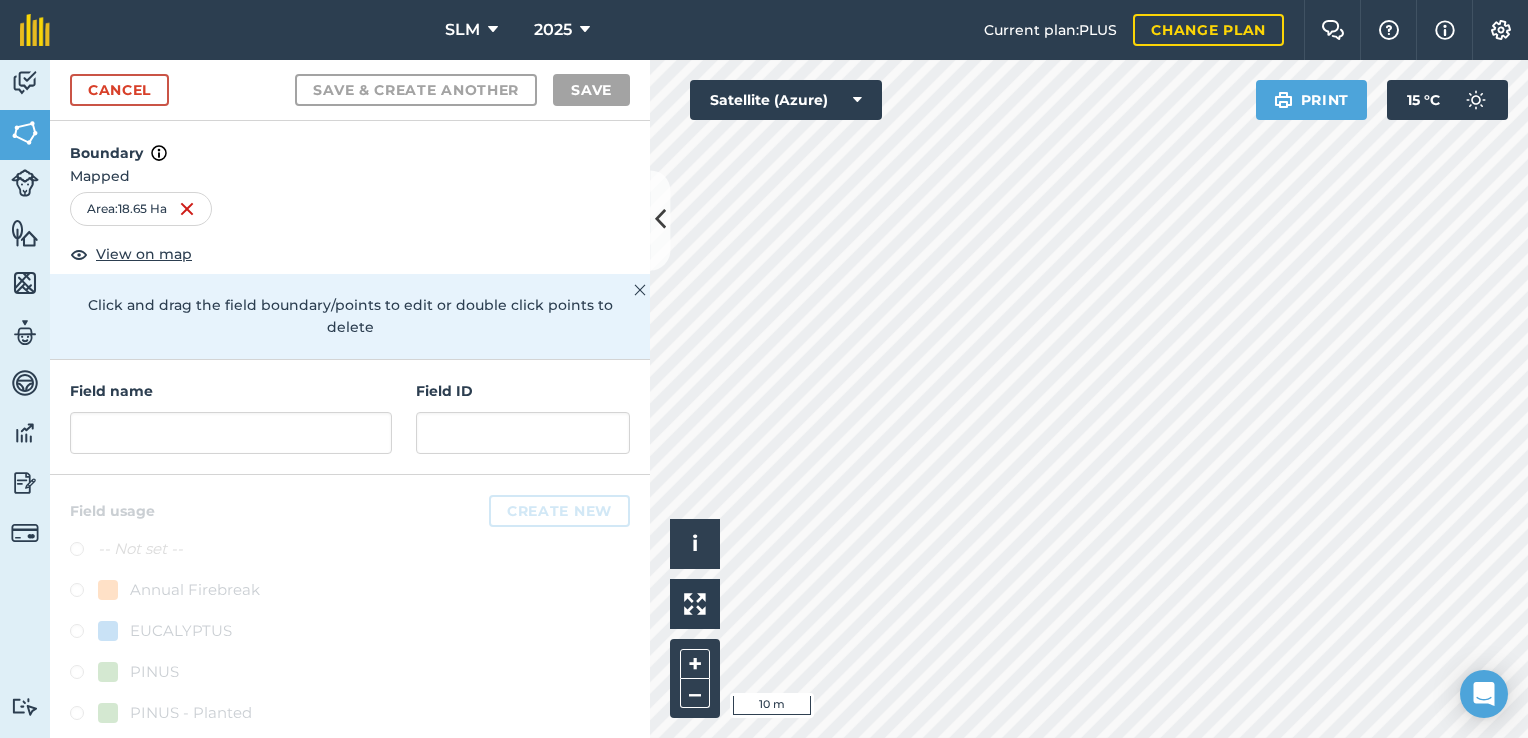 click on "SLM 2025 Current plan :  PLUS   Change plan Farm Chat Help Info Settings SLM  -  2025 Reproduced with the permission of  Microsoft Printed on  [DATE] Field usages No usage set Annual Firebreak EUCALYPTUS PINUS PINUS - Planted  PINUS - Planted 2025 PINUS - UNPLANTED Activity Fields Livestock Features Maps Team Vehicles Data Reporting Billing Tutorials Tutorials Cancel Save & Create Another Save Boundary   Mapped Area :  18.65   Ha   View on map Click and drag the field boundary/points to edit or double click points to delete Field name Field ID Field usage   Create new -- Not set -- Annual Firebreak EUCALYPTUS PINUS PINUS - Planted  PINUS - Planted 2025 PINUS - UNPLANTED Click to start drawing i © 2025 TomTom, Microsoft 10 m + – Satellite (Azure) Print 15   ° C" at bounding box center (764, 369) 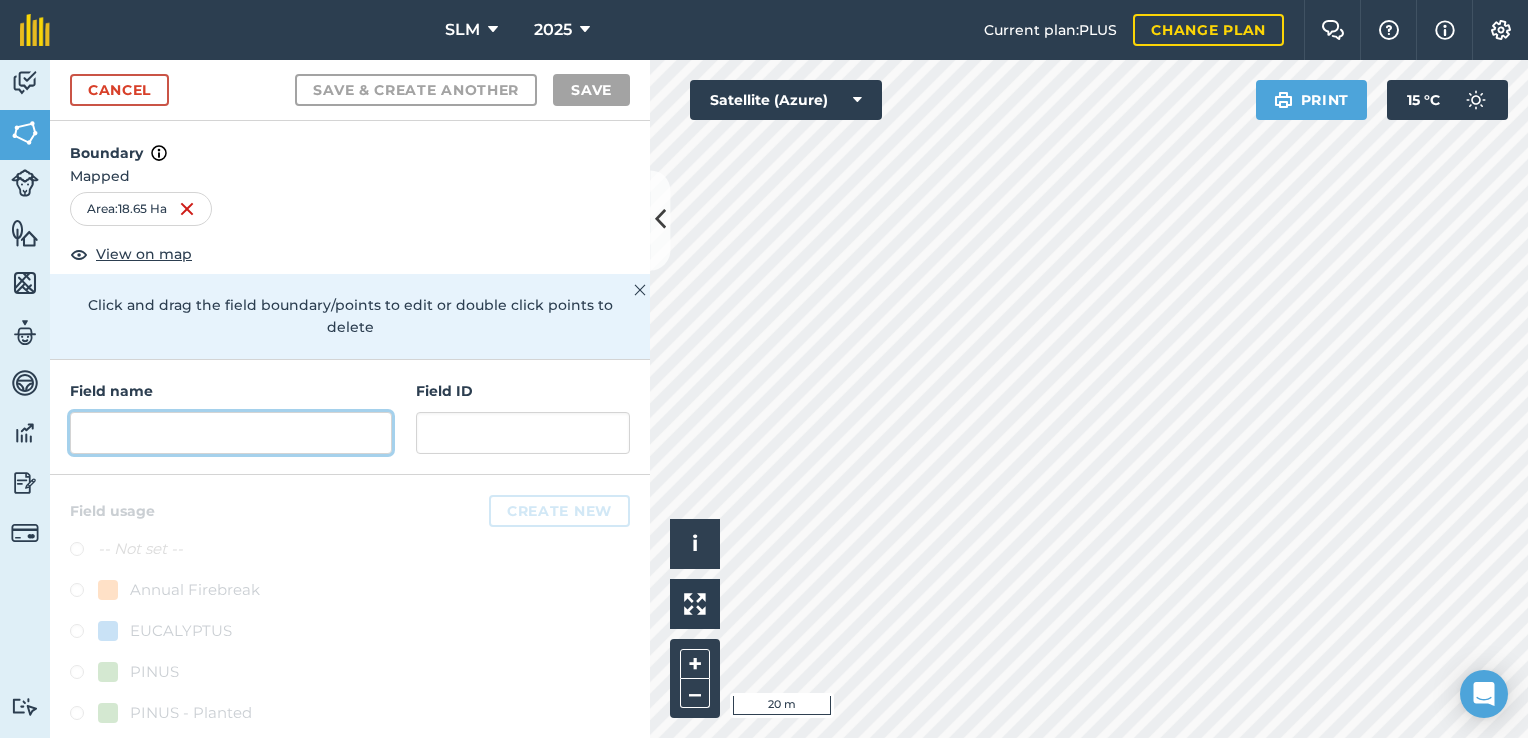click at bounding box center [231, 433] 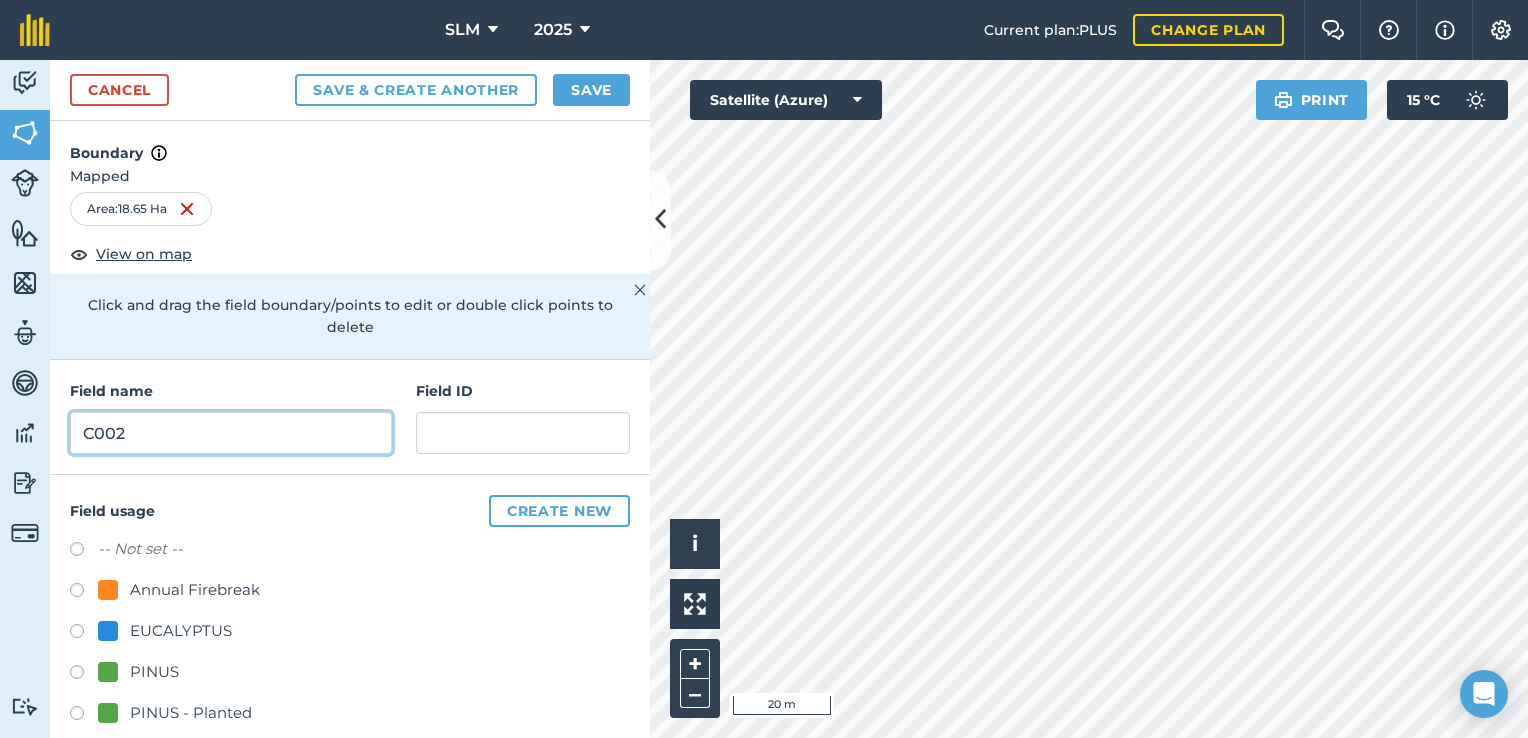 type on "C002" 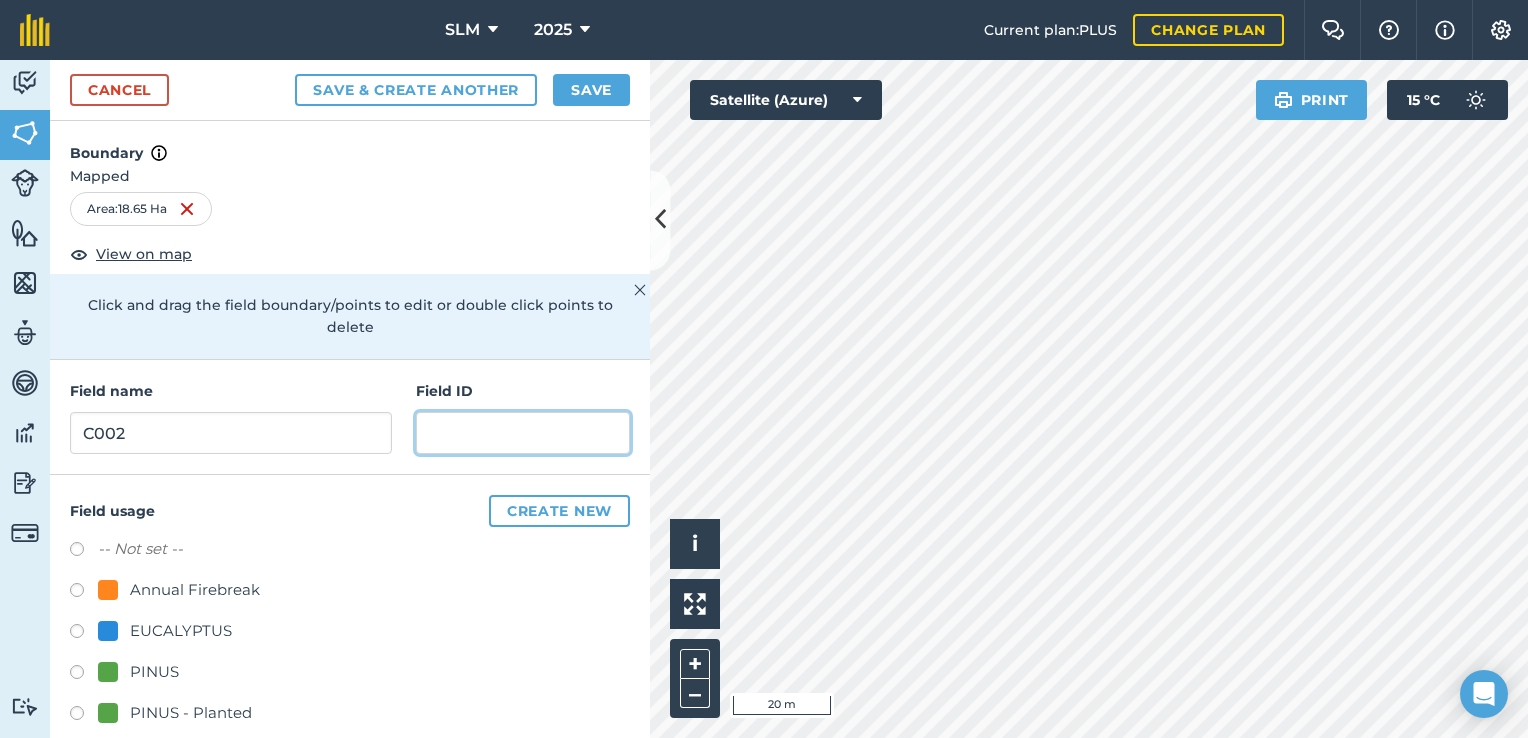 click at bounding box center [523, 433] 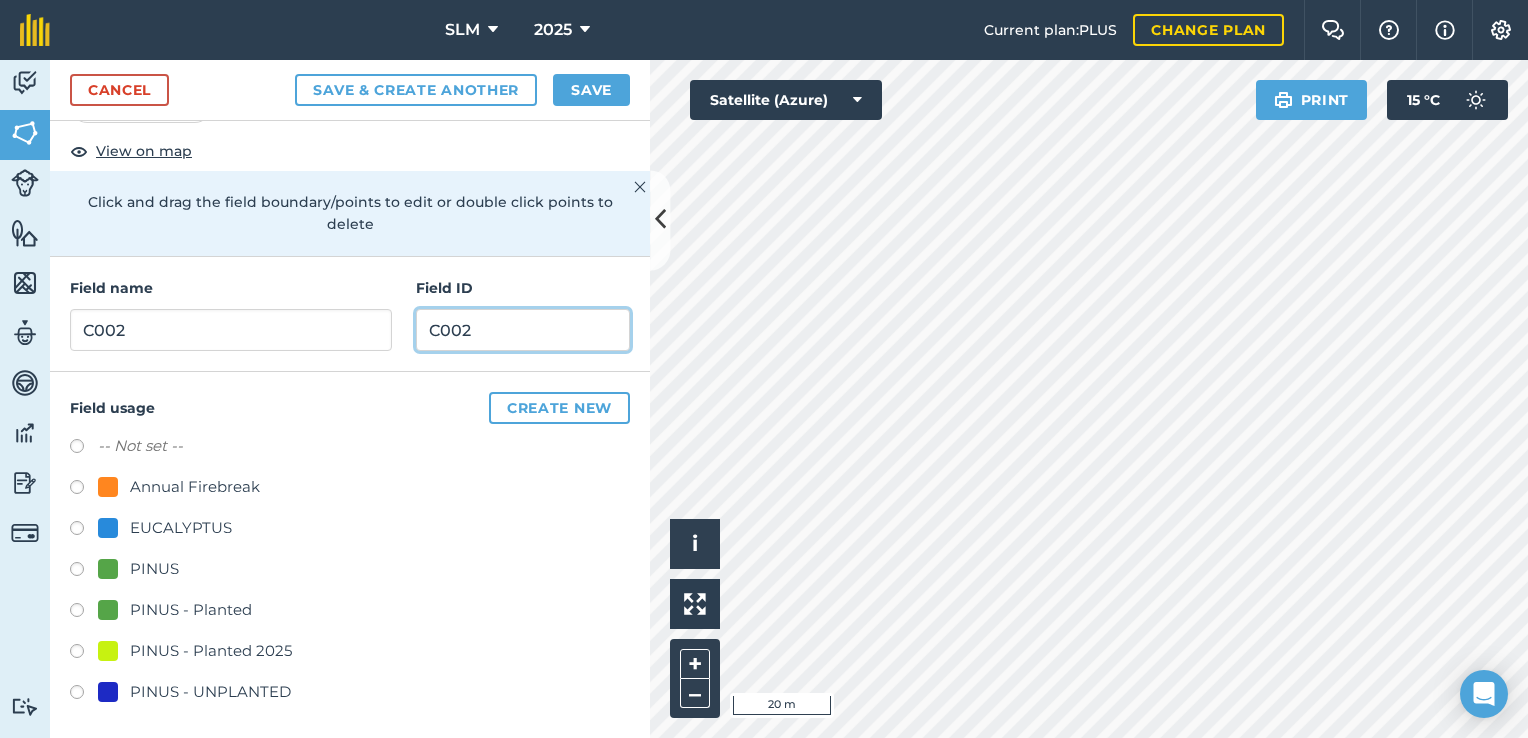 scroll, scrollTop: 104, scrollLeft: 0, axis: vertical 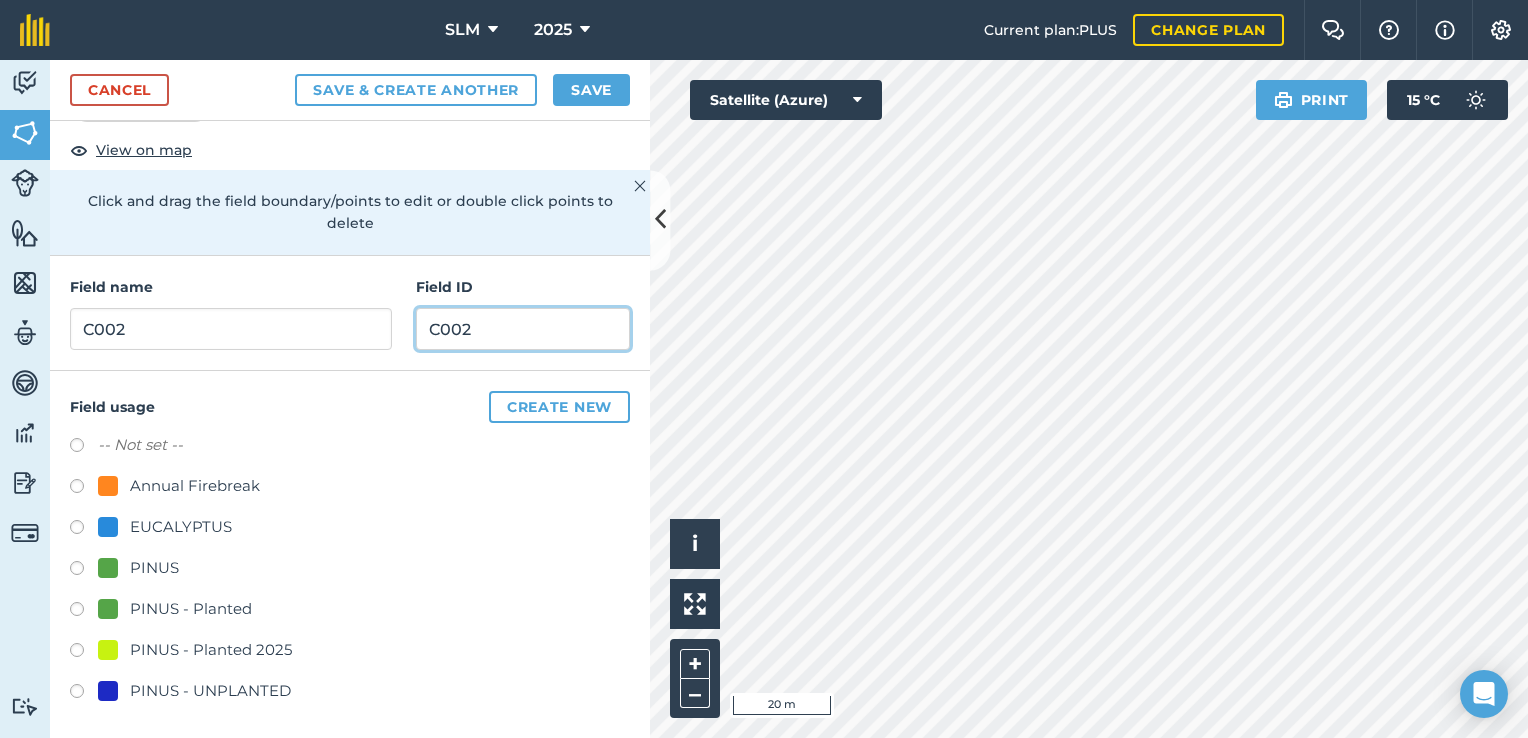 type on "C002" 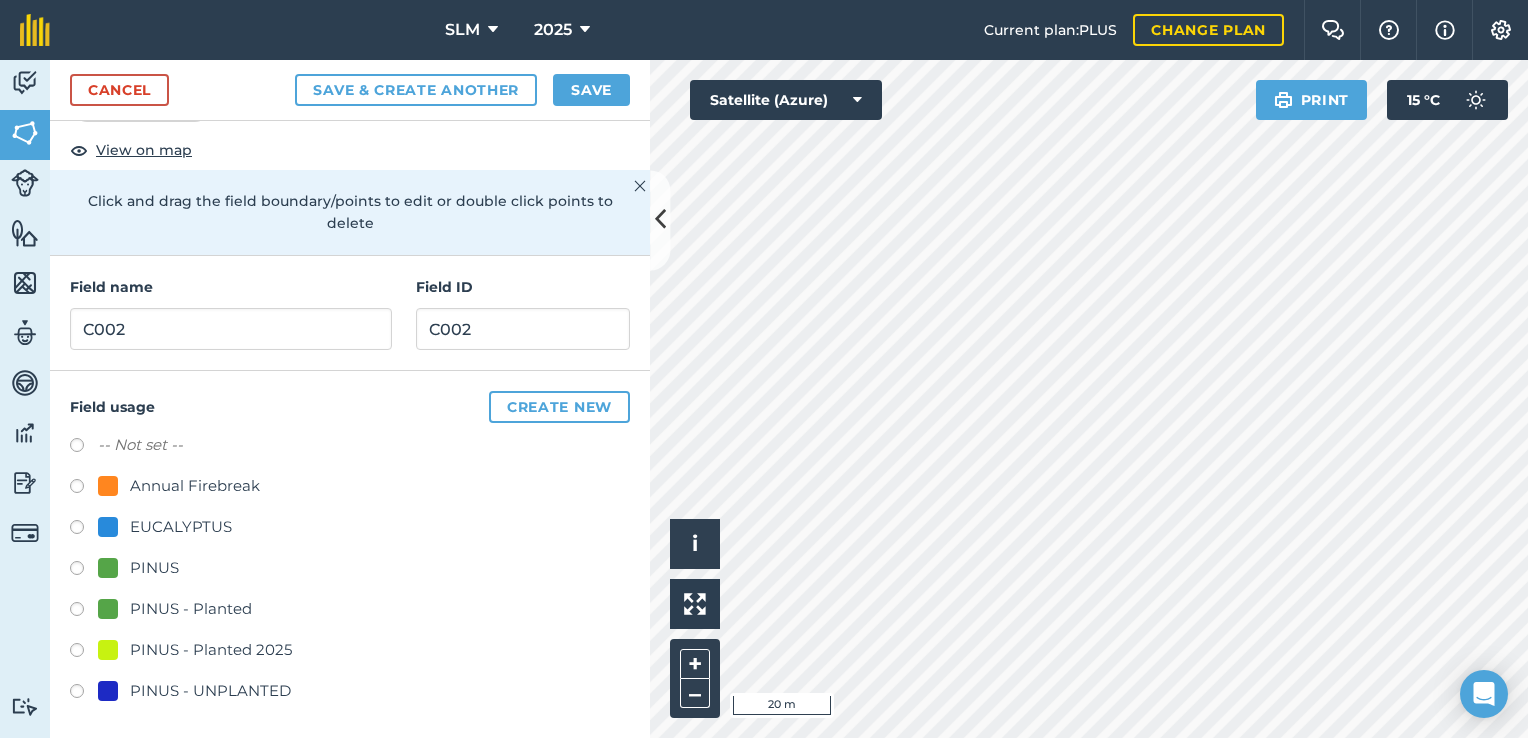 click at bounding box center [84, 694] 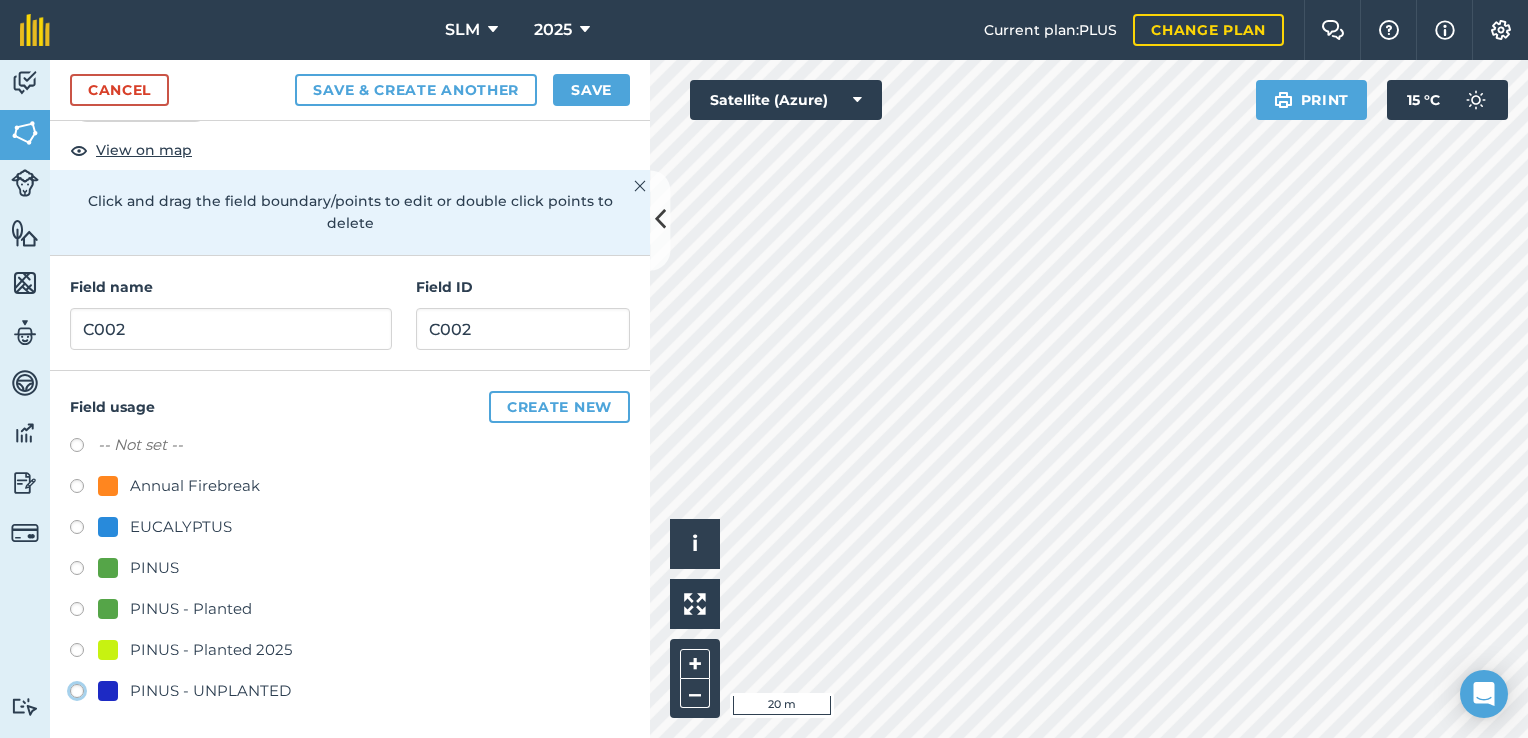 radio on "true" 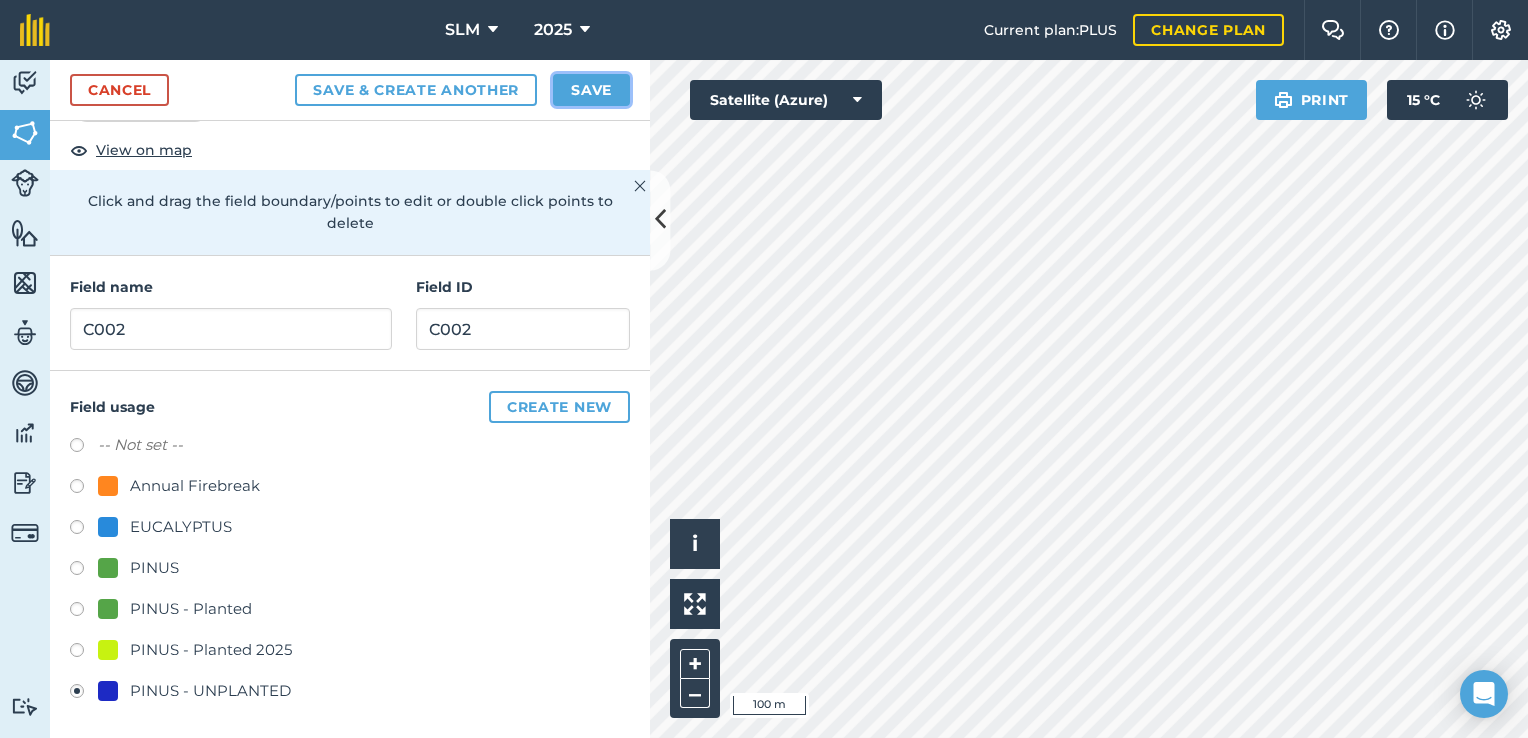 click on "Save" at bounding box center [591, 90] 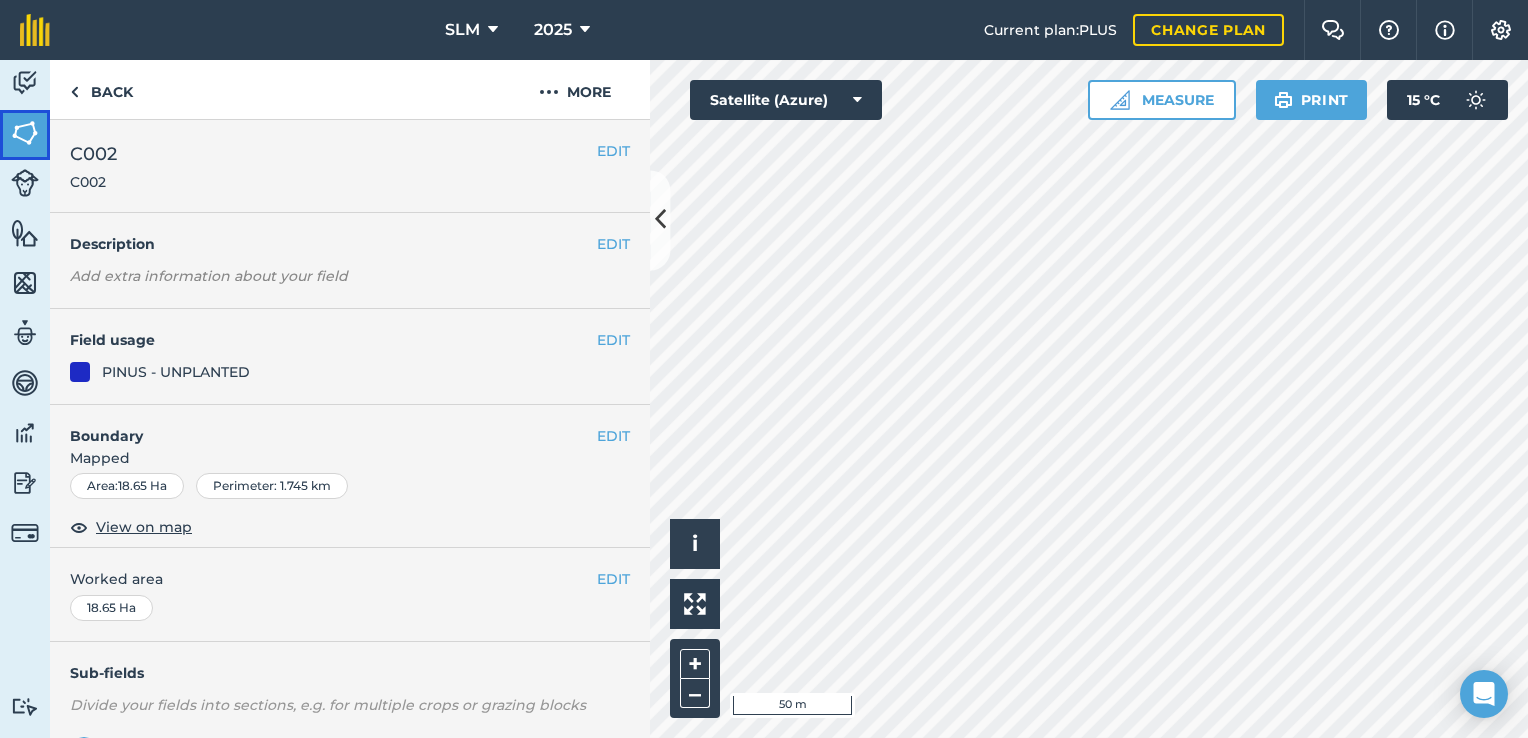 click at bounding box center (25, 133) 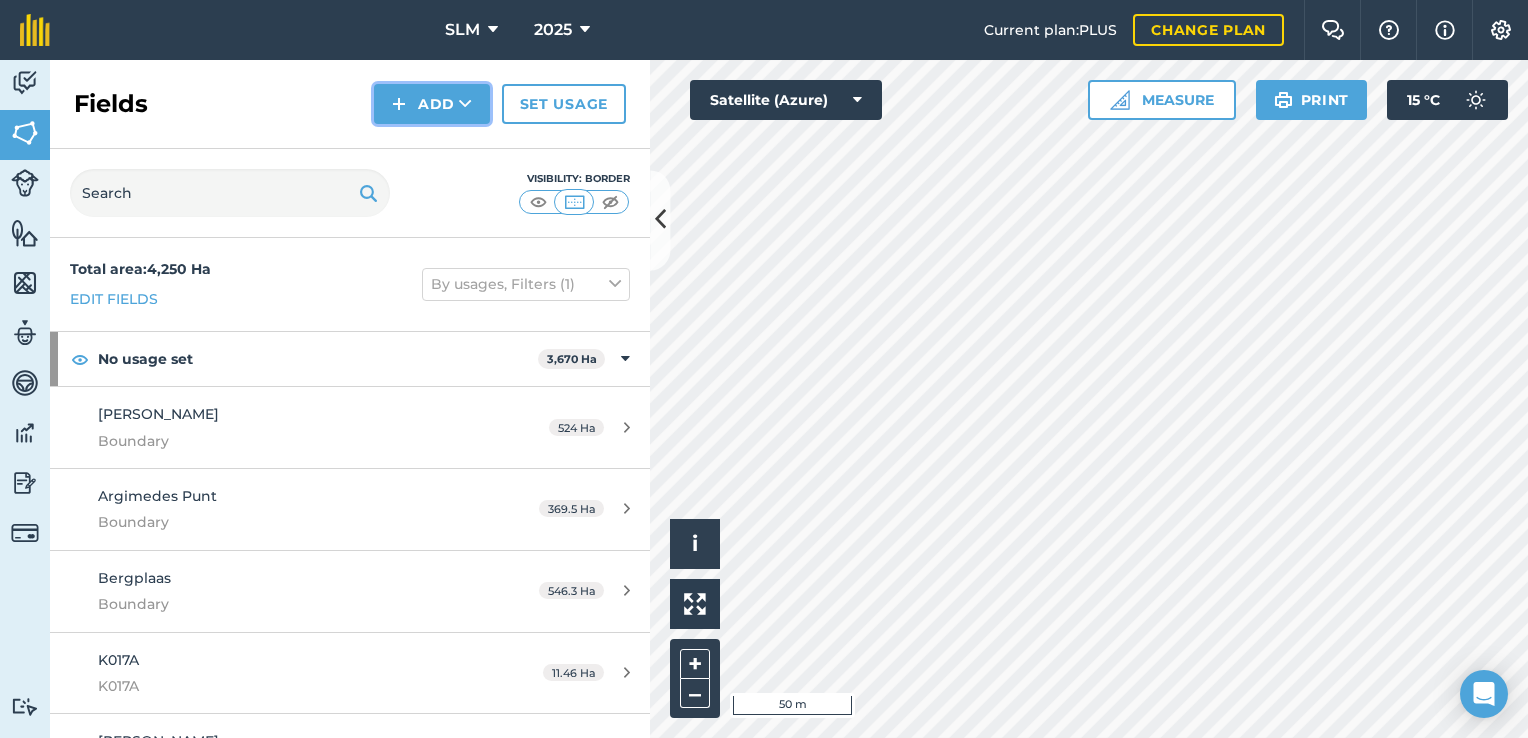 click on "Add" at bounding box center [432, 104] 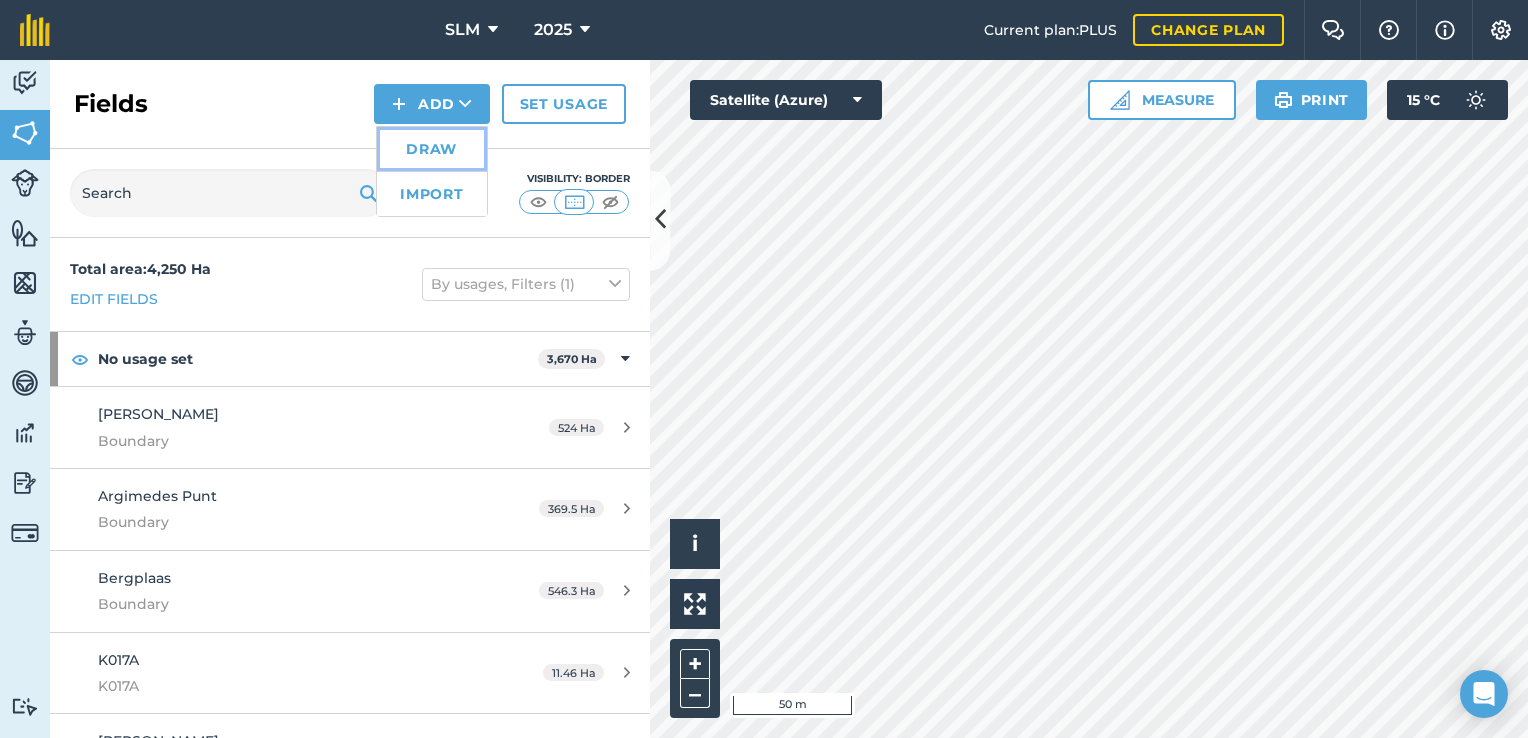 click on "Draw" at bounding box center (432, 149) 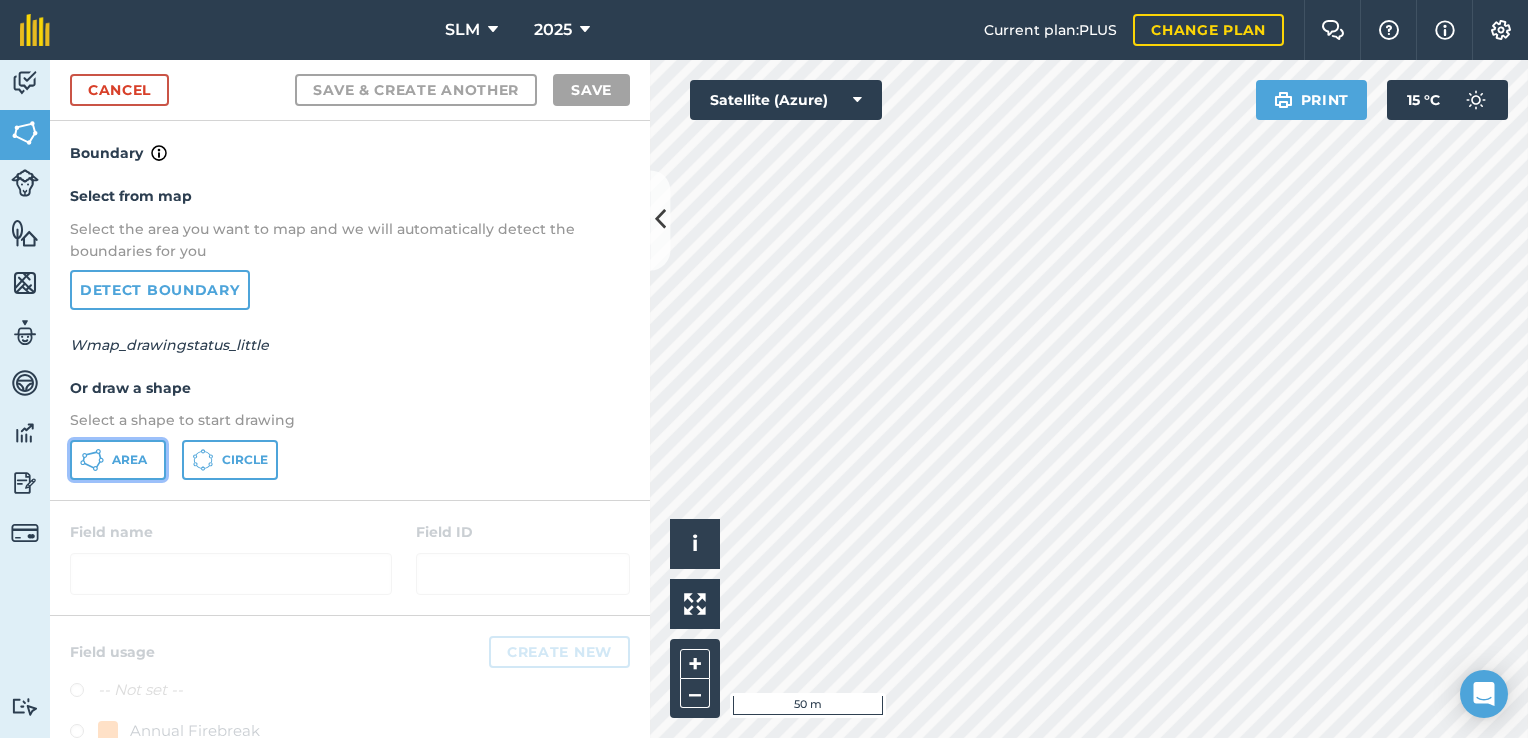 click on "Area" at bounding box center [118, 460] 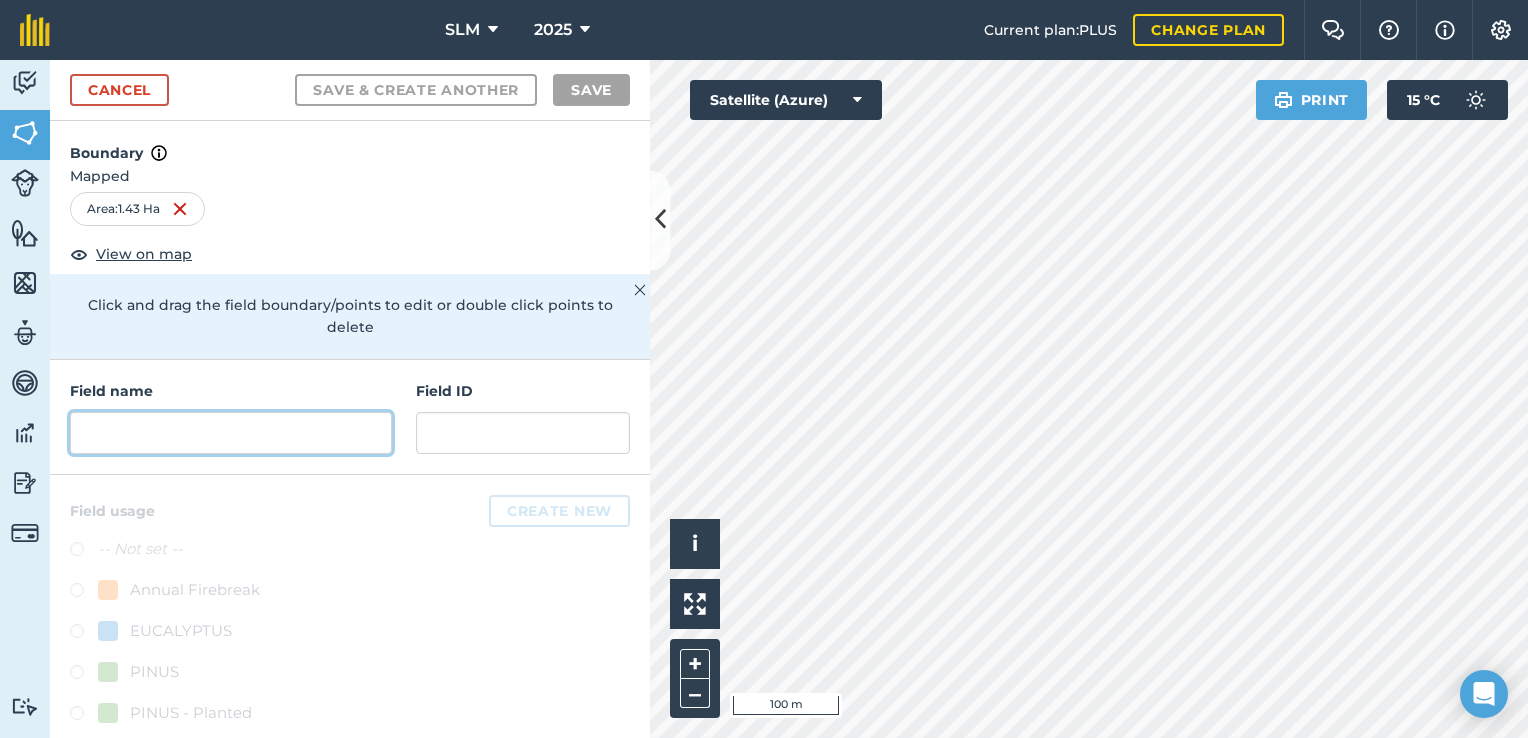 click at bounding box center (231, 433) 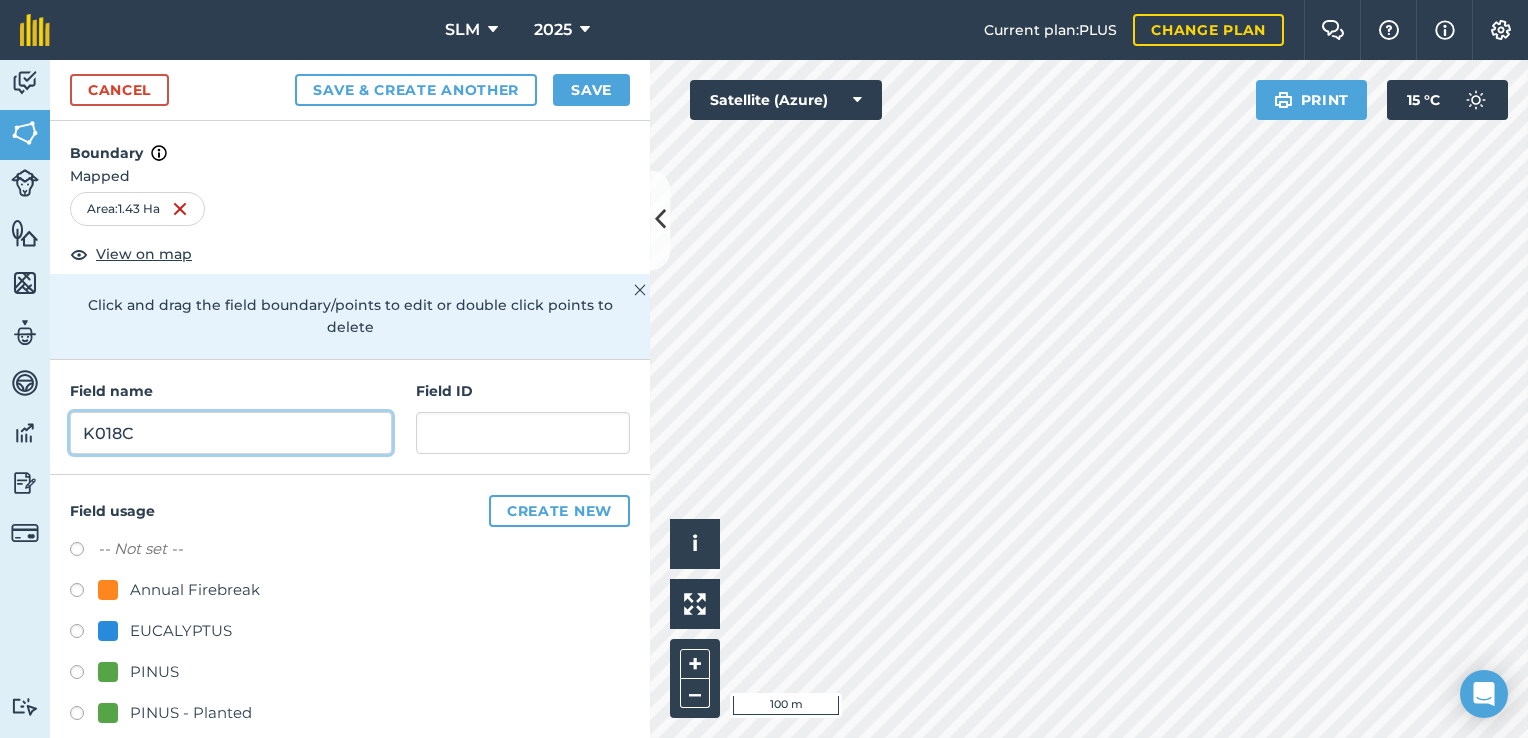 type on "K018C" 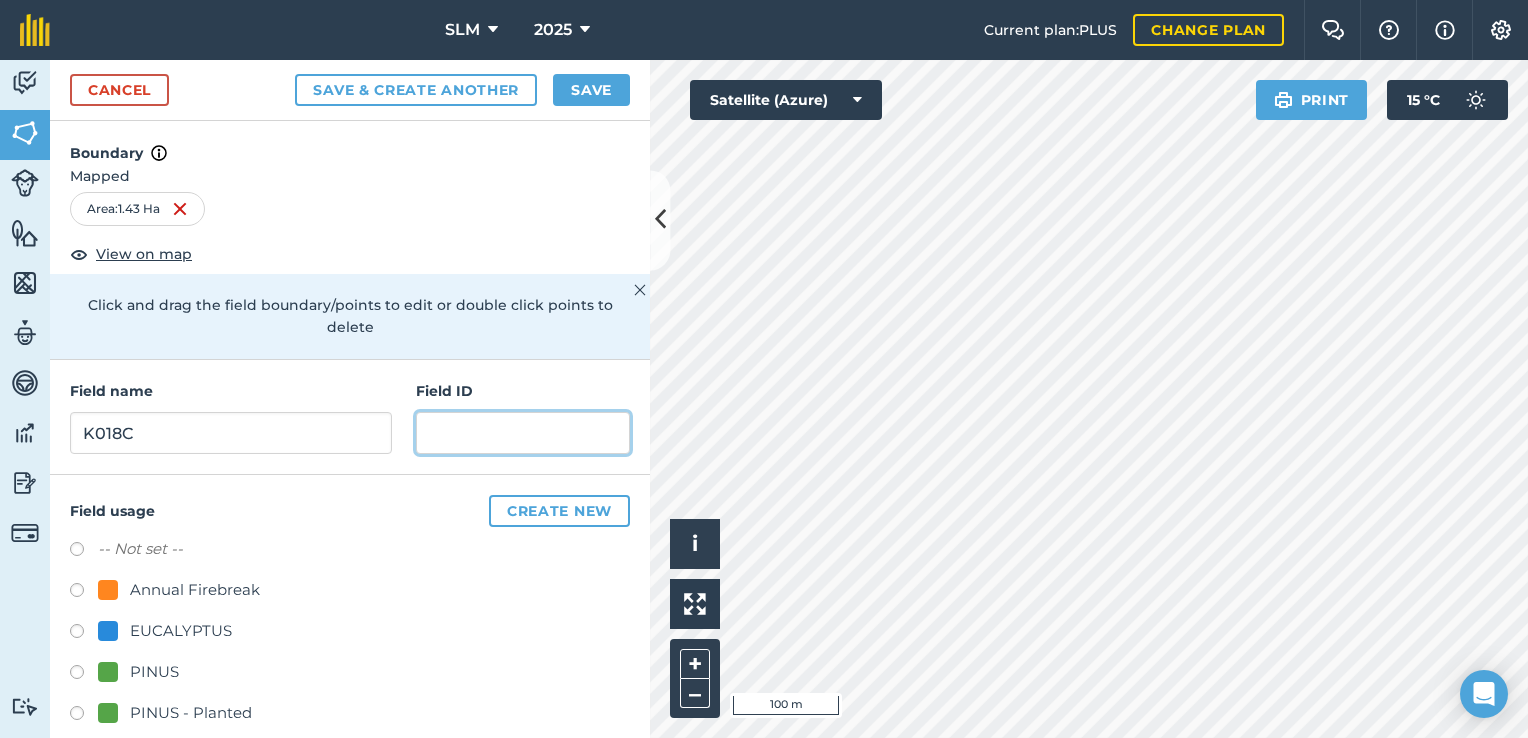 click at bounding box center (523, 433) 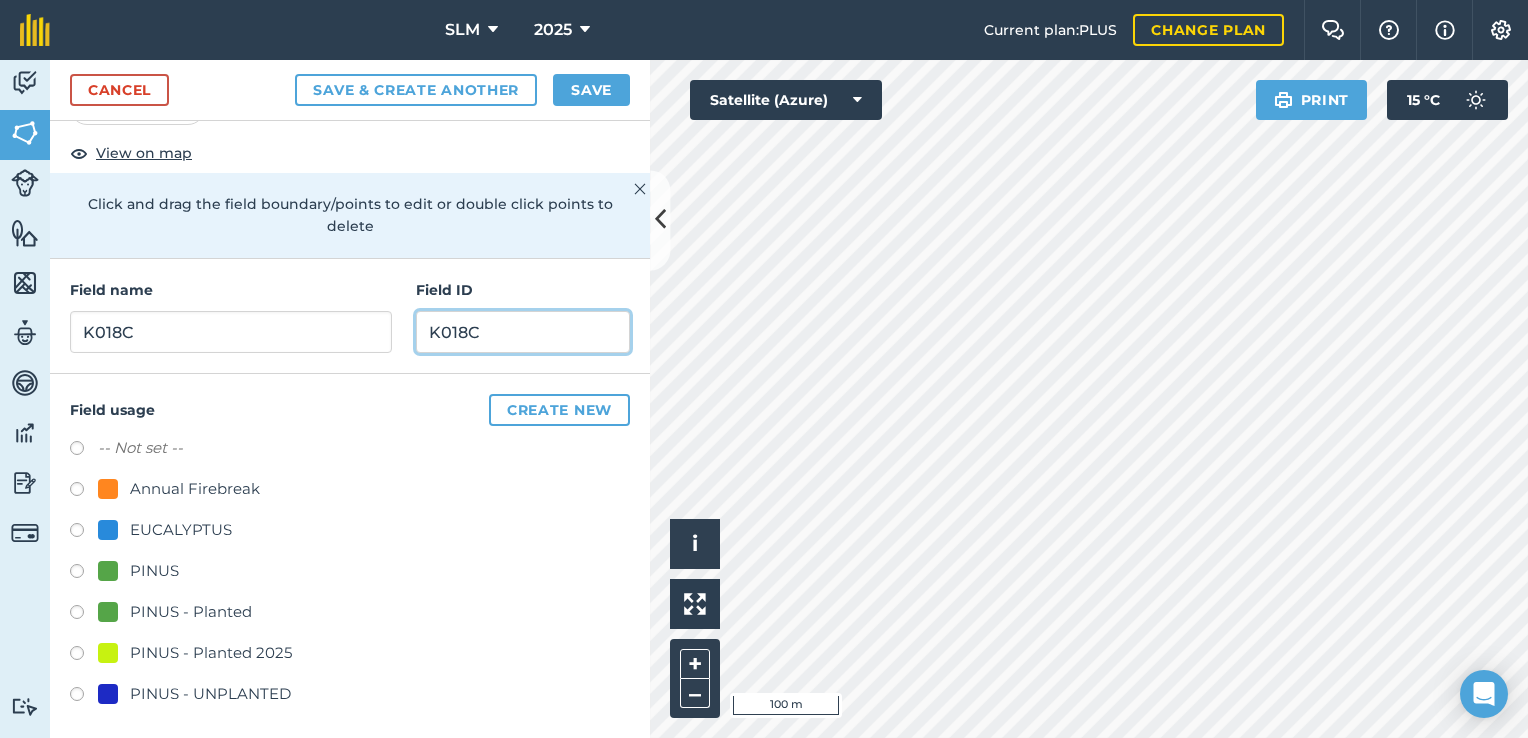 scroll, scrollTop: 104, scrollLeft: 0, axis: vertical 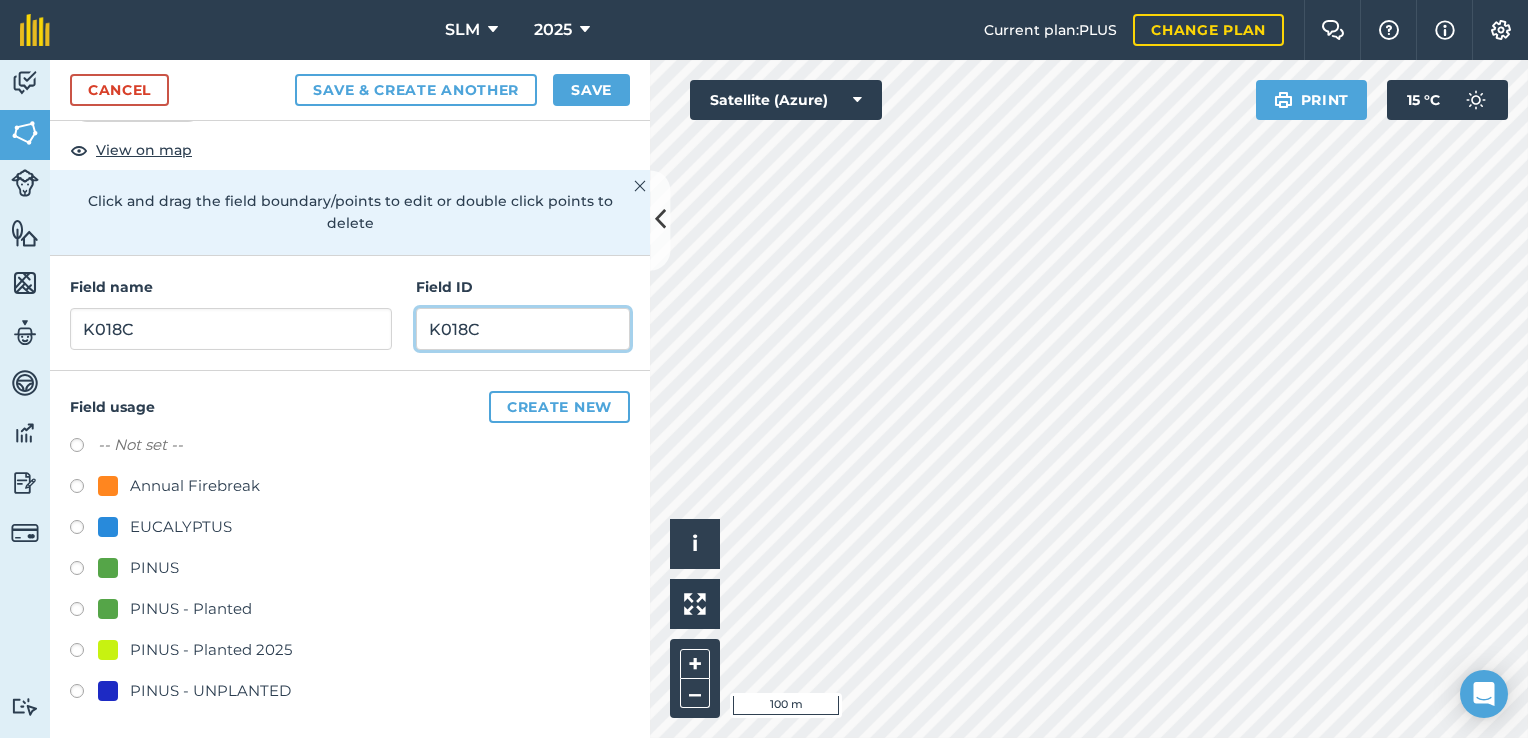 type on "K018C" 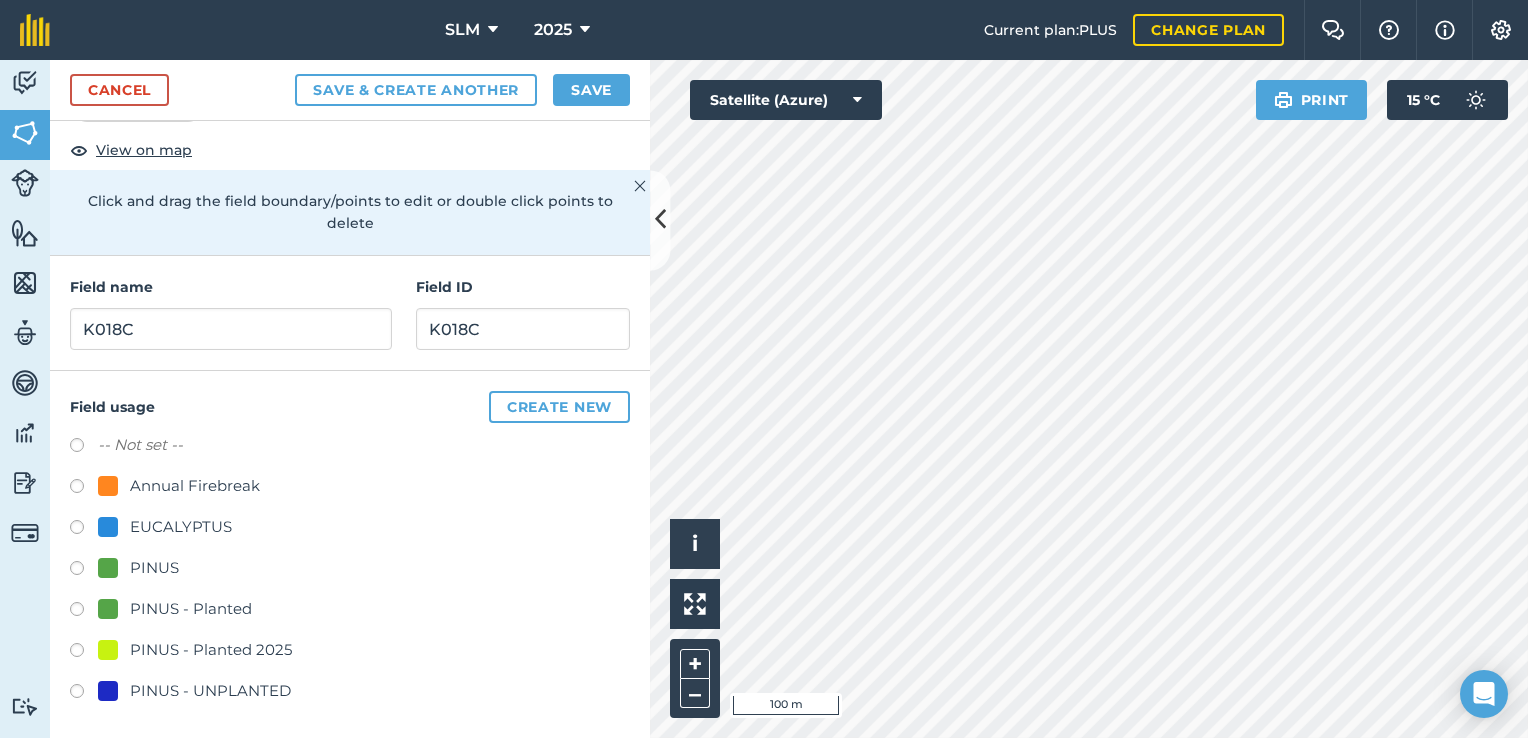 click at bounding box center [84, 612] 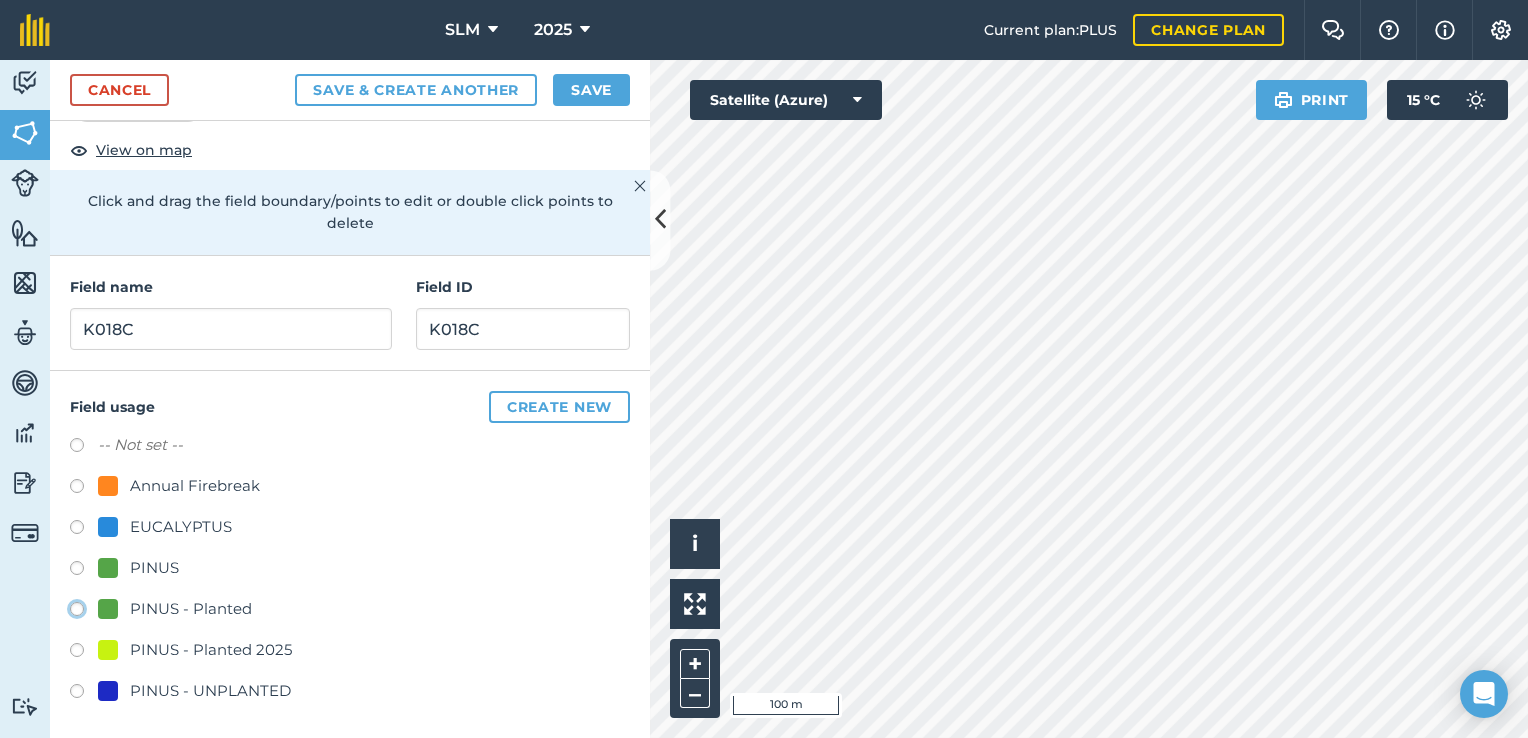 click on "PINUS - Planted" at bounding box center [-9923, 608] 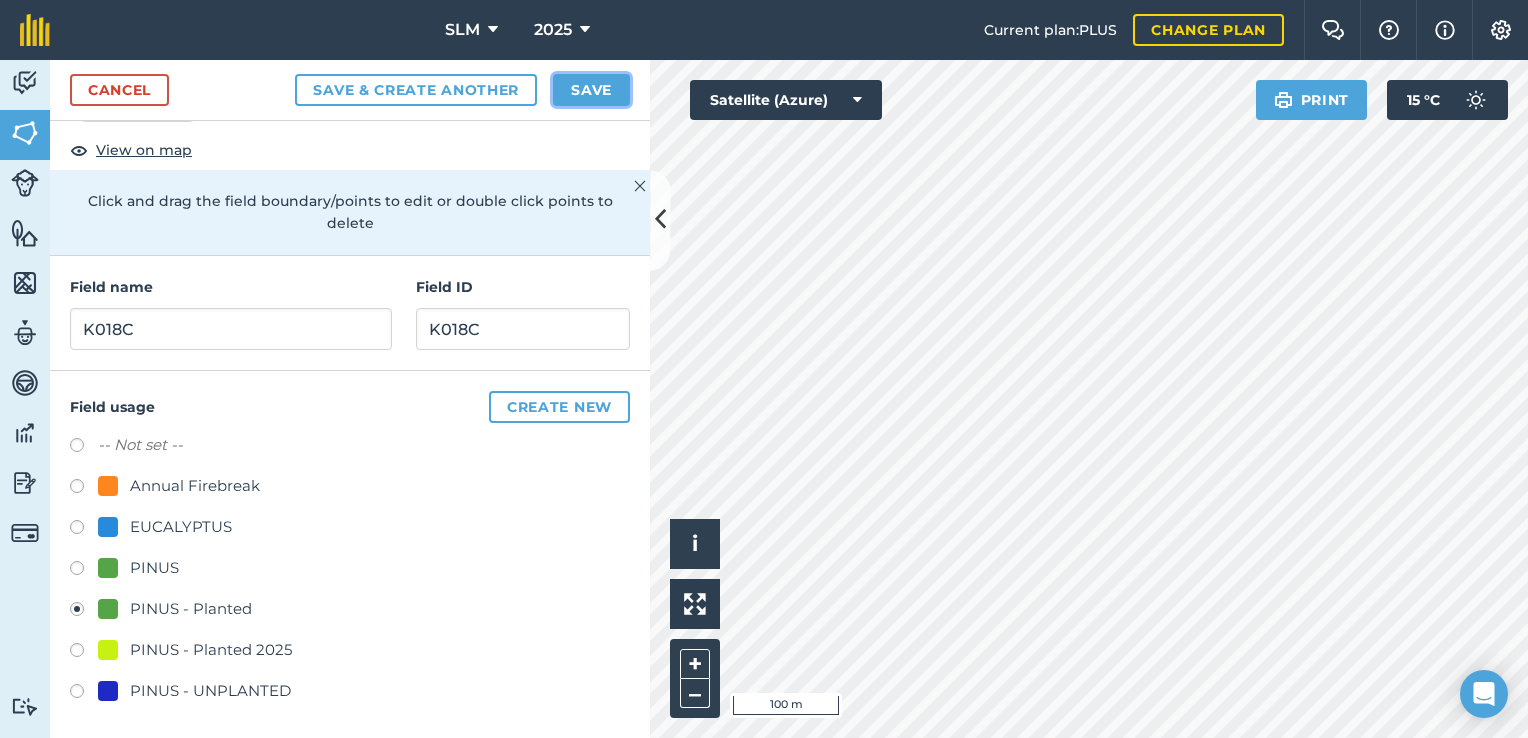 click on "Save" at bounding box center (591, 90) 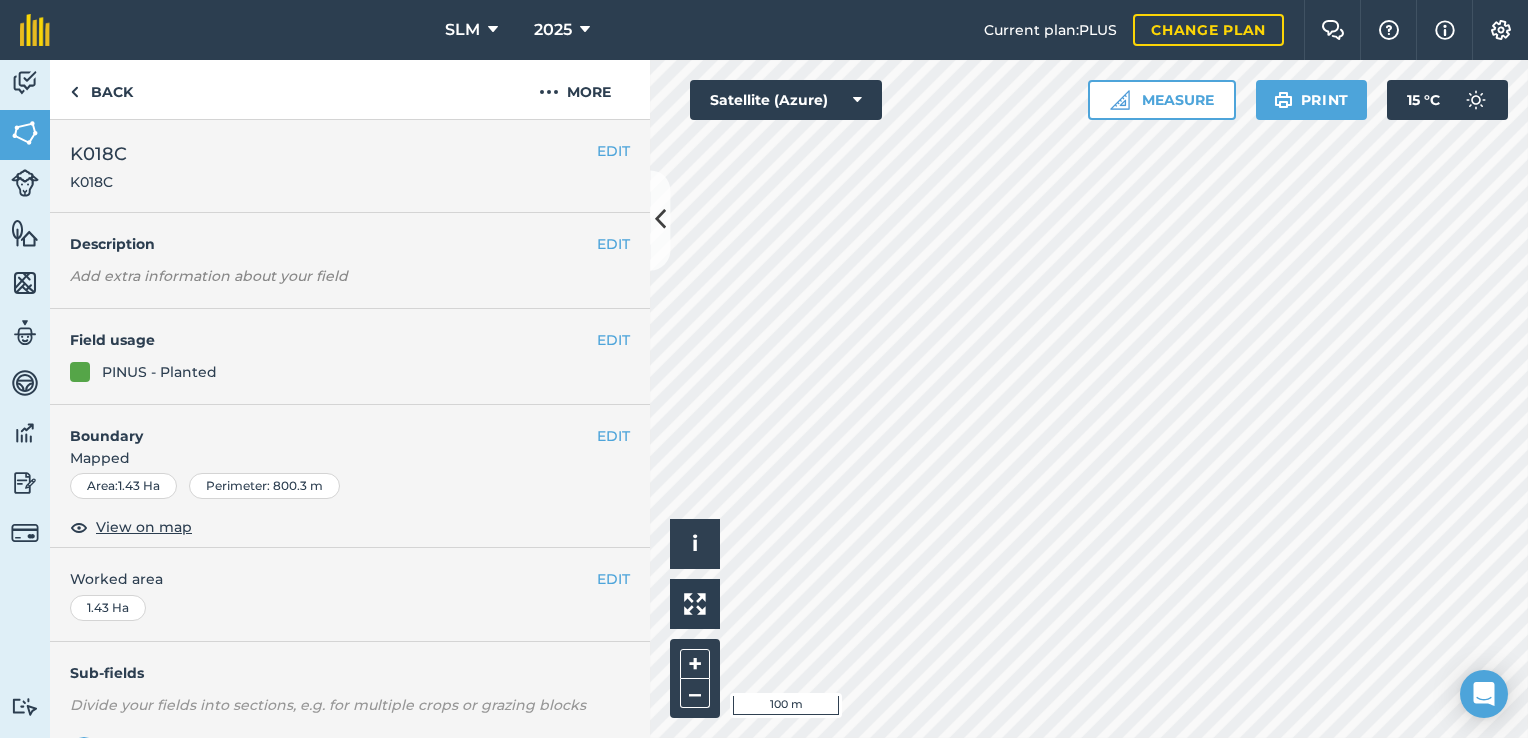click on "Activity Fields Livestock Features Maps Team Vehicles Data Reporting Billing Tutorials Tutorials   Back   More EDIT K018C K018C EDIT Description Add extra information about your field EDIT Field usage PINUS - Planted  EDIT Boundary   Mapped Area :  1.43   Ha Perimeter :   800.3   m   View on map EDIT Worked area 1.43   Ha Sub-fields   Divide your fields into sections, e.g. for multiple crops or grazing blocks   Add sub-fields Add field job Add note   Field Health To-Do Field History Reports There are no outstanding tasks for this field. Click to start drawing i © 2025 TomTom, Microsoft 100 m + – Satellite (Azure) Measure Print 15   ° C" at bounding box center [764, 399] 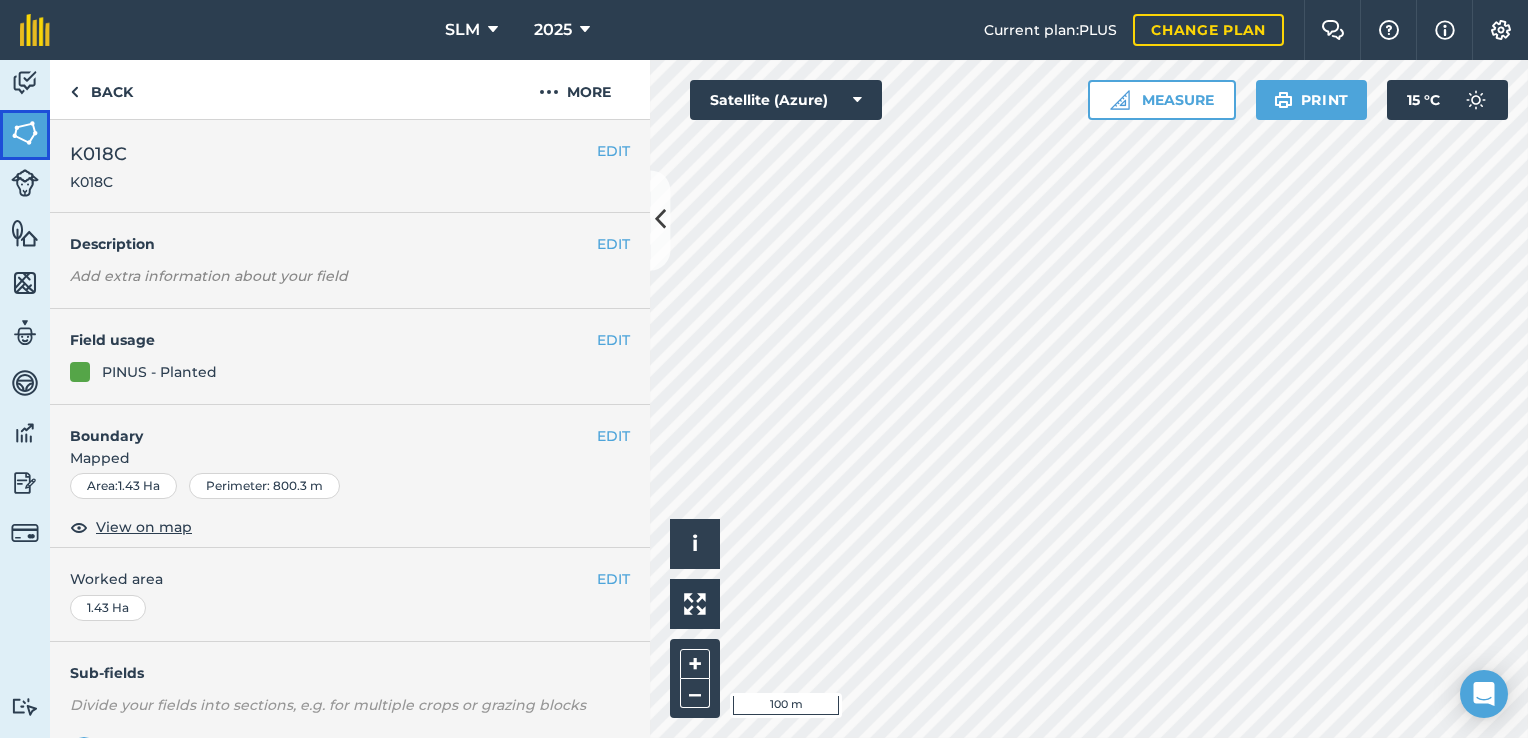 click at bounding box center [25, 133] 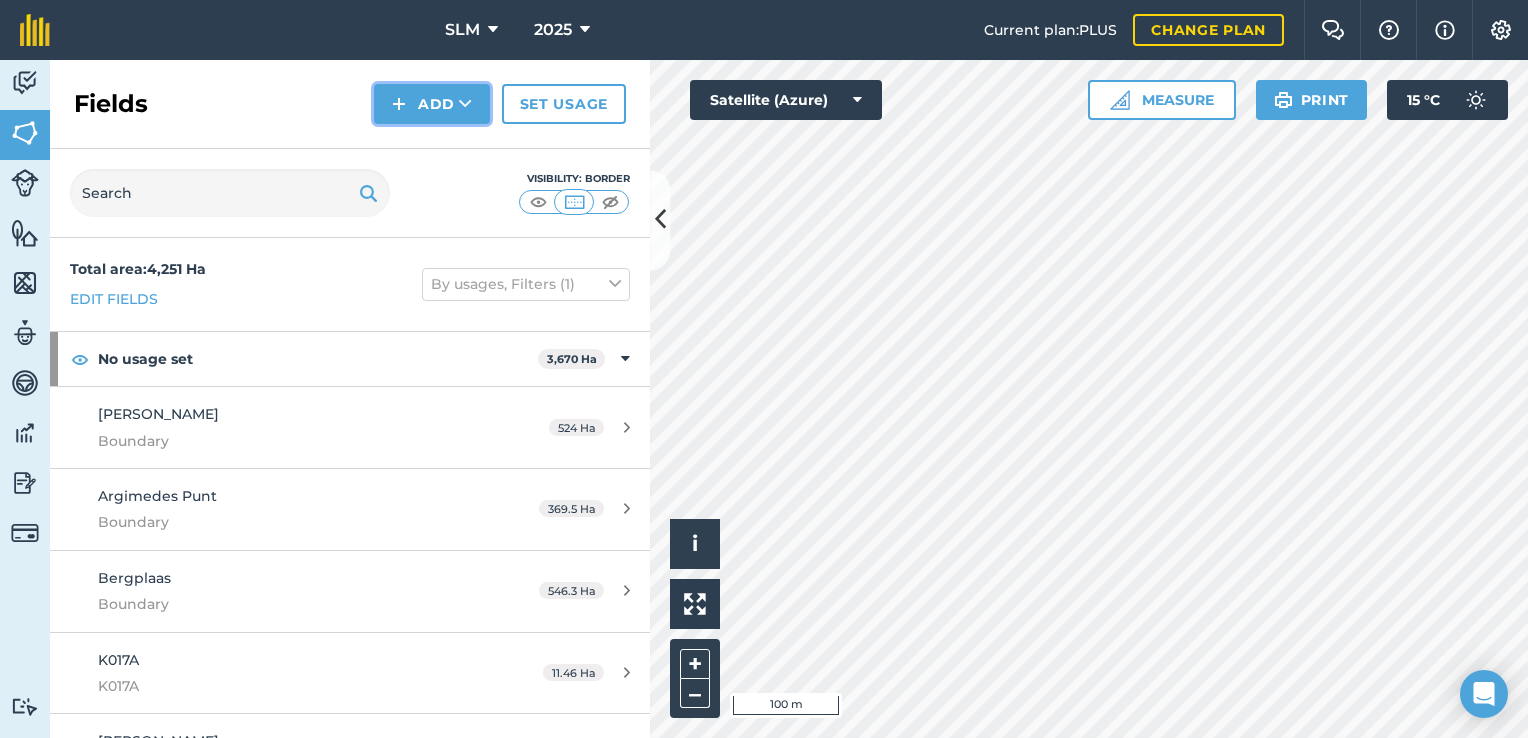 click on "Add" at bounding box center [432, 104] 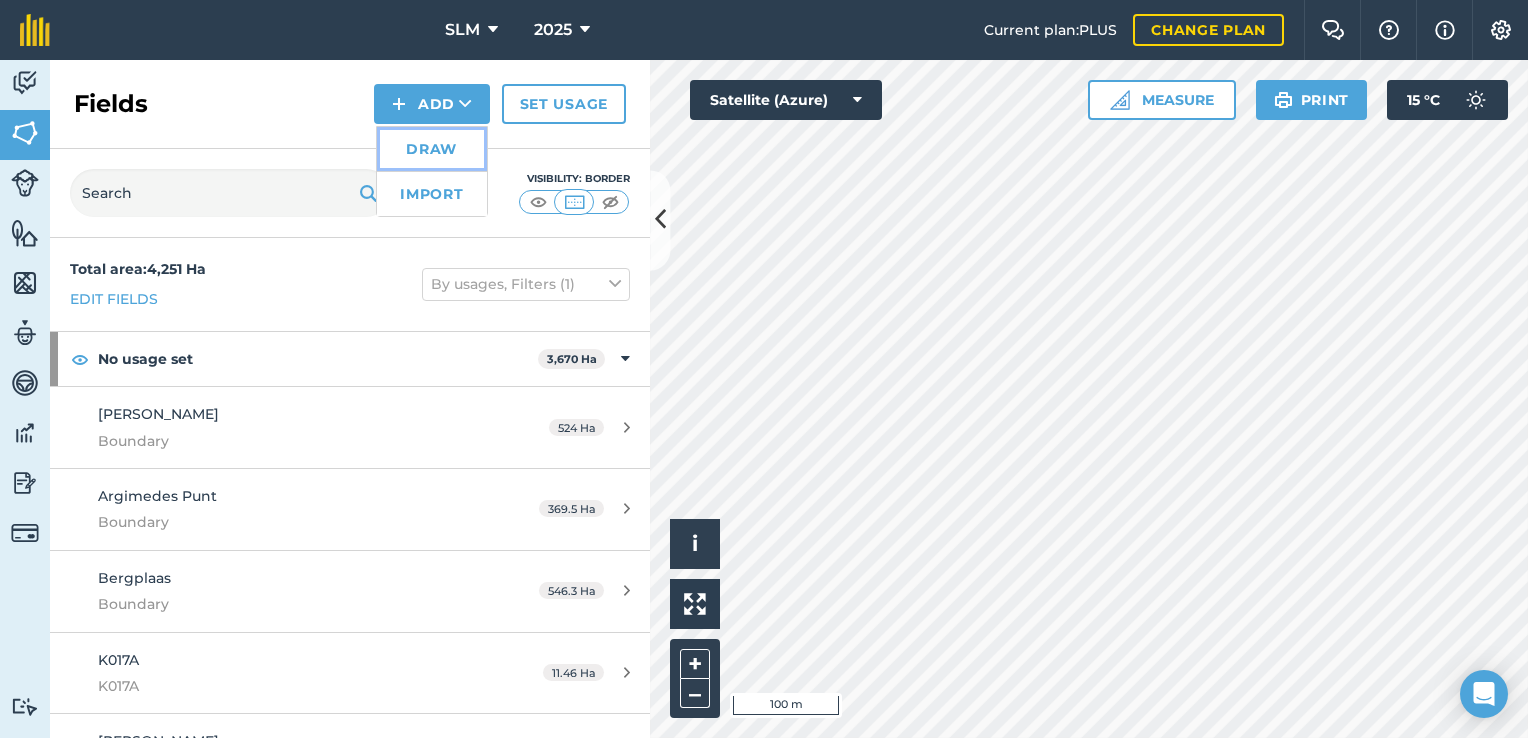 click on "Draw" at bounding box center (432, 149) 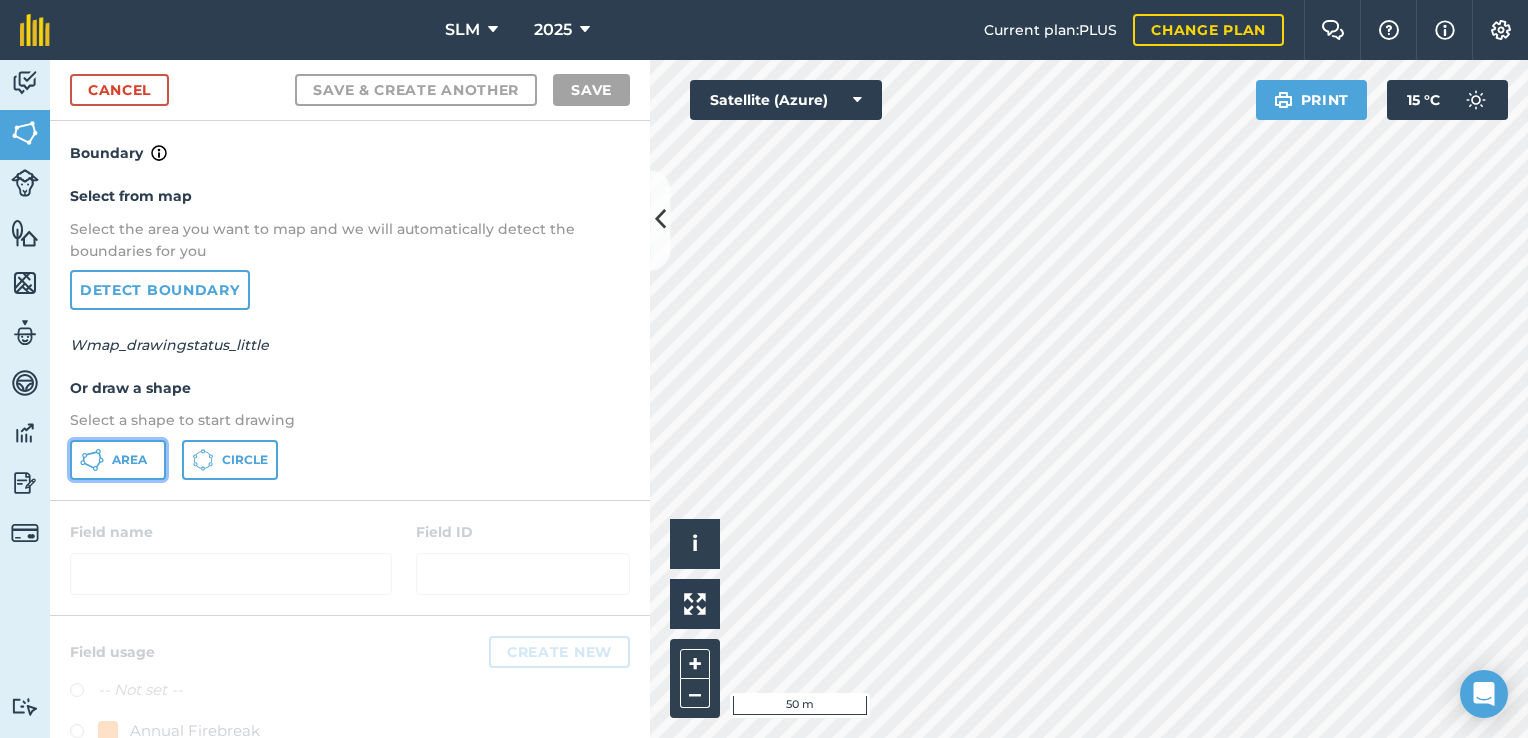 click on "Area" at bounding box center [129, 460] 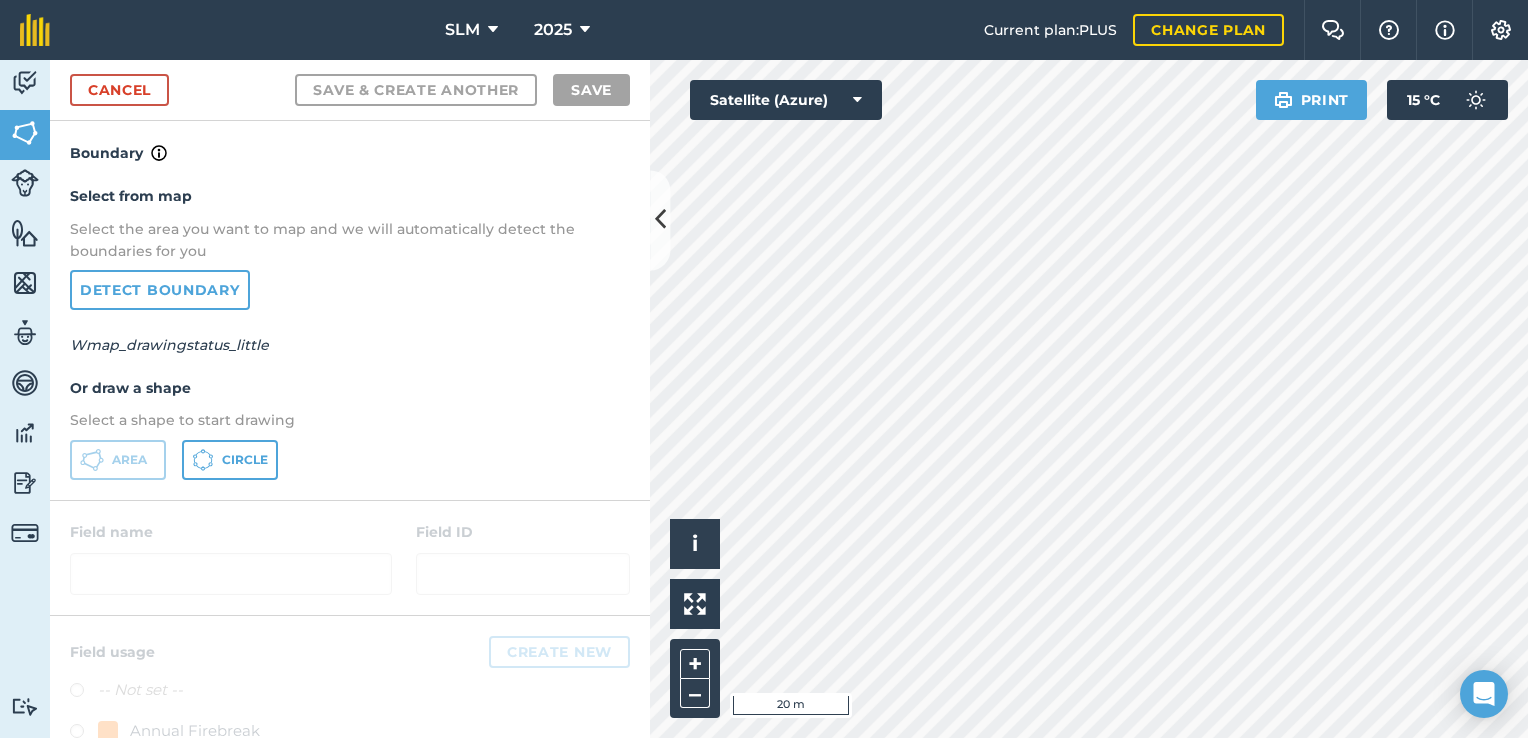 click on "SLM 2025 Current plan :  PLUS   Change plan Farm Chat Help Info Settings SLM  -  2025 Reproduced with the permission of  Microsoft Printed on  [DATE] Field usages No usage set Annual Firebreak EUCALYPTUS PINUS PINUS - Planted  PINUS - Planted 2025 PINUS - UNPLANTED Activity Fields Livestock Features Maps Team Vehicles Data Reporting Billing Tutorials Tutorials Cancel Save & Create Another Save Boundary   Select from map Select the area you want to map and we will automatically detect the boundaries for you Detect boundary Wmap_drawingstatus_little Or draw a shape Select a shape to start drawing Area Circle Field name Field ID Field usage   Create new -- Not set -- Annual Firebreak EUCALYPTUS PINUS PINUS - Planted  PINUS - Planted 2025 PINUS - UNPLANTED Click to start drawing i © 2025 TomTom, Microsoft 20 m + – Satellite (Azure) Print 15   ° C" at bounding box center (764, 369) 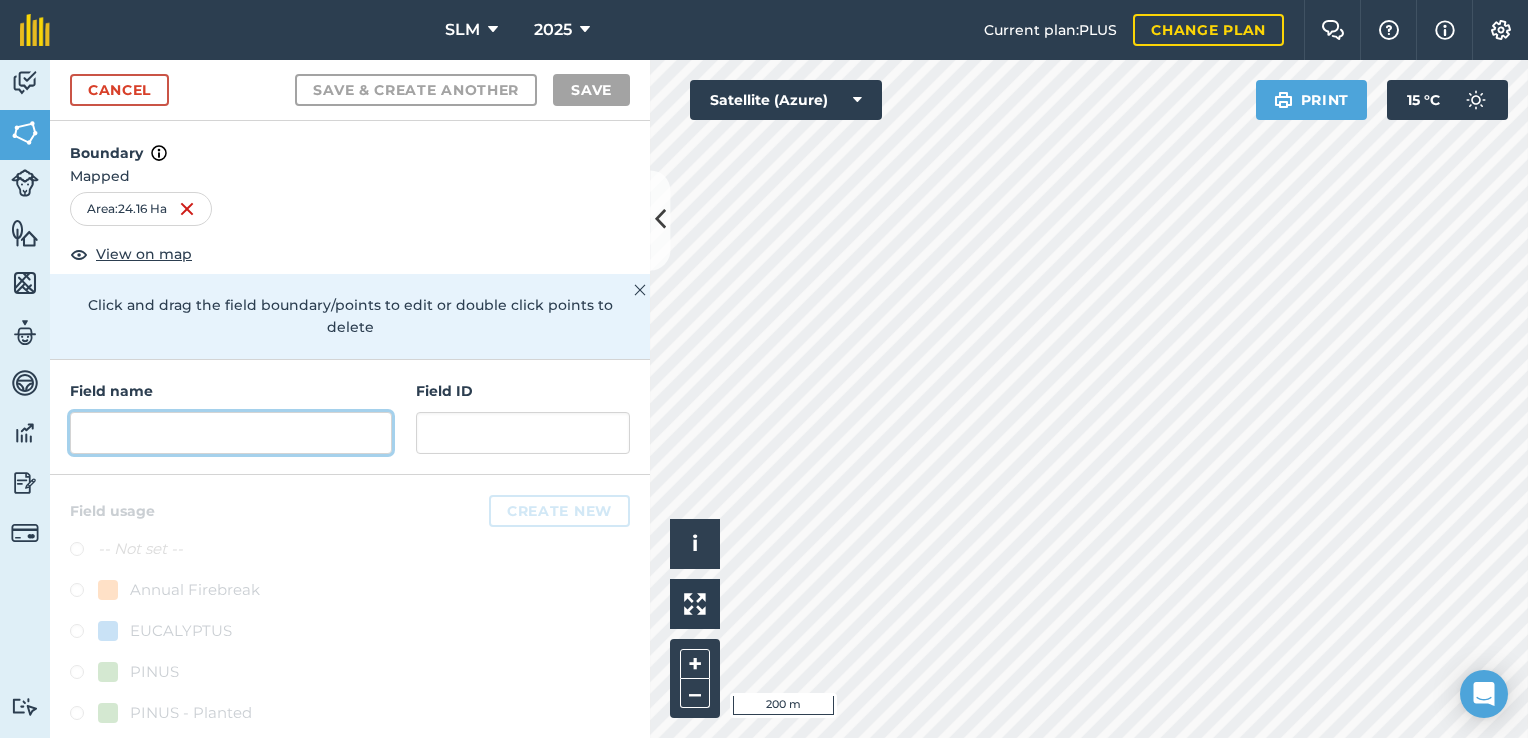 click at bounding box center [231, 433] 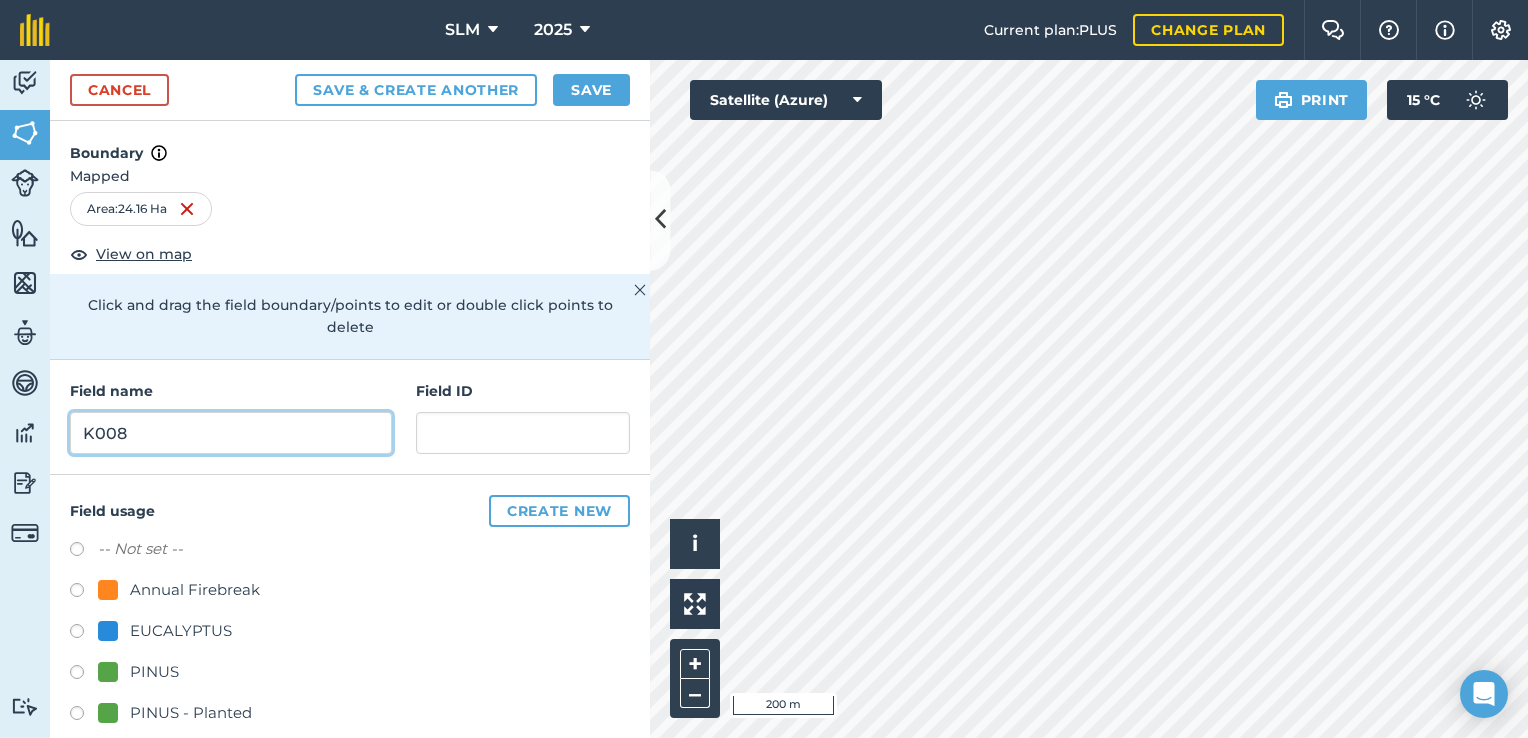 type on "K008" 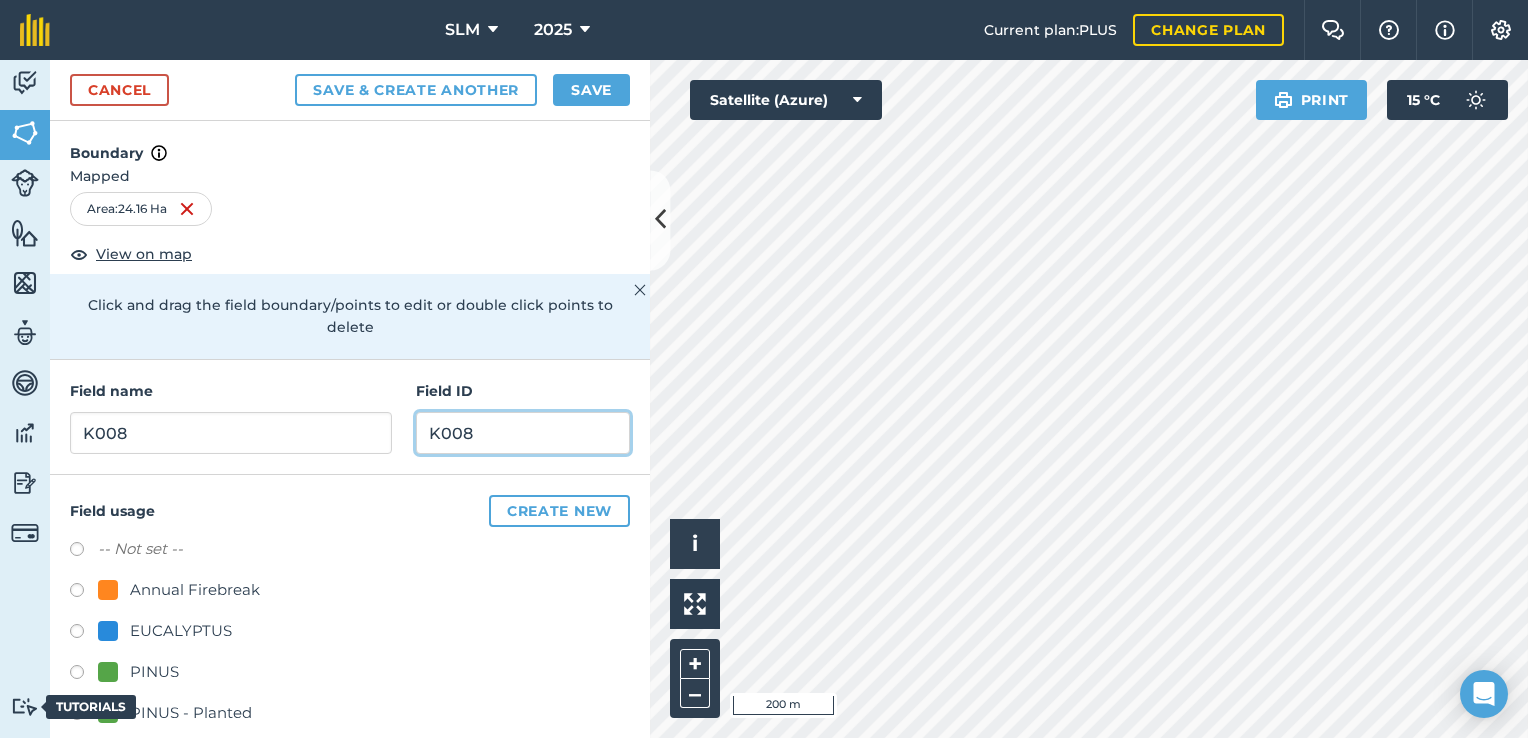 type on "K008" 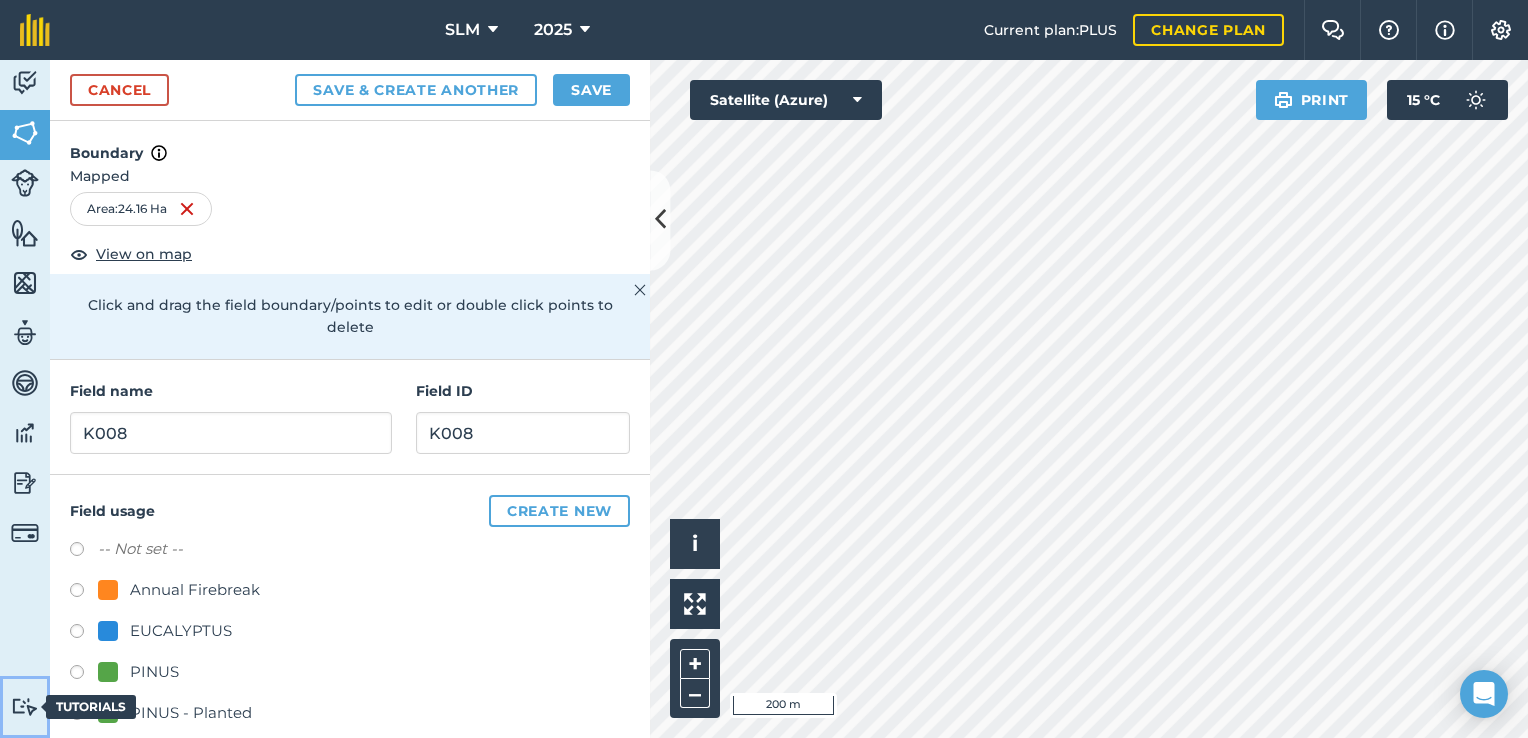 click on "Tutorials" at bounding box center (91, 707) 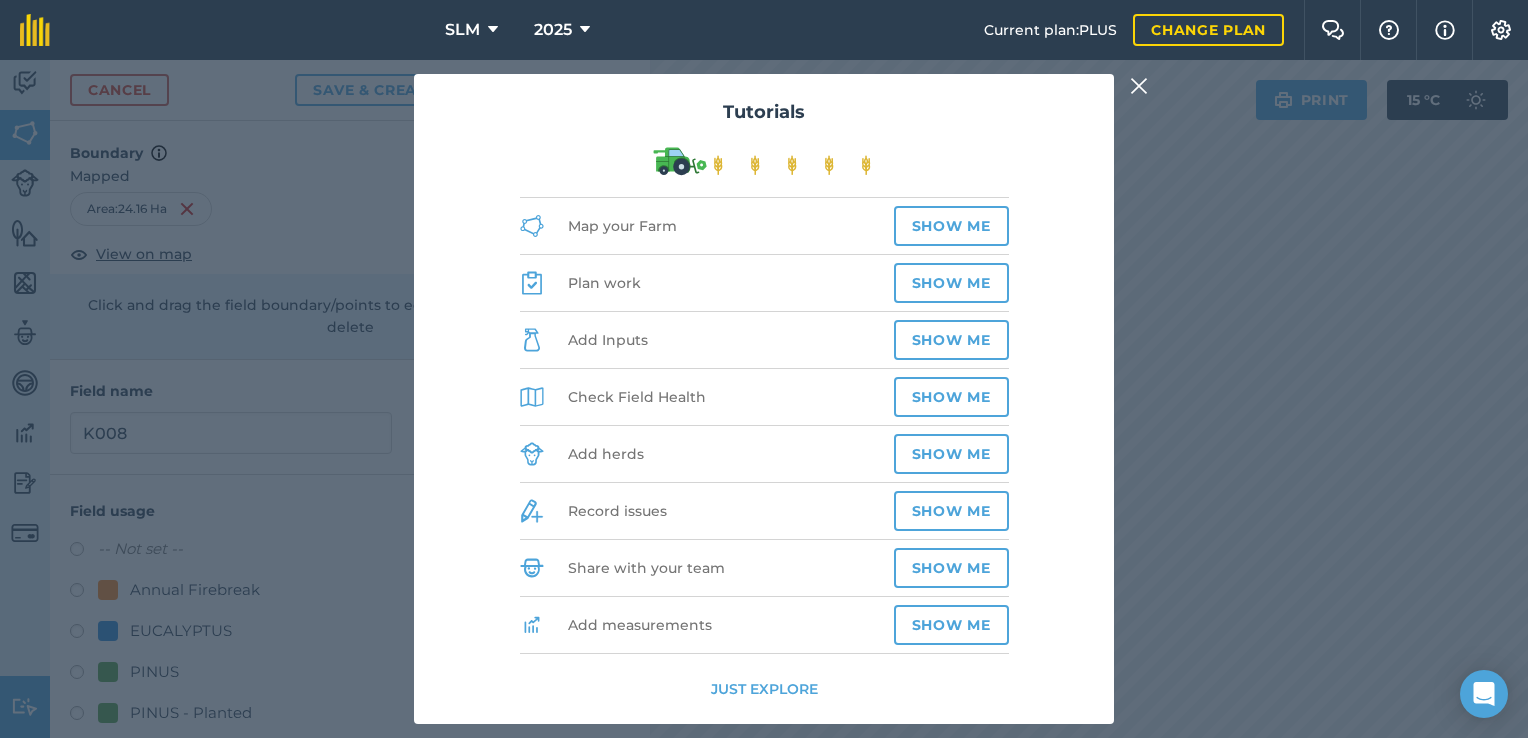 click at bounding box center [1139, 86] 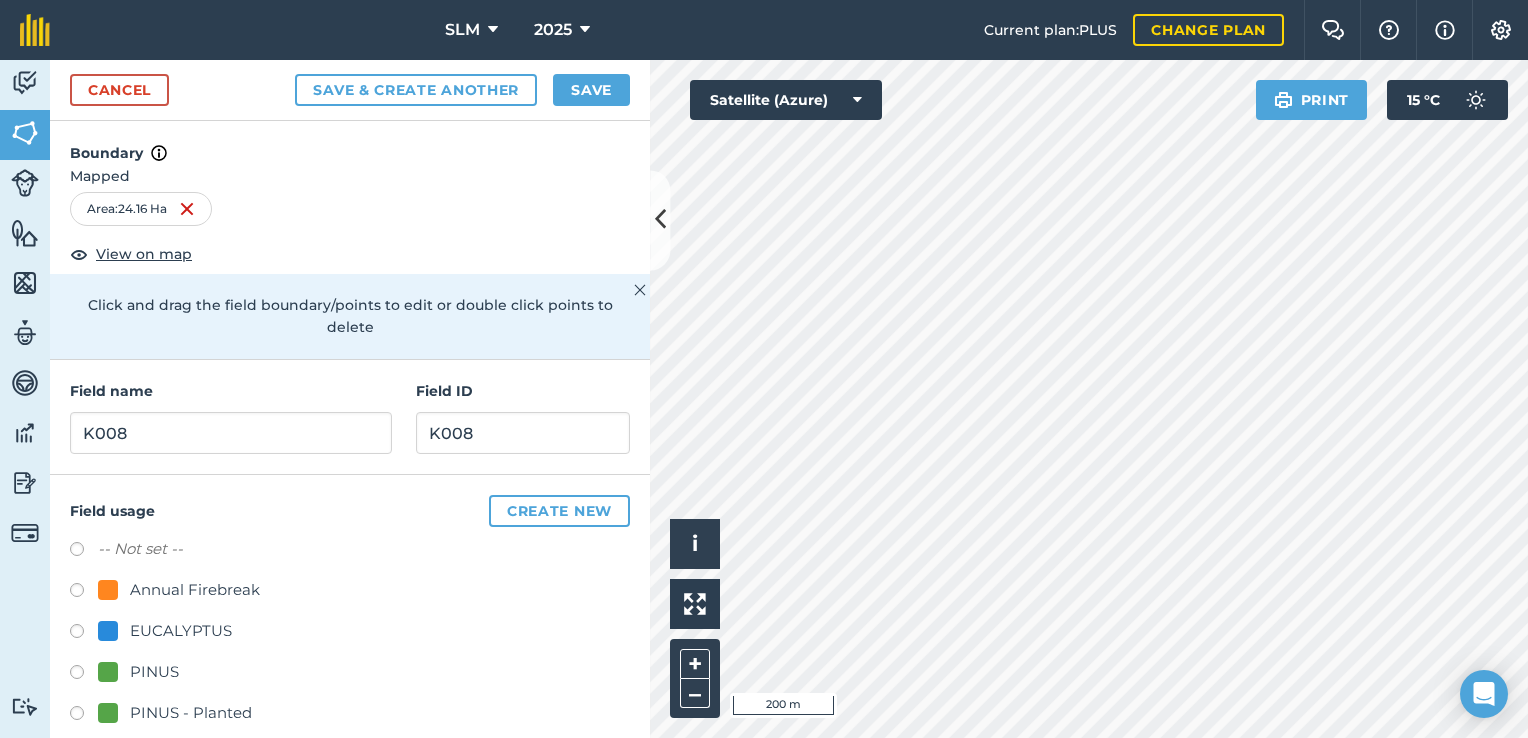 click at bounding box center (84, 716) 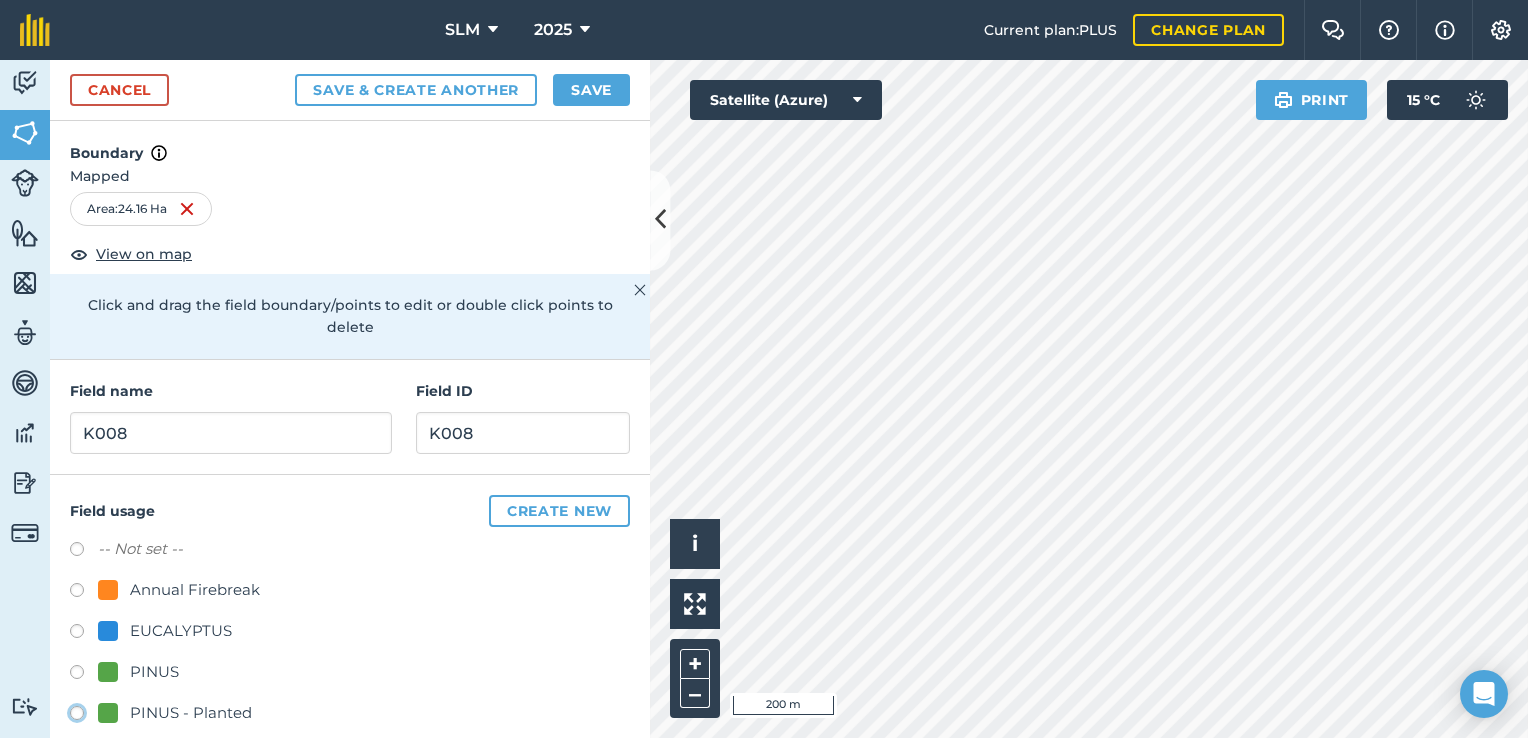 click on "PINUS - Planted" at bounding box center [-9923, 712] 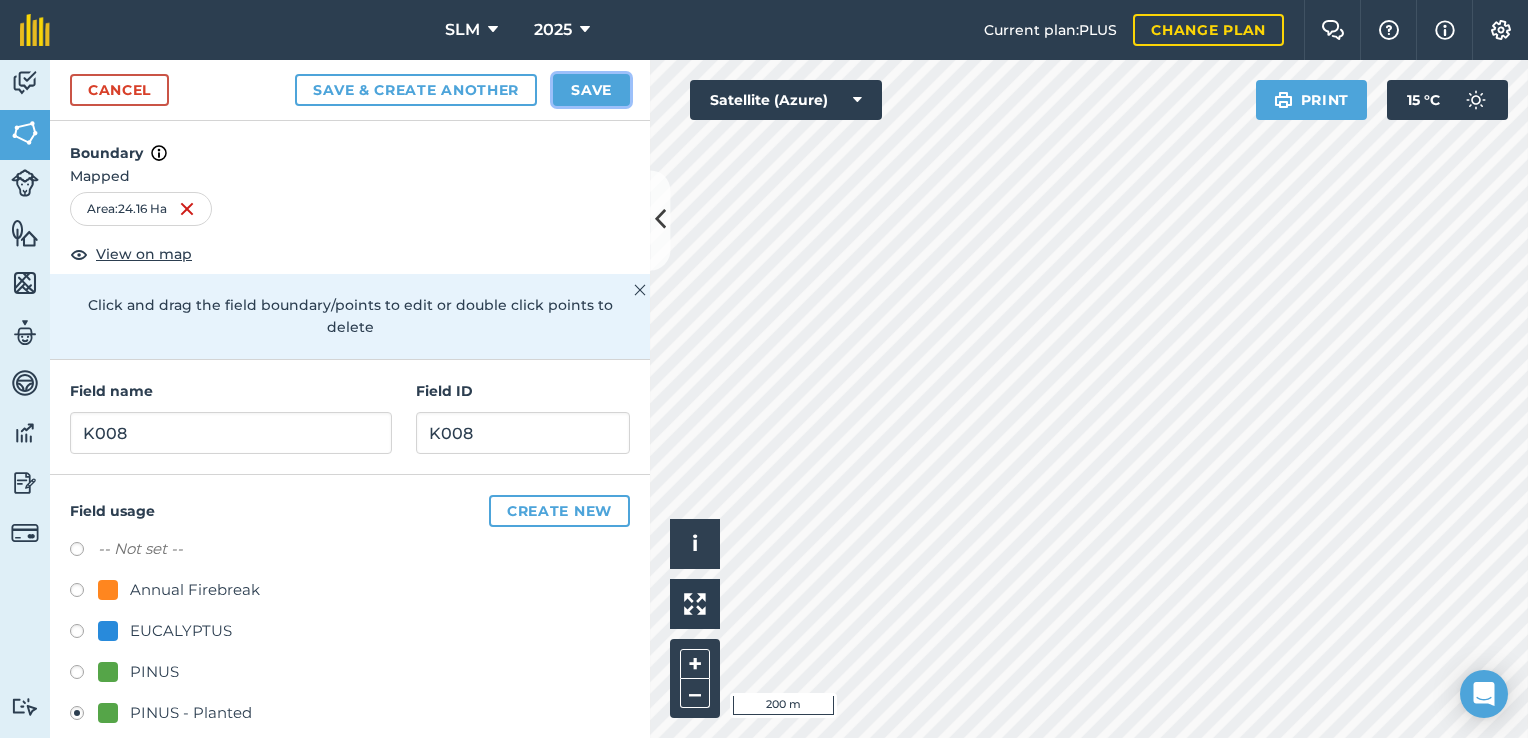 click on "Save" at bounding box center (591, 90) 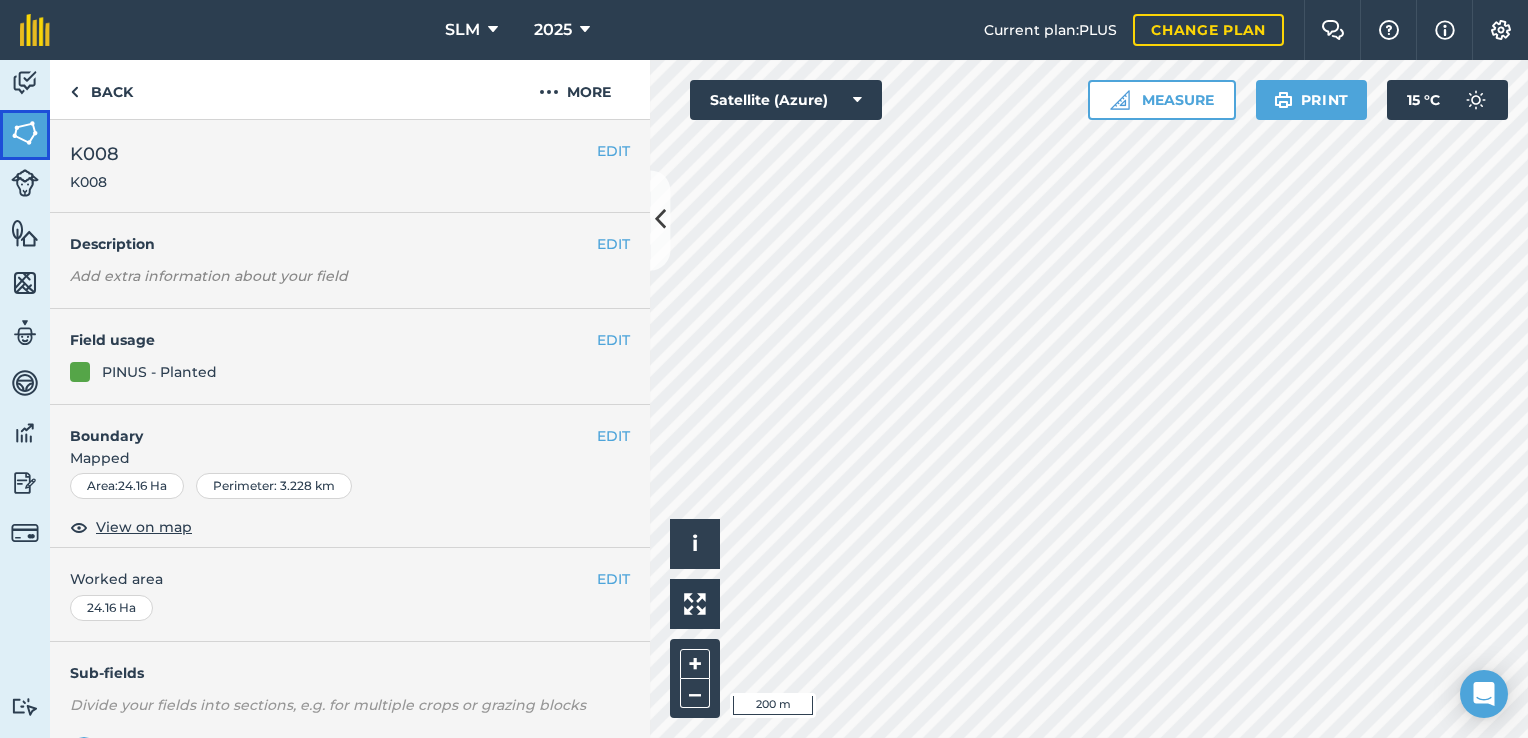 click on "Fields" at bounding box center [25, 135] 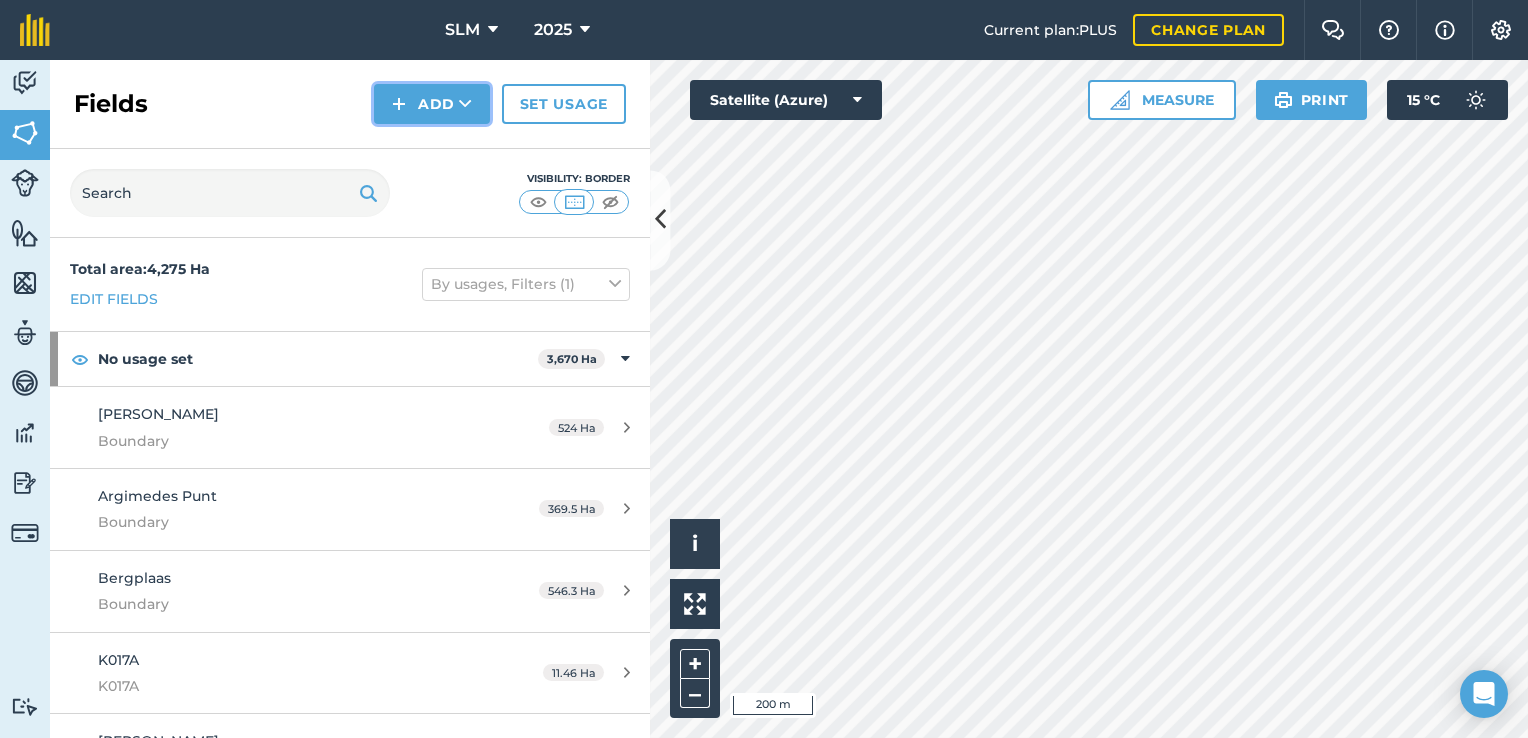 click on "Add" at bounding box center [432, 104] 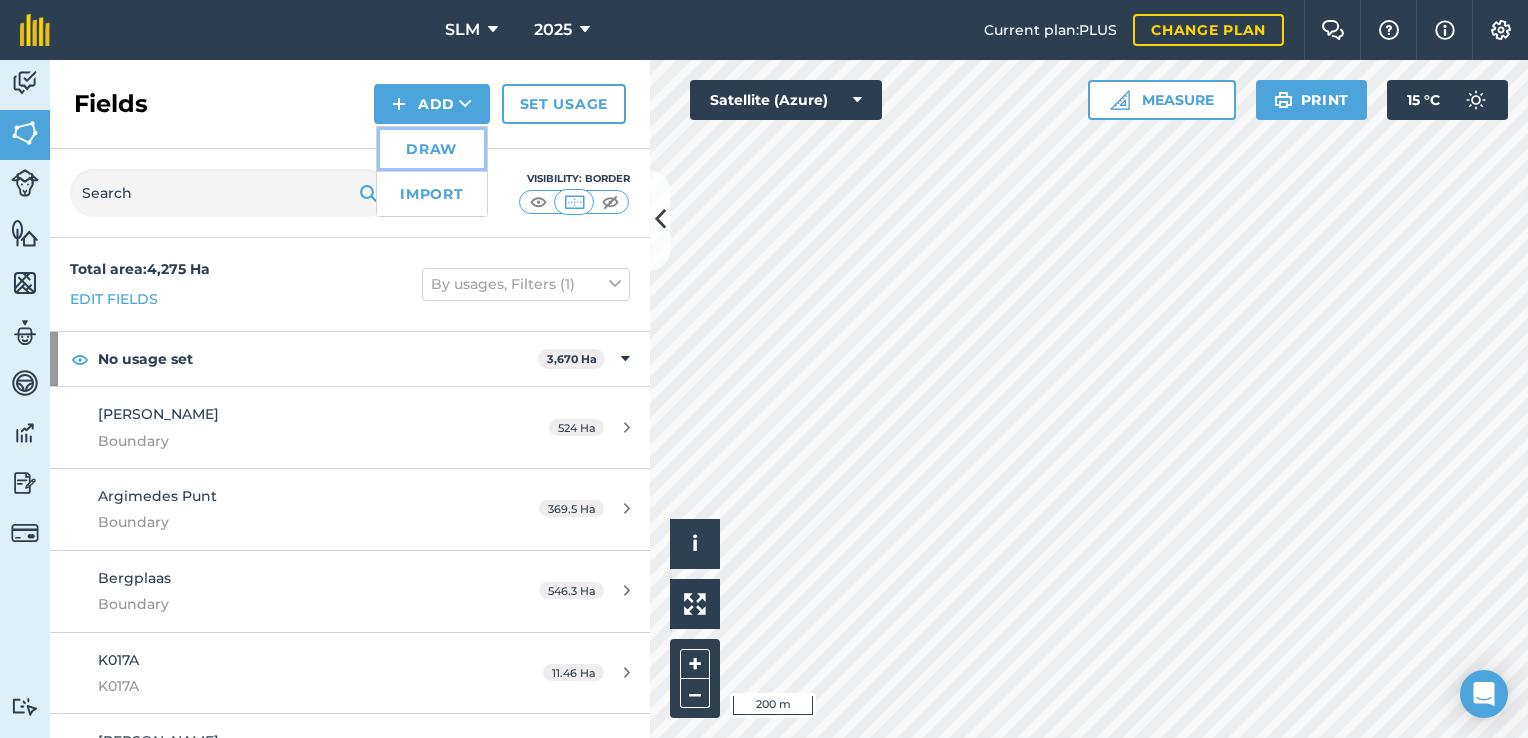 click on "Draw" at bounding box center [432, 149] 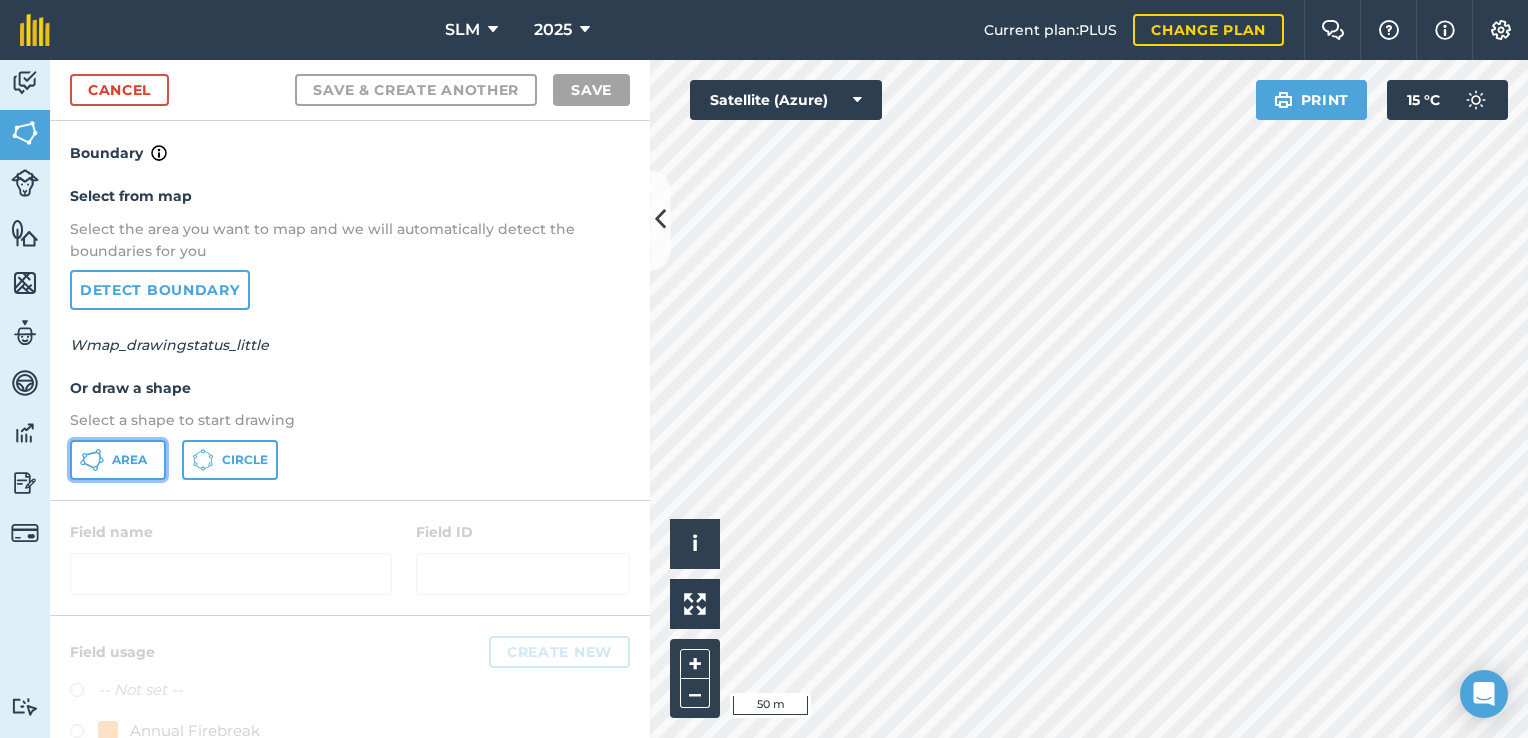 click on "Area" at bounding box center [129, 460] 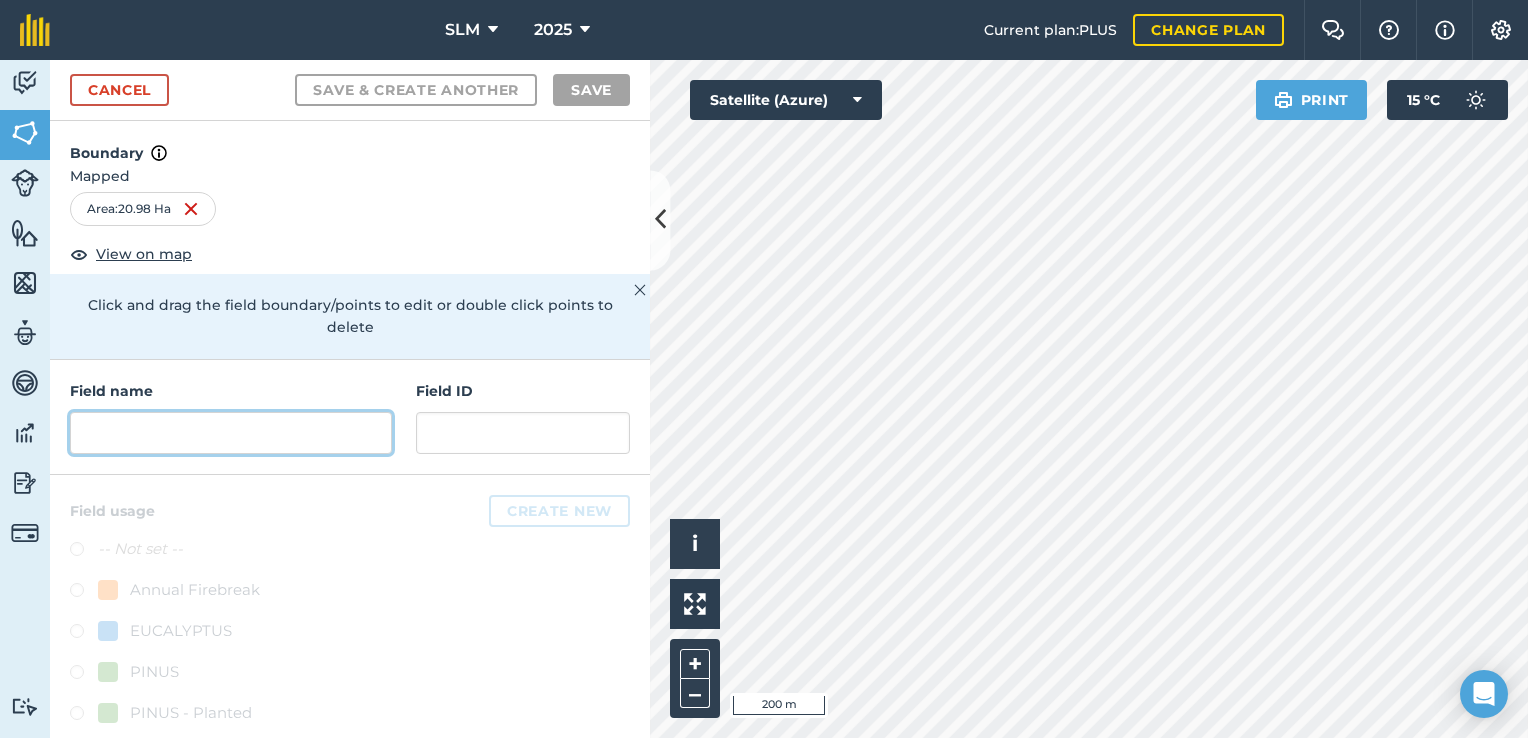 click at bounding box center (231, 433) 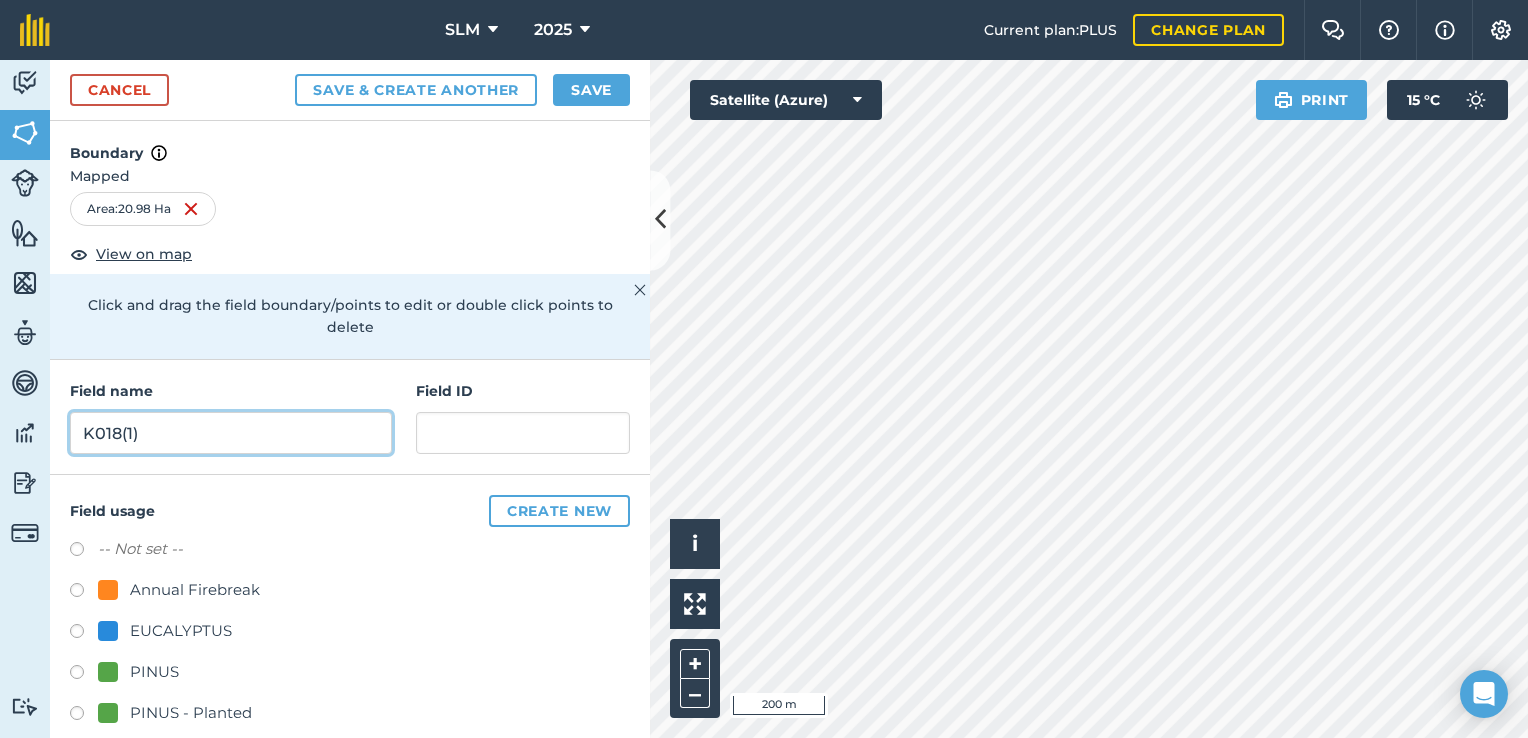 type on "K018(1)" 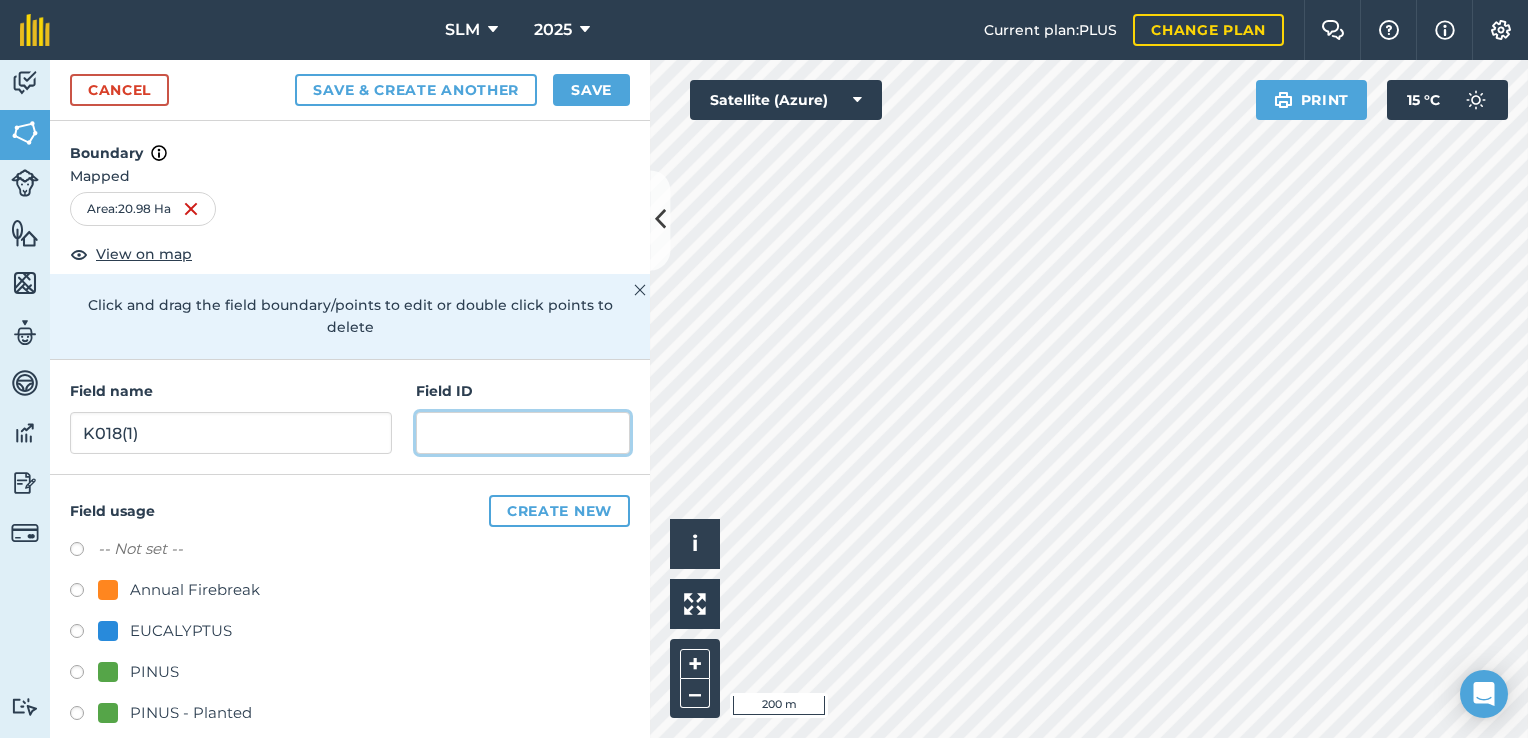 click at bounding box center (523, 433) 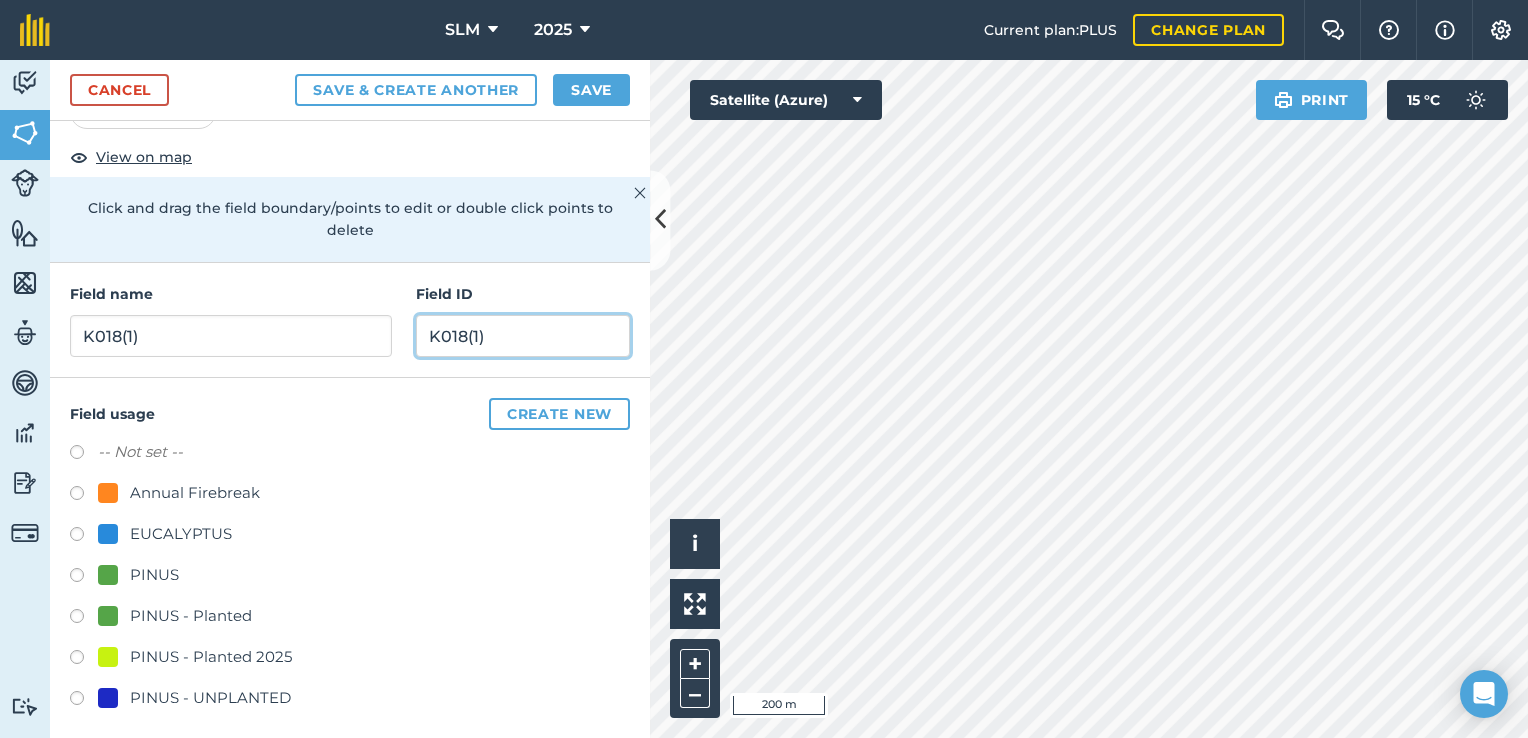 scroll, scrollTop: 104, scrollLeft: 0, axis: vertical 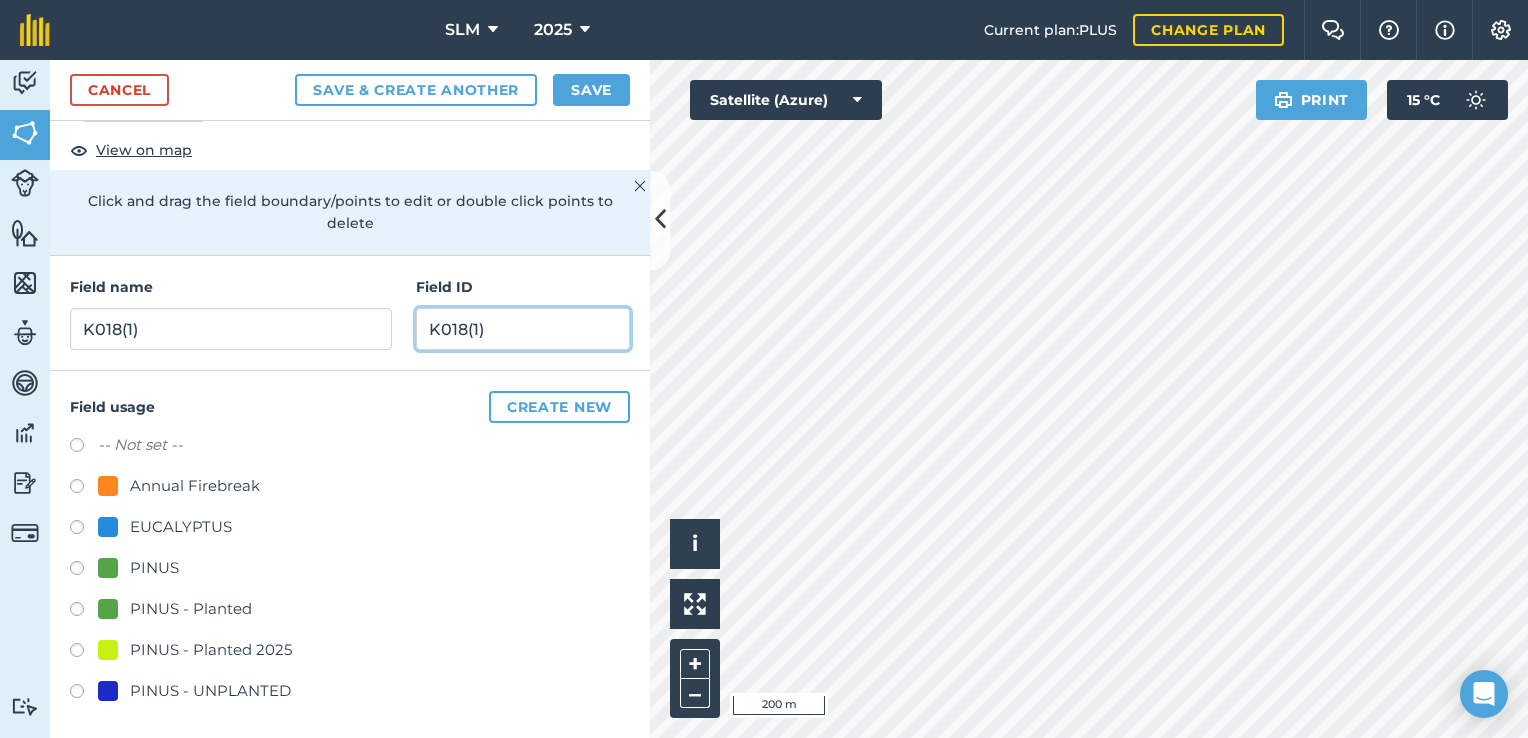 type on "K018(1)" 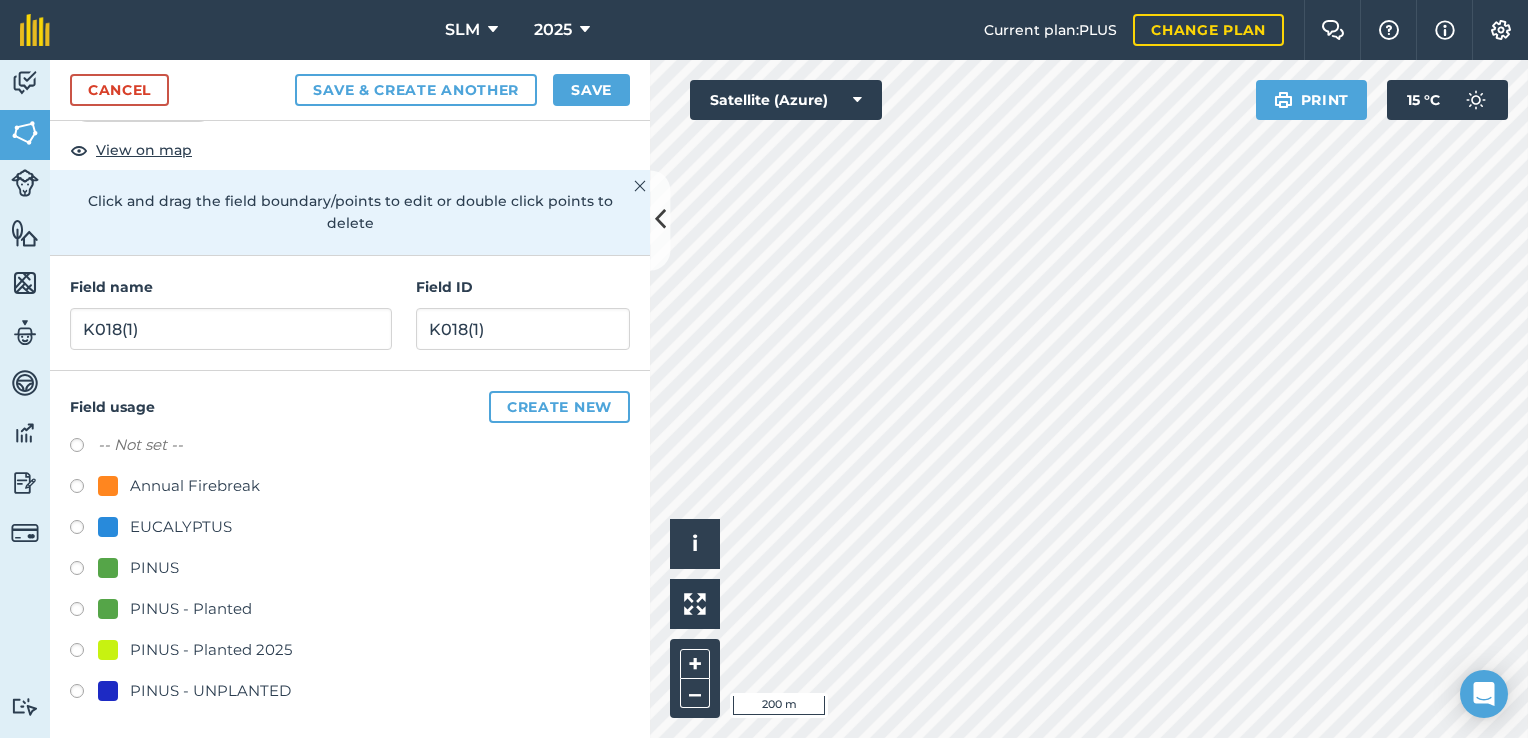 click at bounding box center [84, 571] 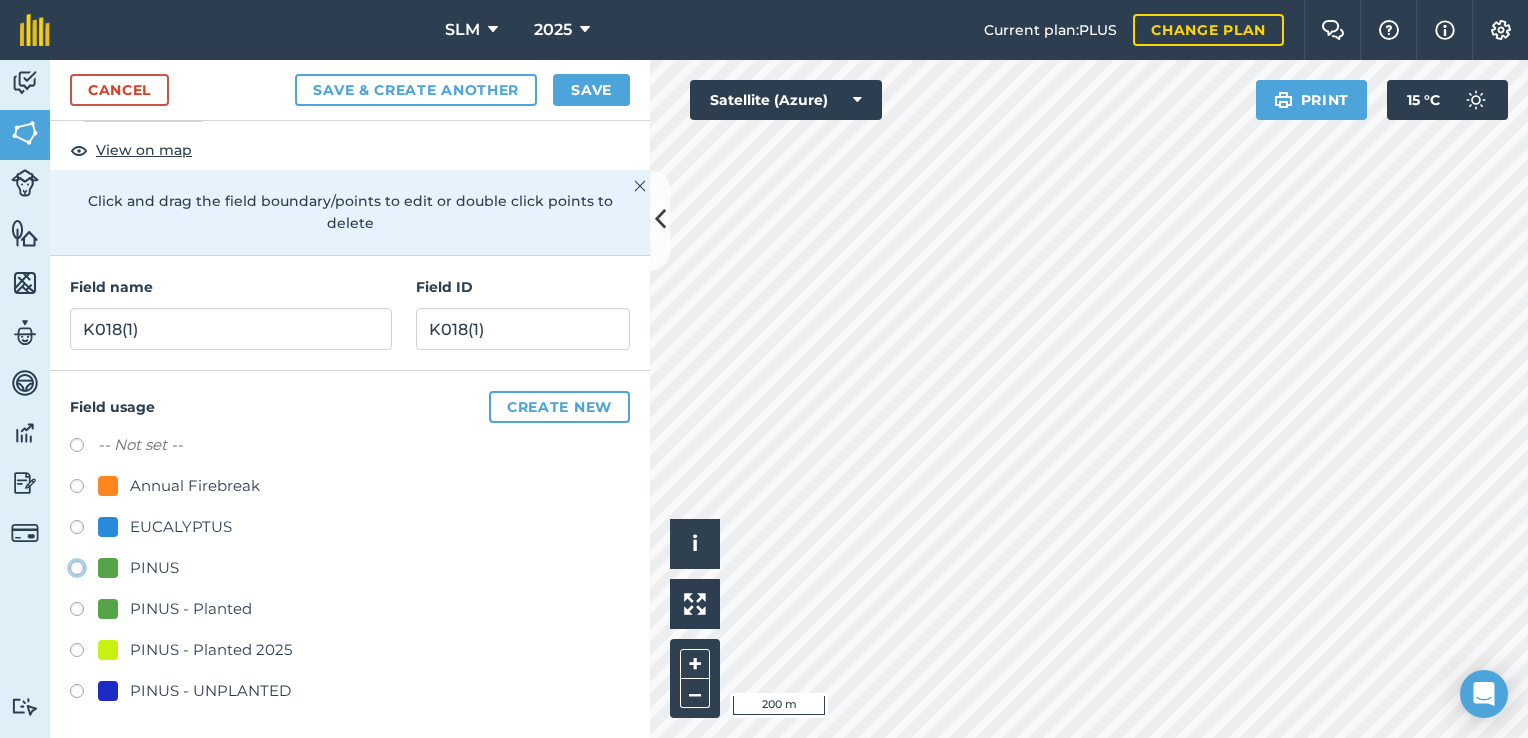 radio on "true" 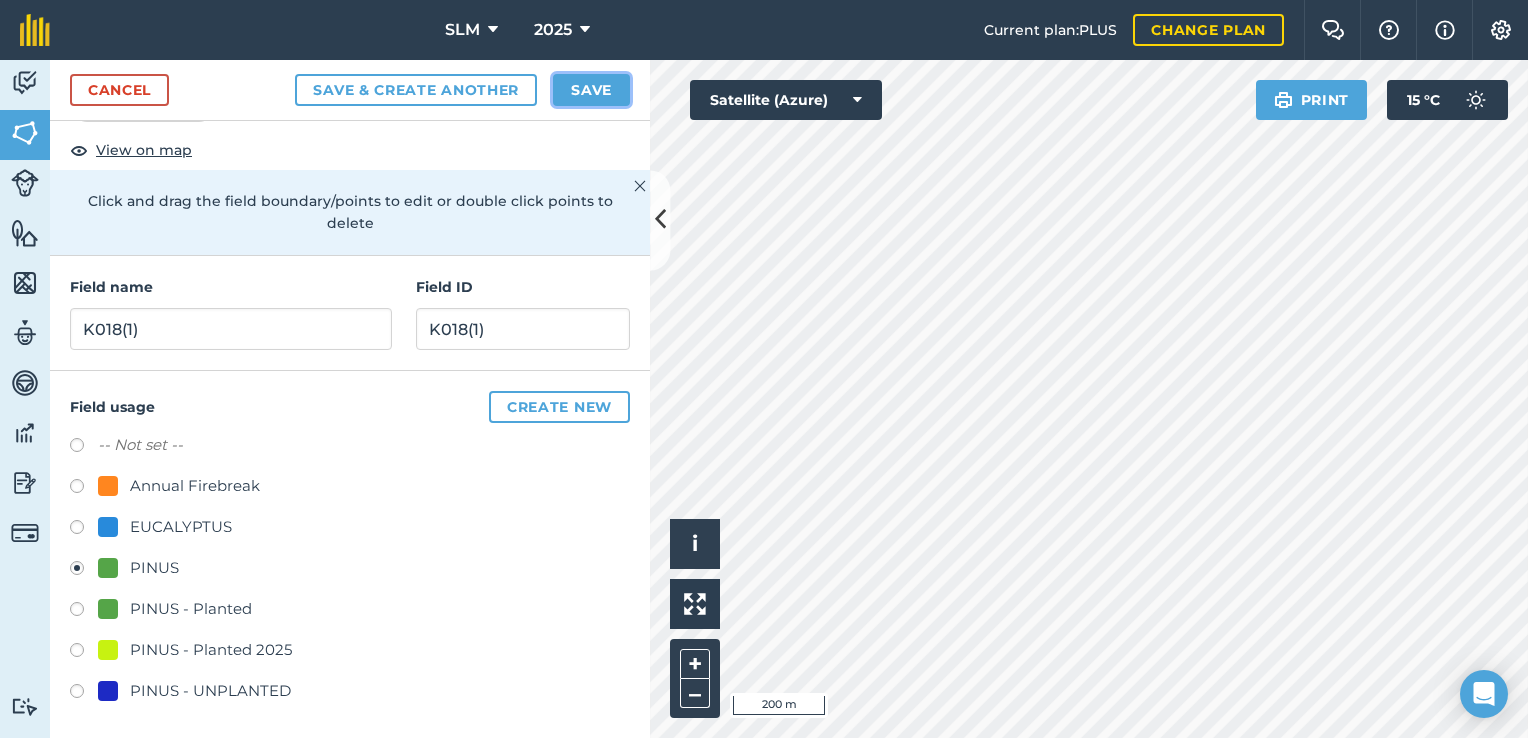 click on "Save" at bounding box center (591, 90) 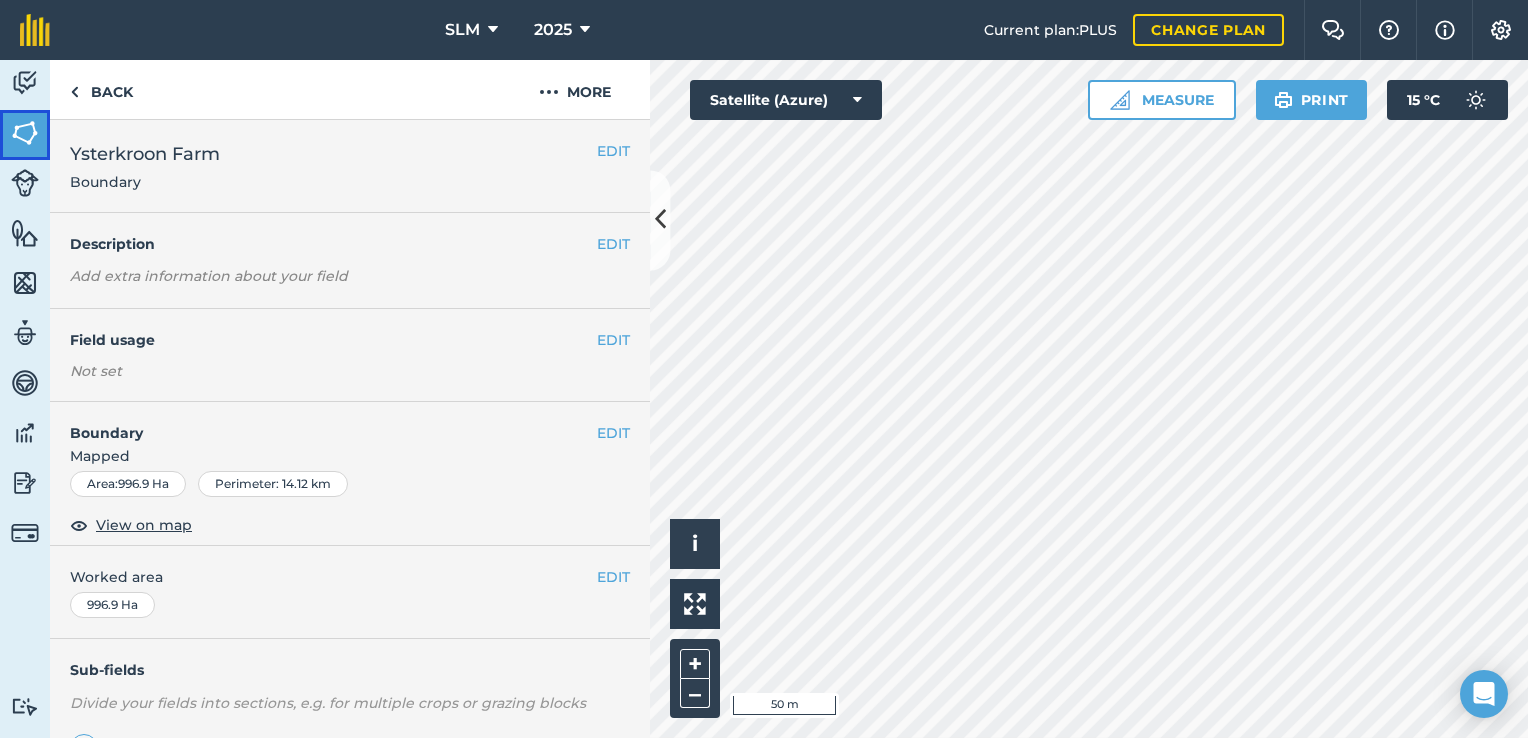 click at bounding box center (25, 133) 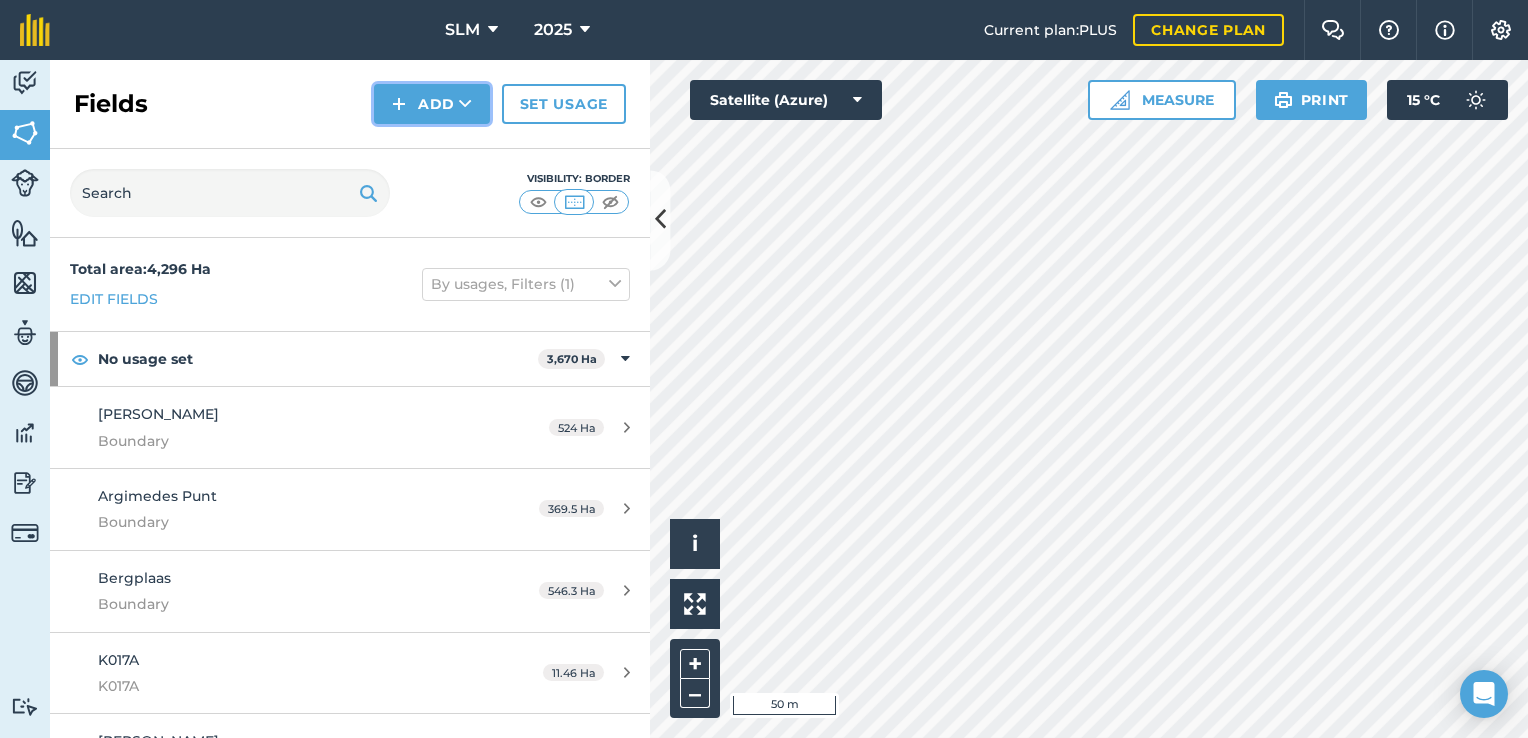 click at bounding box center [465, 104] 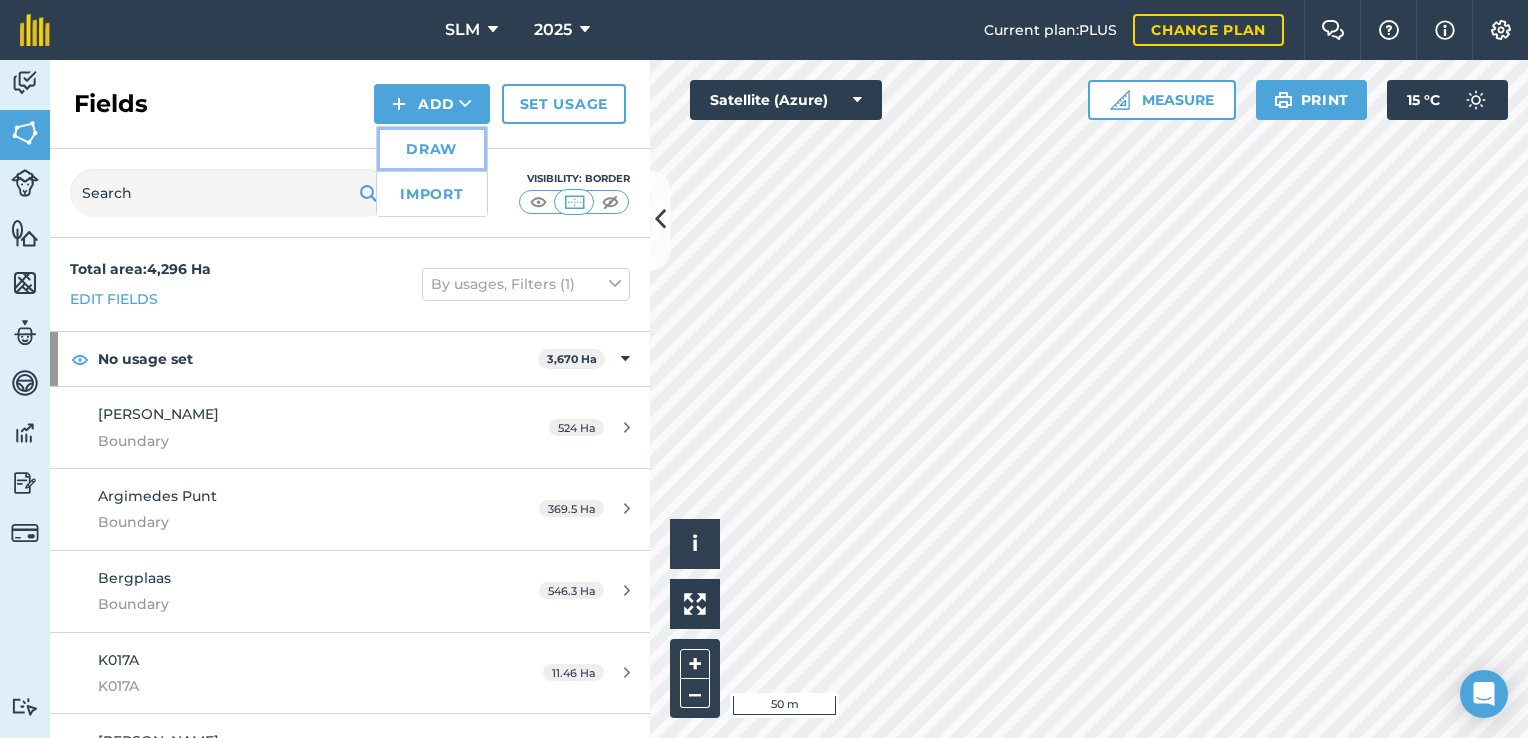 click on "Draw" at bounding box center (432, 149) 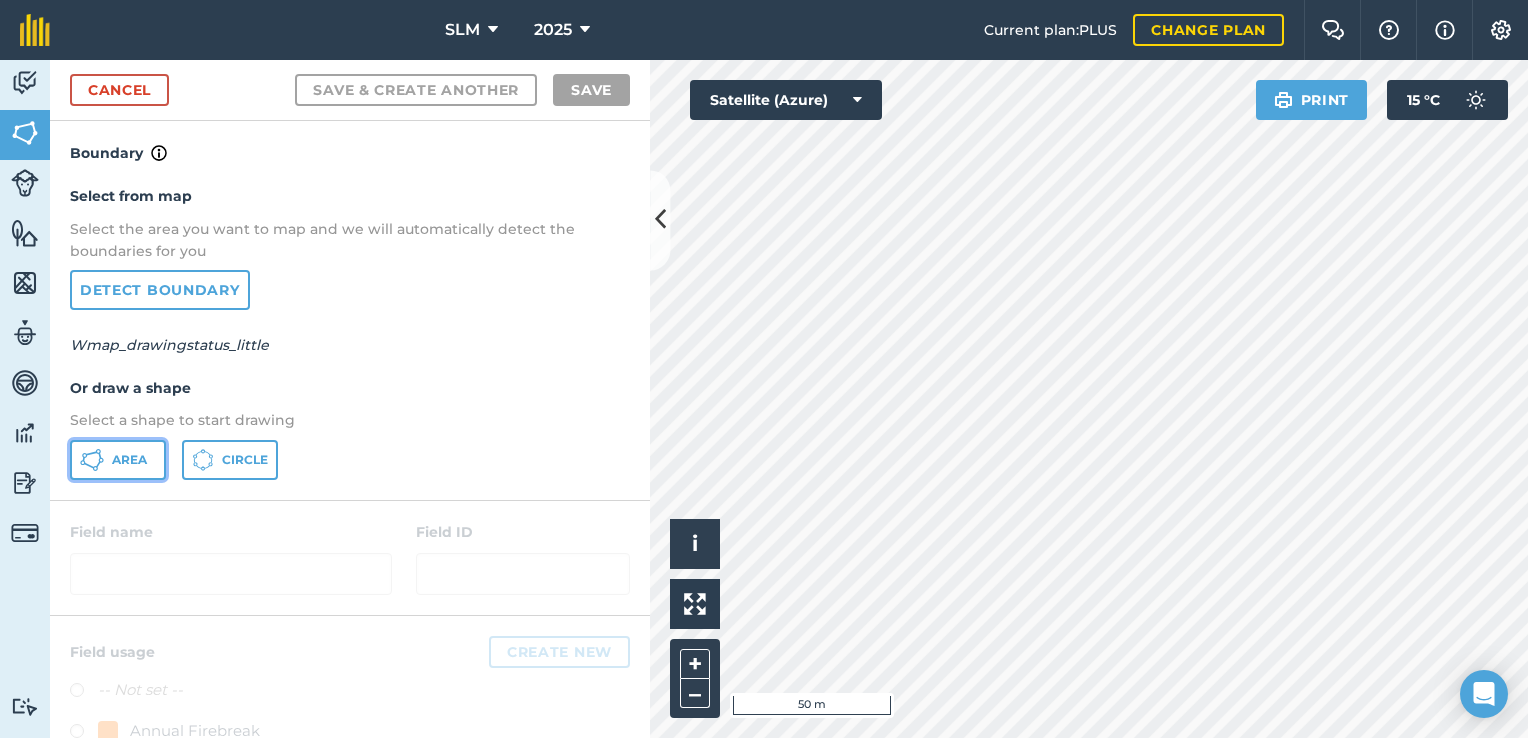 click on "Area" at bounding box center (129, 460) 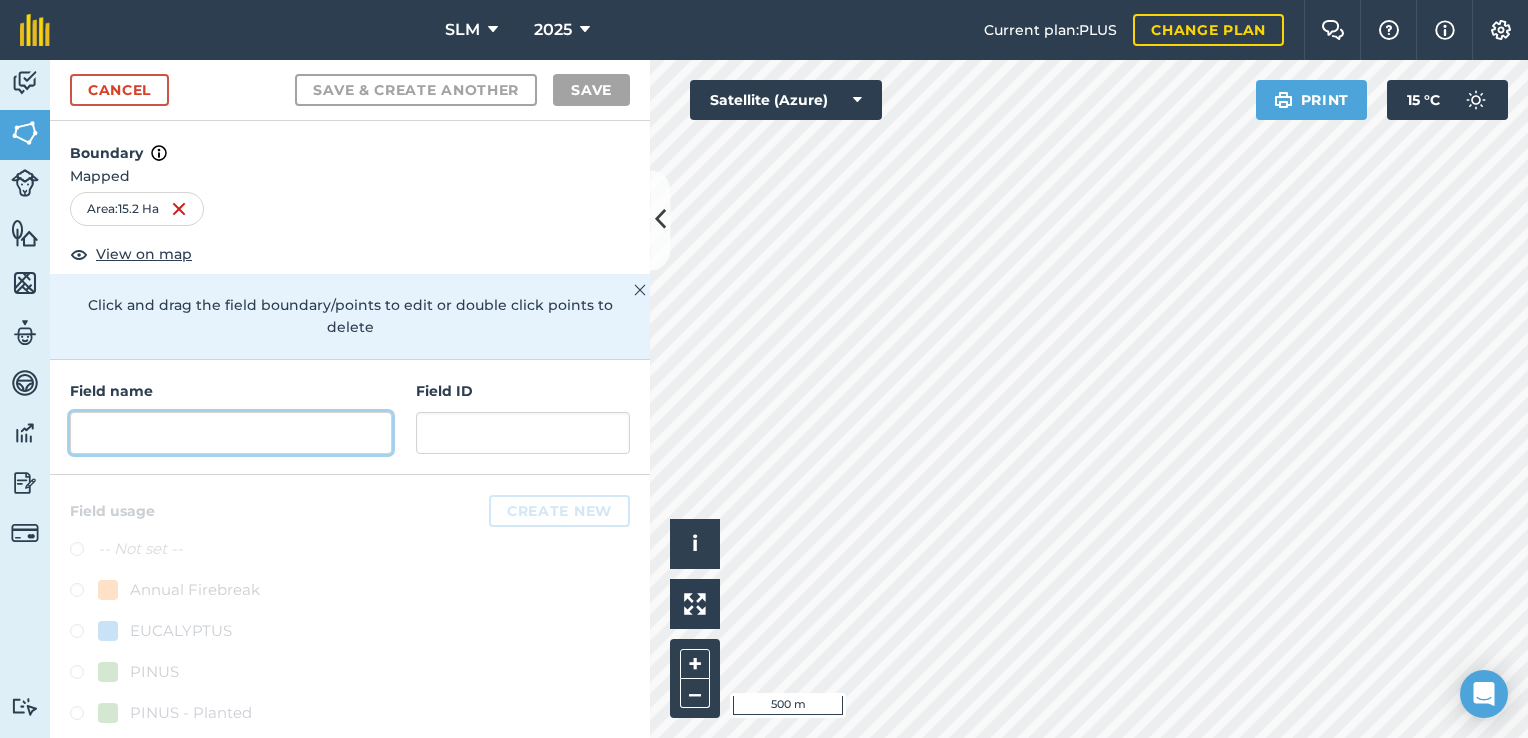 click at bounding box center (231, 433) 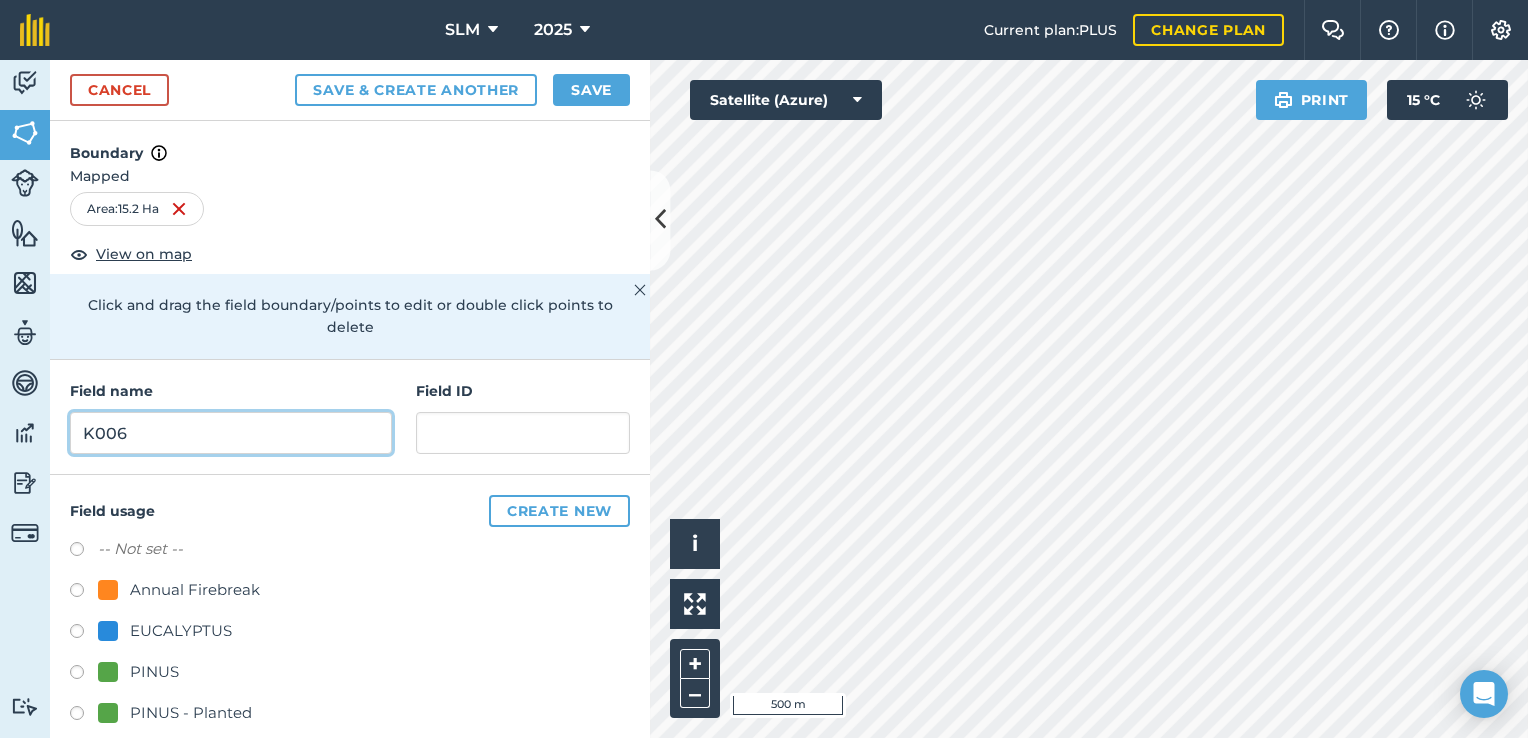 type on "K006" 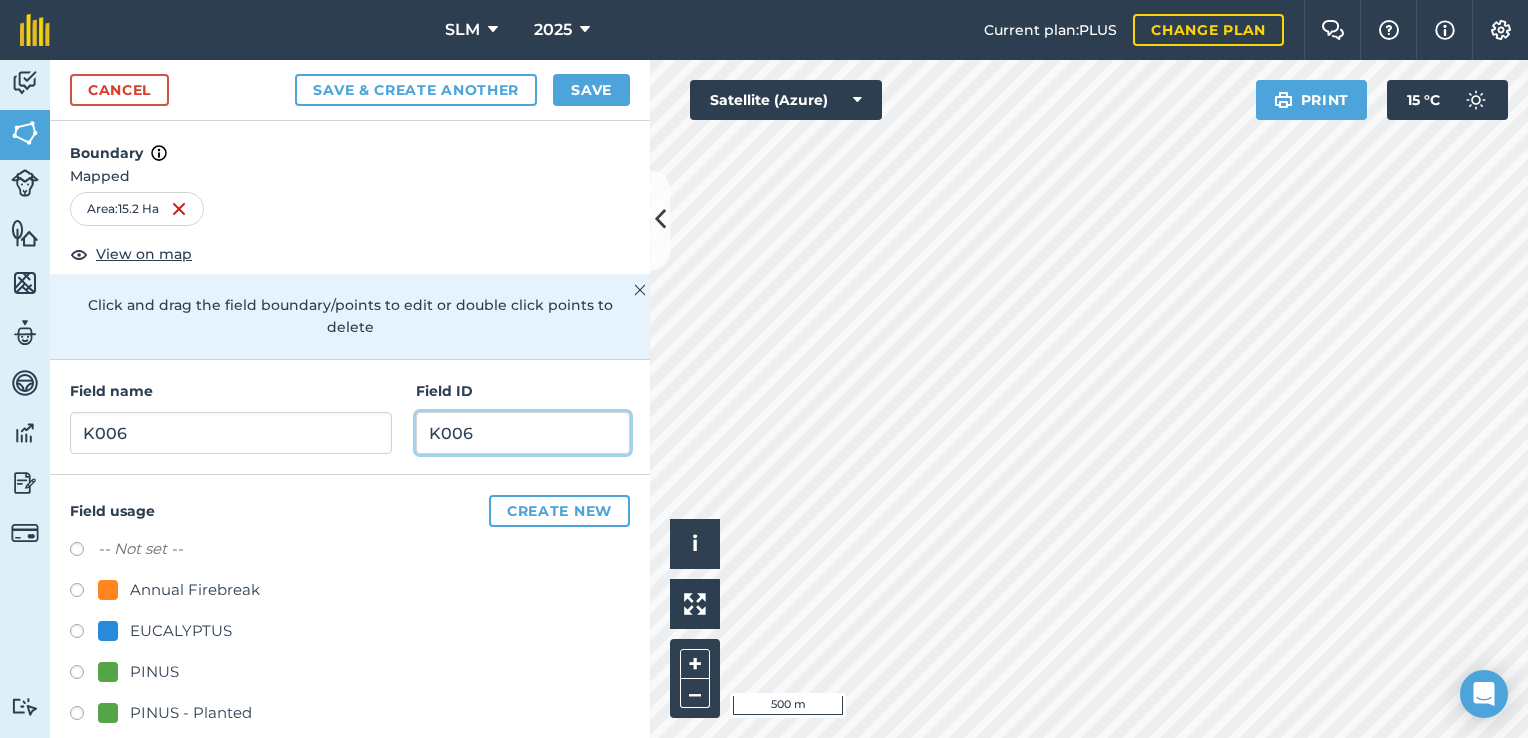 type on "K006" 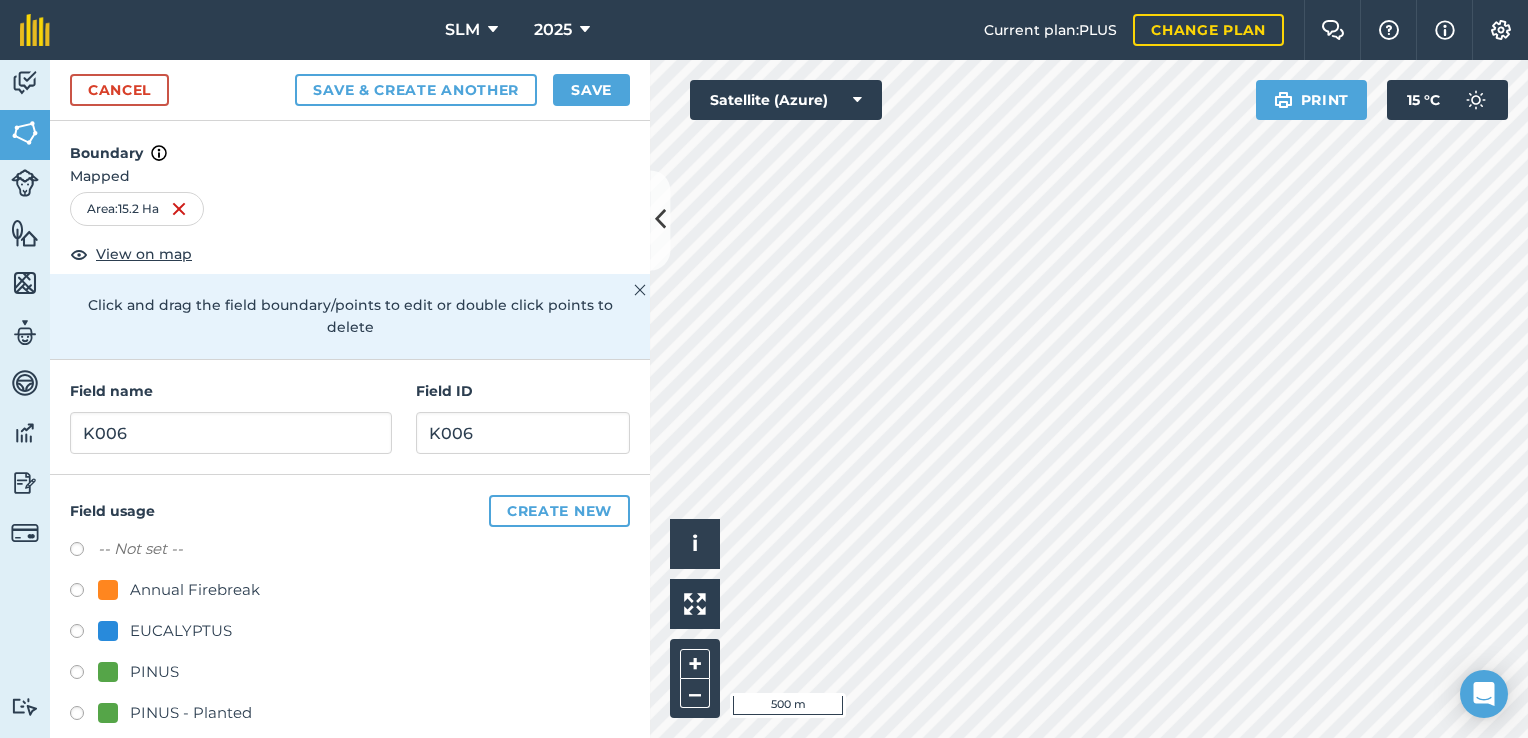 click at bounding box center [84, 716] 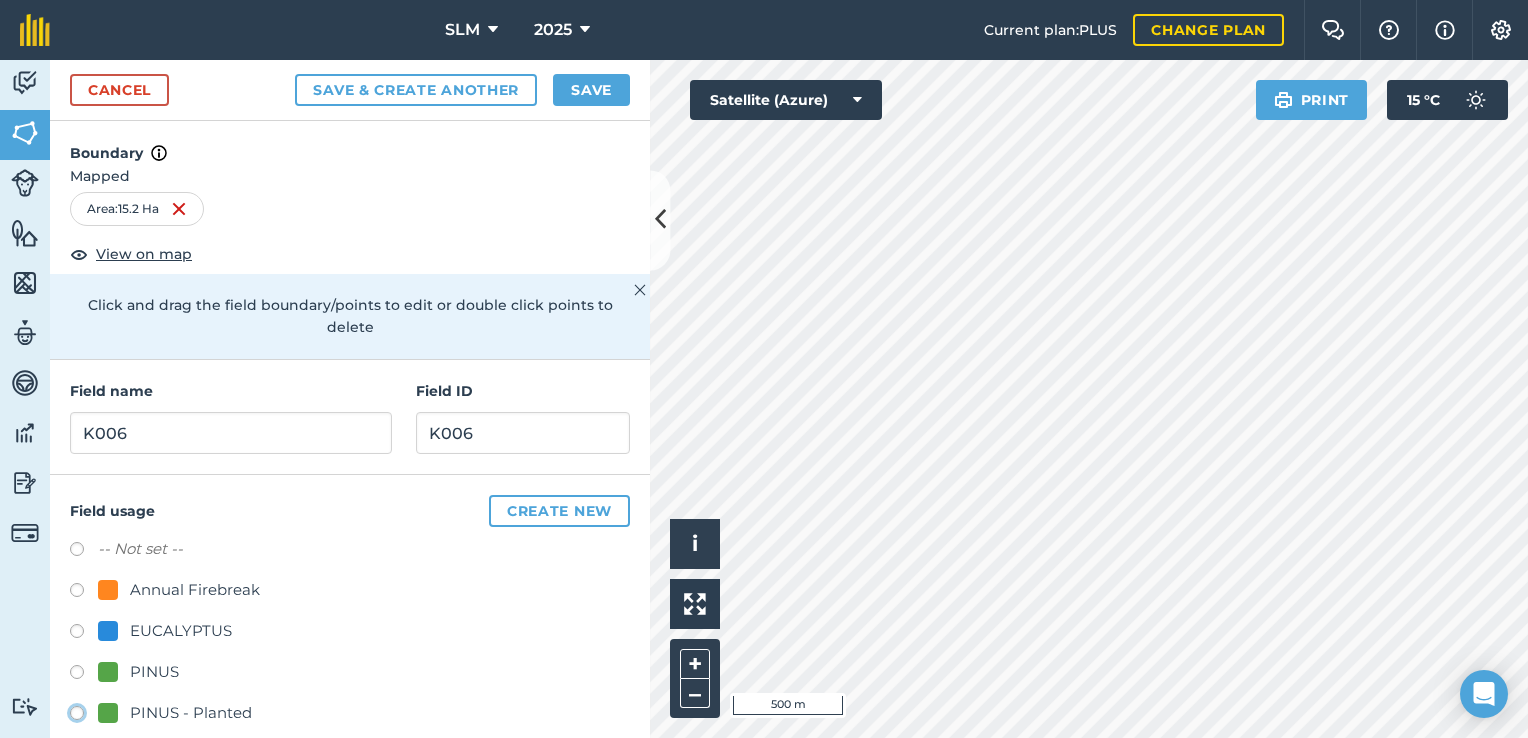 radio on "true" 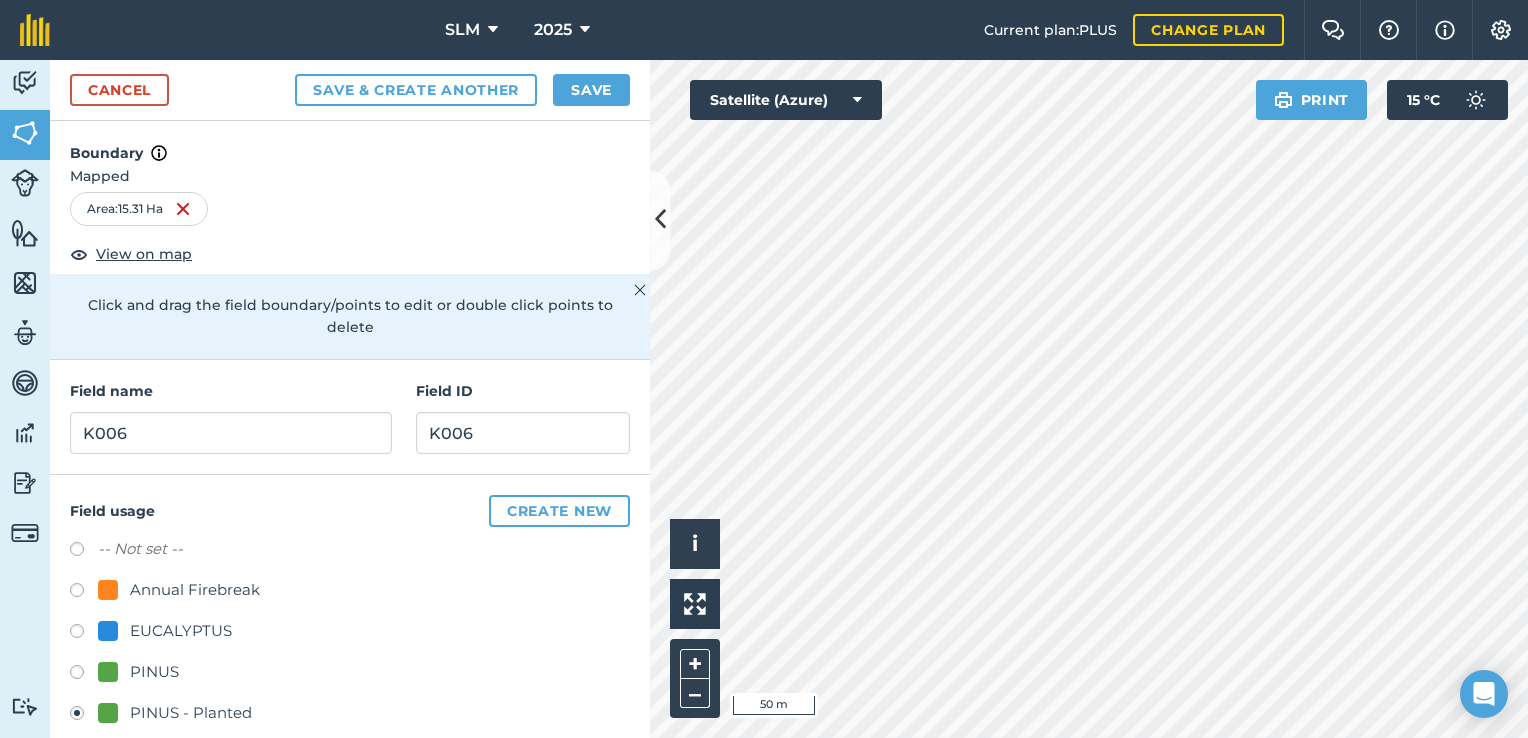 click on "SLM 2025 Current plan :  PLUS   Change plan Farm Chat Help Info Settings SLM  -  2025 Reproduced with the permission of  Microsoft Printed on  [DATE] Field usages No usage set Annual Firebreak EUCALYPTUS PINUS PINUS - Planted  PINUS - Planted 2025 PINUS - UNPLANTED Activity Fields Livestock Features Maps Team Vehicles Data Reporting Billing Tutorials Tutorials Cancel Save & Create Another Save Boundary   Mapped Area :  15.31   Ha   View on map Click and drag the field boundary/points to edit or double click points to delete Field name K006 Field ID K006 Field usage   Create new -- Not set -- Annual Firebreak EUCALYPTUS PINUS PINUS - Planted  PINUS - Planted 2025 PINUS - UNPLANTED Click to start drawing i © 2025 TomTom, Microsoft 50 m + – Satellite (Azure) Print 15   ° C" at bounding box center (764, 369) 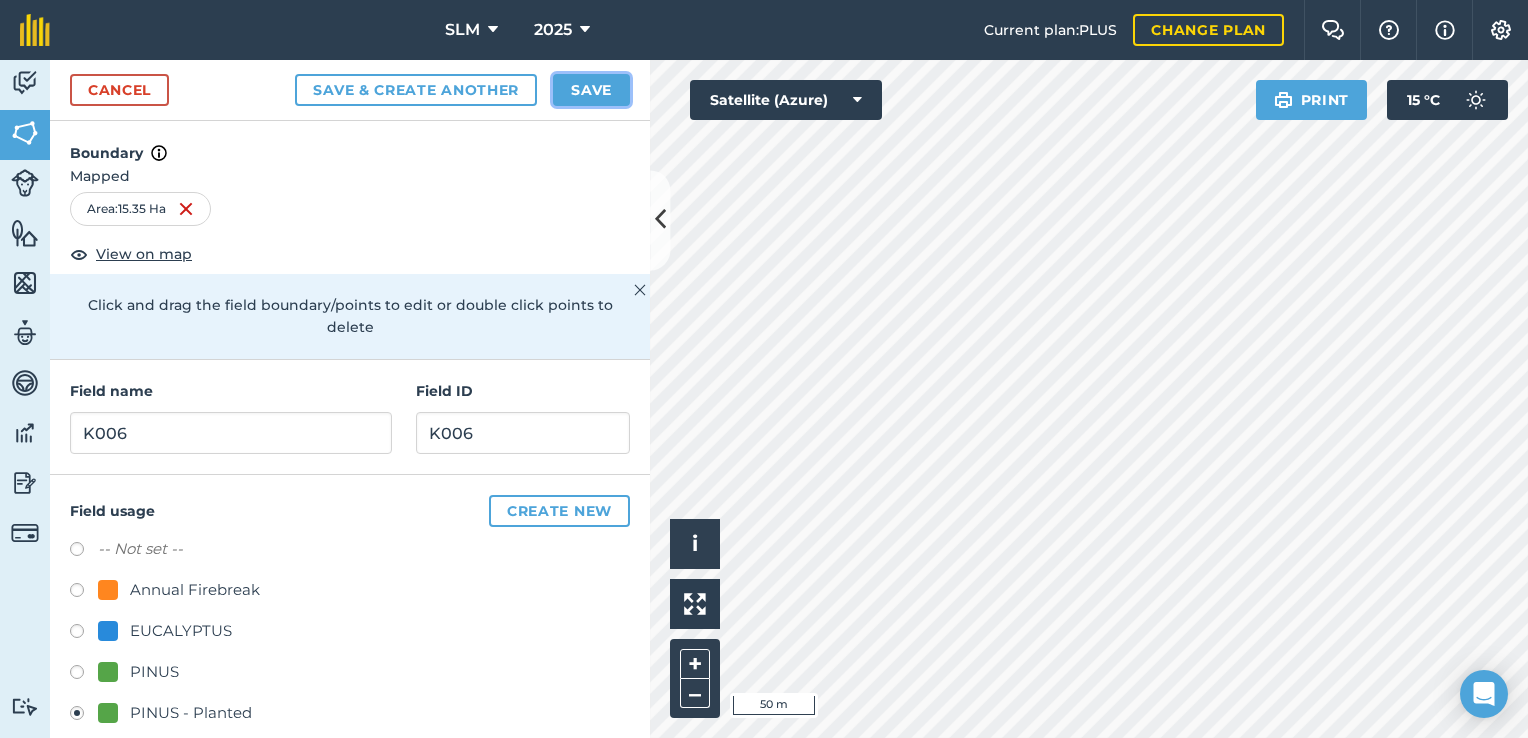 click on "Save" at bounding box center (591, 90) 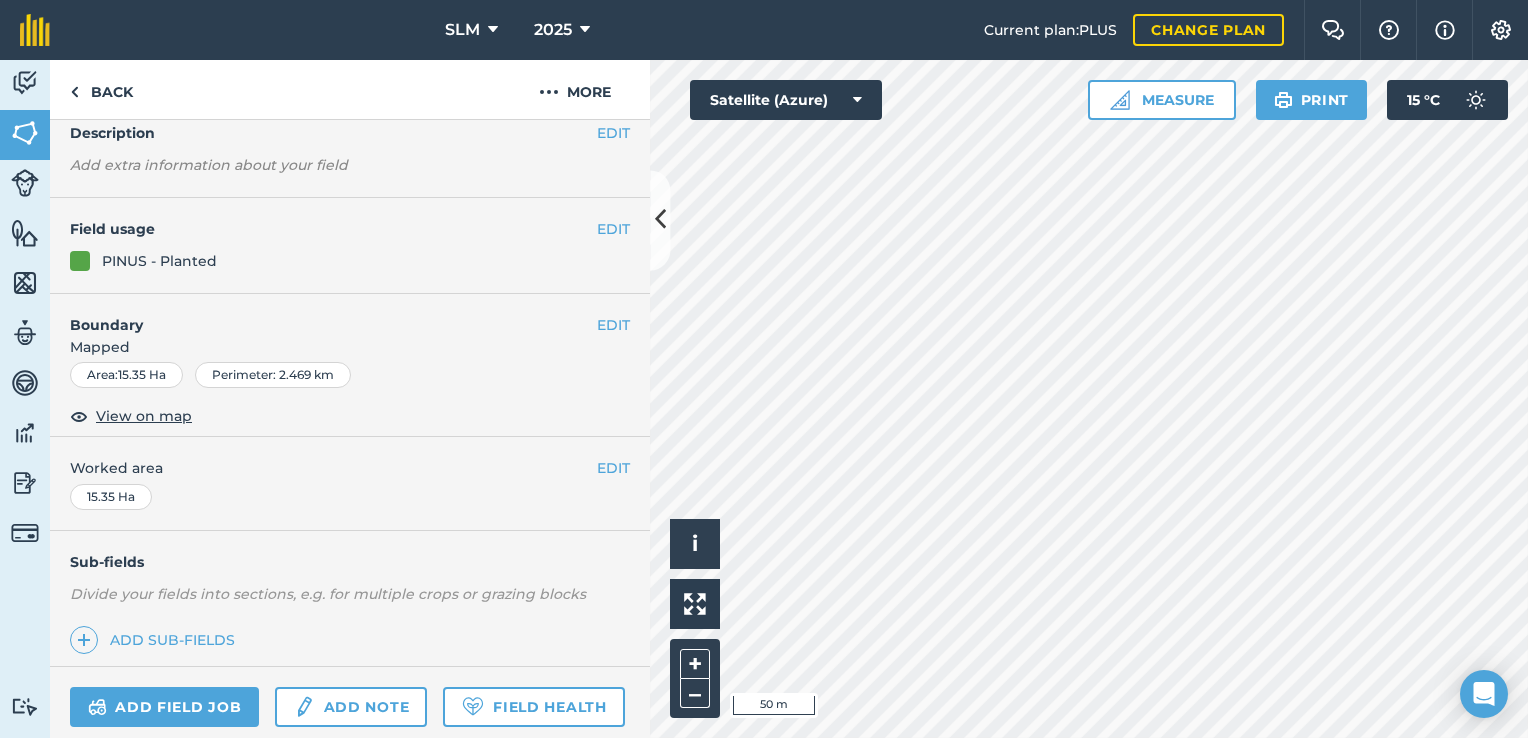scroll, scrollTop: 280, scrollLeft: 0, axis: vertical 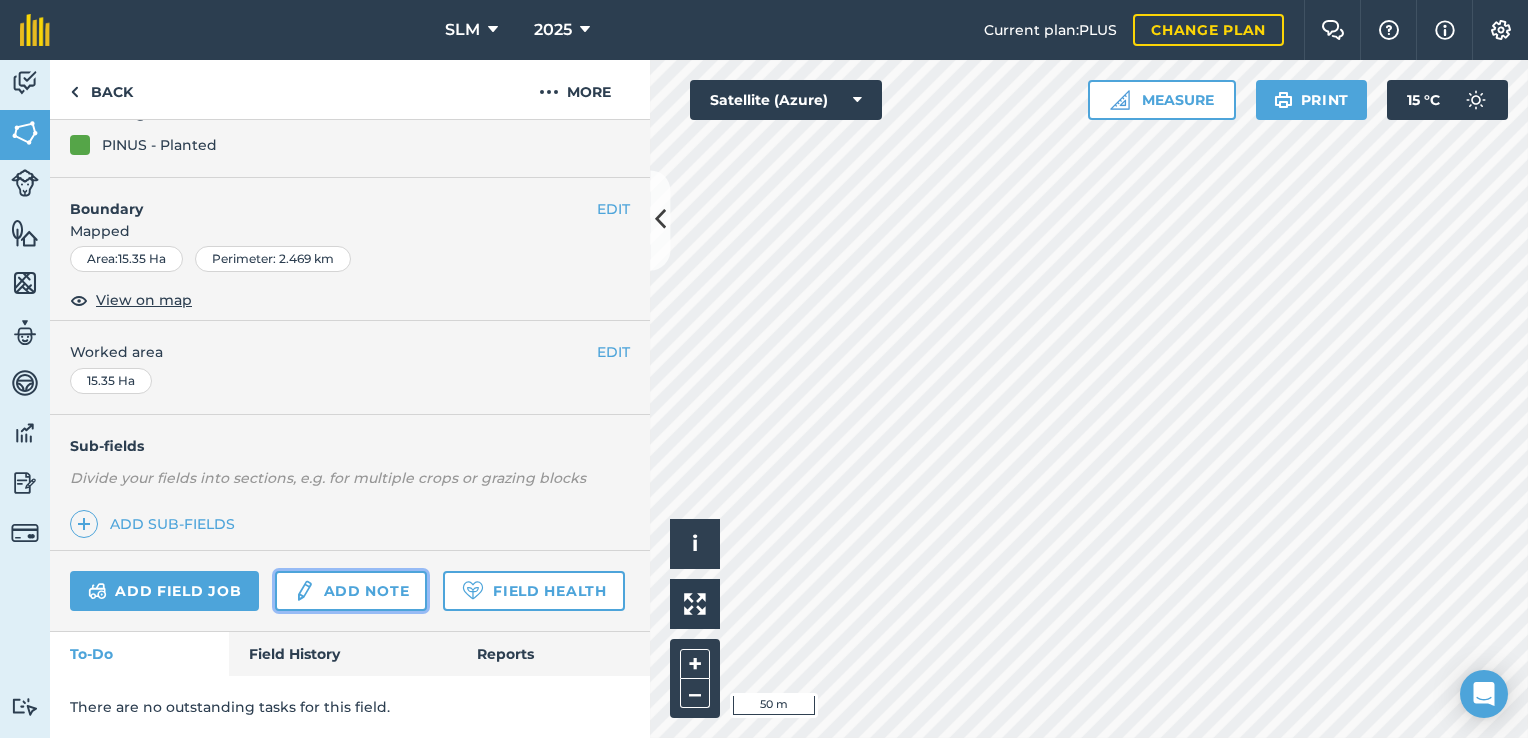 click on "Add note" at bounding box center [351, 591] 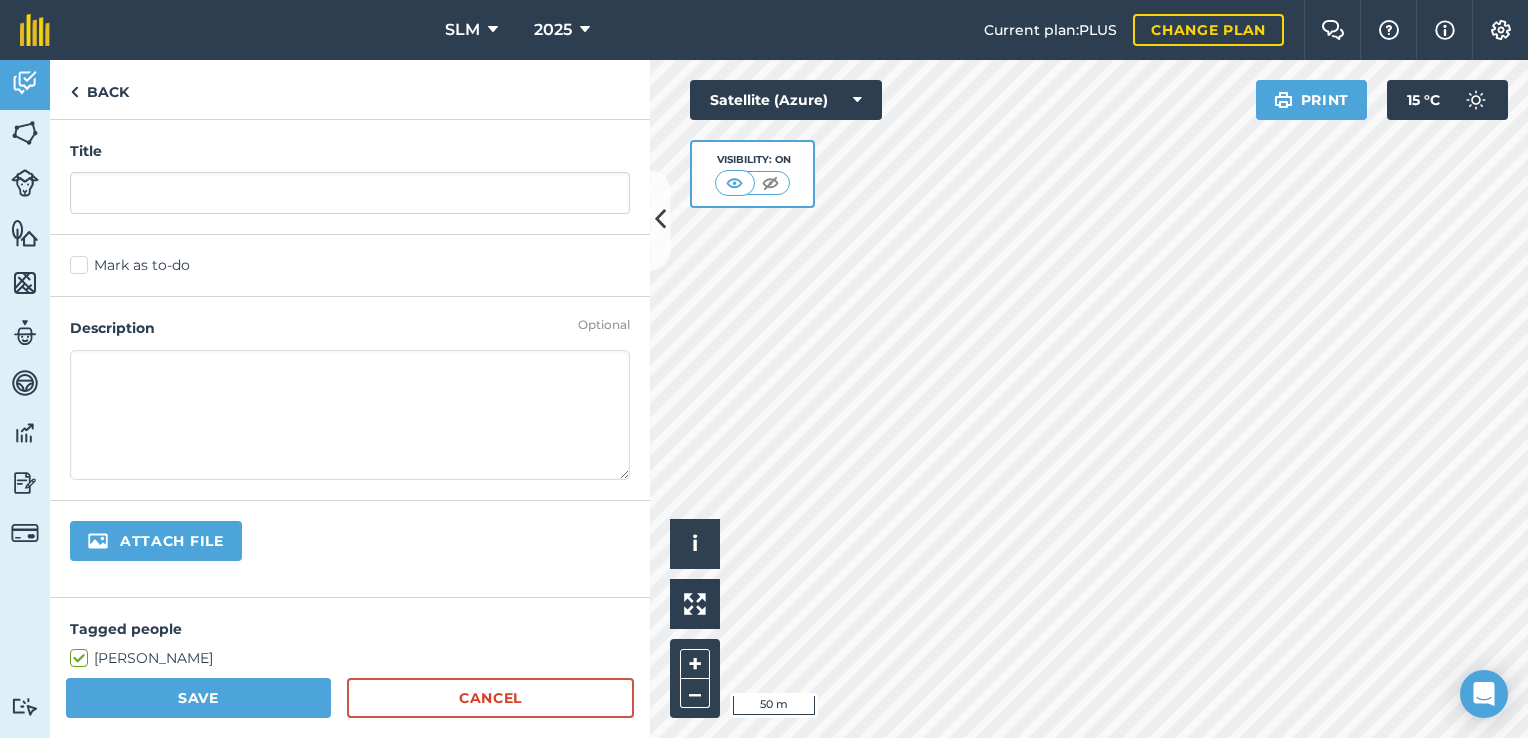 click at bounding box center [223, 542] 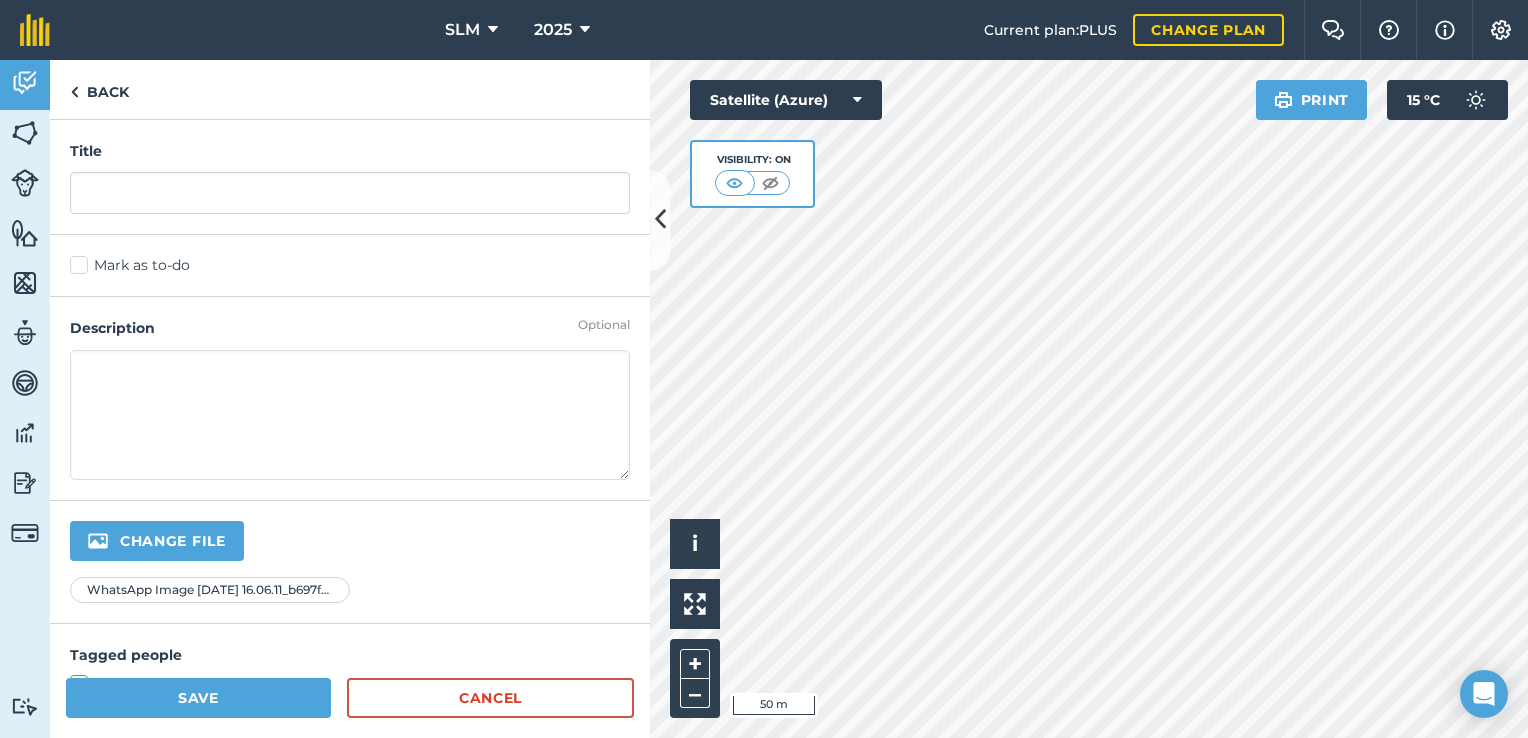 click at bounding box center [350, 415] 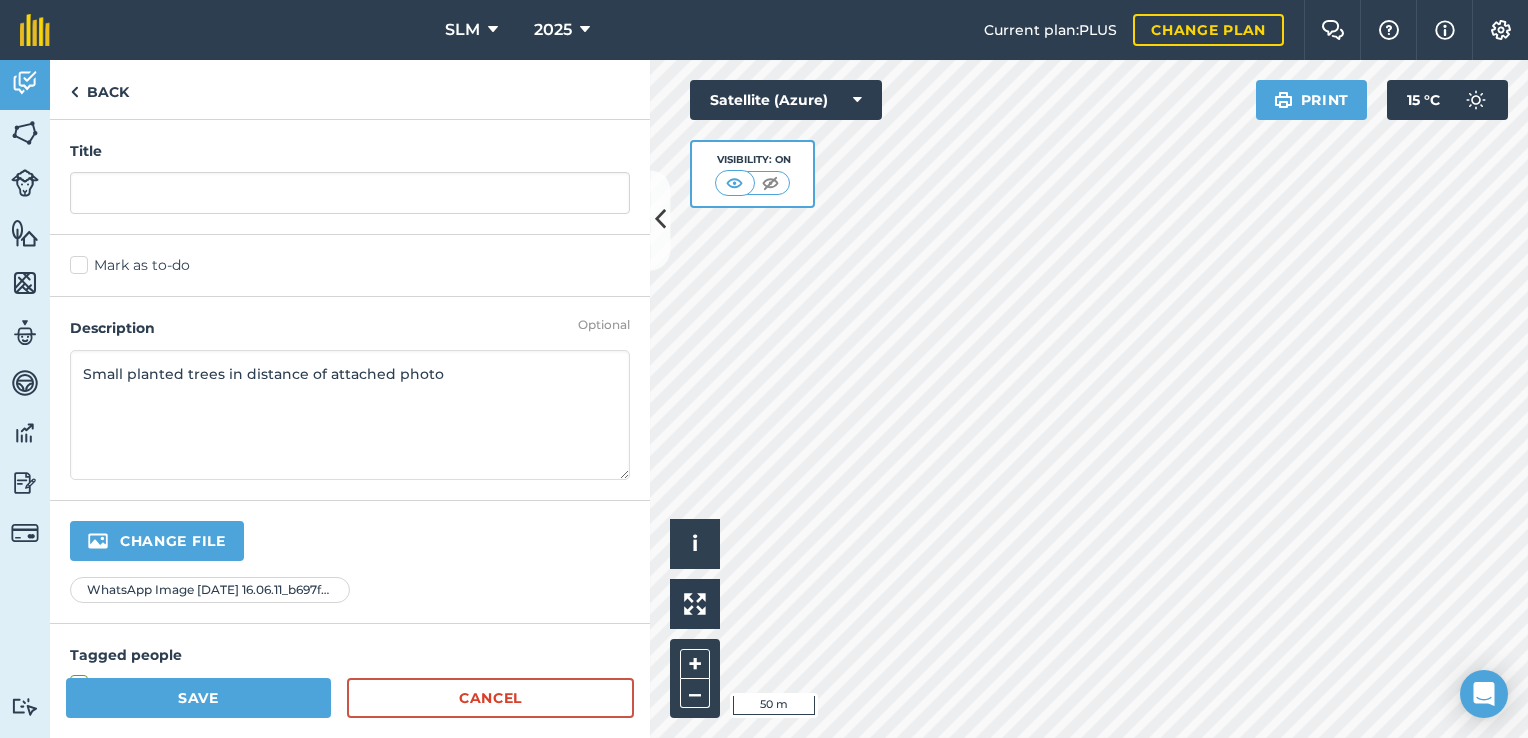 type on "Small planted trees in distance of attached photo" 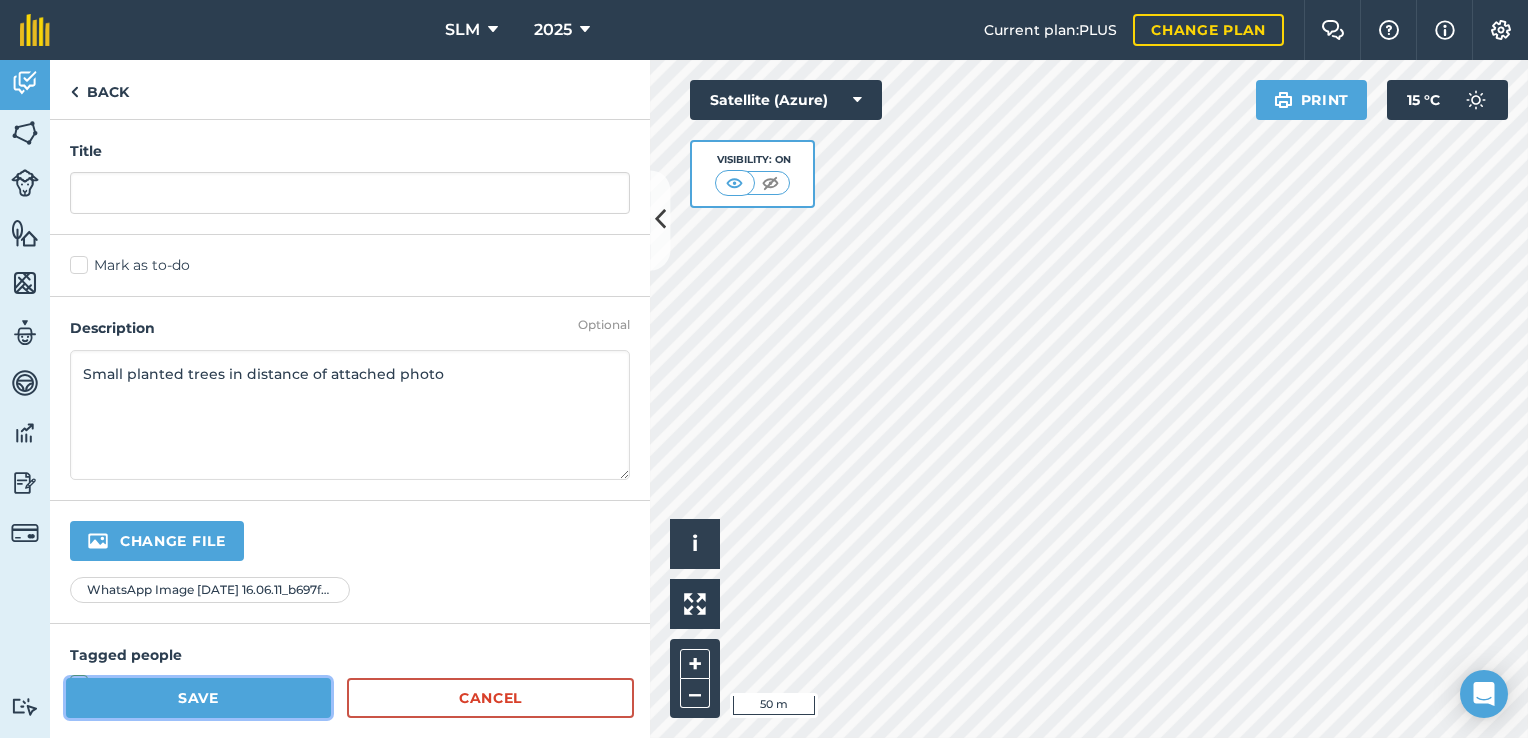 click on "Save" at bounding box center [198, 698] 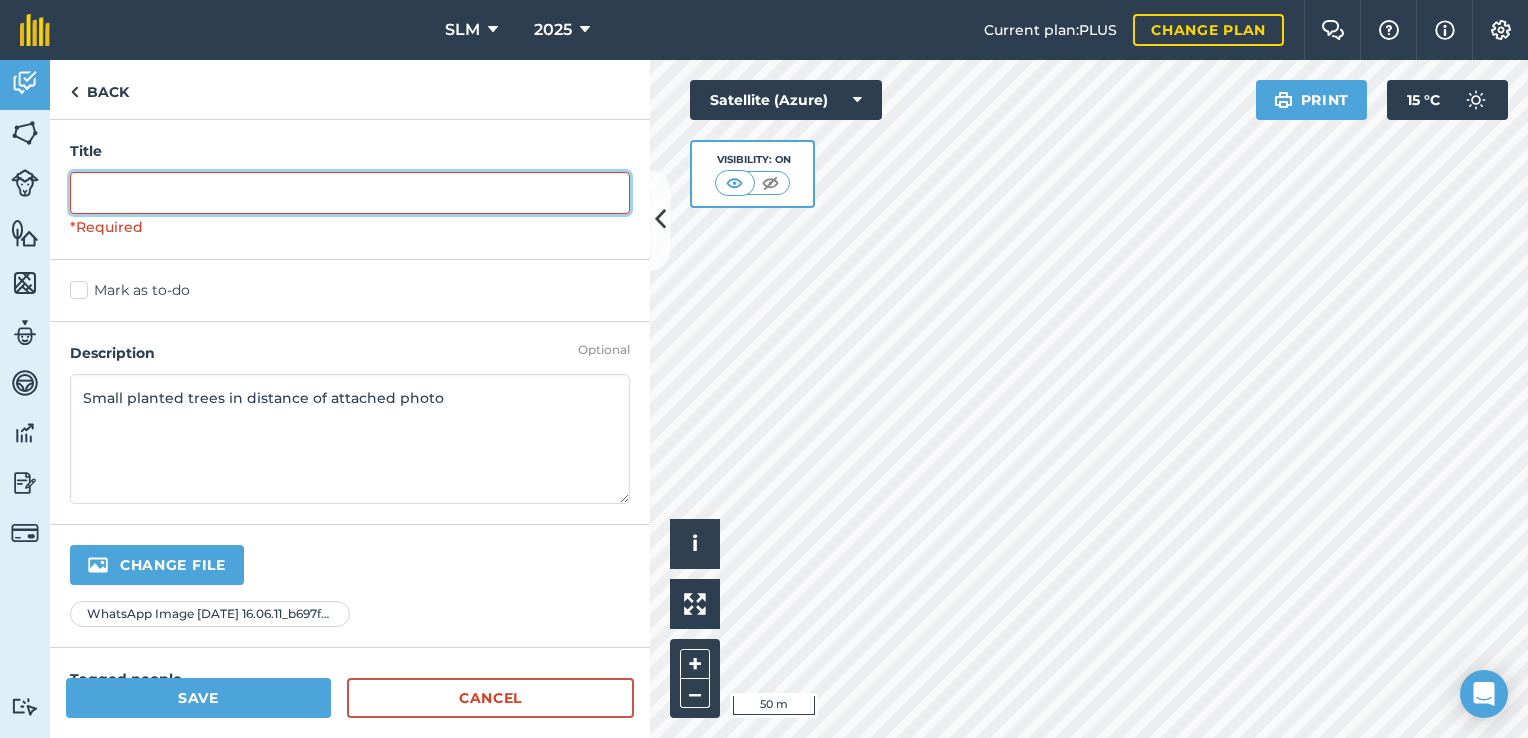 click at bounding box center [350, 193] 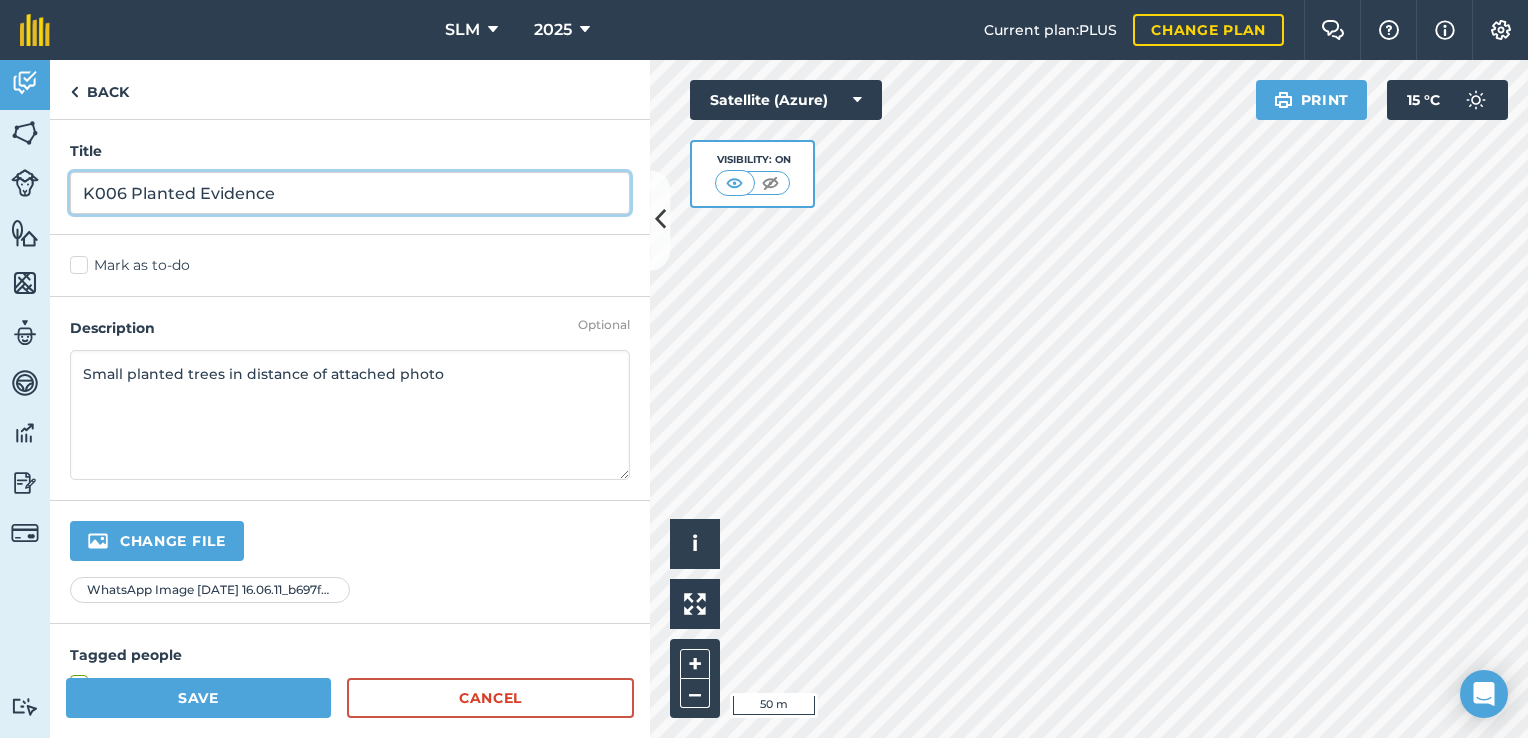 type on "K006 Planted Evidence" 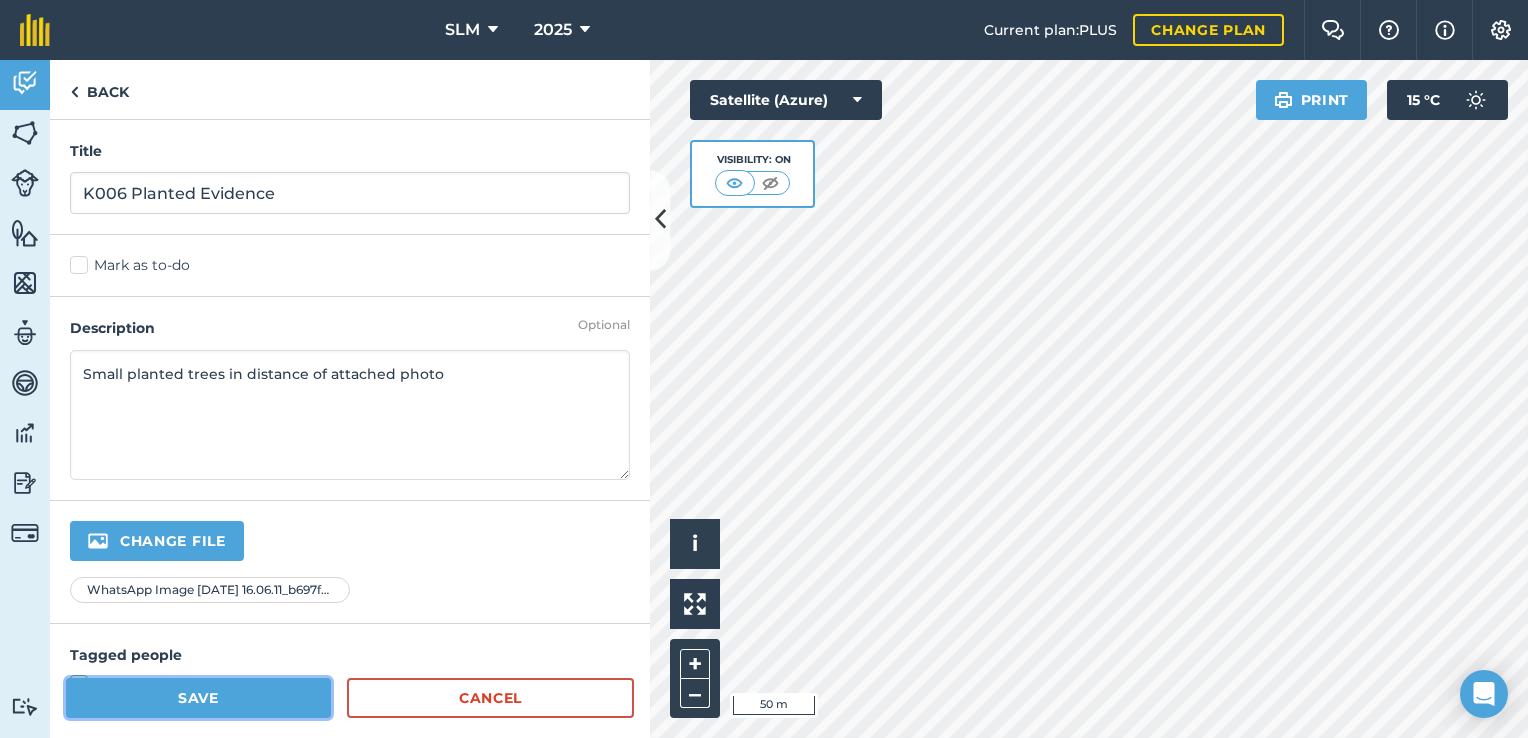 click on "Save" at bounding box center (198, 698) 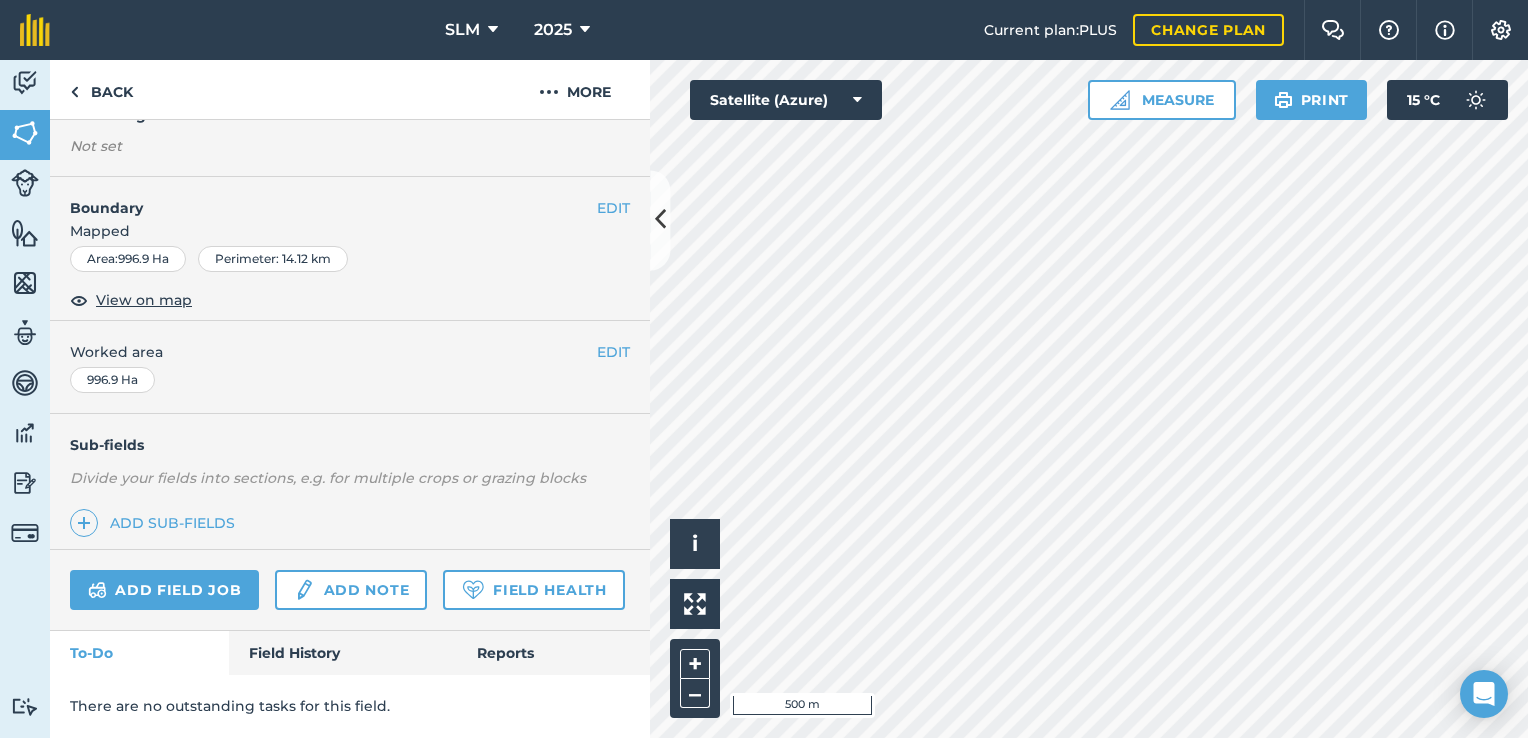 scroll, scrollTop: 0, scrollLeft: 0, axis: both 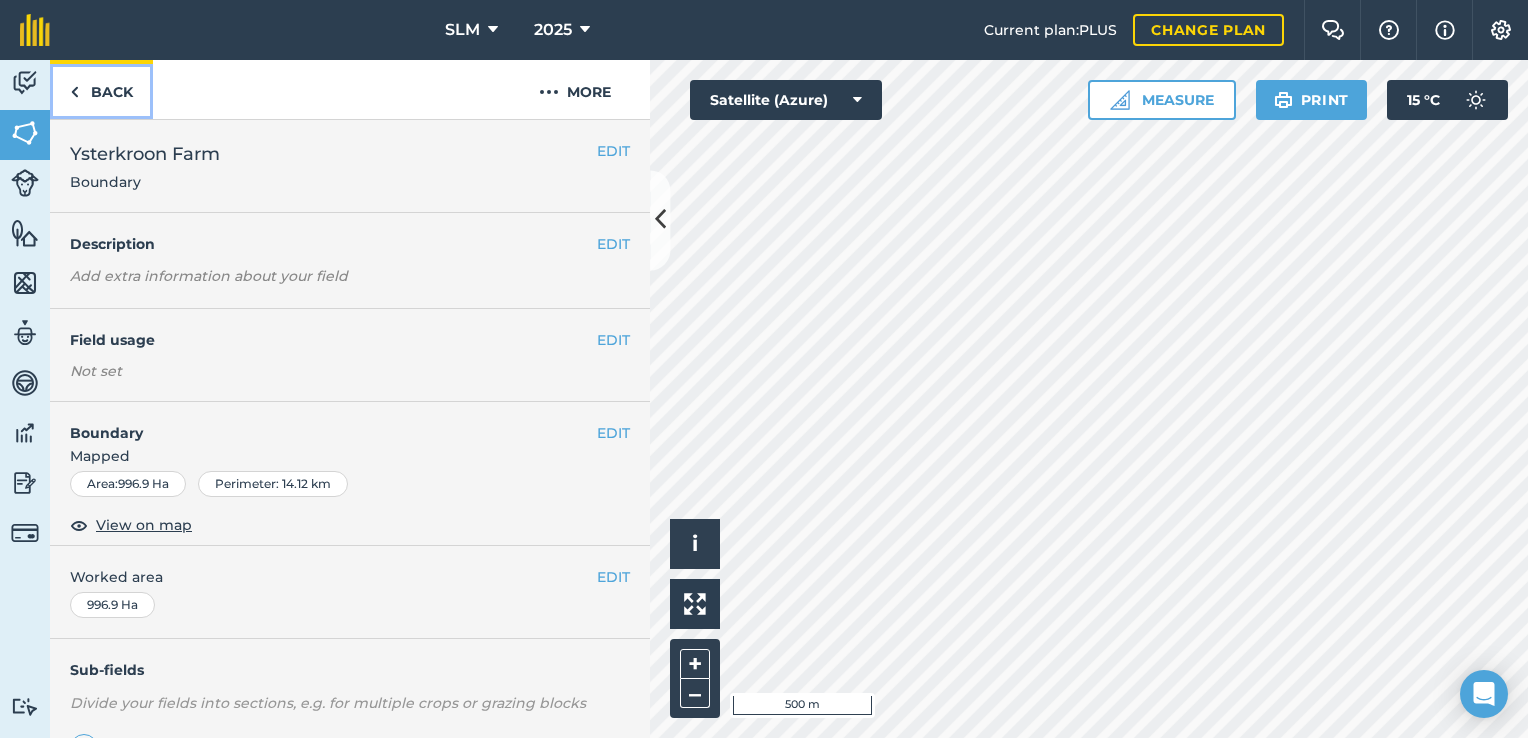 click on "Back" at bounding box center (101, 89) 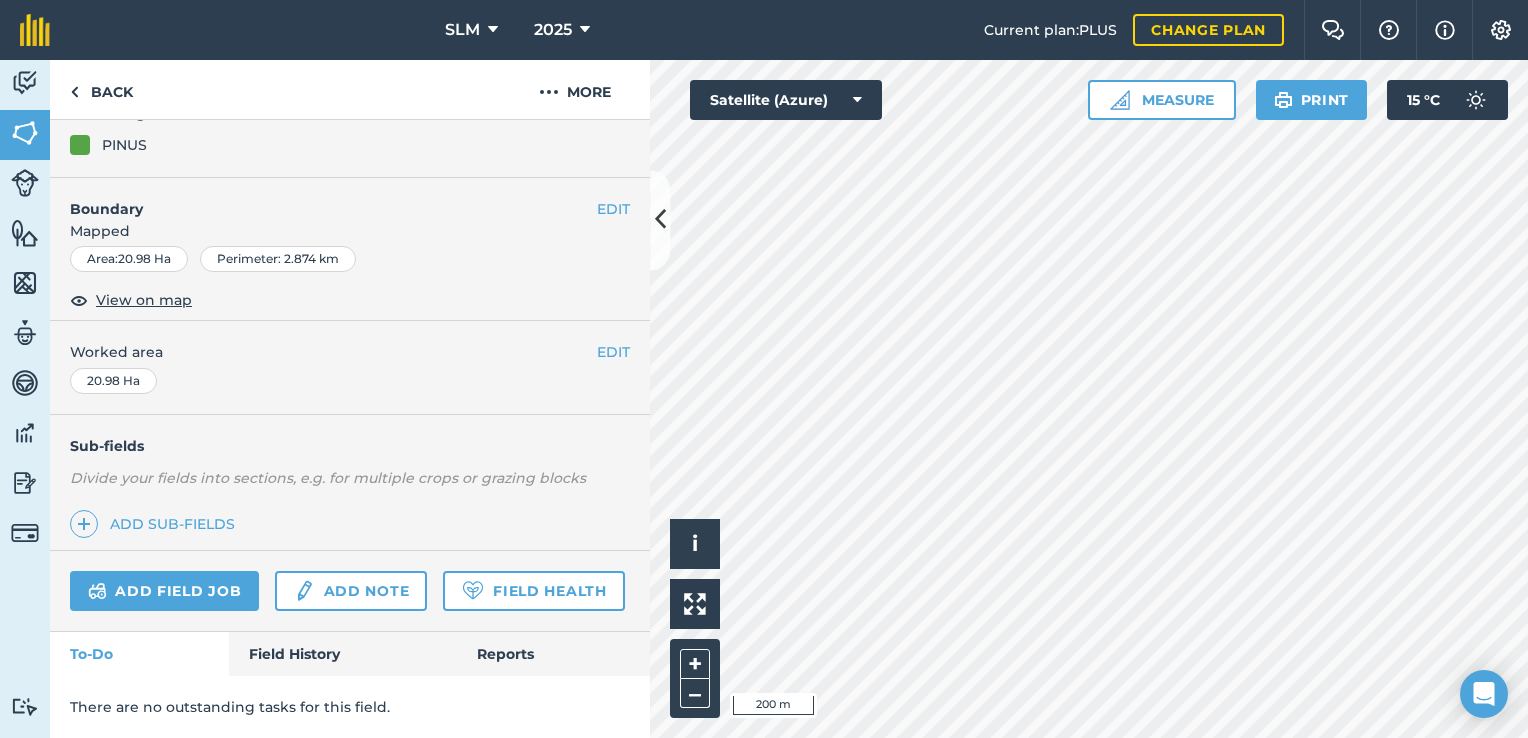 scroll, scrollTop: 280, scrollLeft: 0, axis: vertical 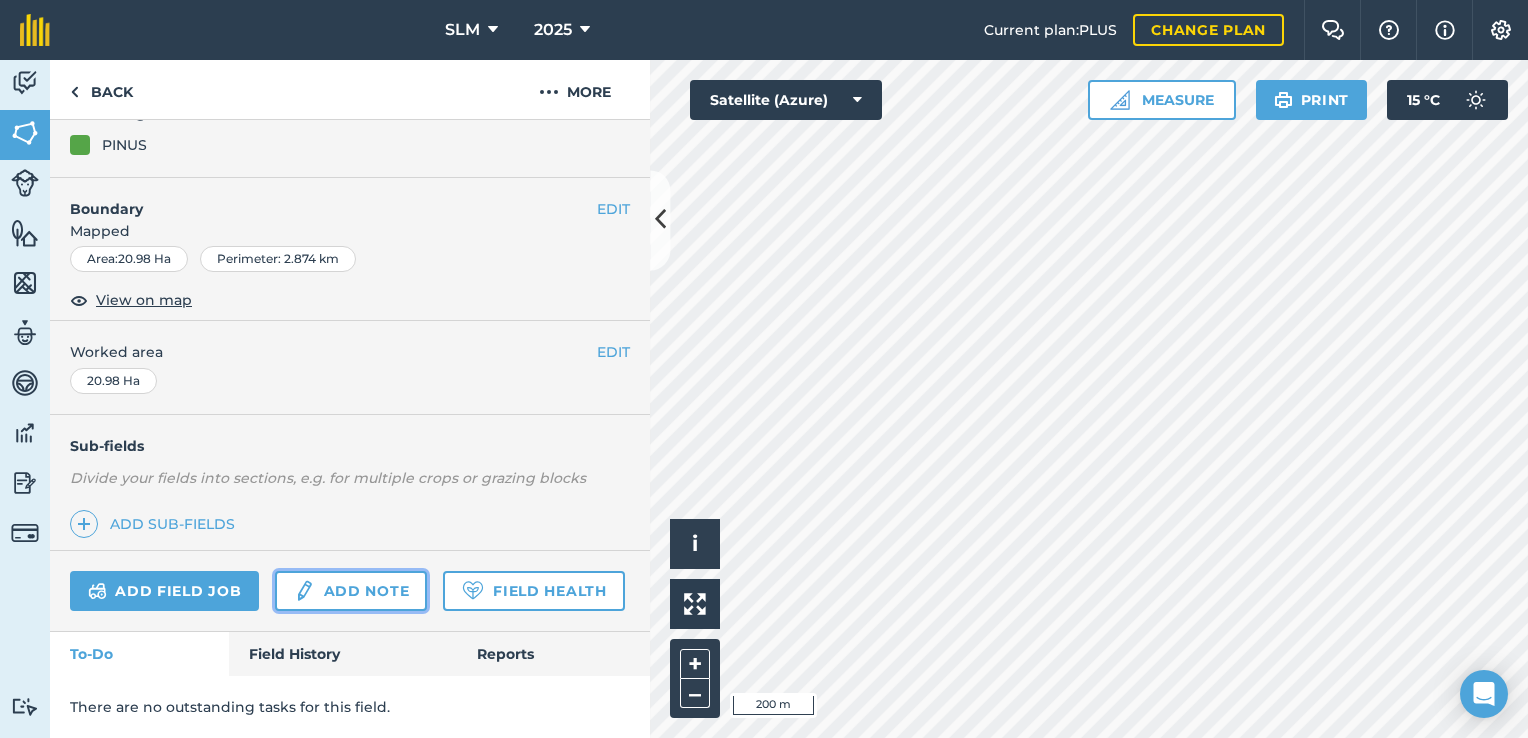 click on "Add note" at bounding box center [351, 591] 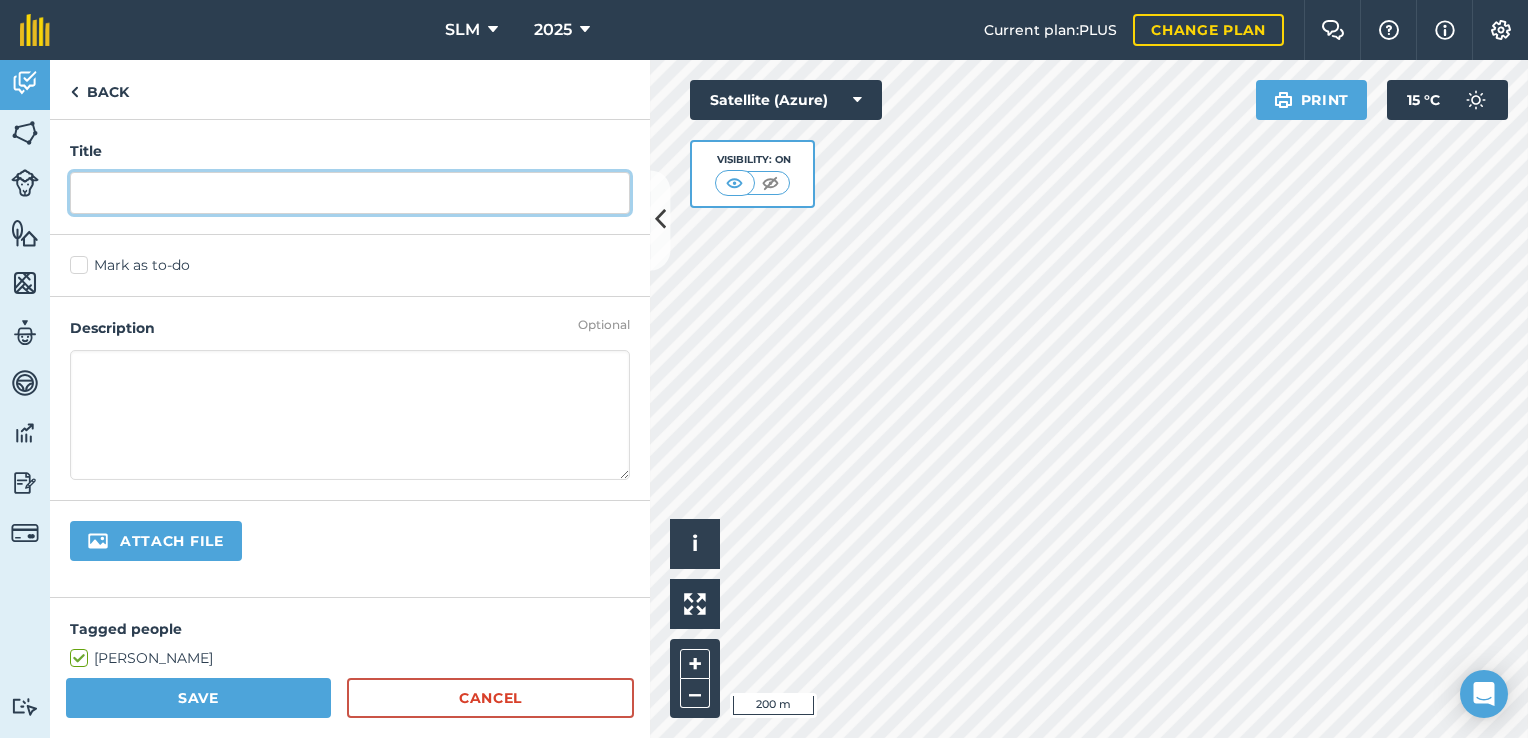 click at bounding box center (350, 193) 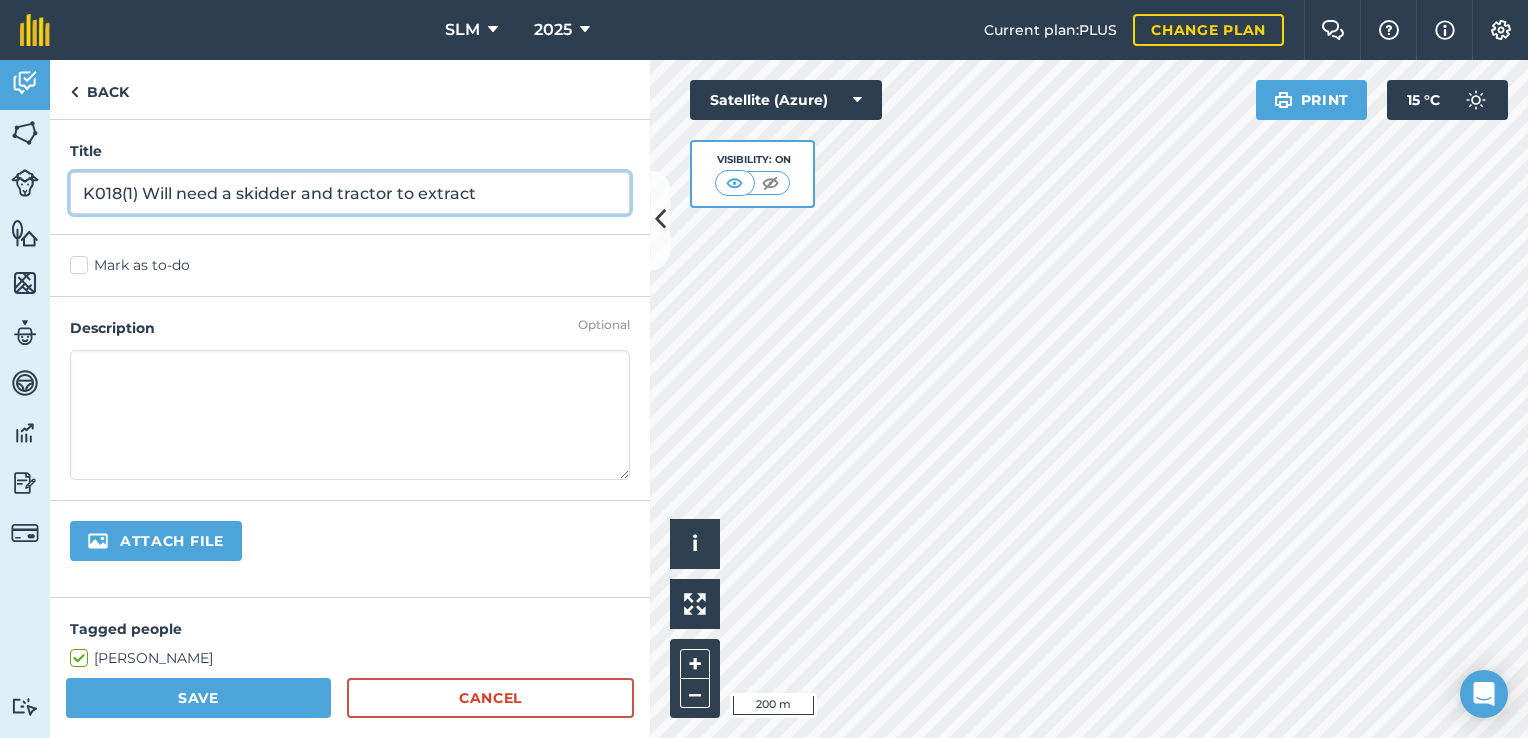 type on "K018(1) Will need a skidder and tractor to extract" 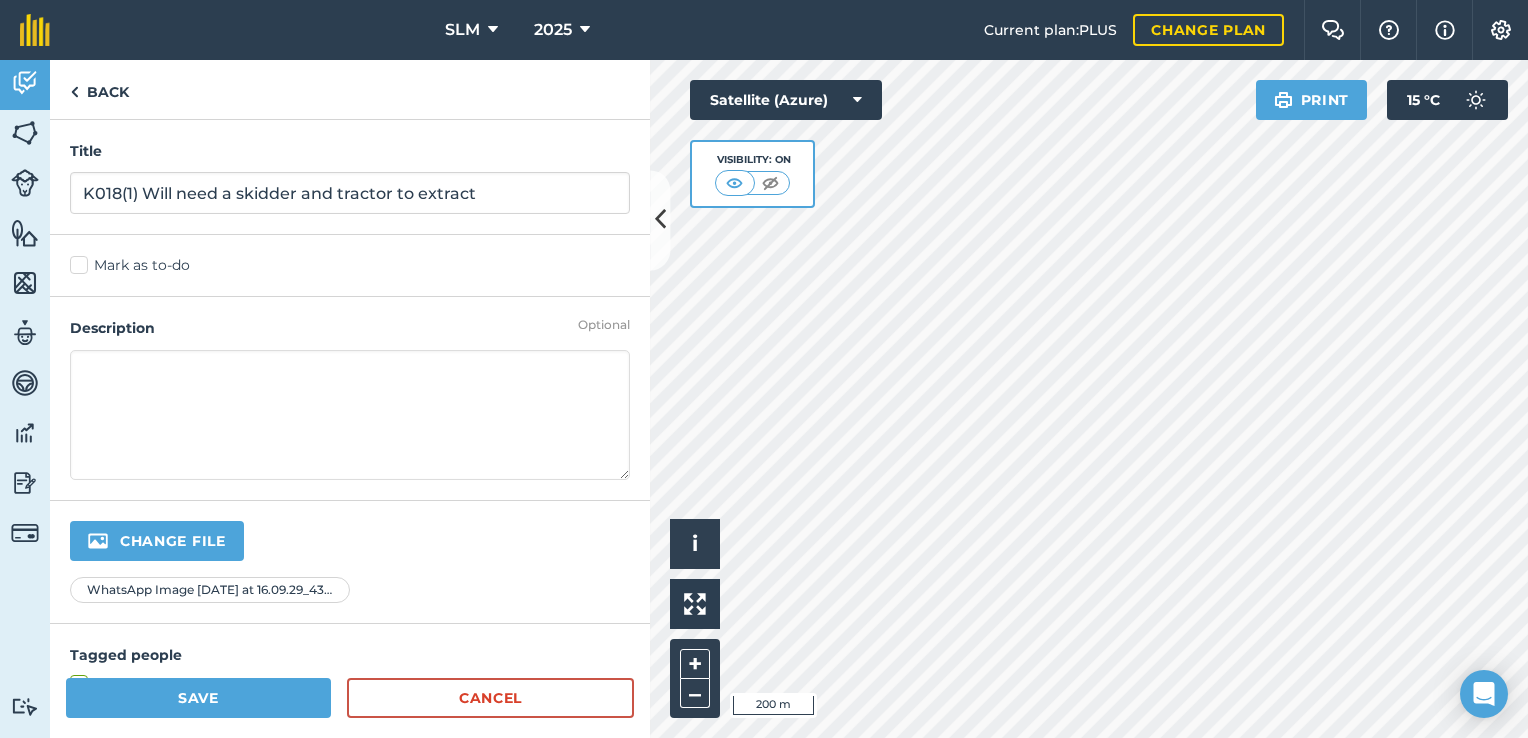 click at bounding box center [350, 415] 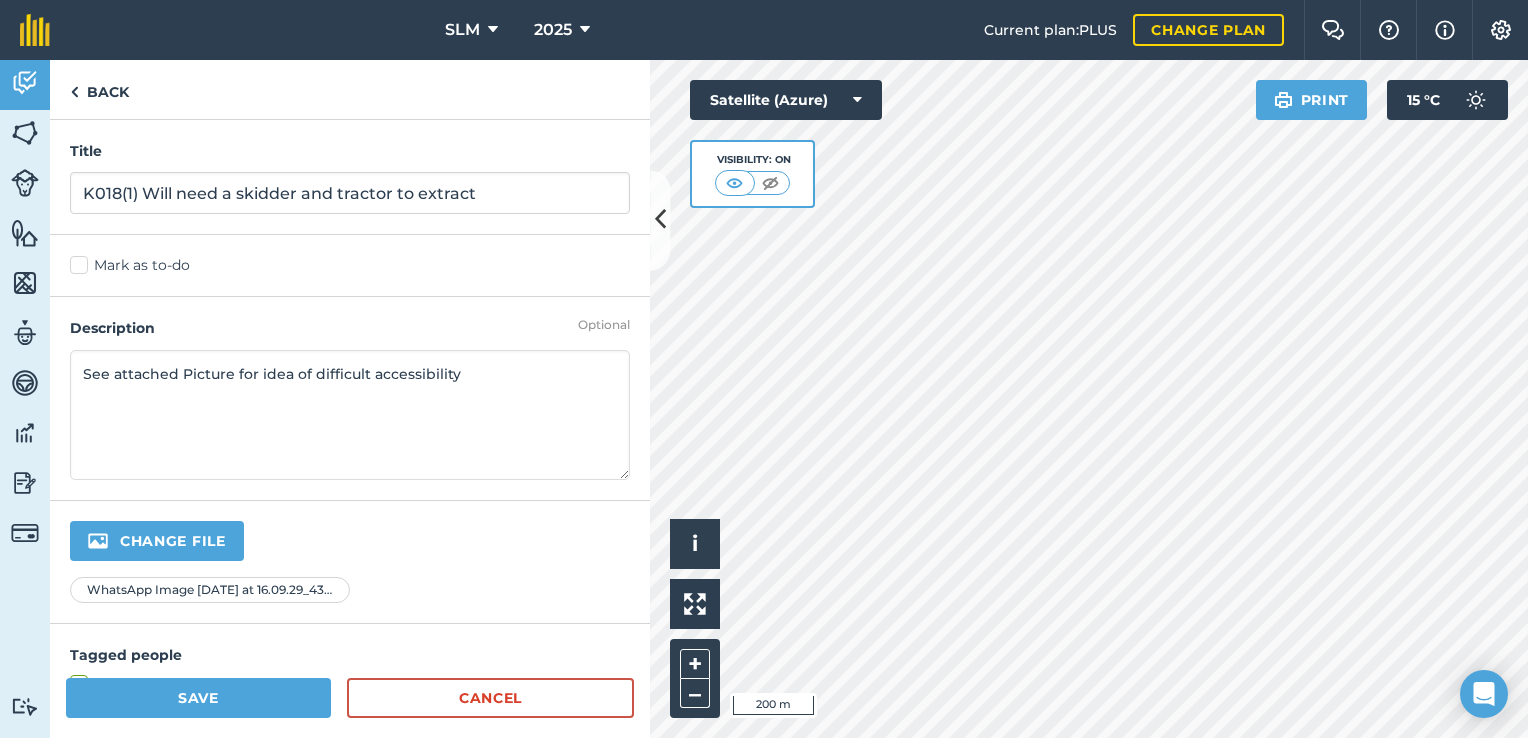 type on "See attached Picture for idea of difficult accessibility" 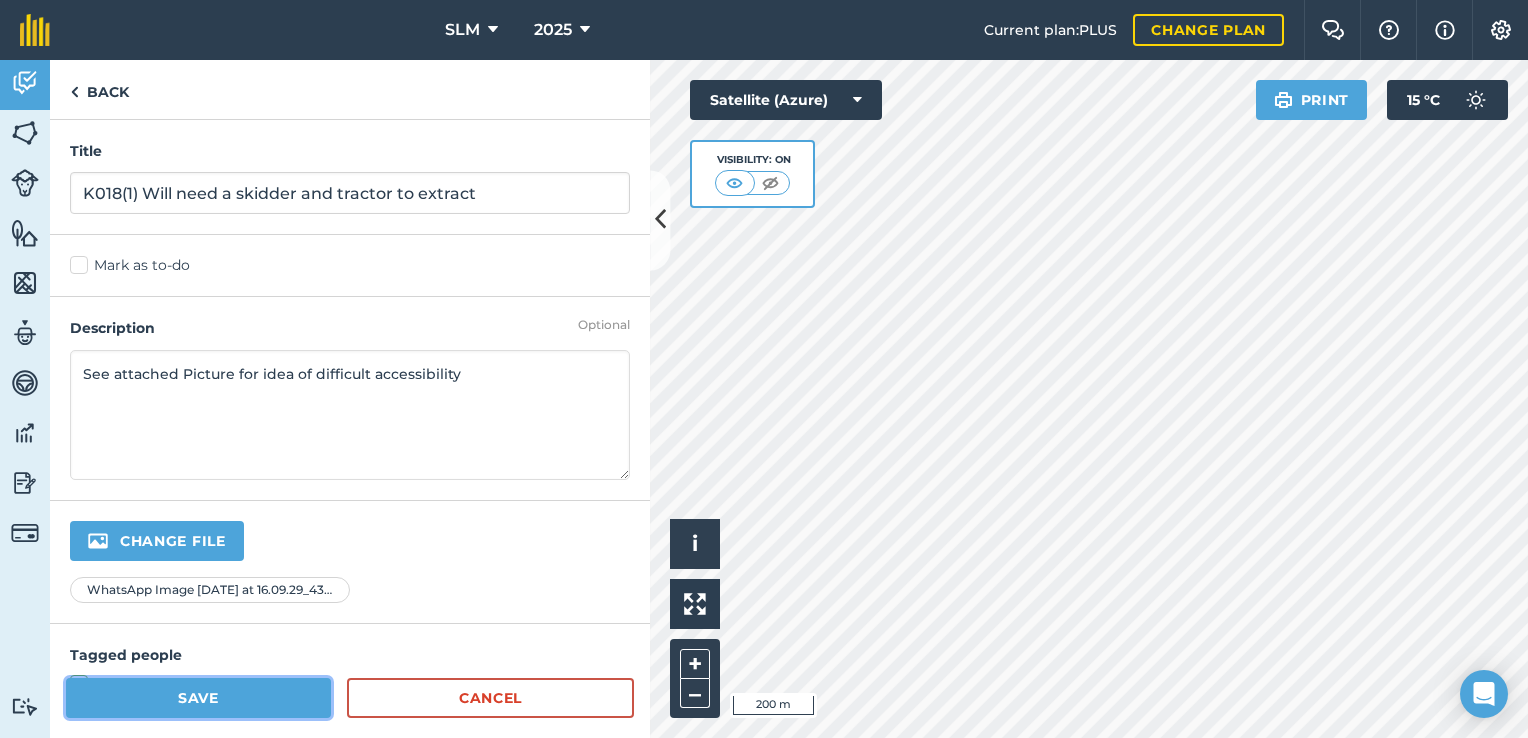 click on "Save" at bounding box center (198, 698) 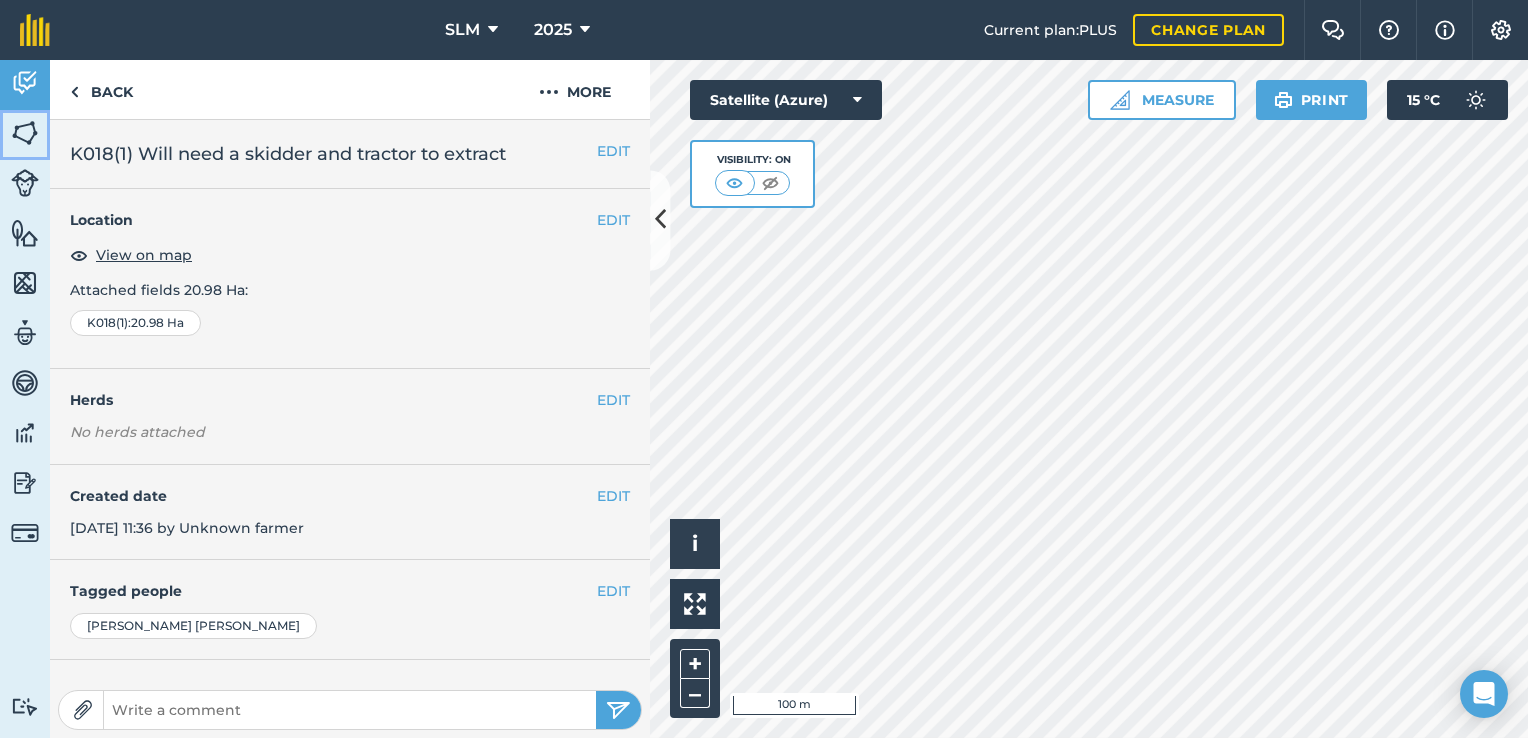 click at bounding box center [25, 133] 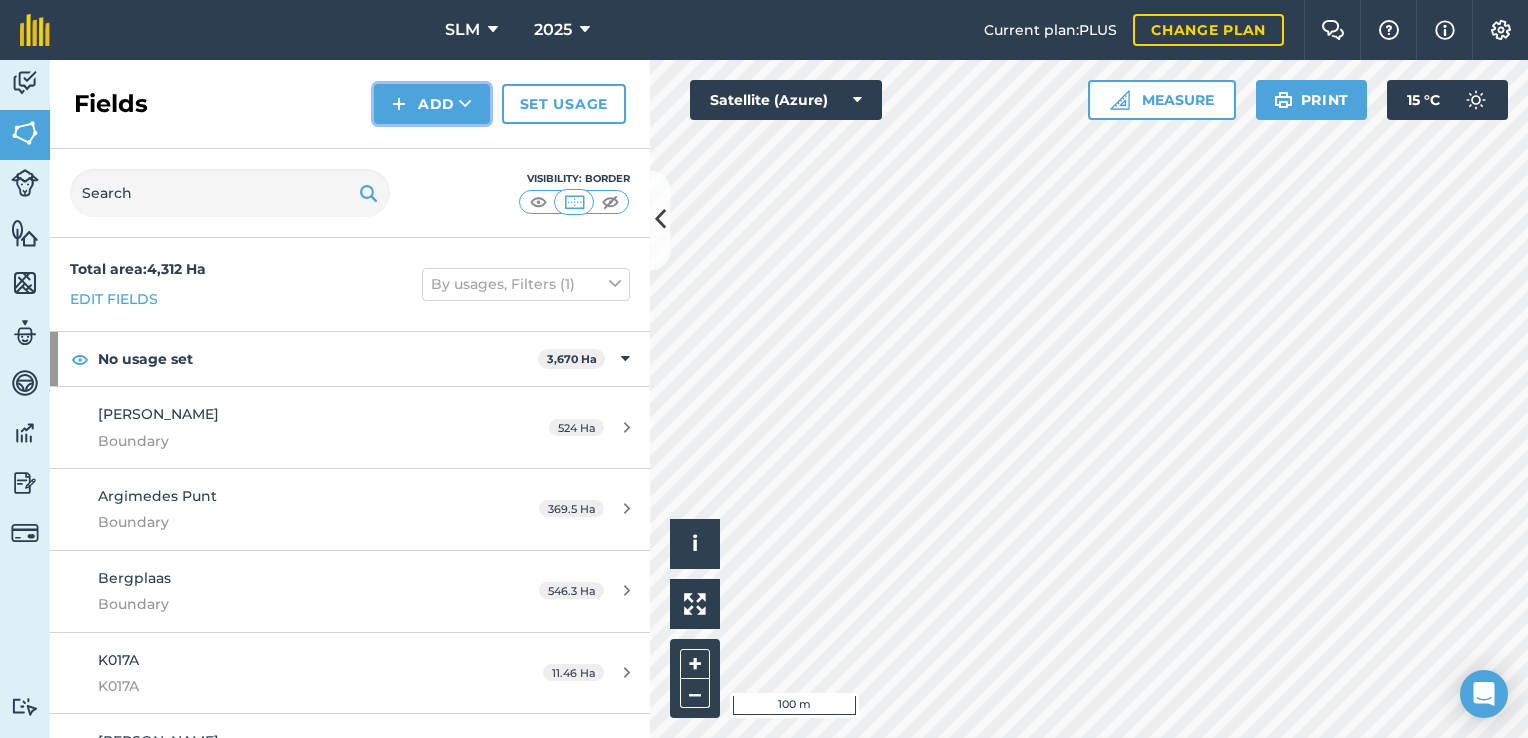 click on "Add" at bounding box center (432, 104) 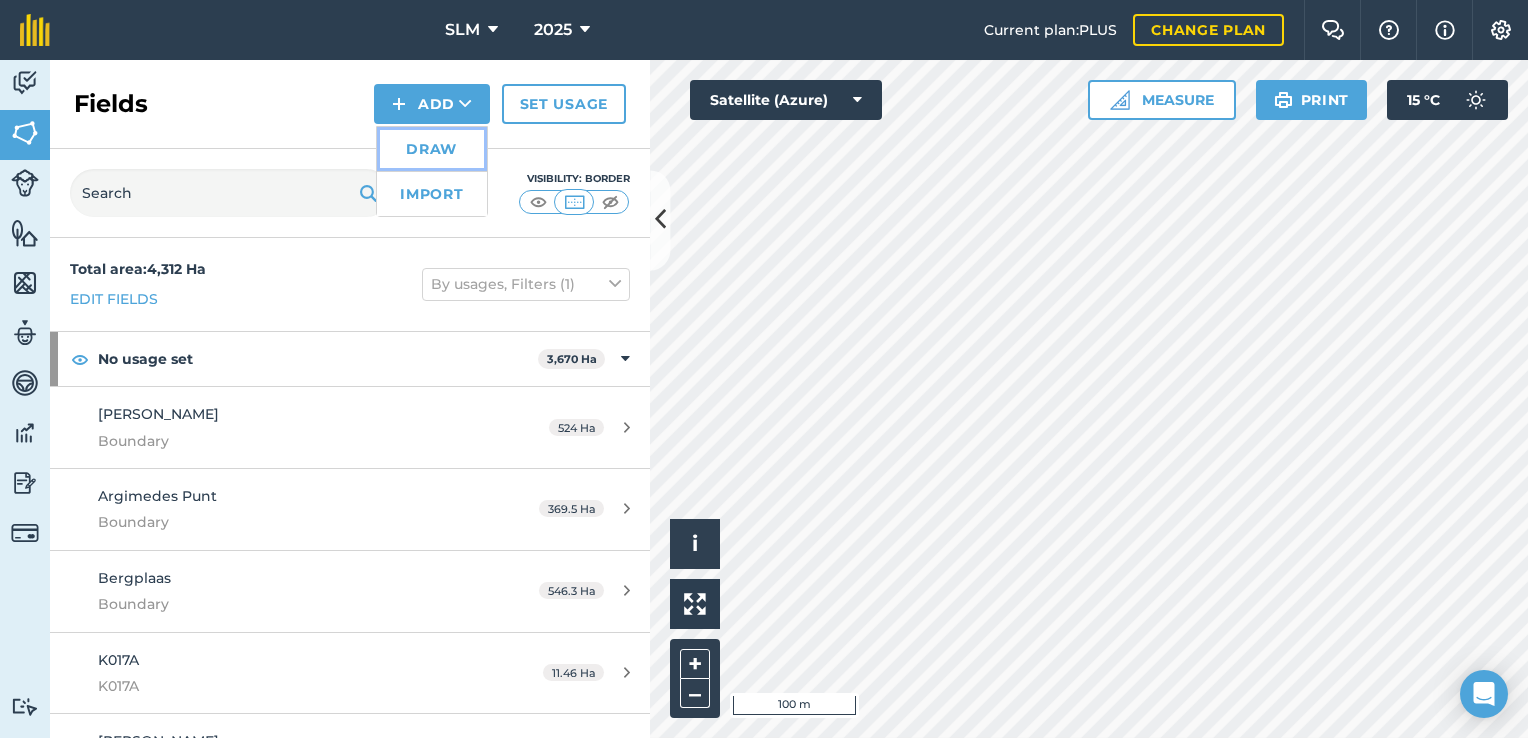 click on "Draw" at bounding box center (432, 149) 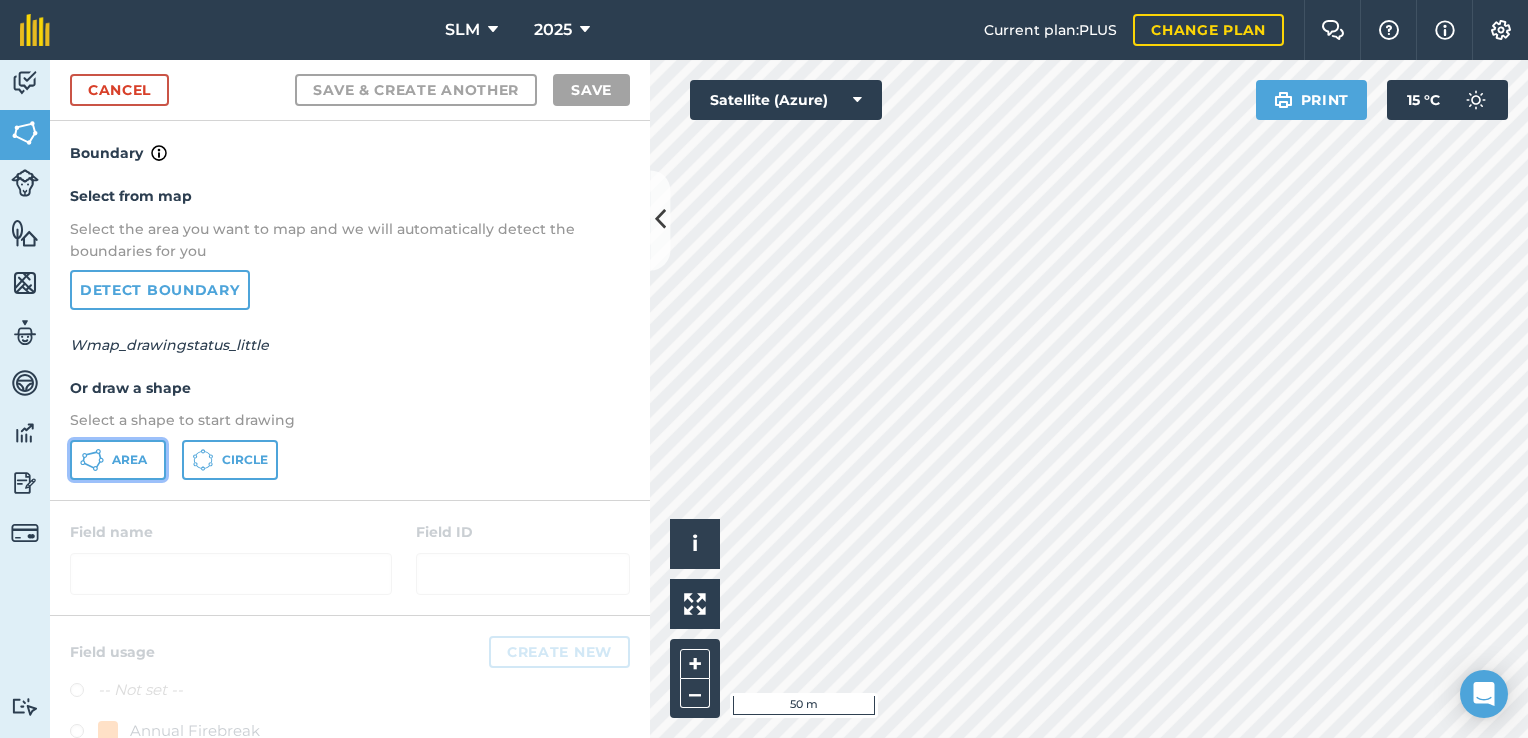 click on "Area" at bounding box center [129, 460] 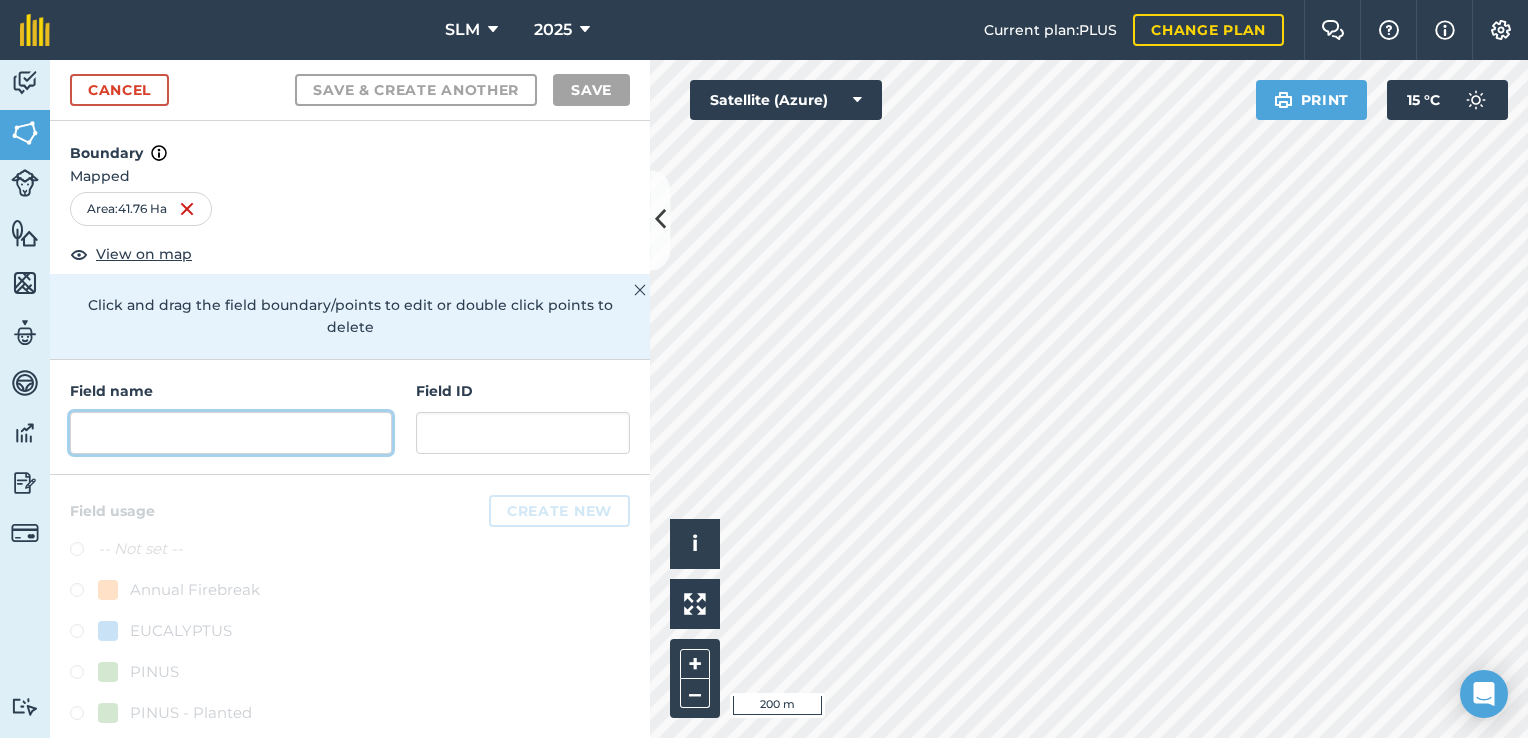 click at bounding box center (231, 433) 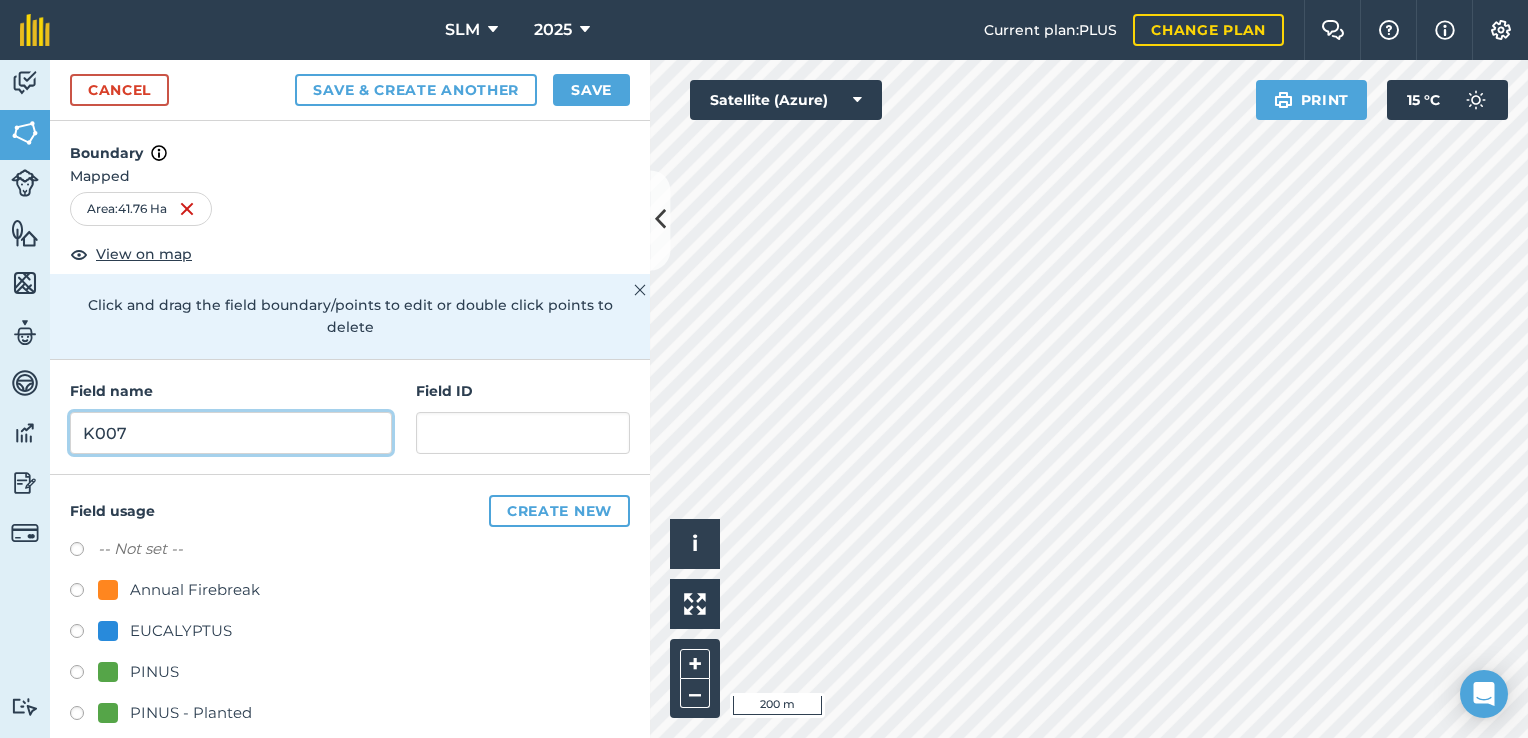 type on "K007" 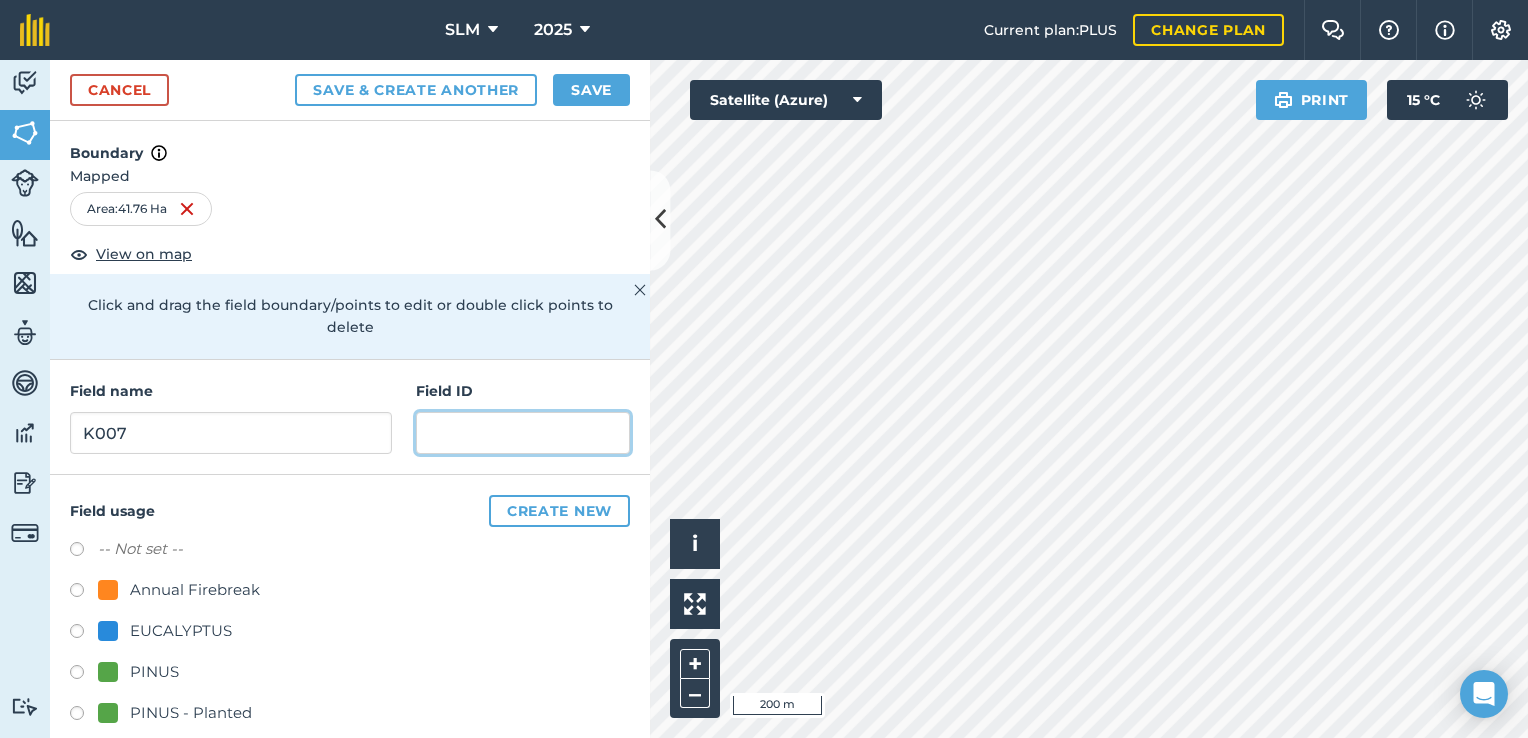 click at bounding box center [523, 433] 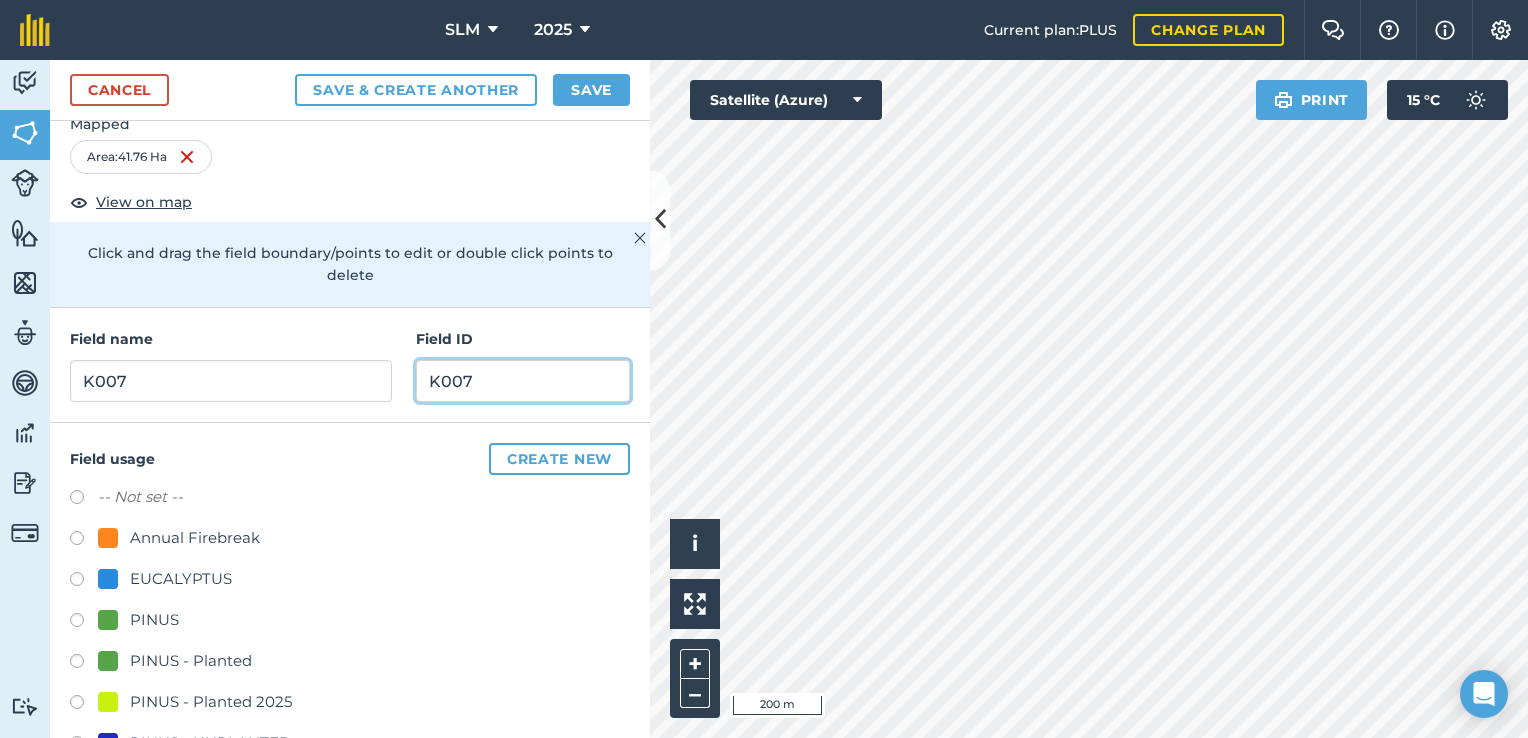 scroll, scrollTop: 104, scrollLeft: 0, axis: vertical 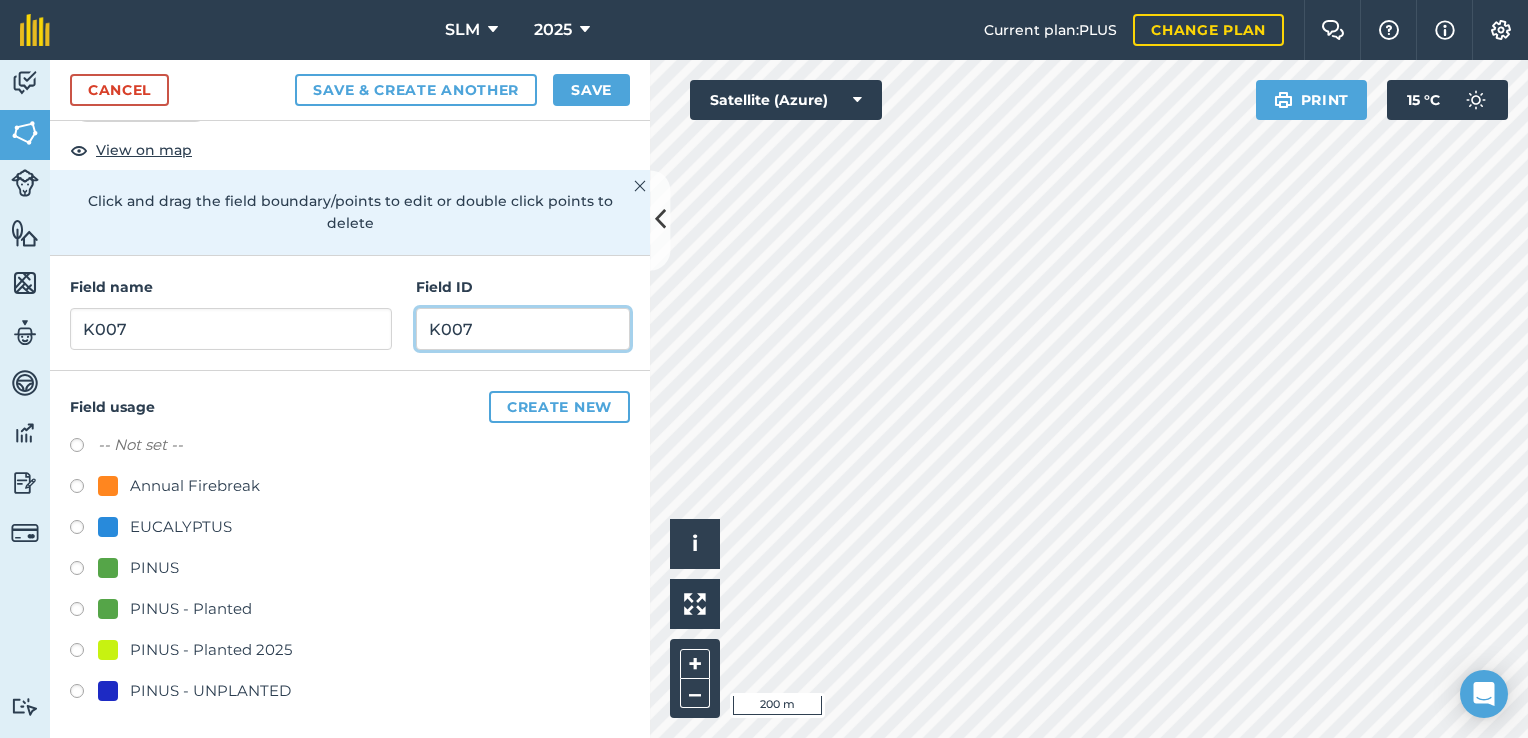 type on "K007" 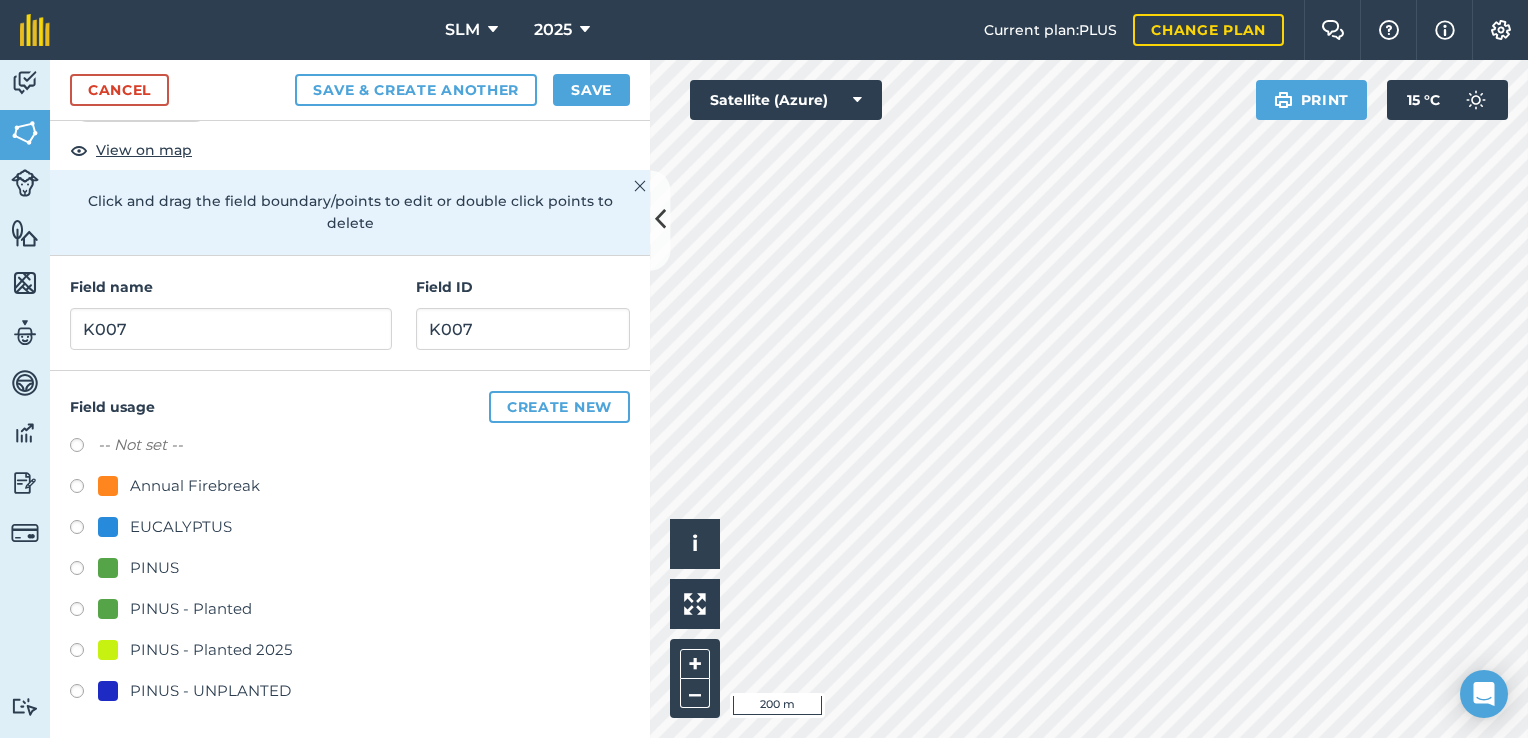 click at bounding box center [84, 694] 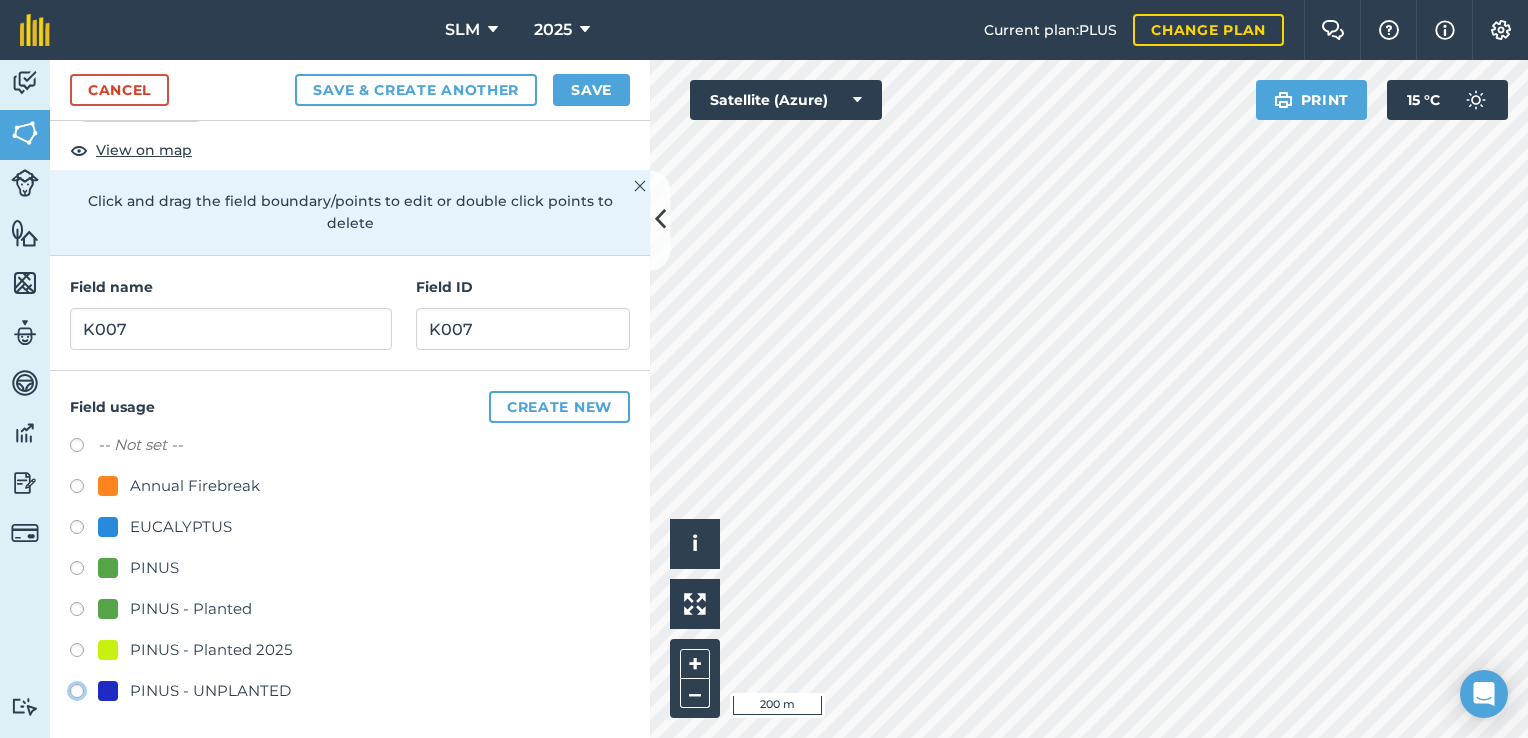 click on "PINUS - UNPLANTED" at bounding box center [-9923, 690] 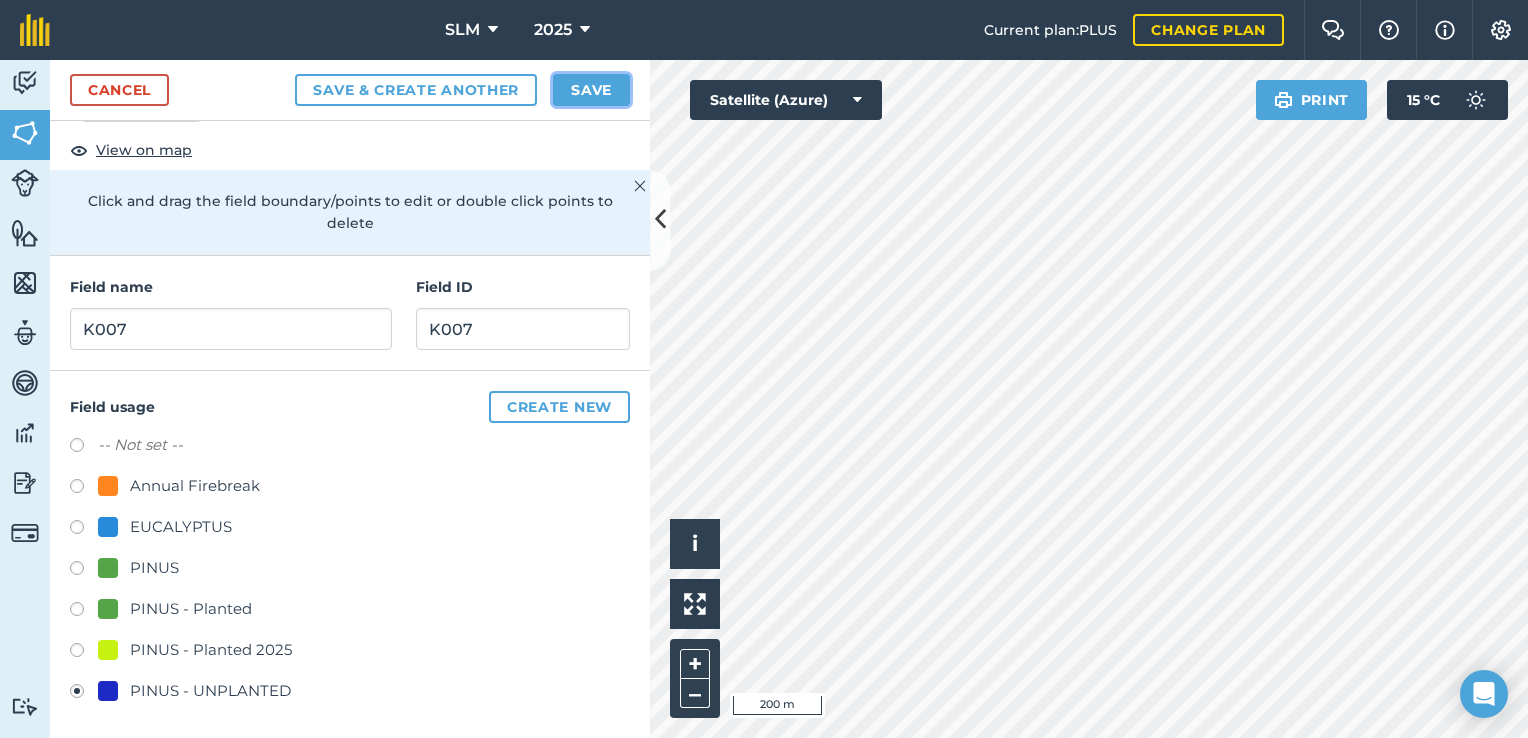 click on "Save" at bounding box center (591, 90) 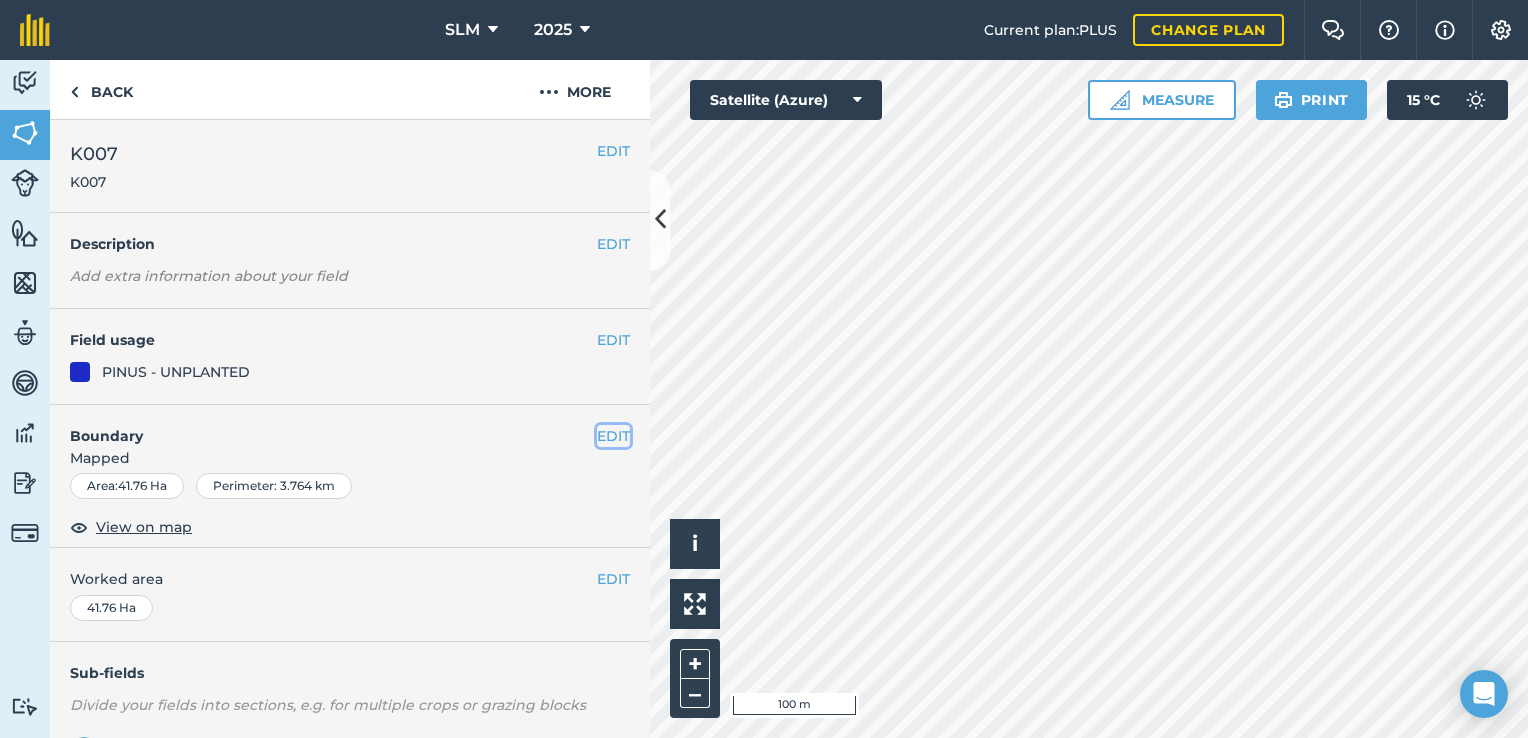 click on "EDIT" at bounding box center [613, 436] 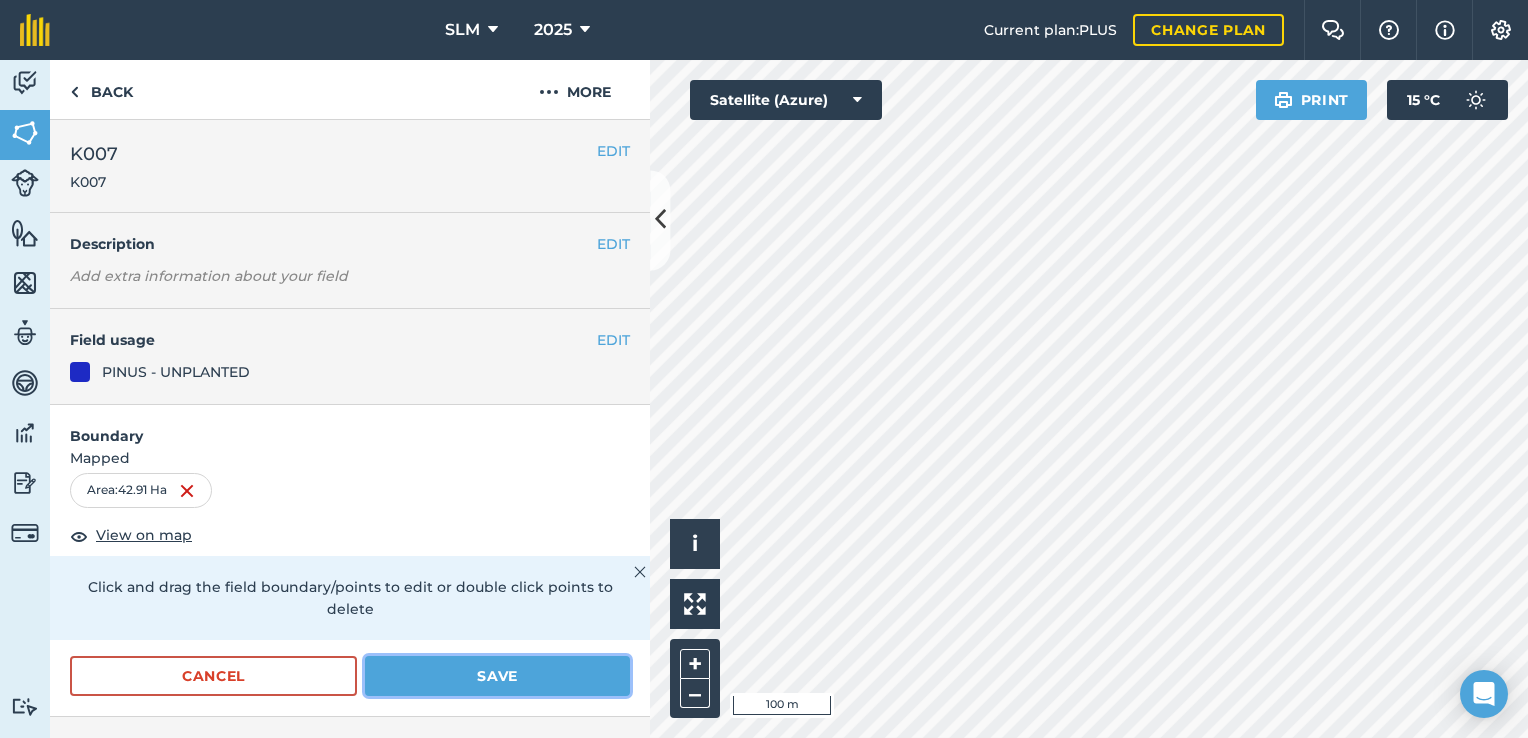 click on "Save" at bounding box center (497, 676) 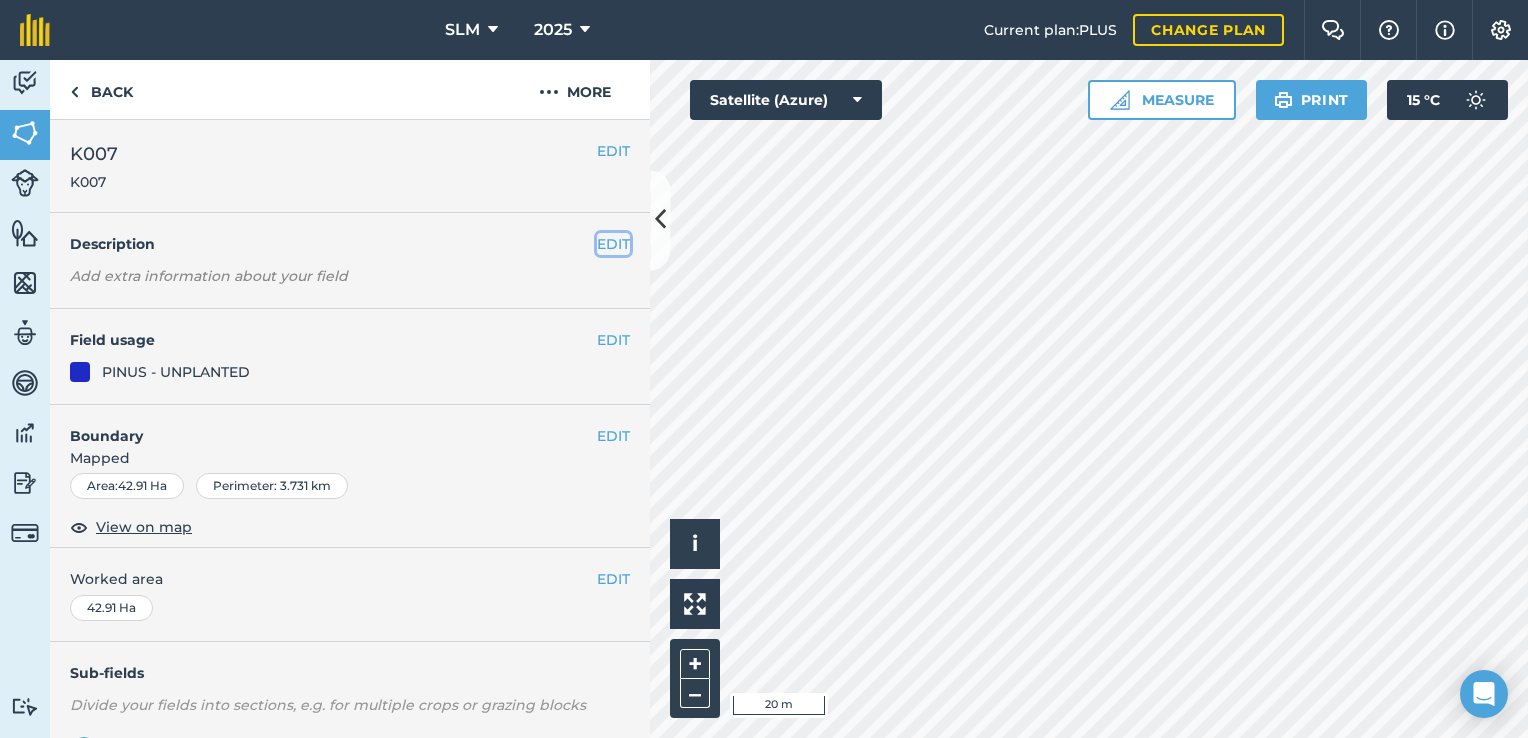 click on "EDIT" at bounding box center (613, 244) 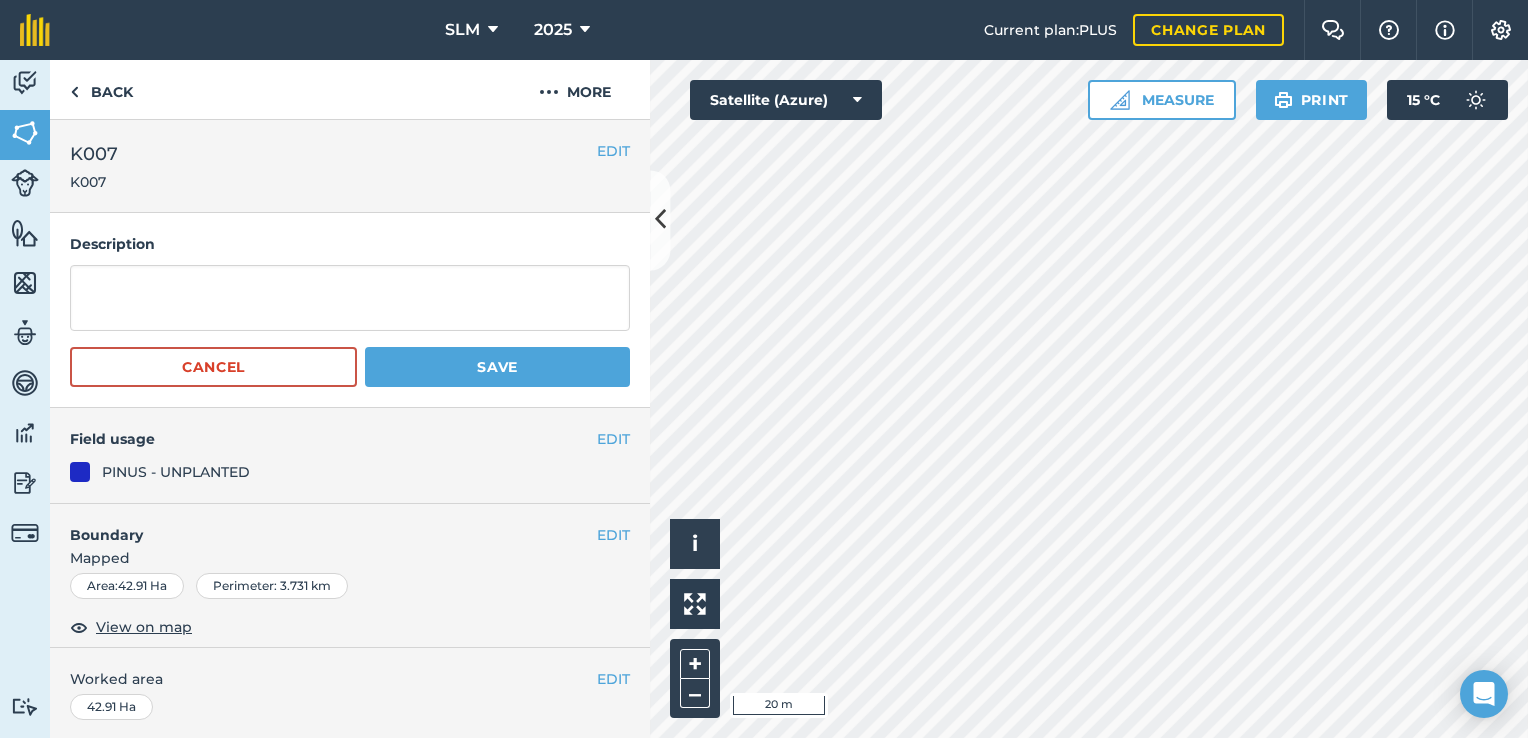 click on "Boundary" at bounding box center (323, 525) 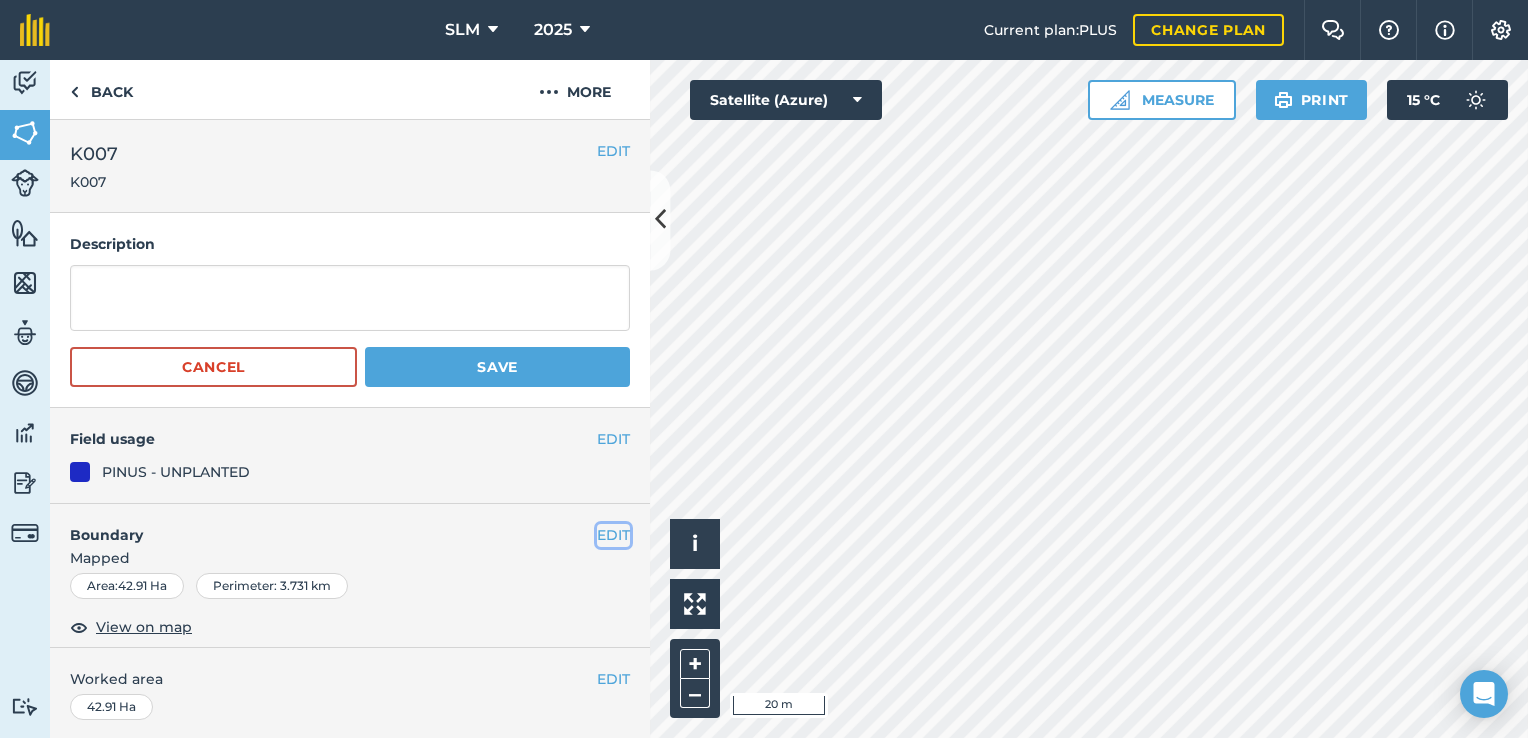 click on "EDIT" at bounding box center (613, 535) 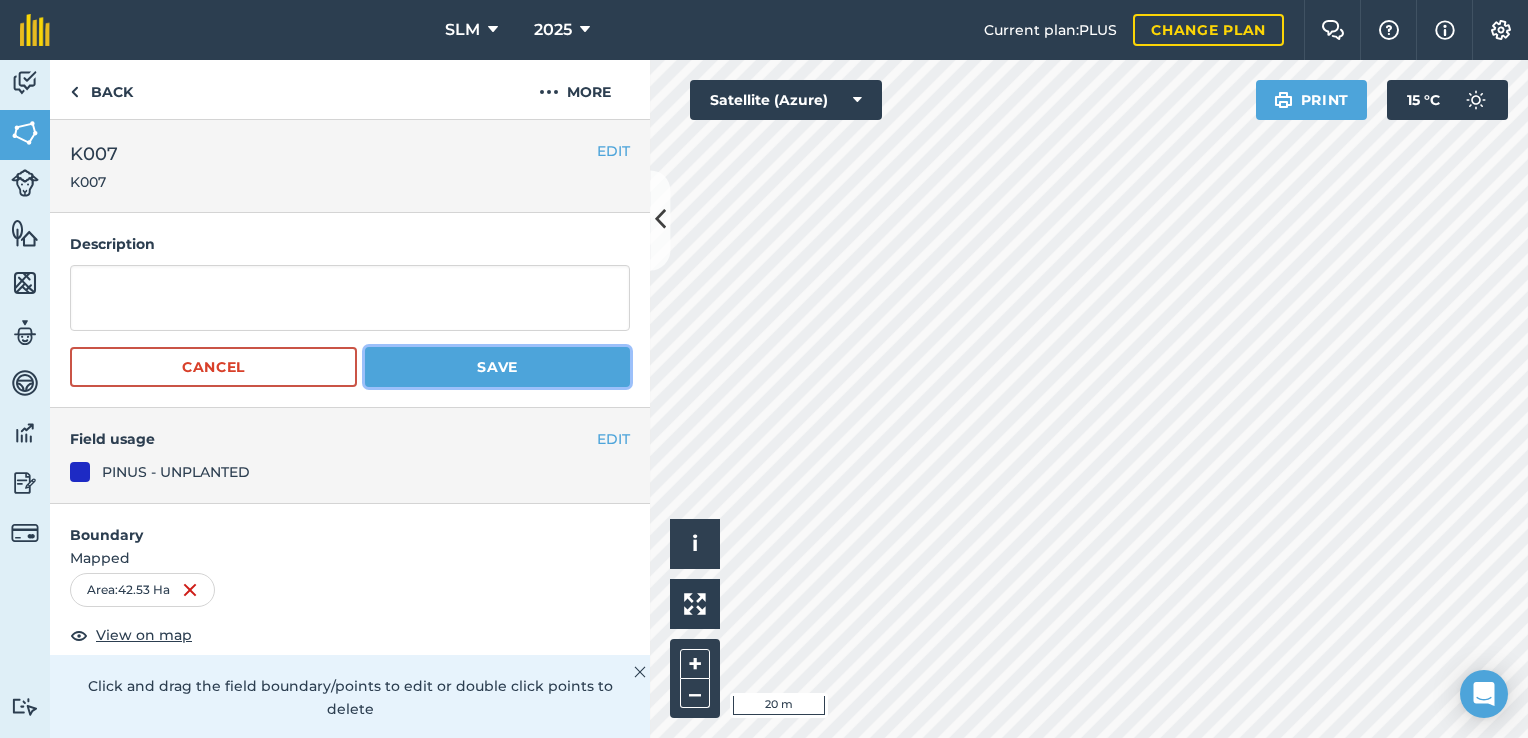 click on "Save" at bounding box center (497, 367) 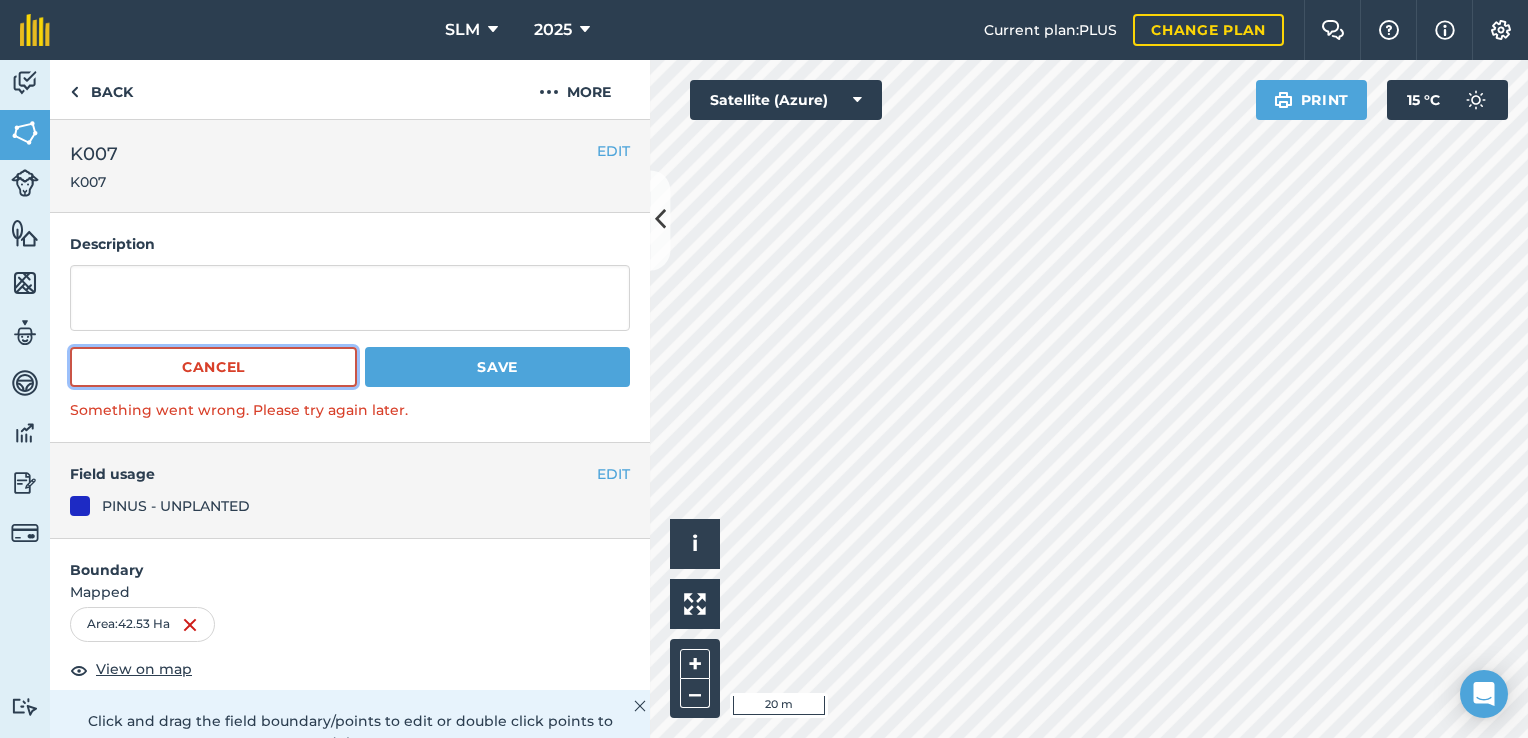 click on "Cancel" at bounding box center [213, 367] 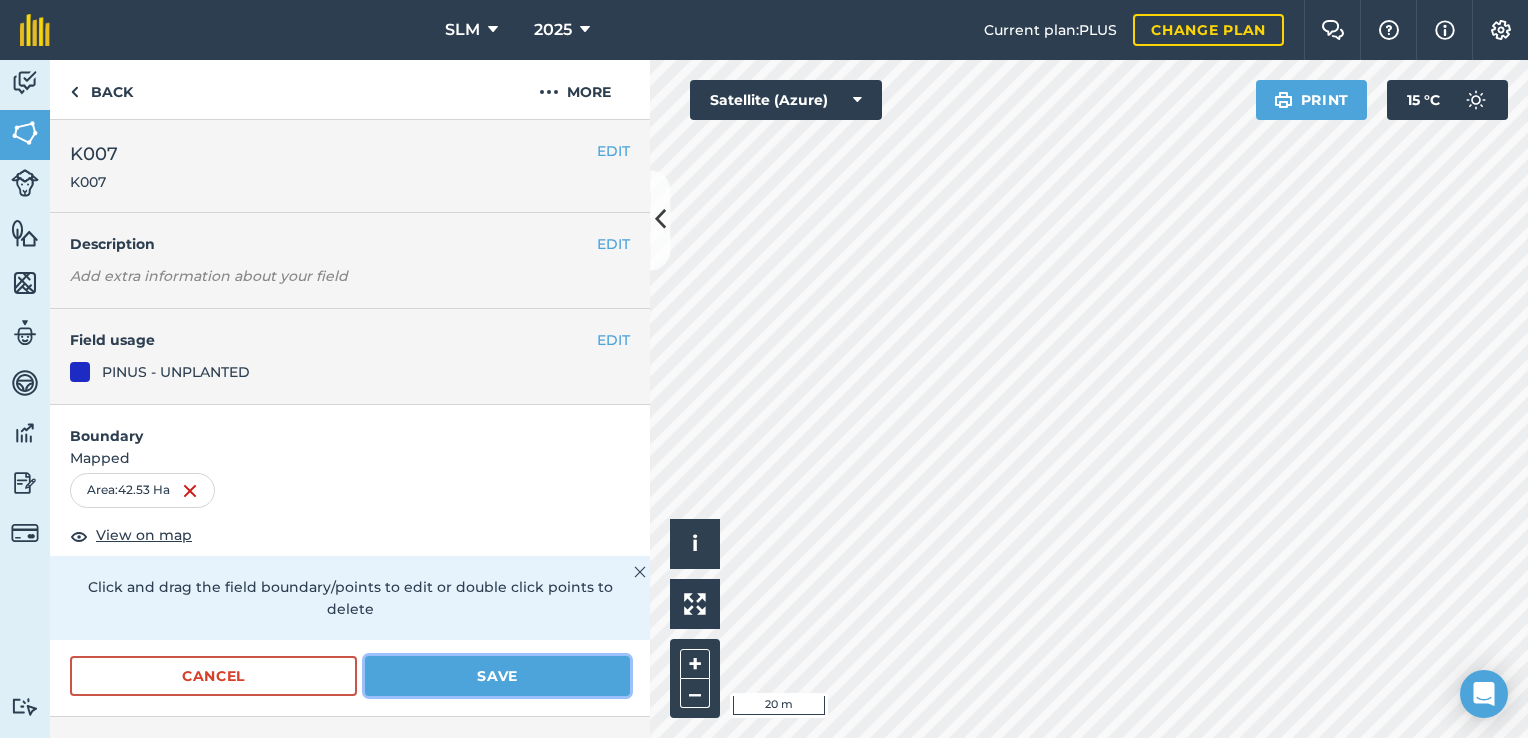 click on "Save" at bounding box center (497, 676) 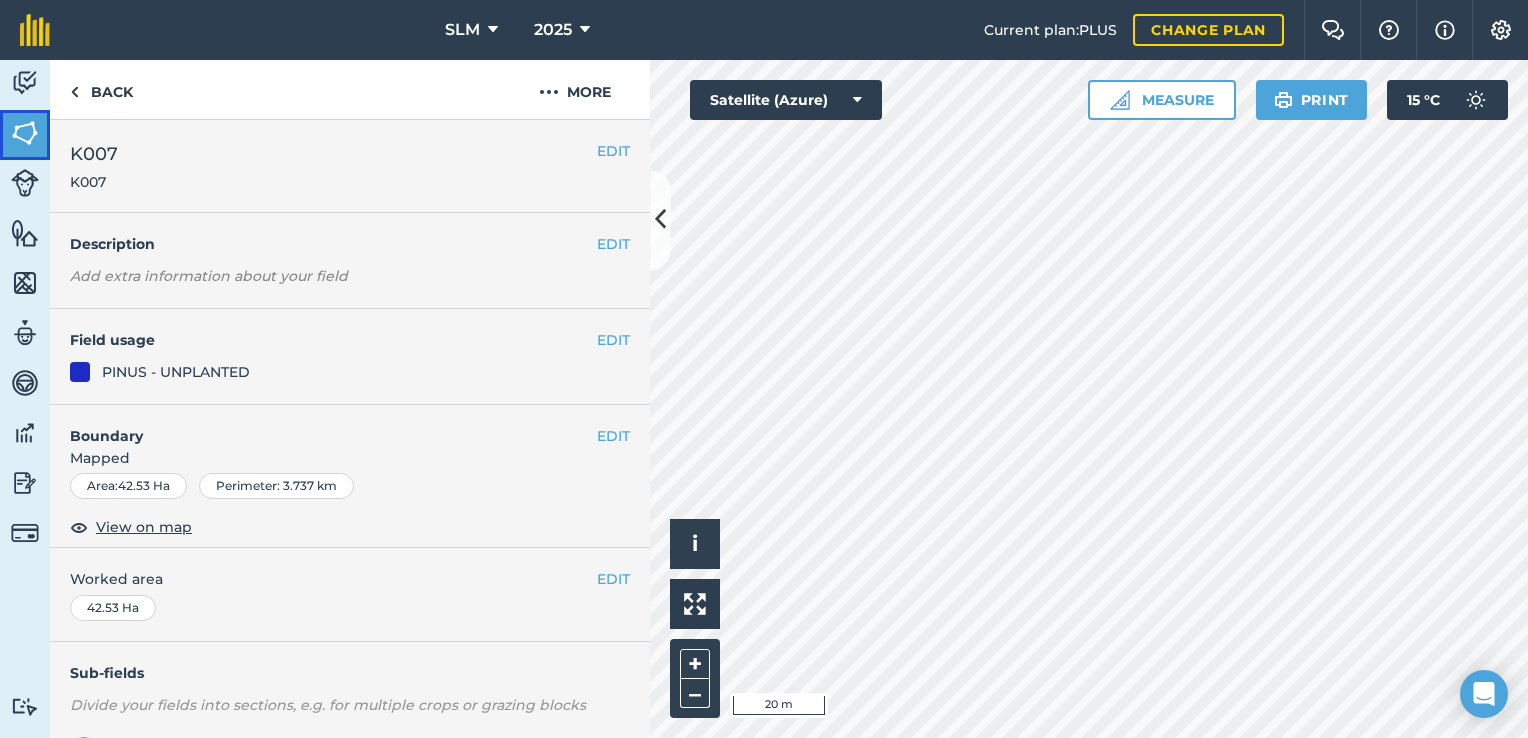 click at bounding box center [25, 133] 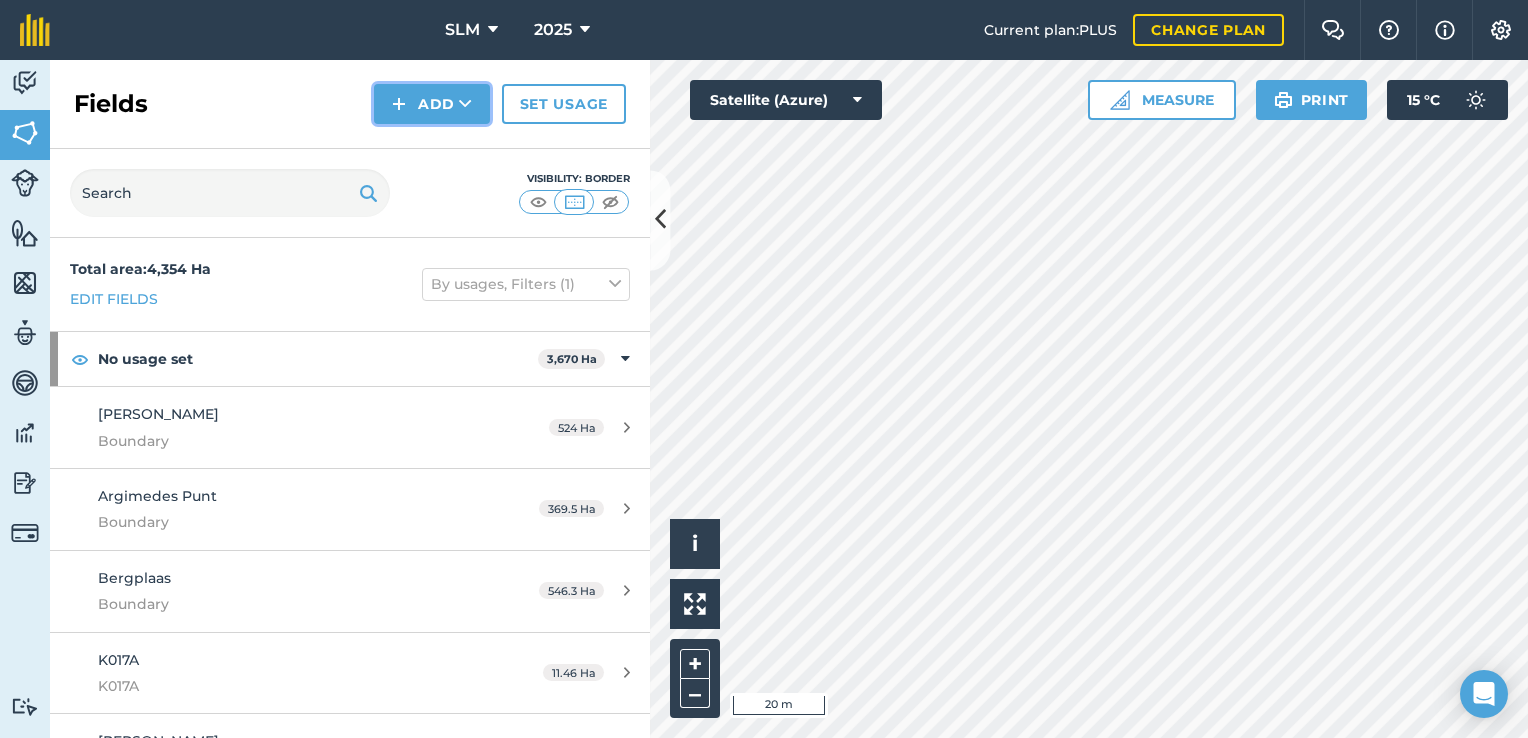 click at bounding box center (465, 104) 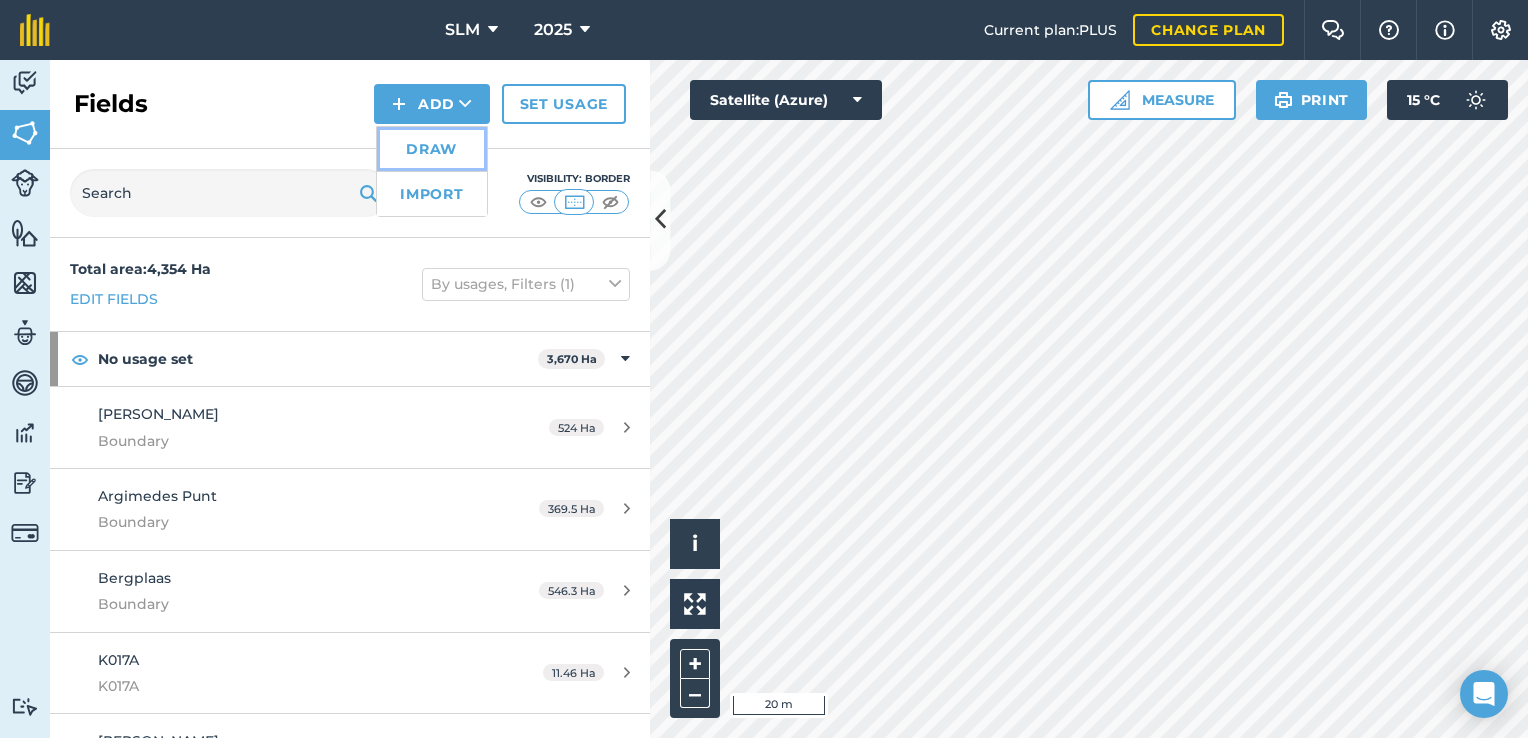 click on "Draw" at bounding box center (432, 149) 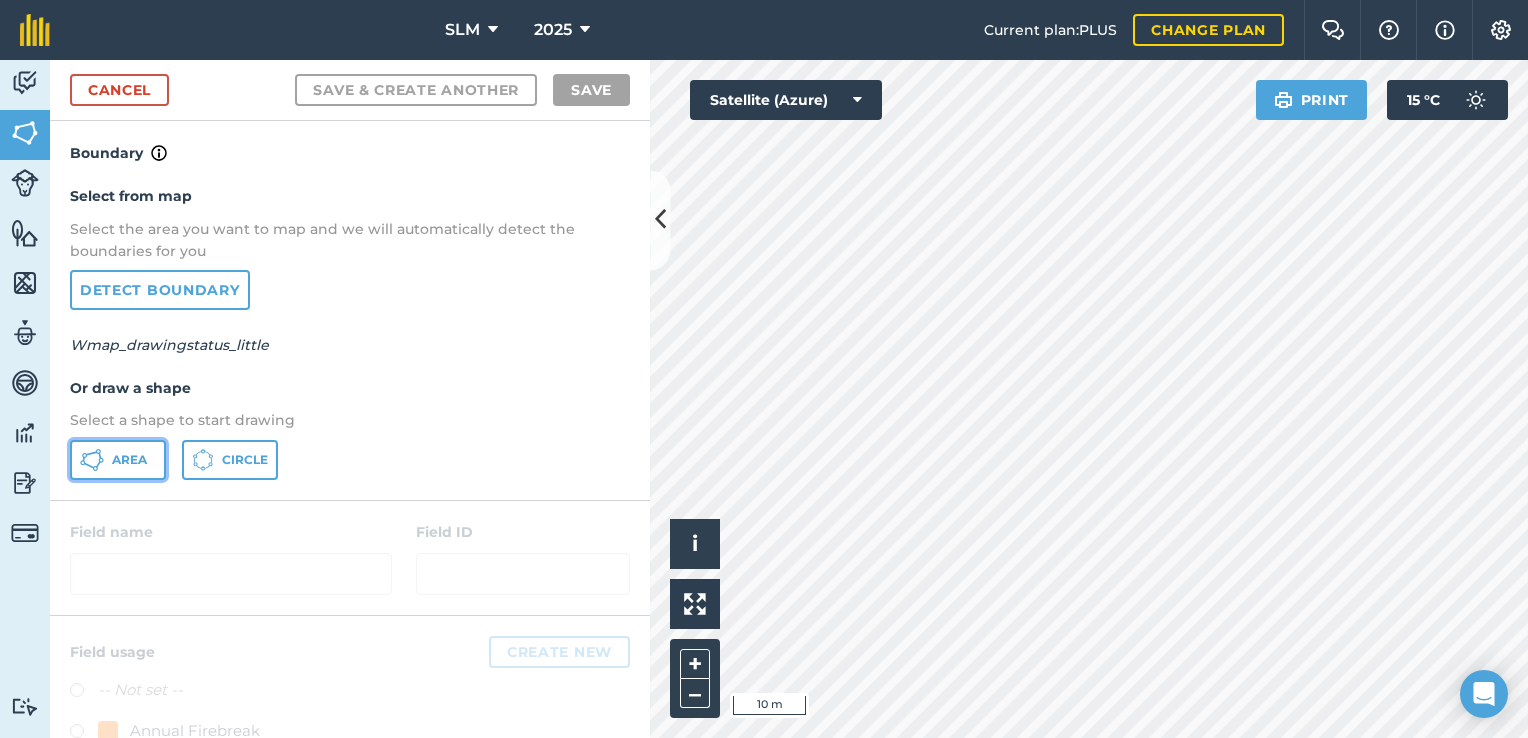 click on "Area" at bounding box center [129, 460] 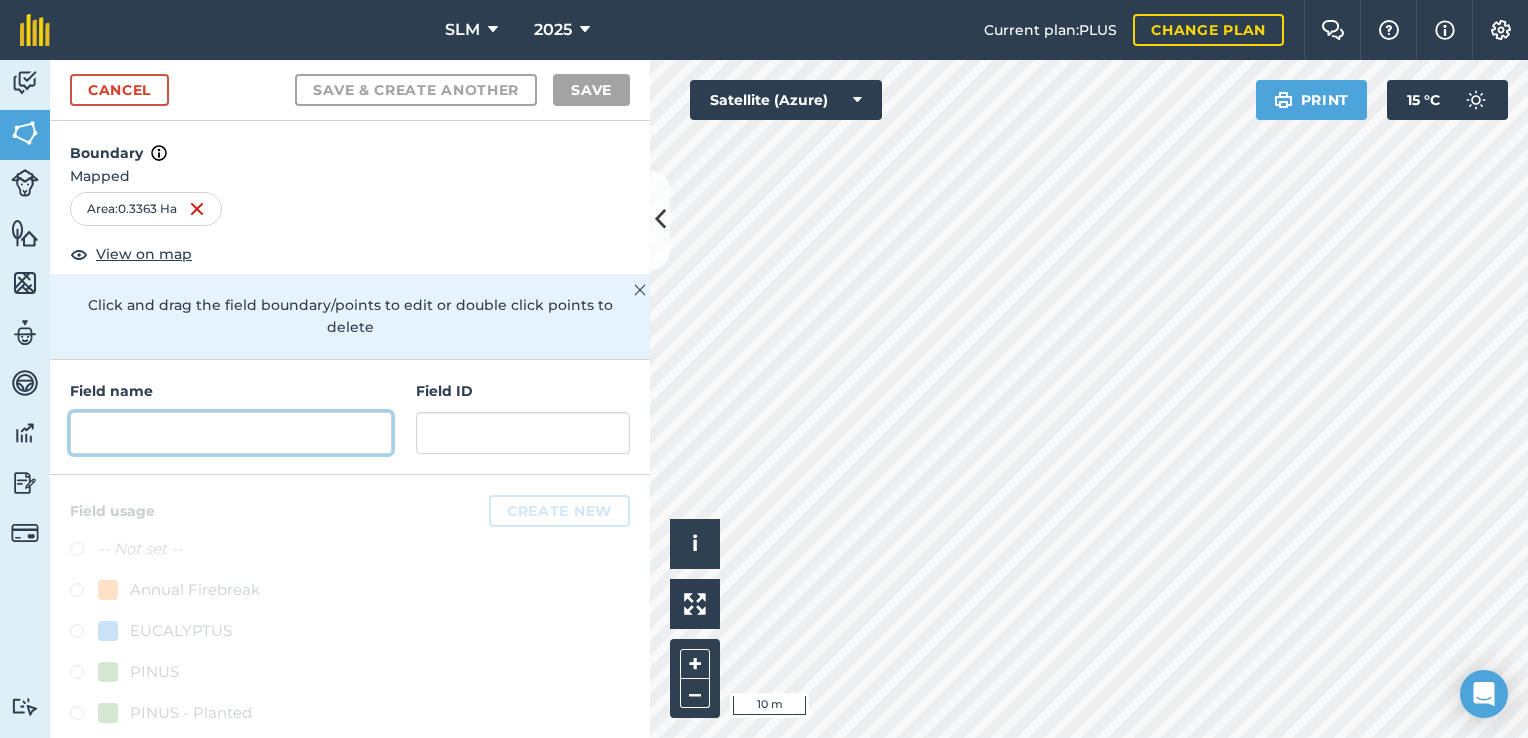 click at bounding box center [231, 433] 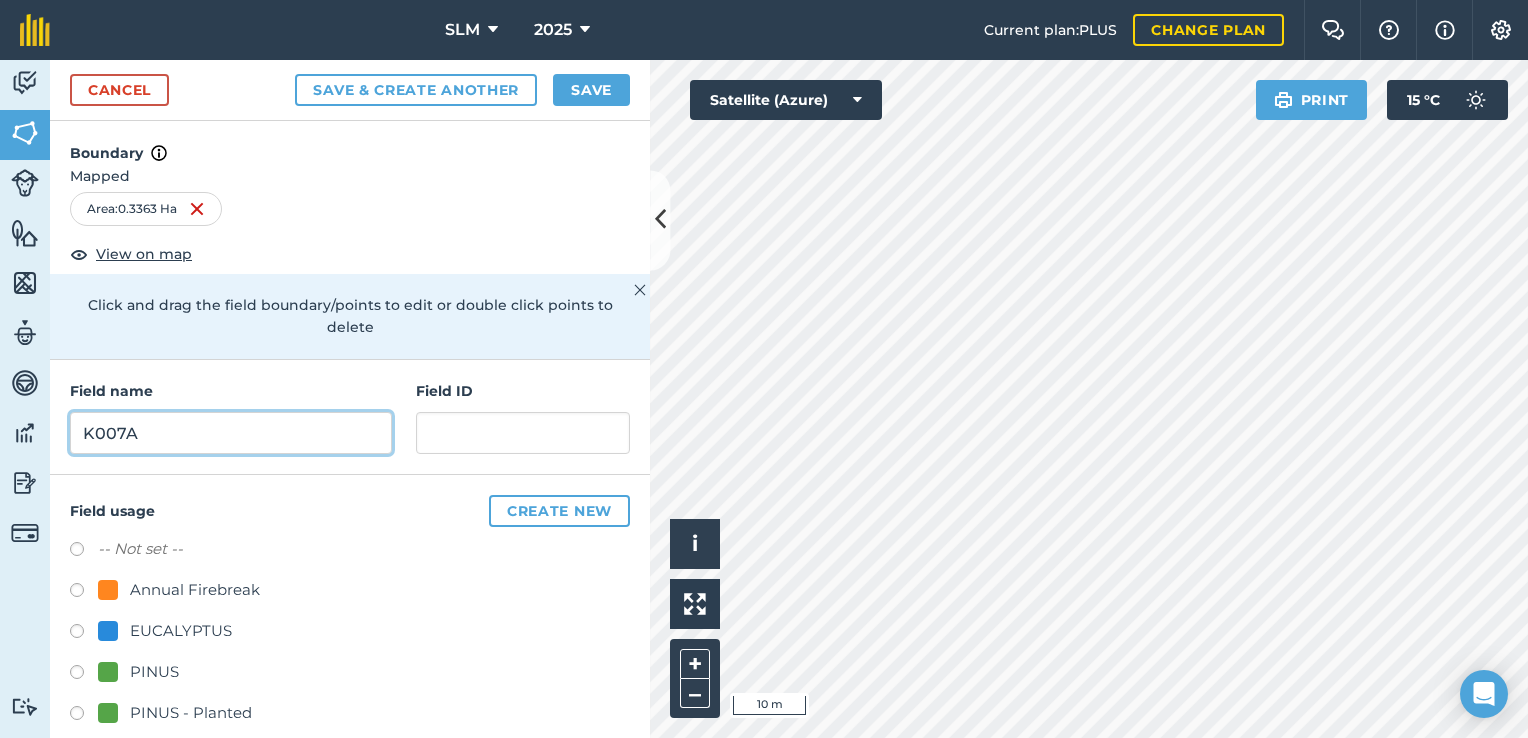 type on "K007A" 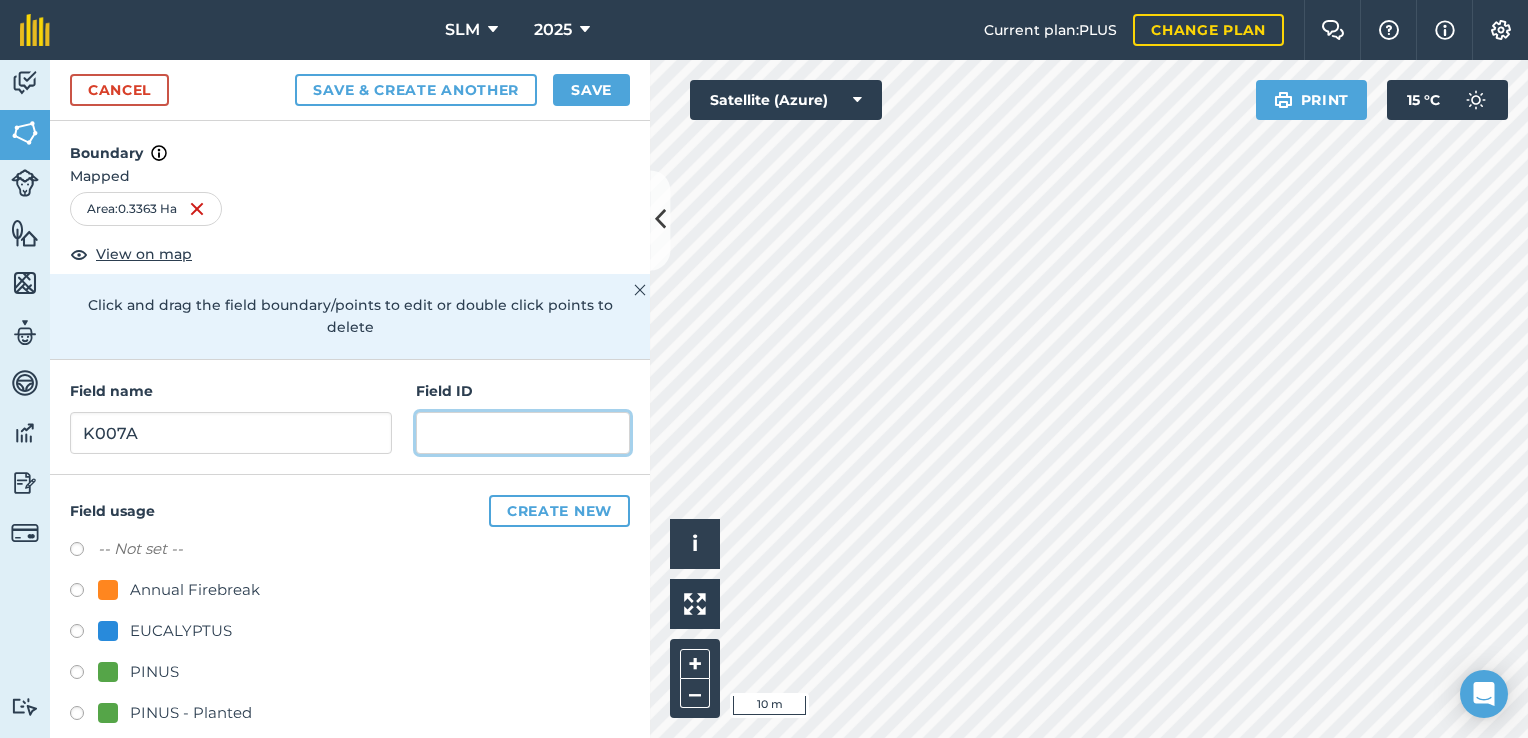 click at bounding box center (523, 433) 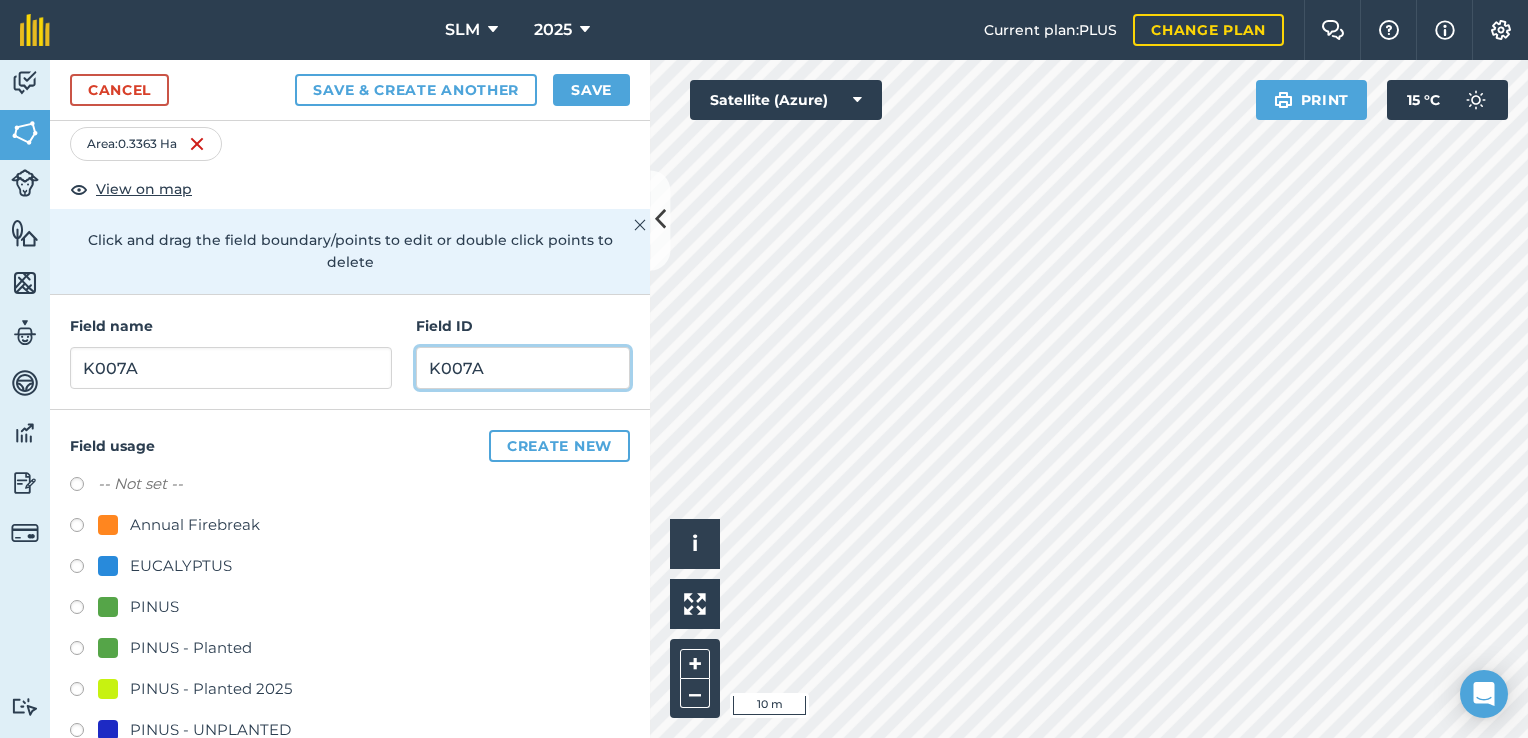 scroll, scrollTop: 100, scrollLeft: 0, axis: vertical 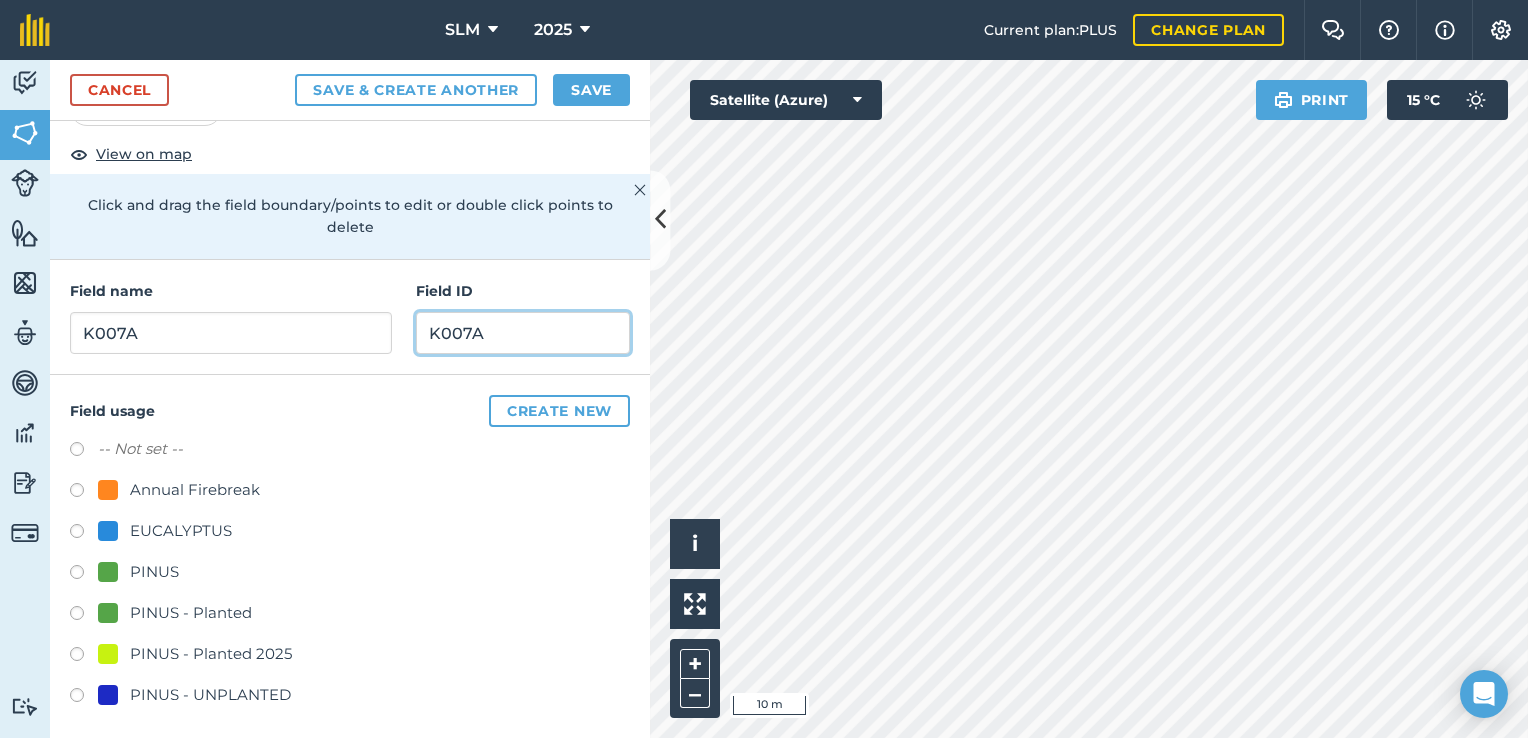 type on "K007A" 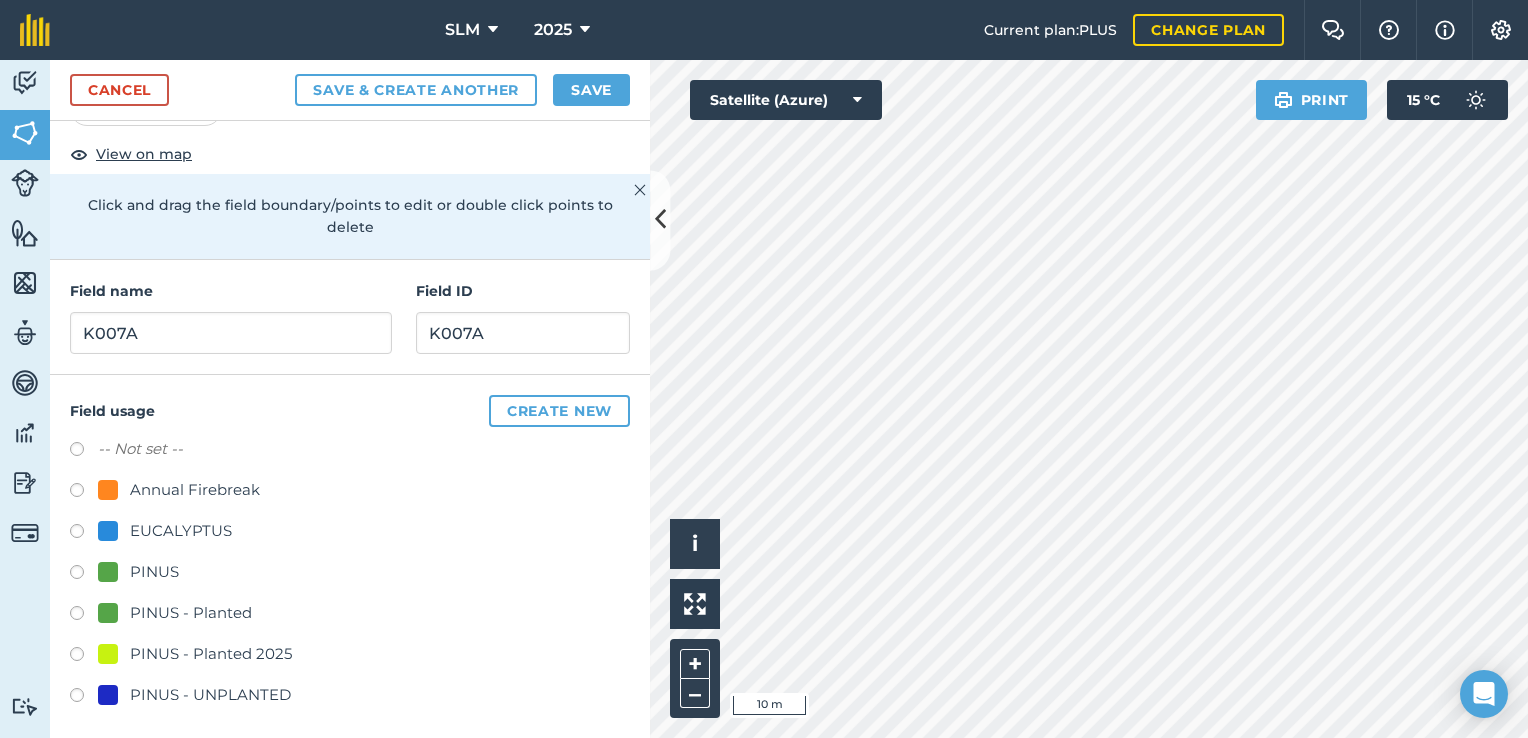 click at bounding box center (84, 616) 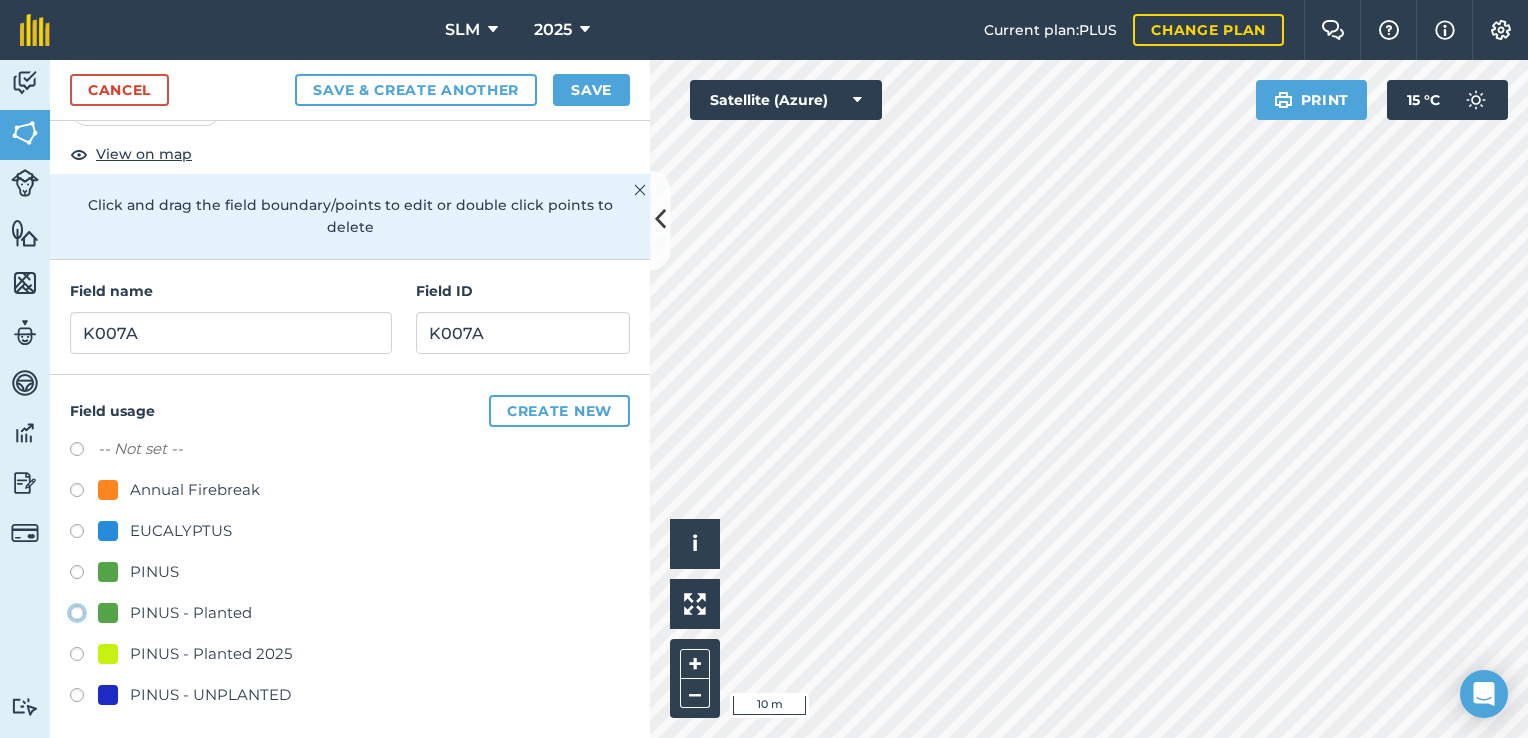 click on "PINUS - Planted" at bounding box center (-9923, 612) 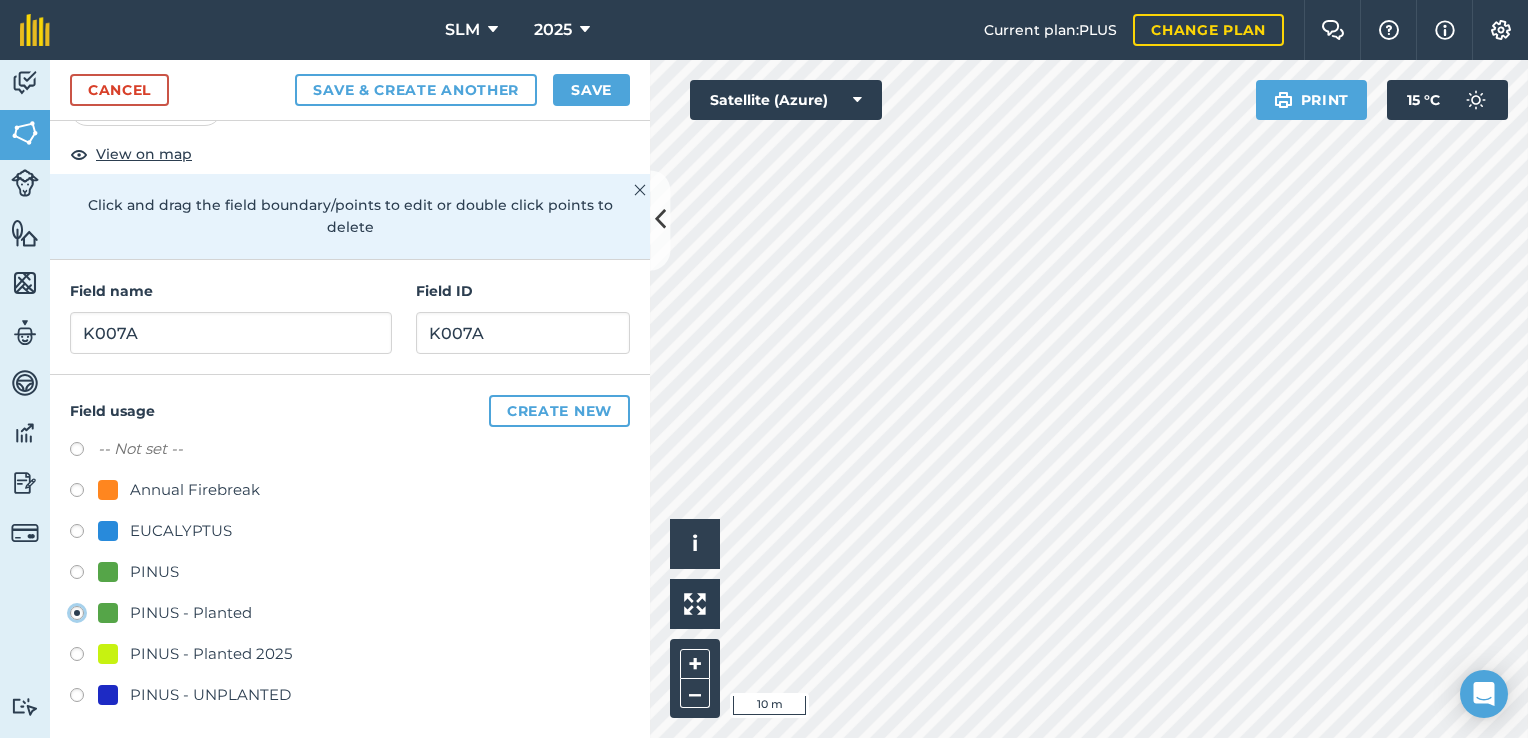 scroll, scrollTop: 104, scrollLeft: 0, axis: vertical 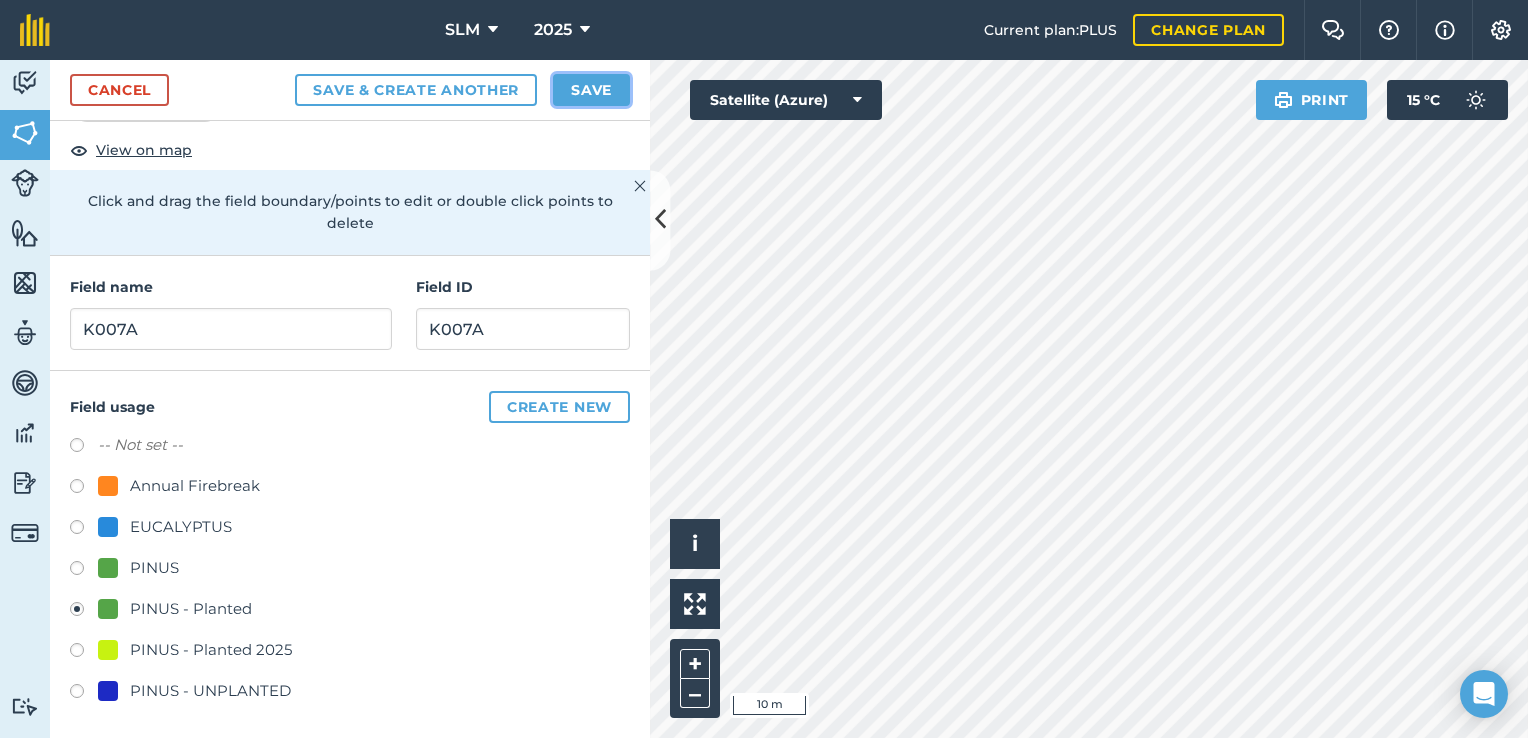 click on "Save" at bounding box center (591, 90) 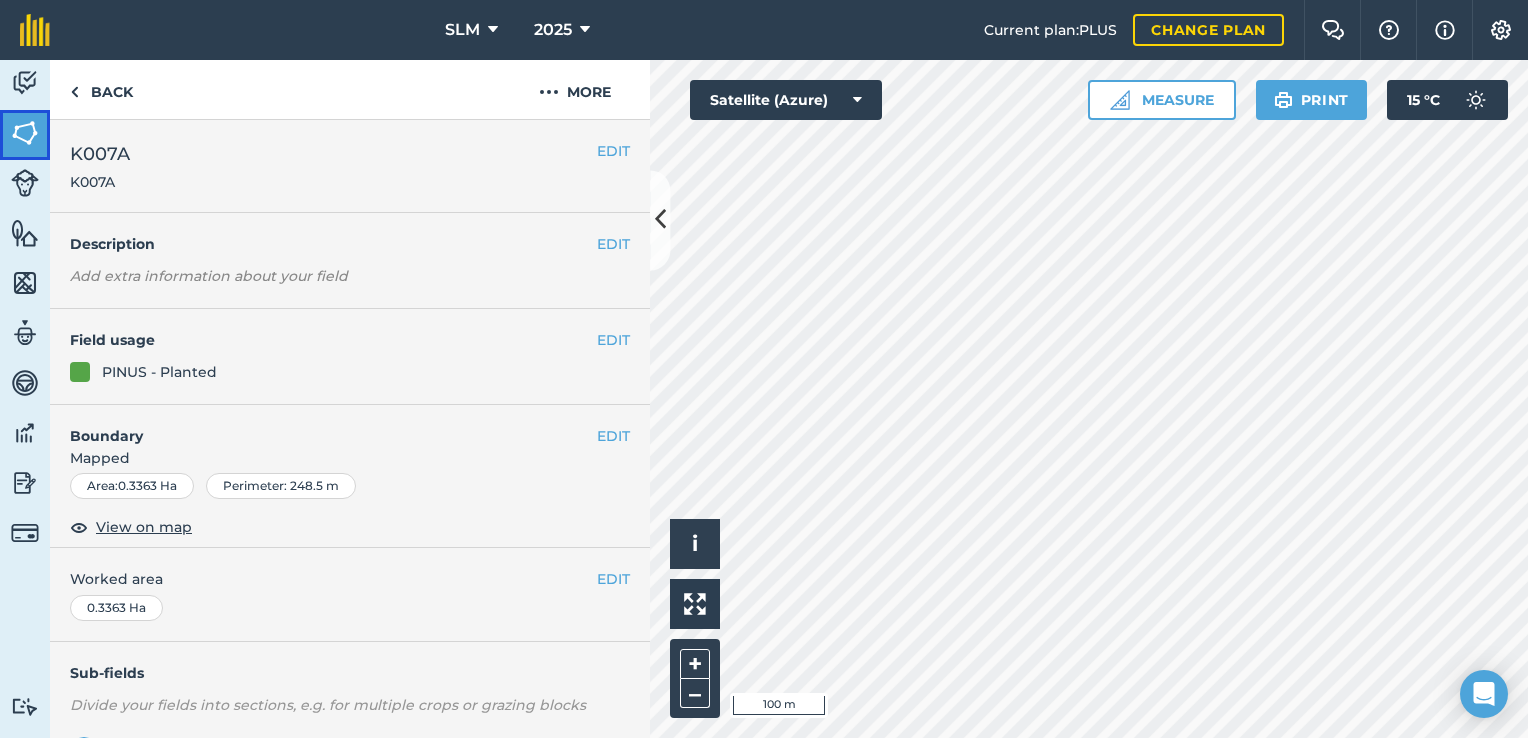 click at bounding box center [25, 133] 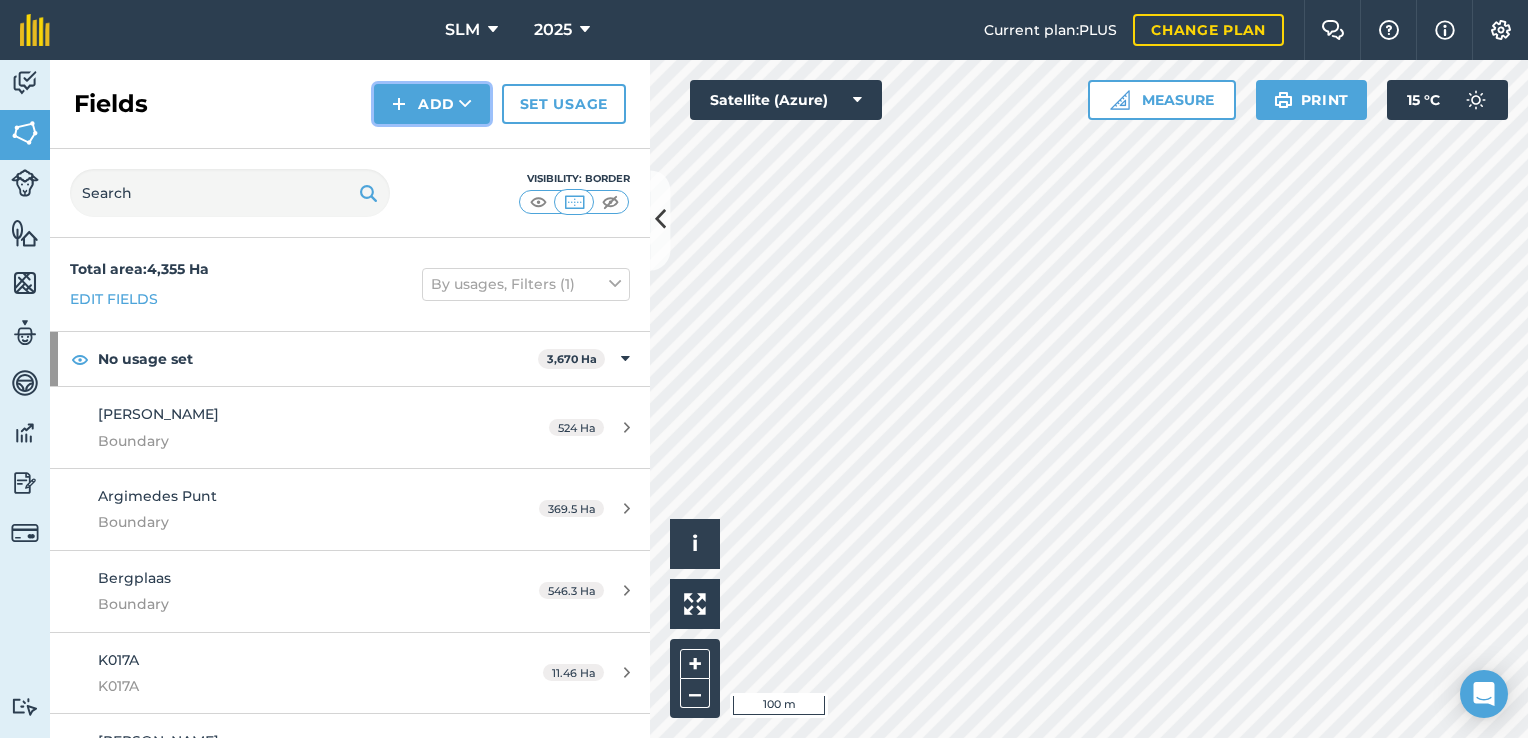 click on "Add" at bounding box center (432, 104) 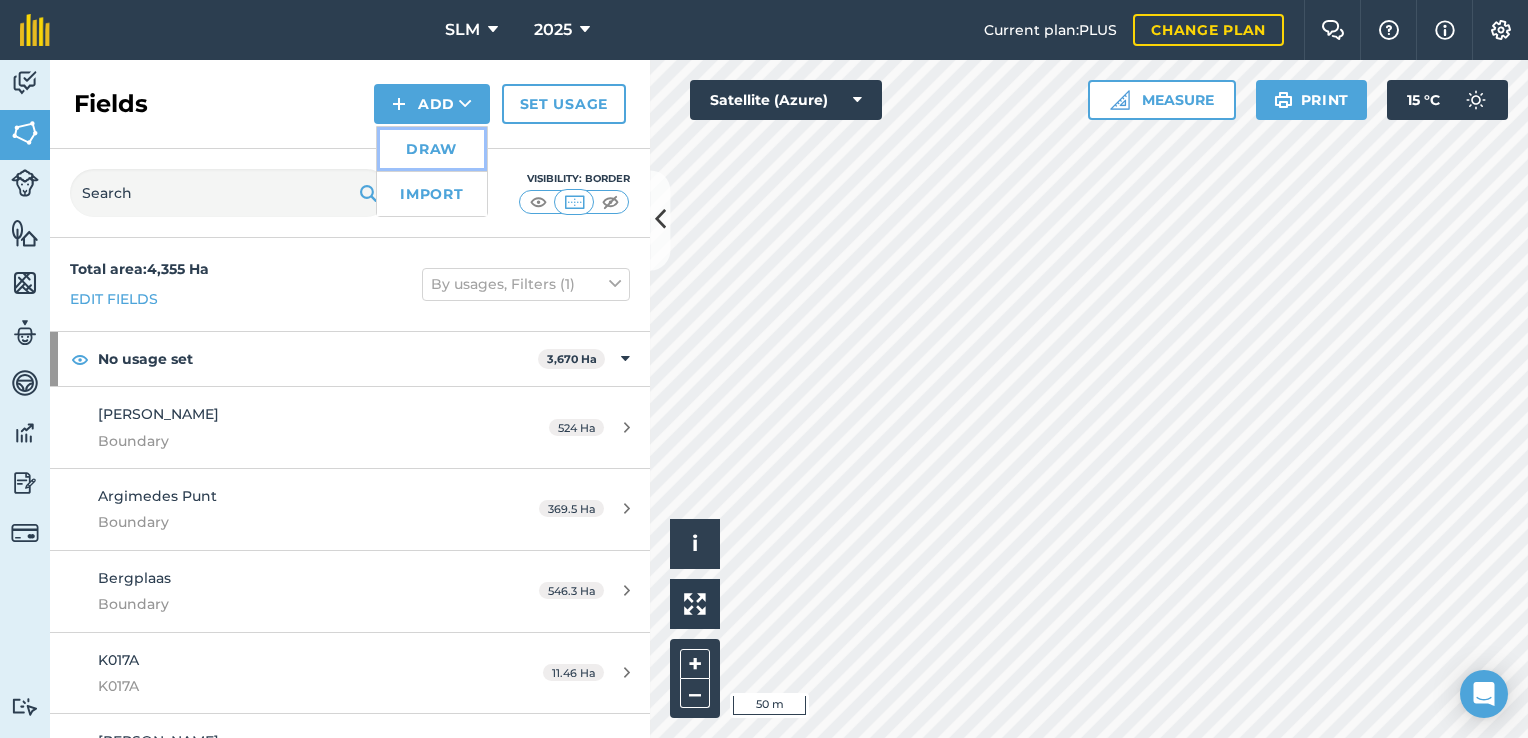 click on "Draw" at bounding box center [432, 149] 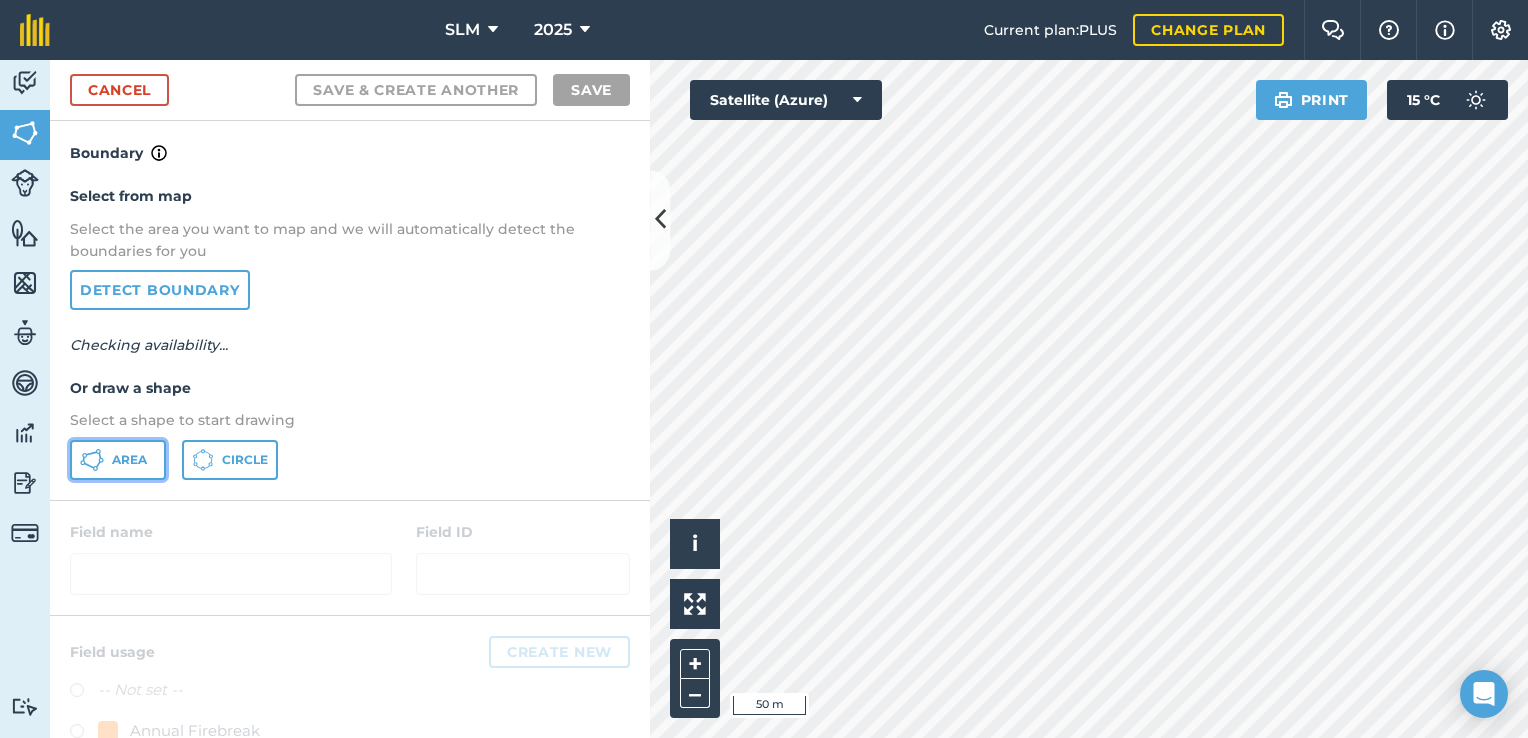 click on "Area" at bounding box center [129, 460] 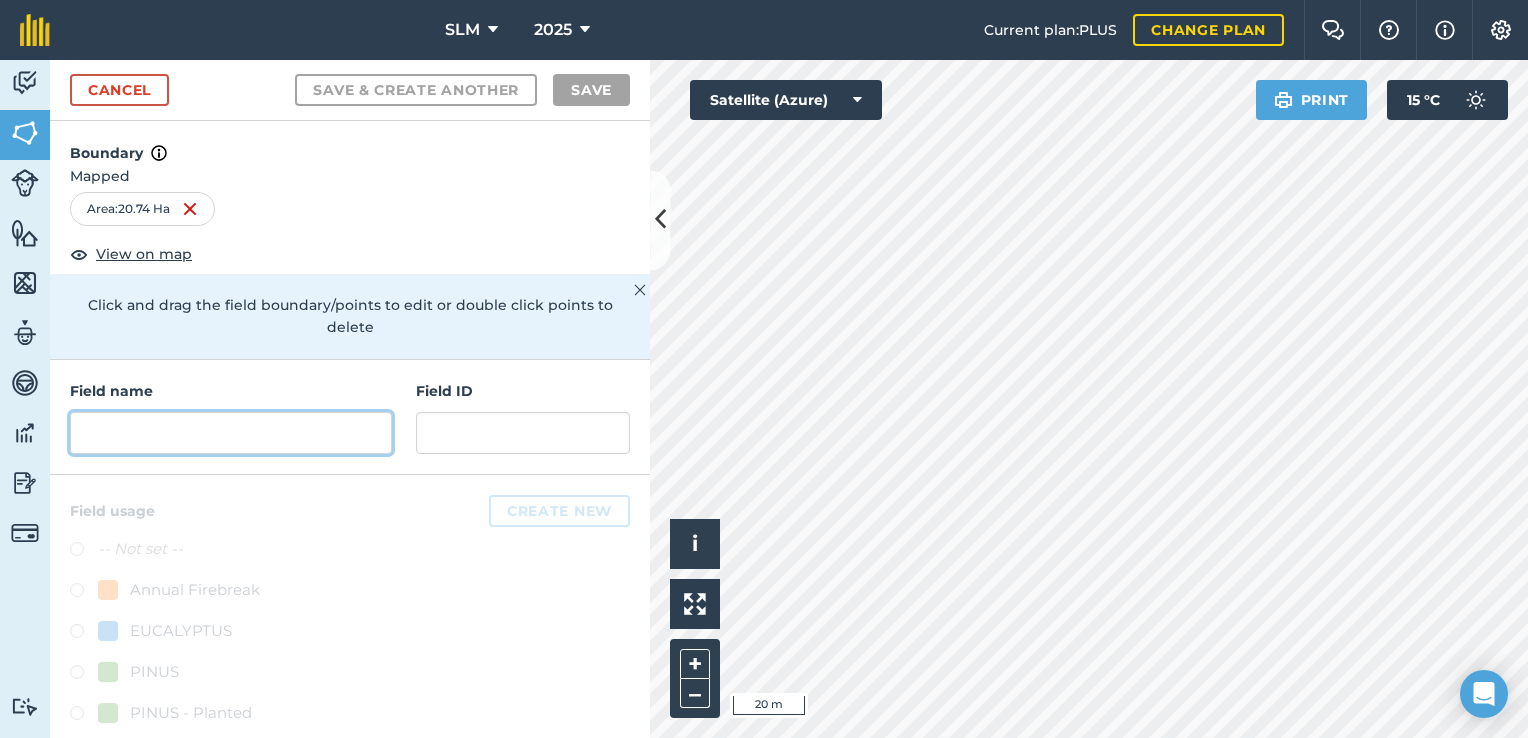 click at bounding box center [231, 433] 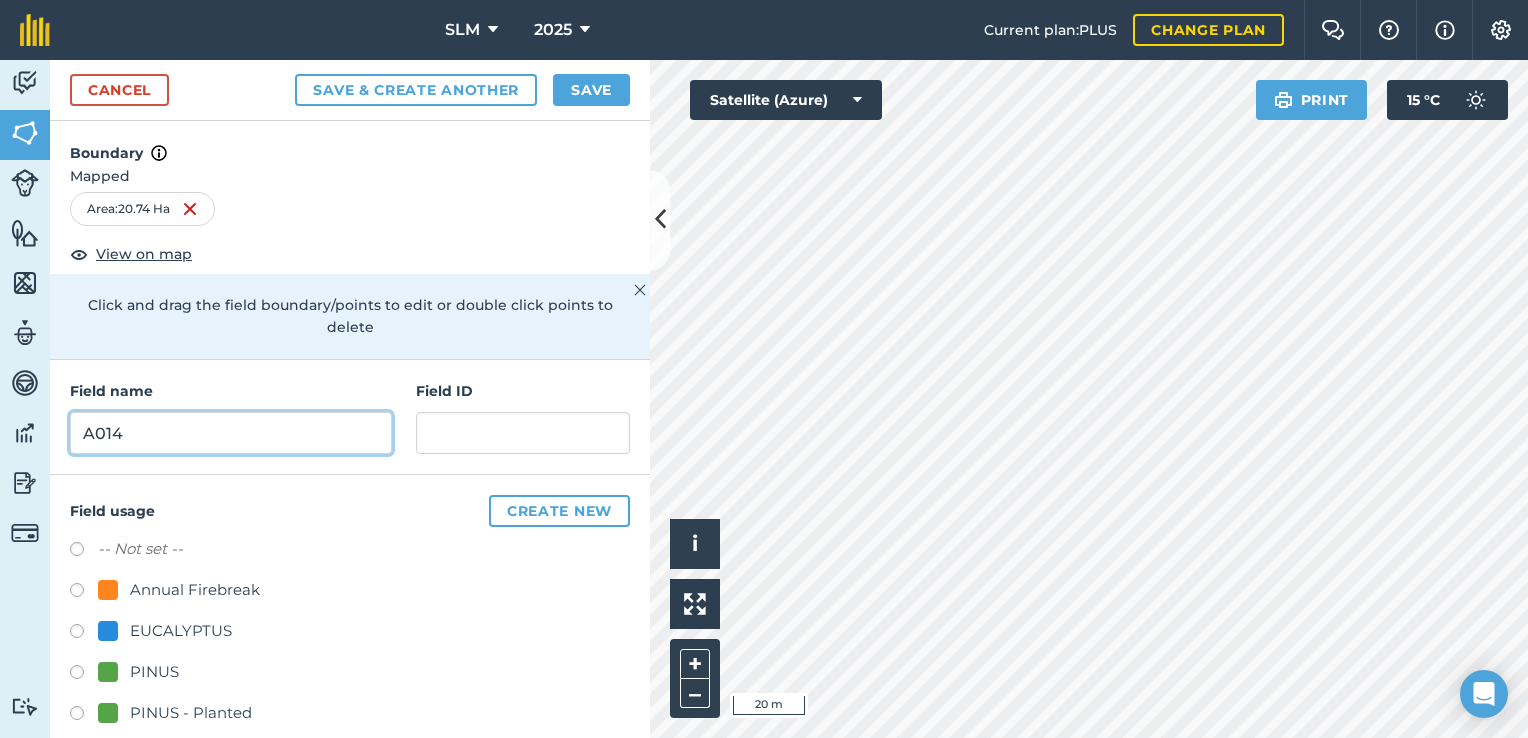 type on "A014" 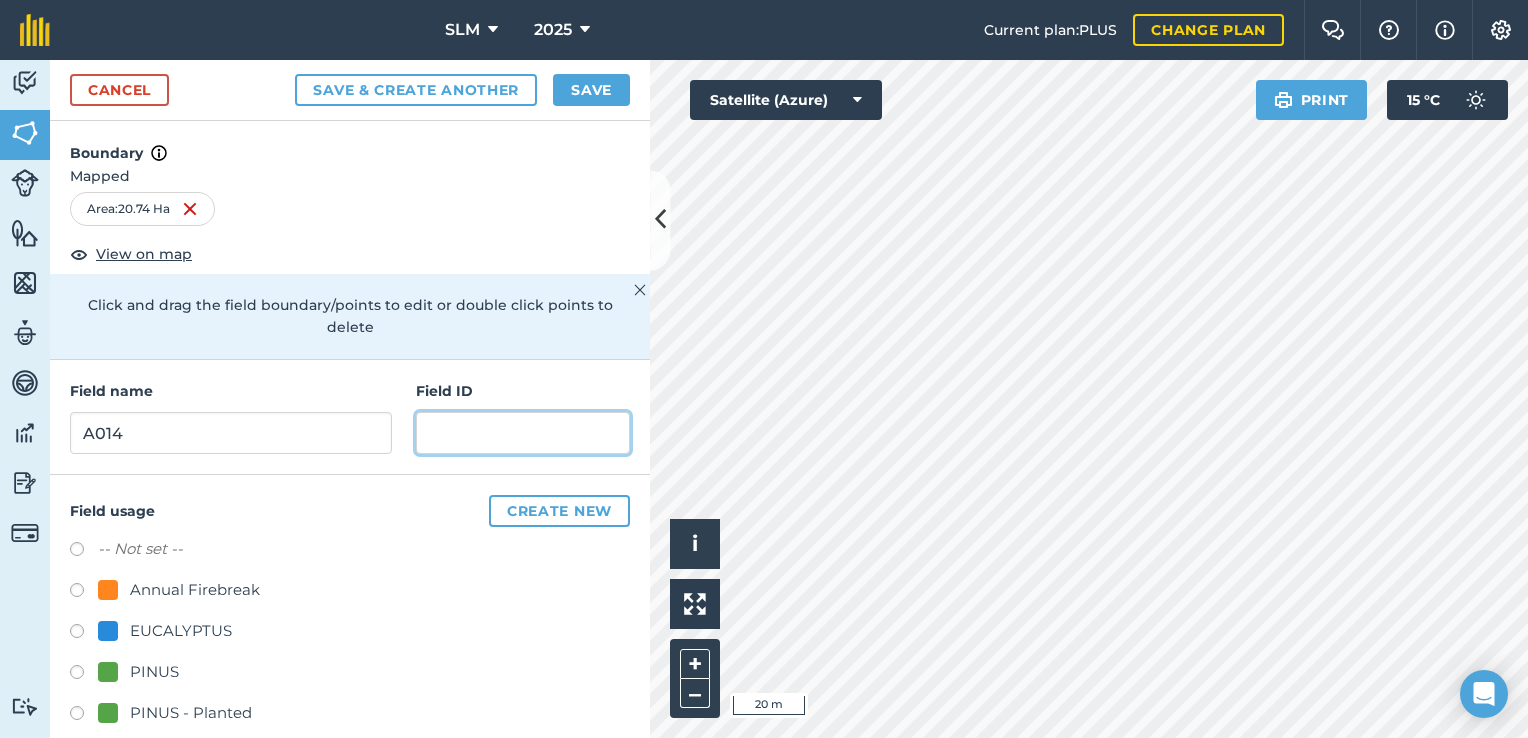 click at bounding box center [523, 433] 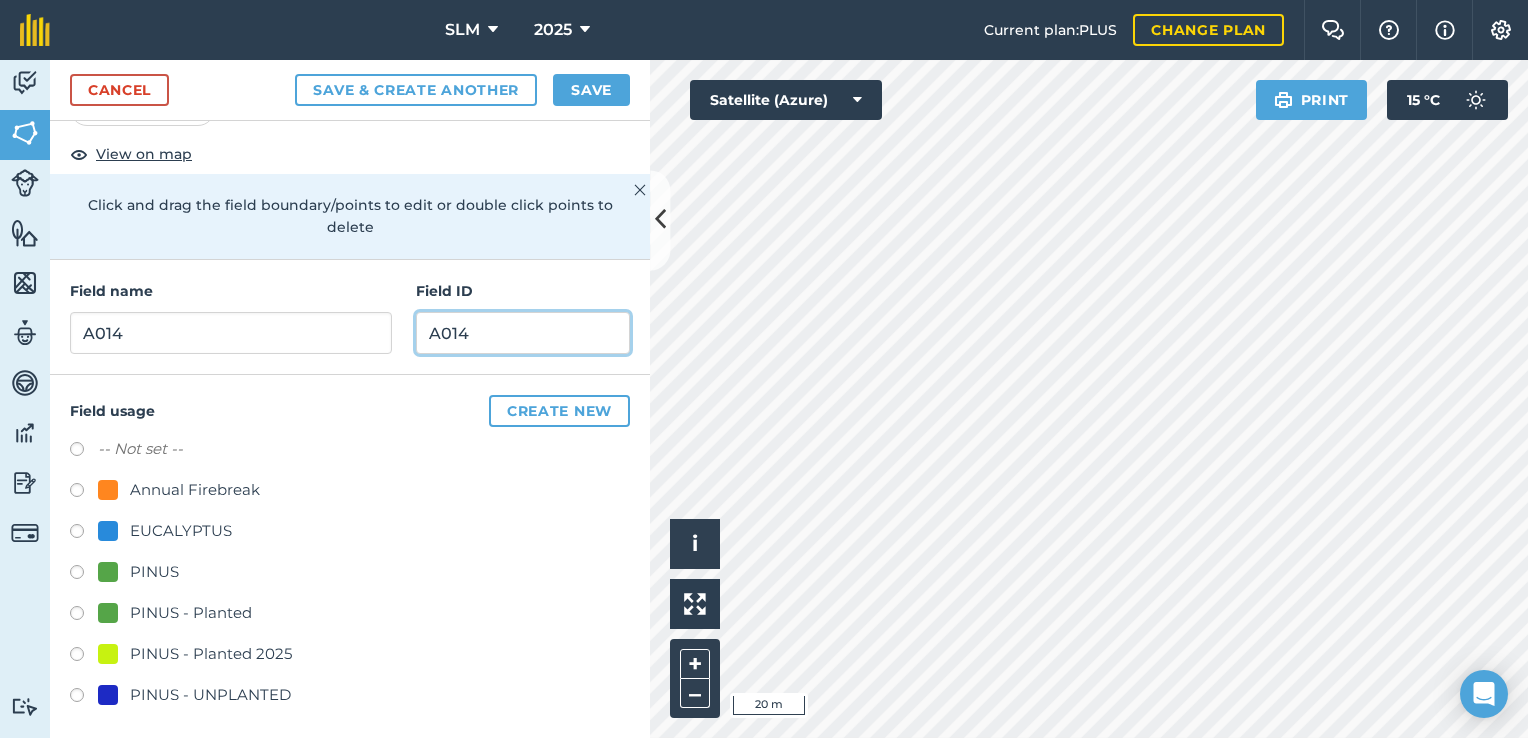 scroll, scrollTop: 104, scrollLeft: 0, axis: vertical 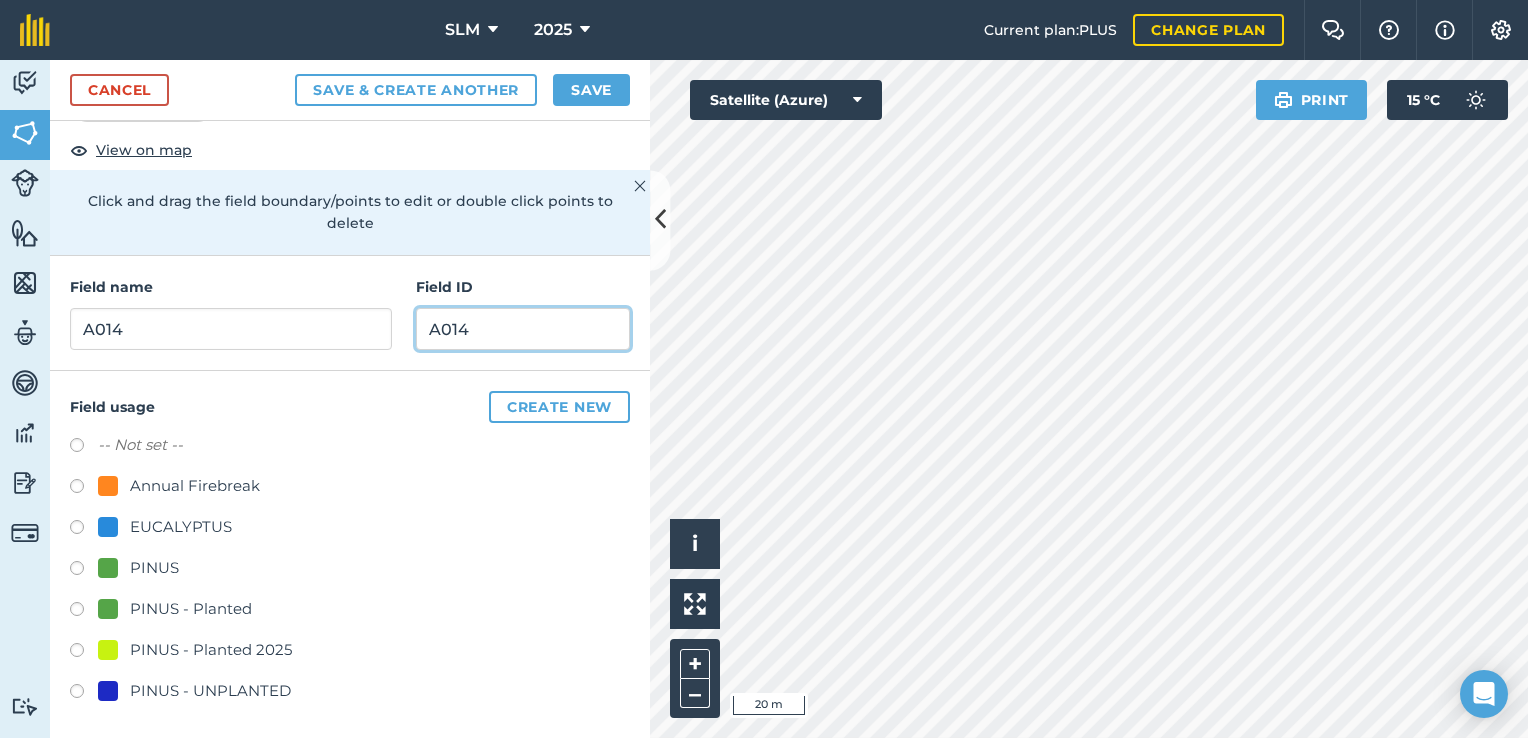 type on "A014" 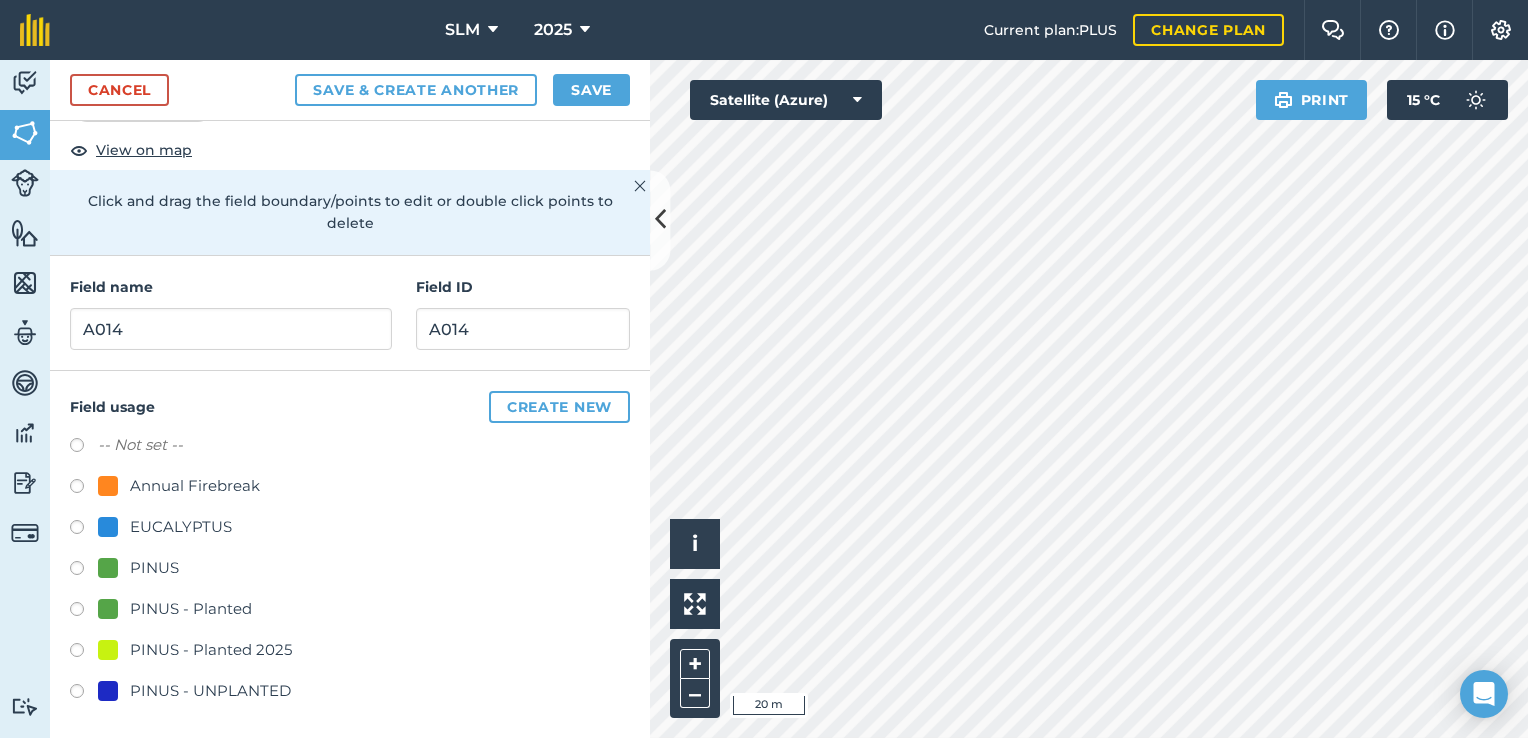 click at bounding box center [84, 612] 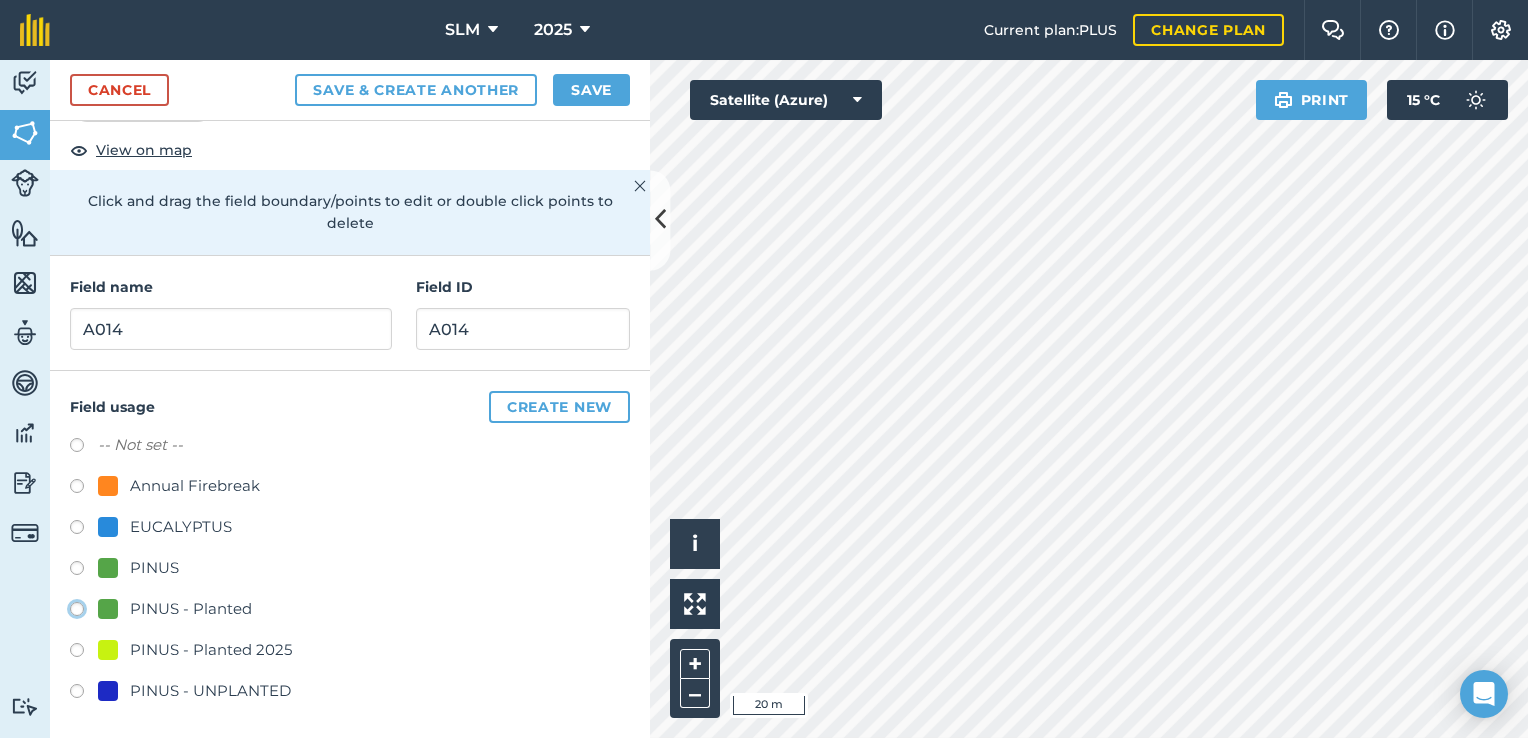 click on "PINUS - Planted" at bounding box center [-9923, 608] 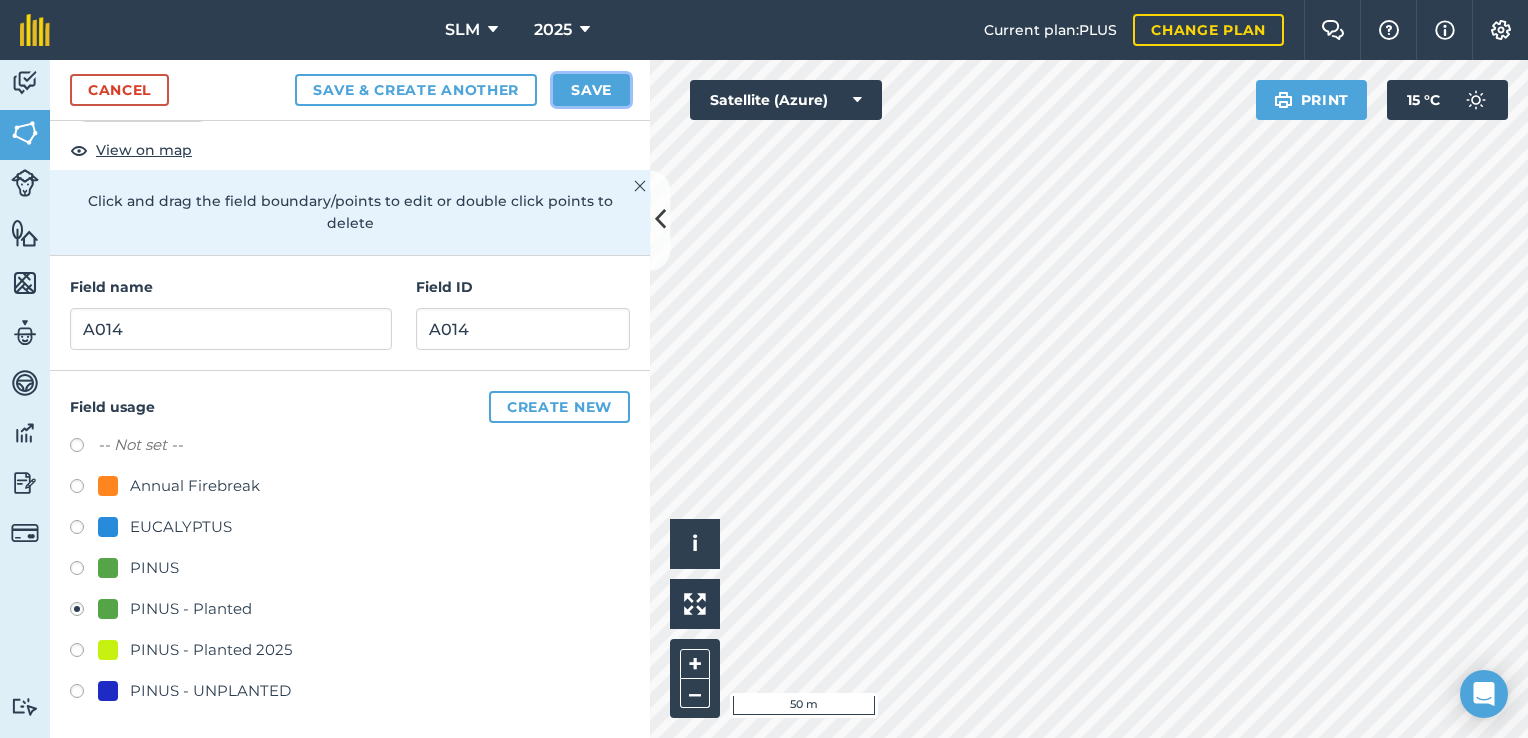 click on "Save" at bounding box center (591, 90) 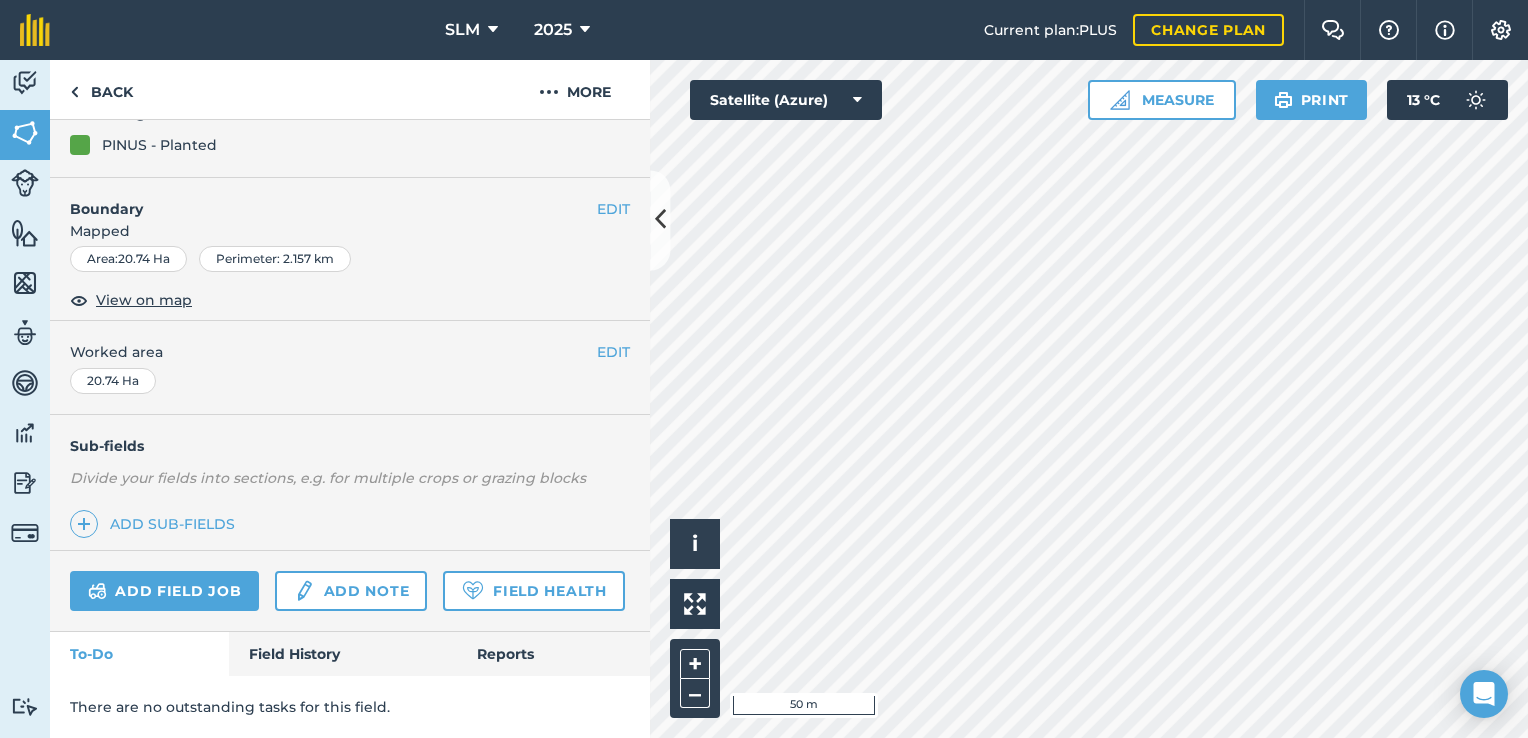 scroll, scrollTop: 280, scrollLeft: 0, axis: vertical 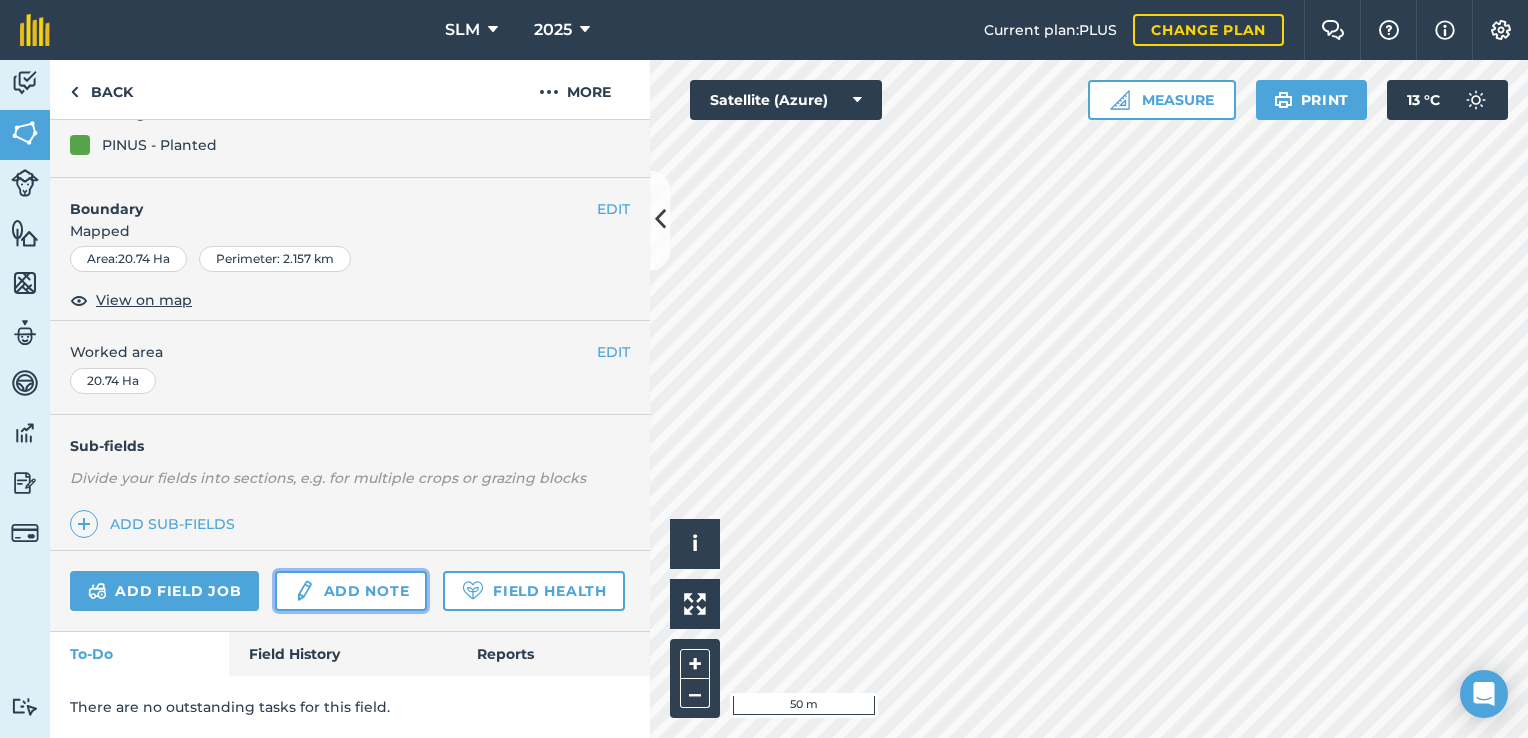 click on "Add note" at bounding box center (351, 591) 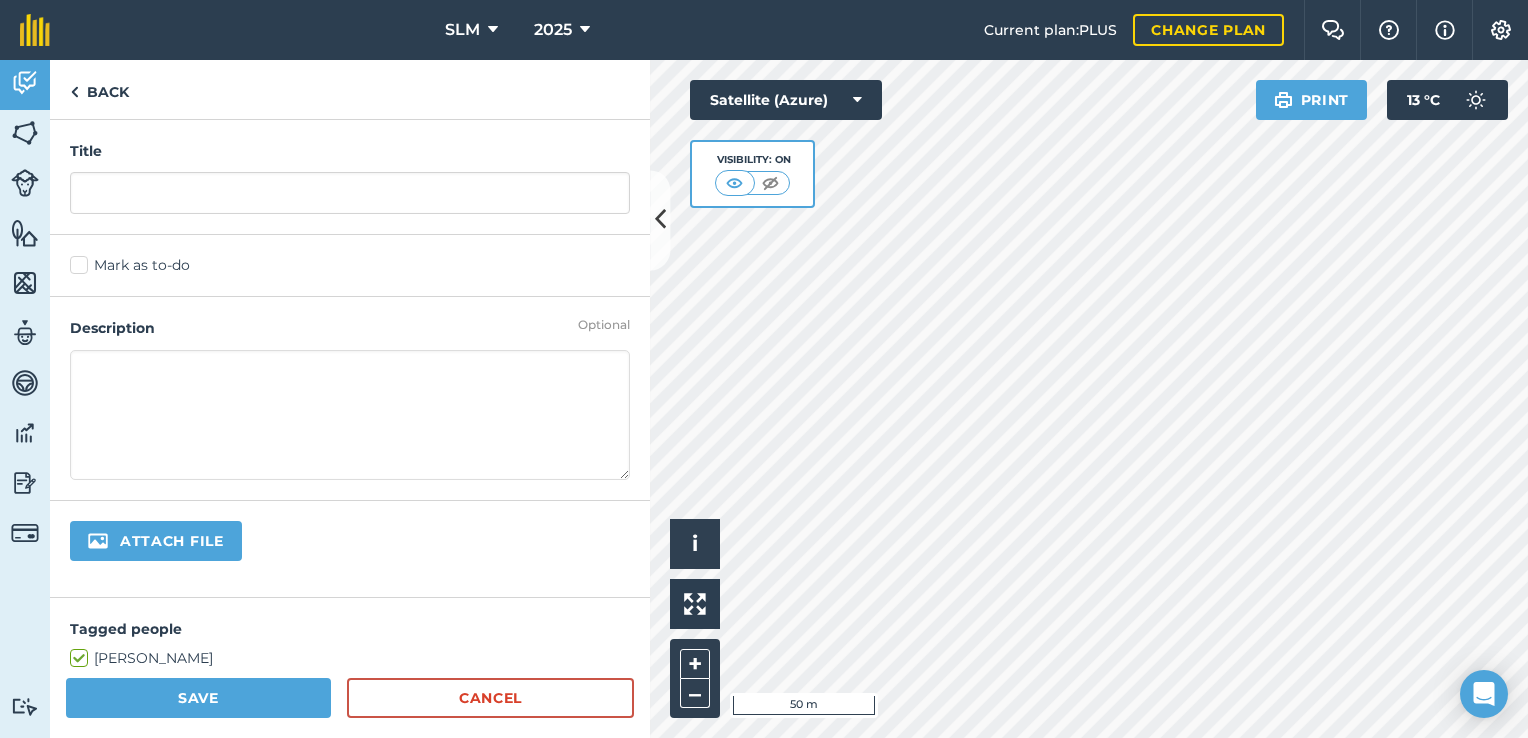 type on "C:\fakepath\WhatsApp Image [DATE] 16.38.43_e6d0b895.jpg" 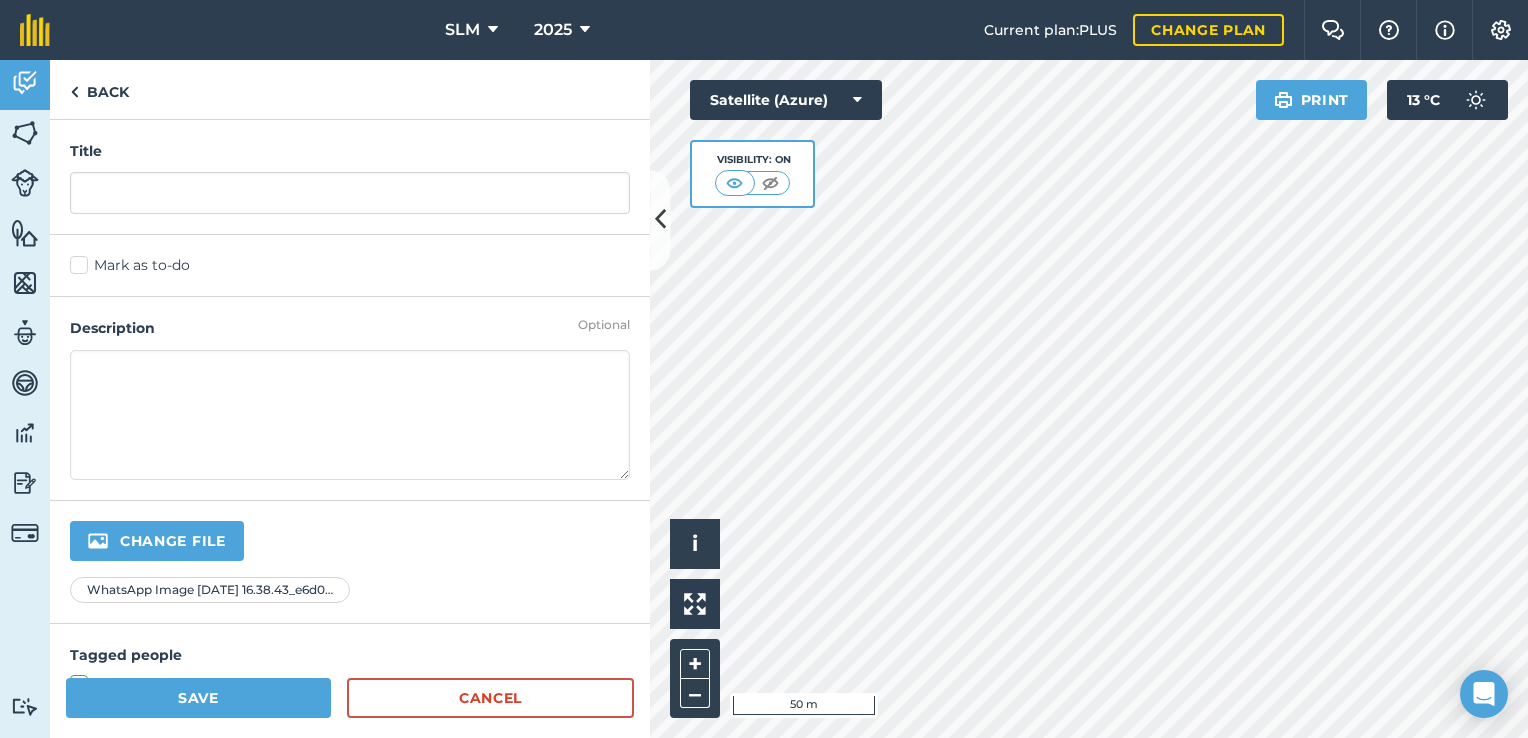 click at bounding box center (350, 415) 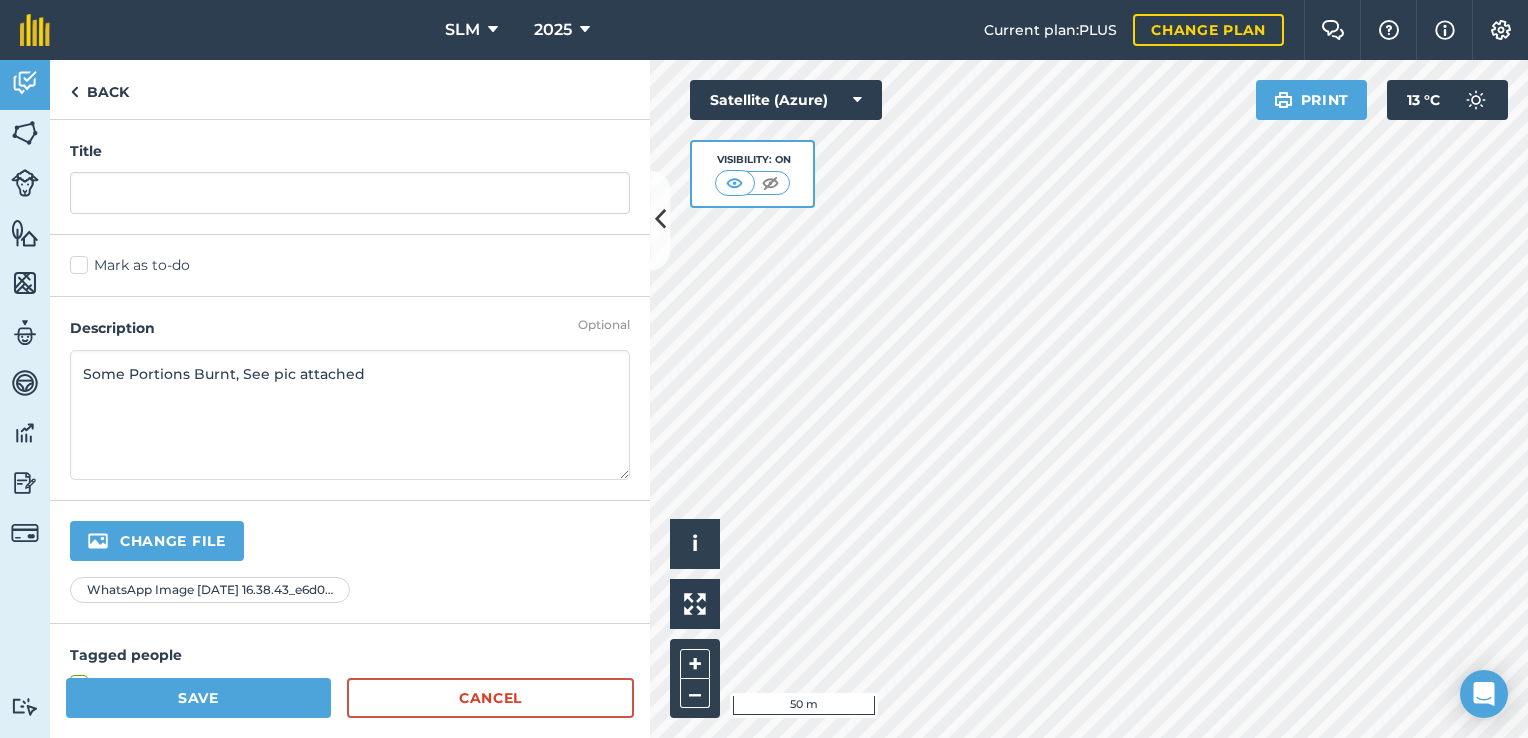 type on "Some Portions Burnt, See pic attached" 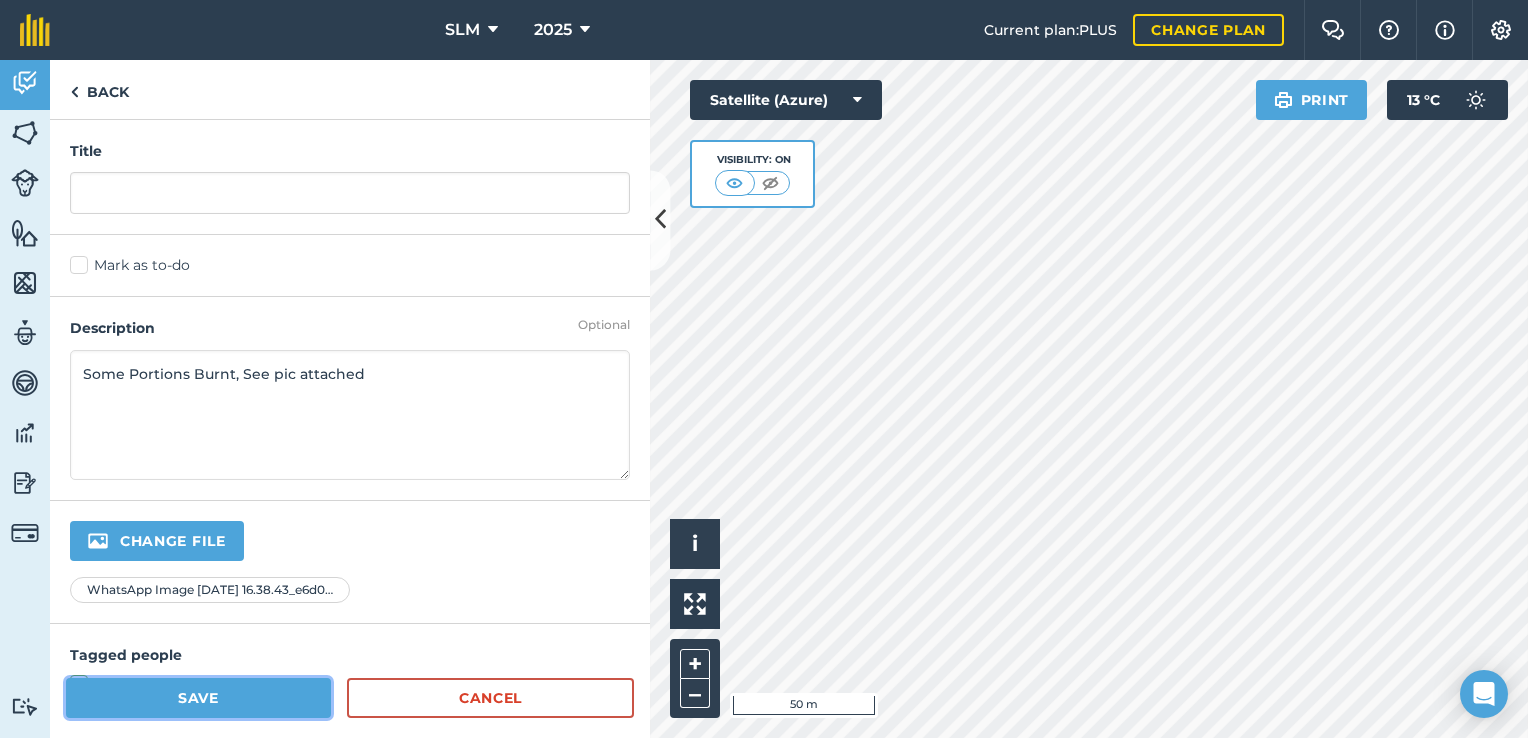 click on "Save" at bounding box center [198, 698] 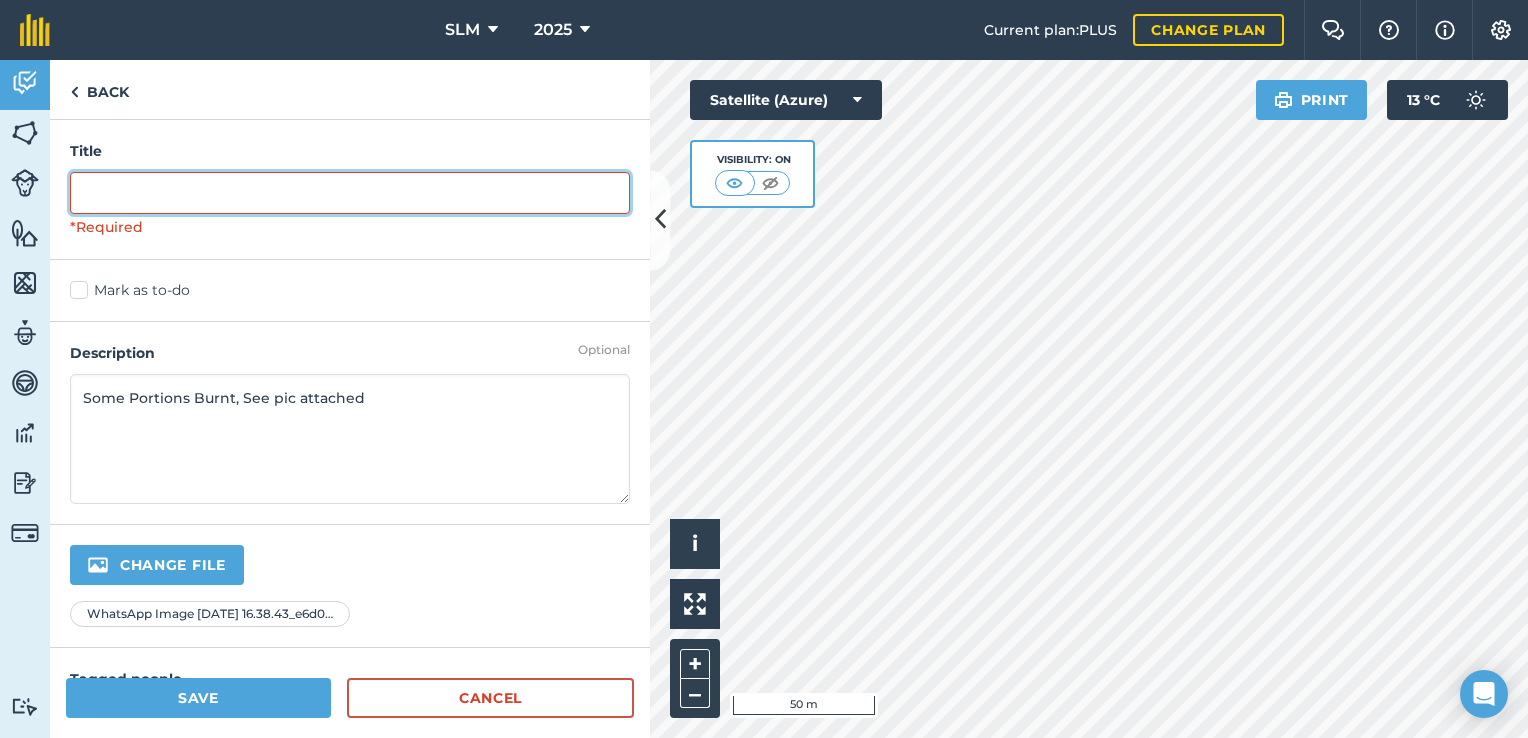 click at bounding box center (350, 193) 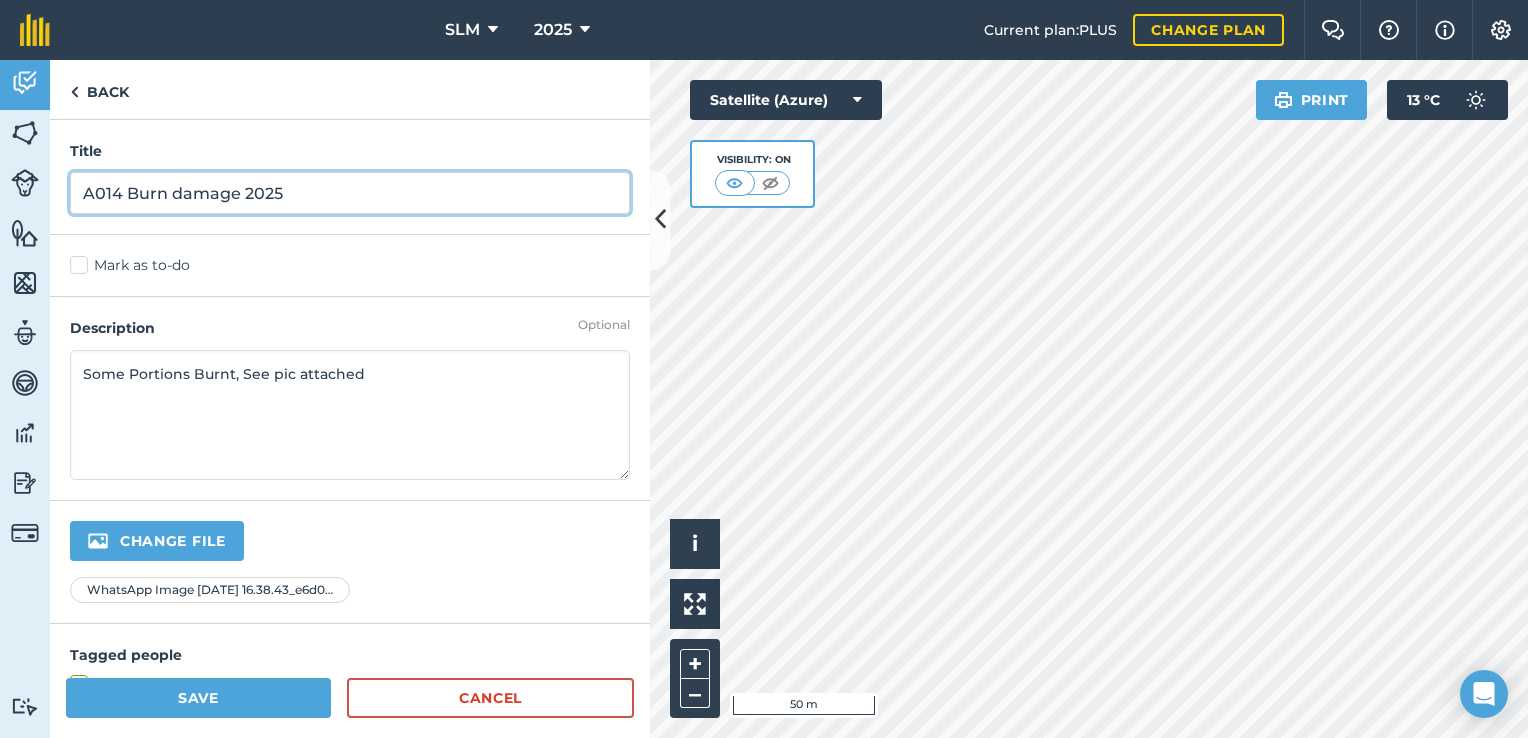 type on "A014 Burn damage 2025" 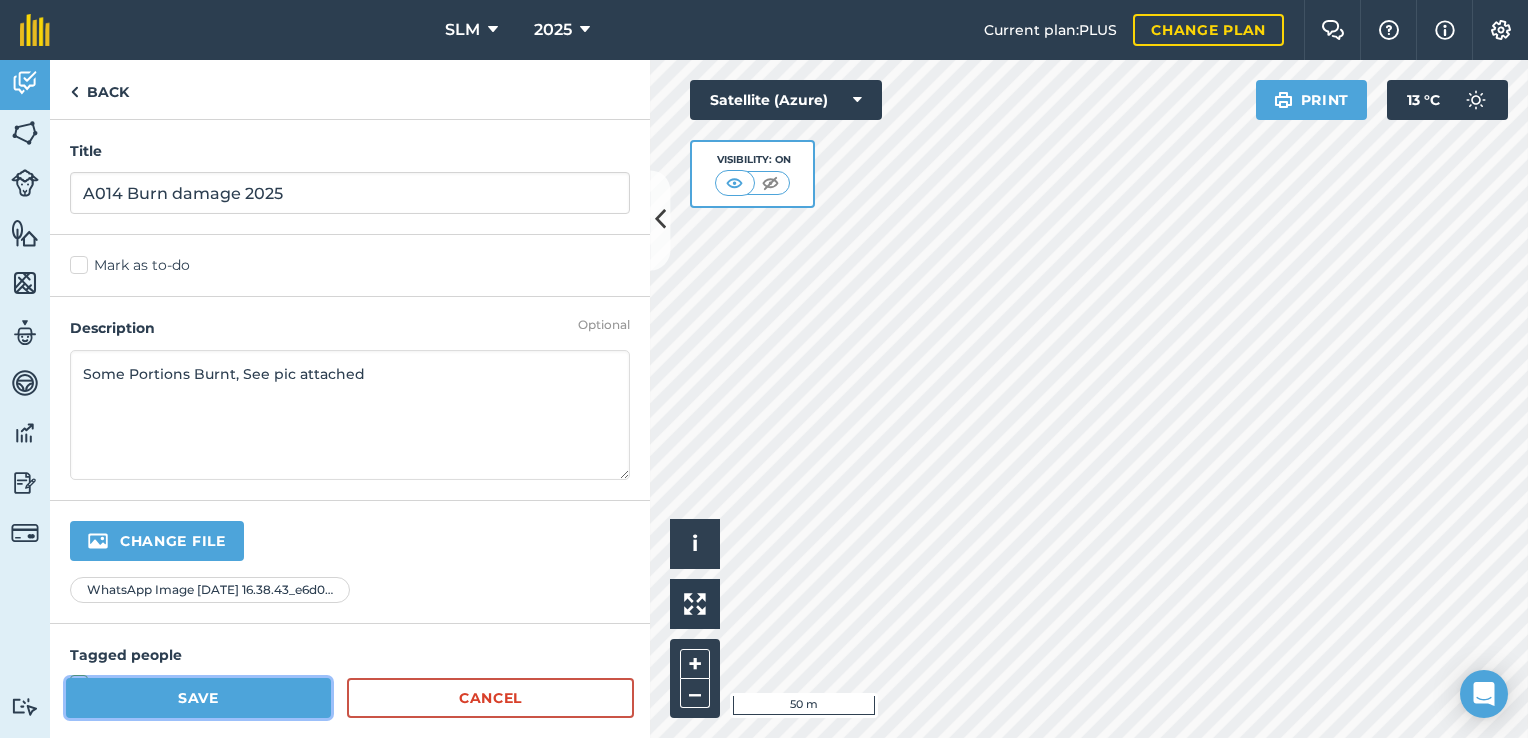 click on "Save" at bounding box center (198, 698) 